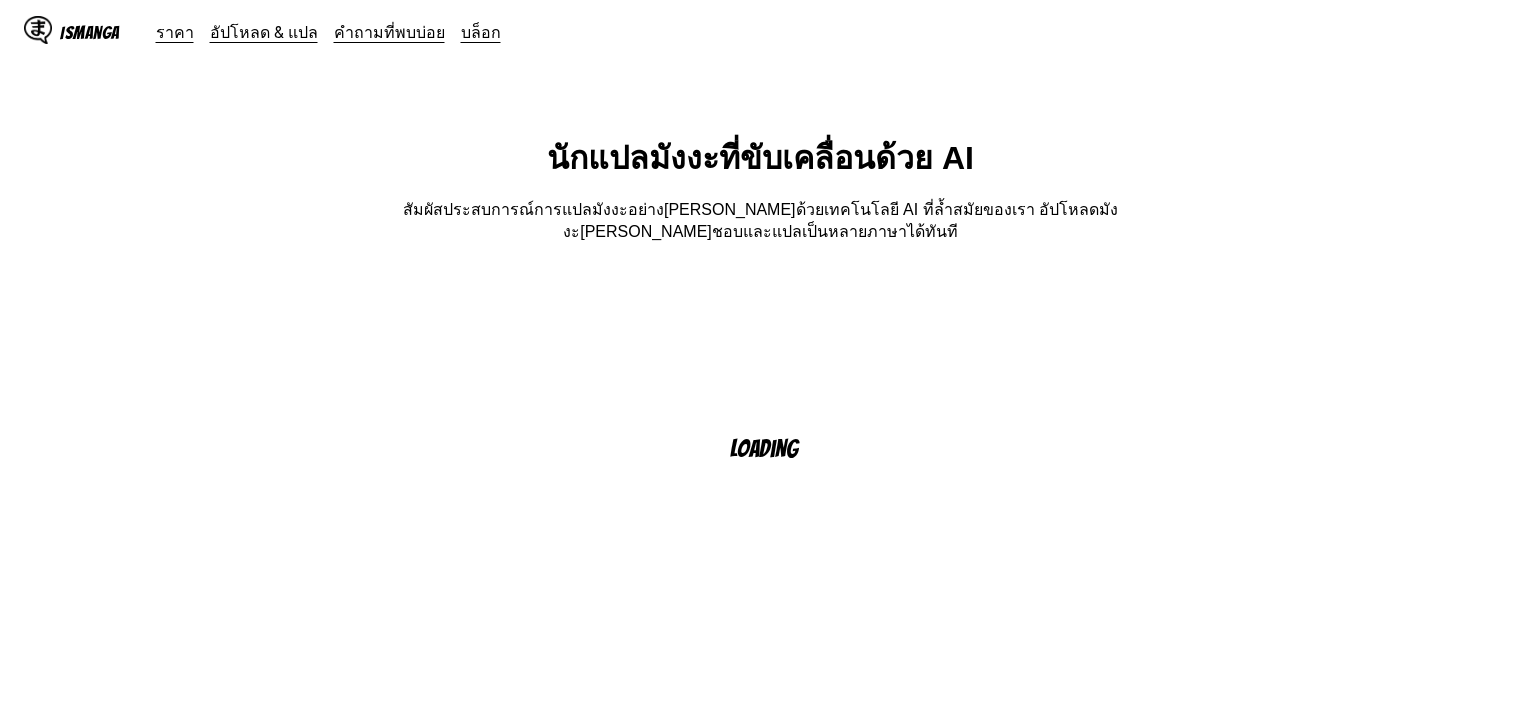 scroll, scrollTop: 0, scrollLeft: 0, axis: both 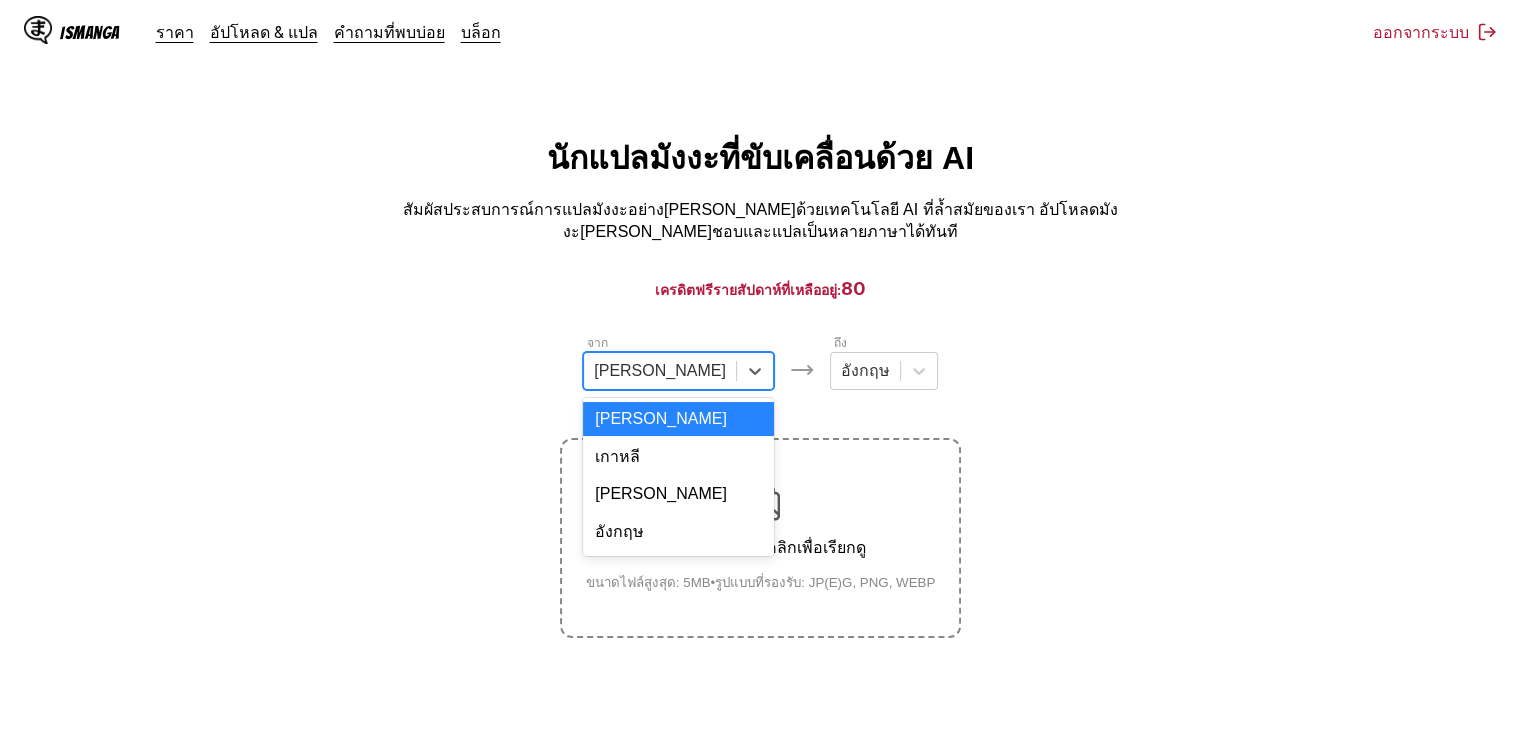 click on "[PERSON_NAME]" at bounding box center (660, 371) 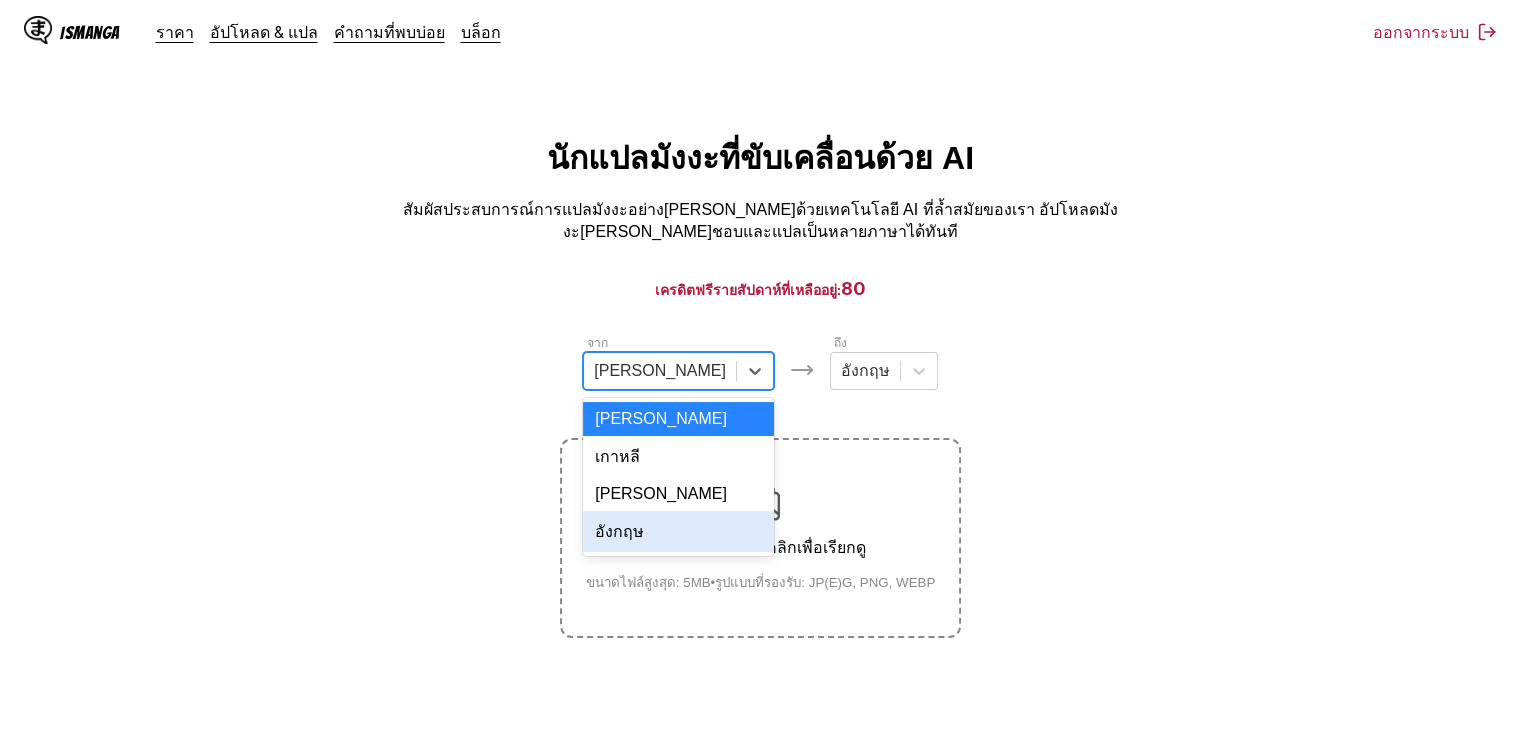 click on "อังกฤษ" at bounding box center [678, 531] 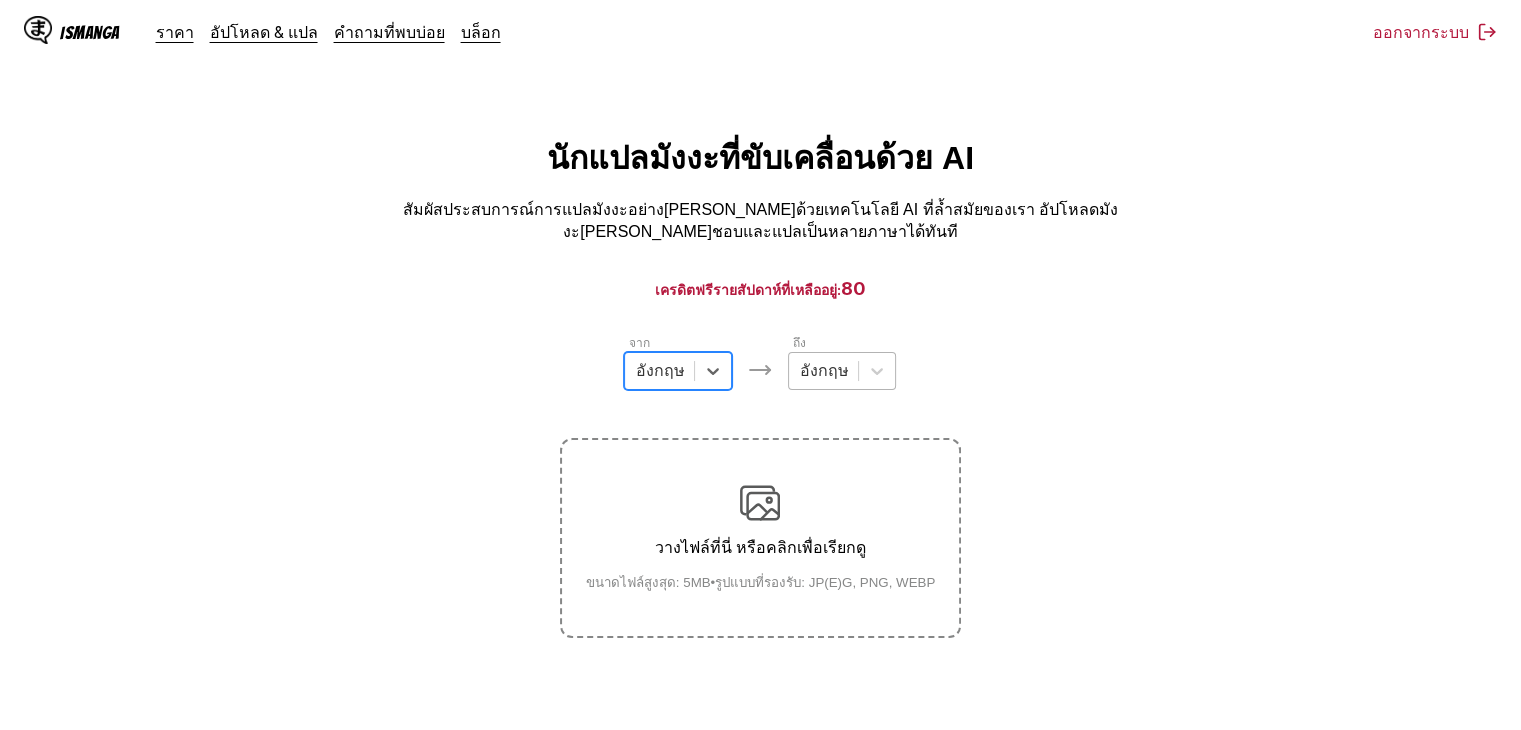 click at bounding box center (823, 371) 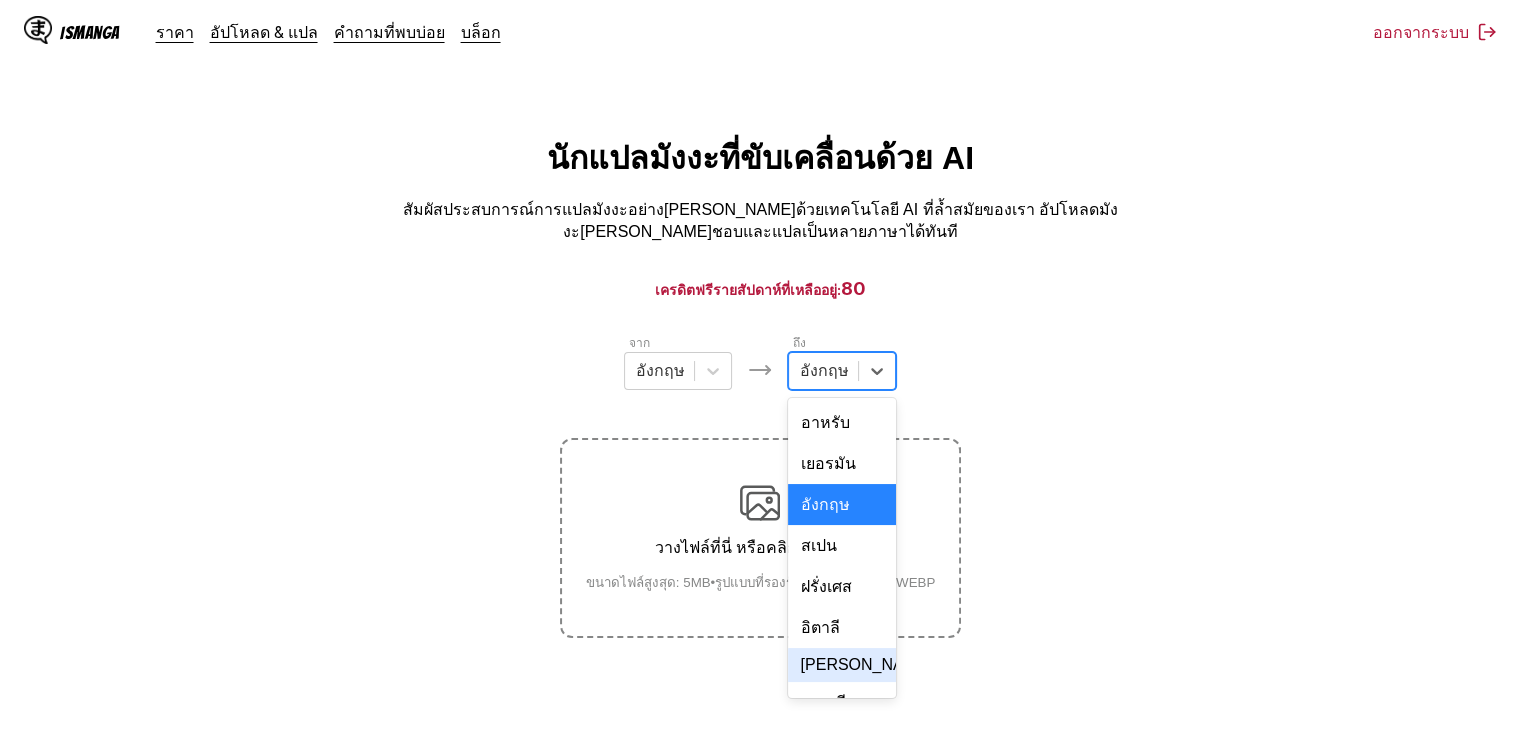 scroll, scrollTop: 200, scrollLeft: 0, axis: vertical 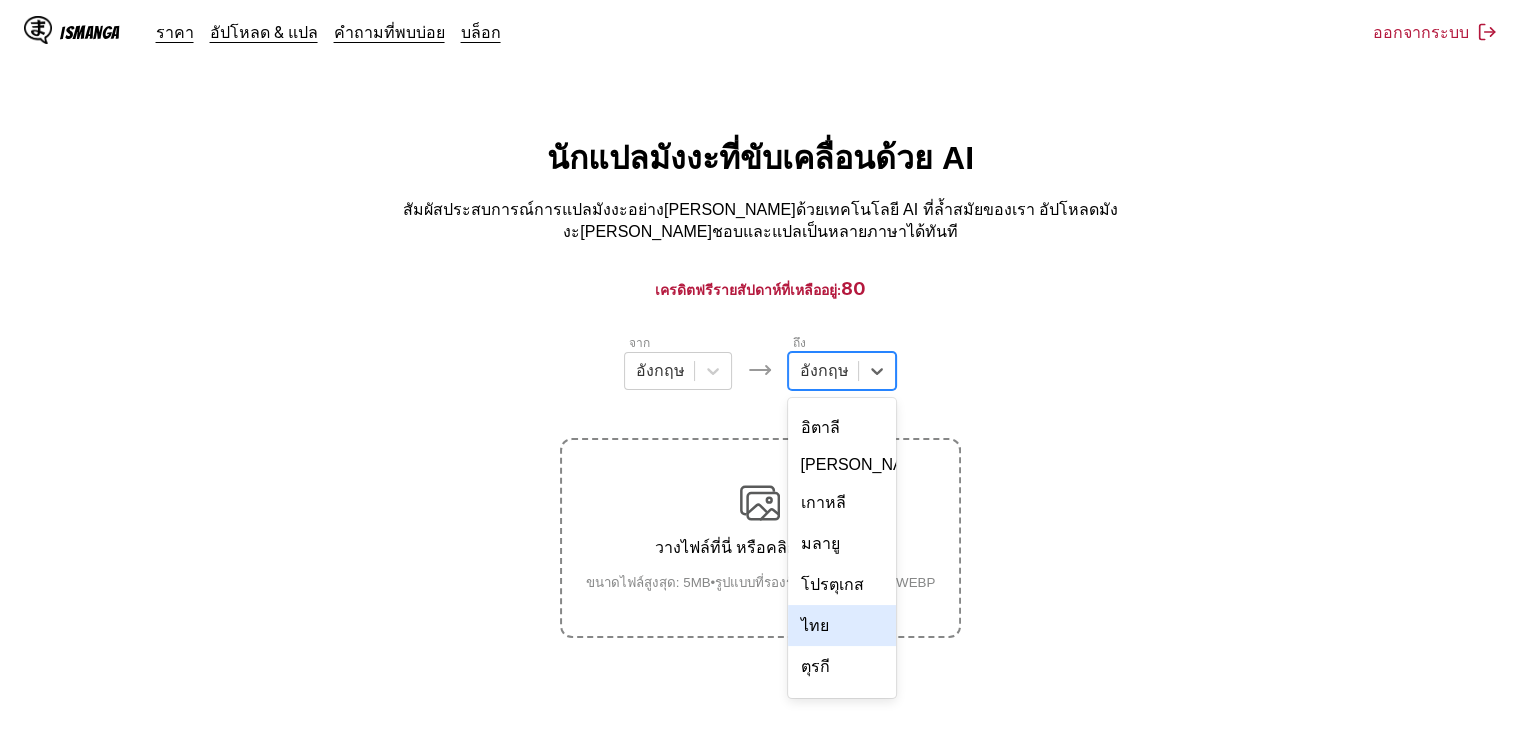 click on "ไทย" at bounding box center [842, 625] 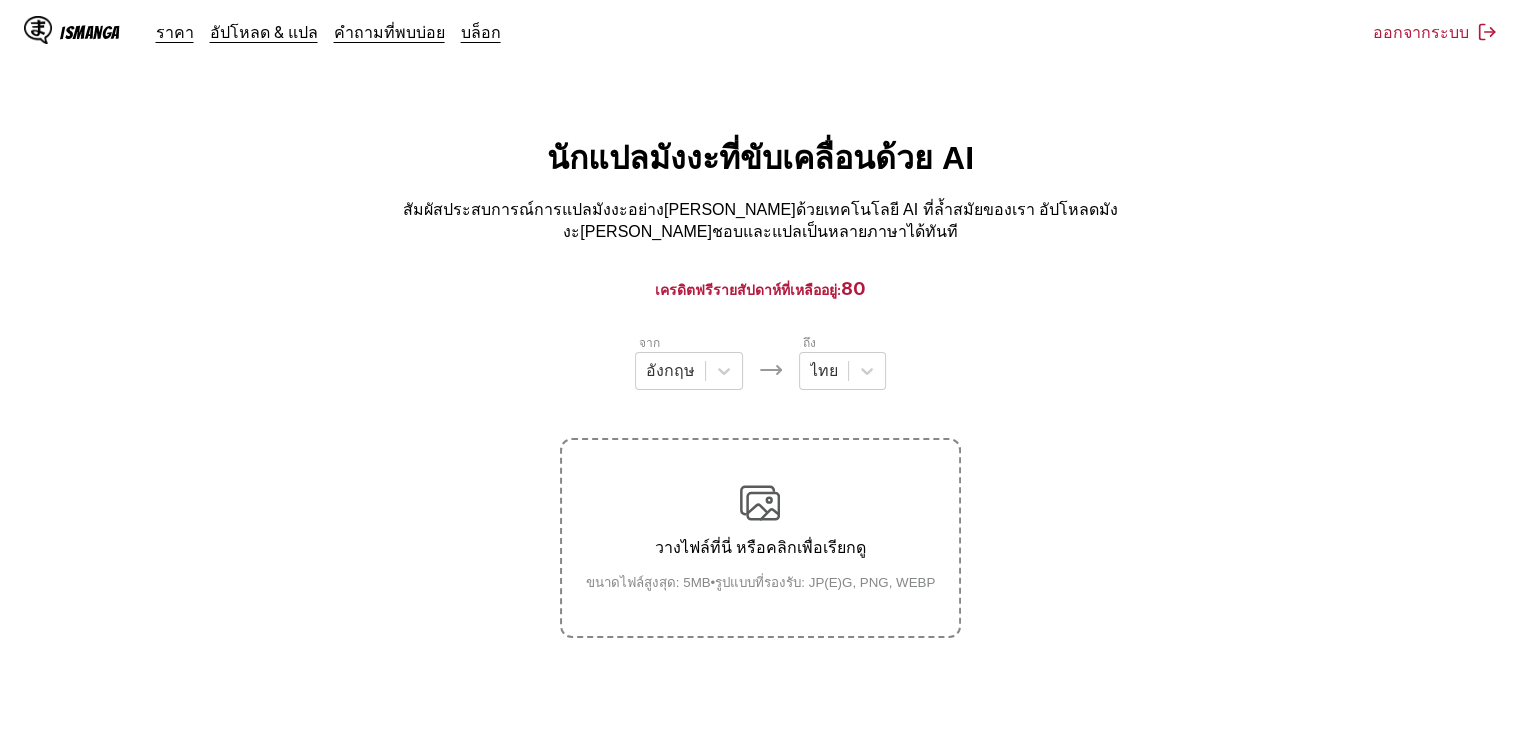 click at bounding box center [760, 503] 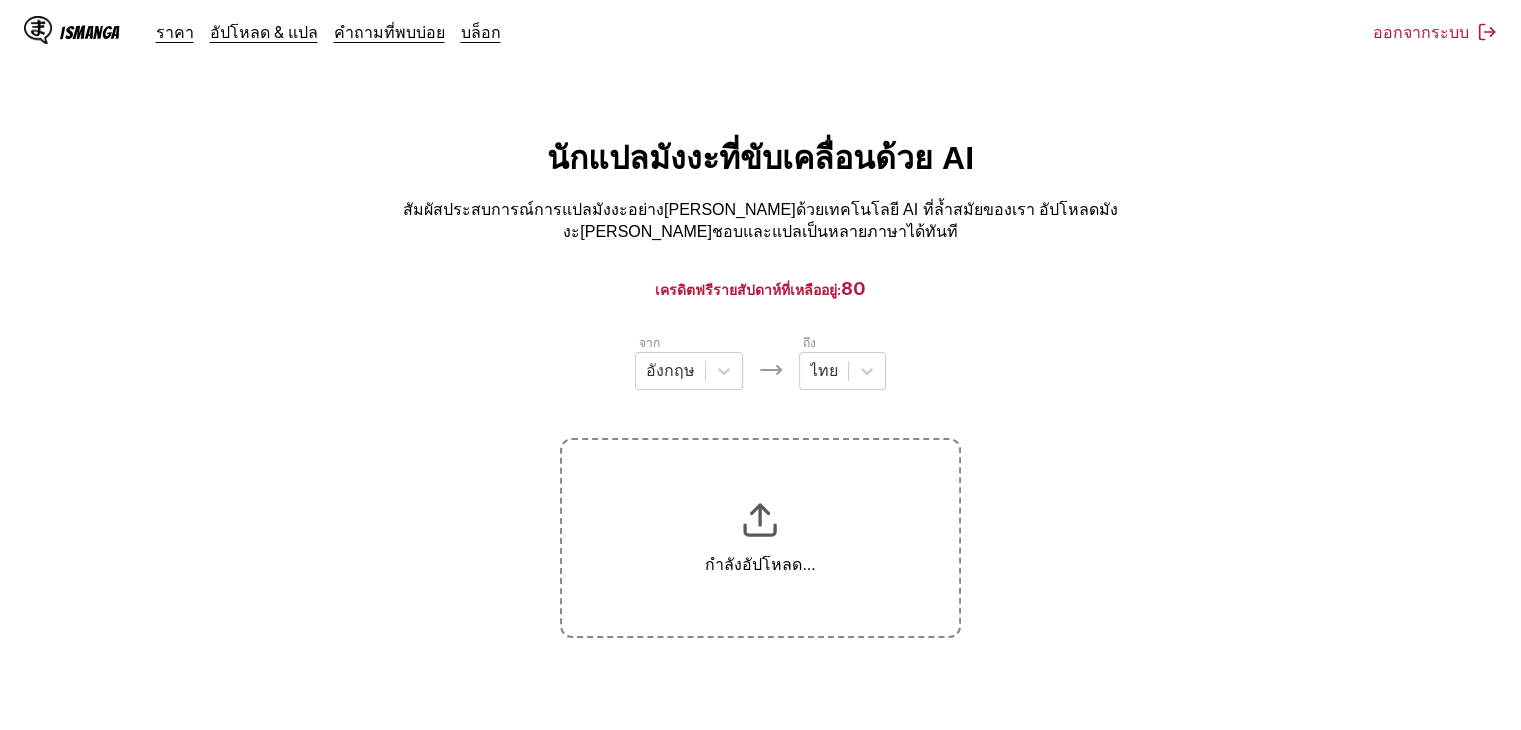 scroll, scrollTop: 244, scrollLeft: 0, axis: vertical 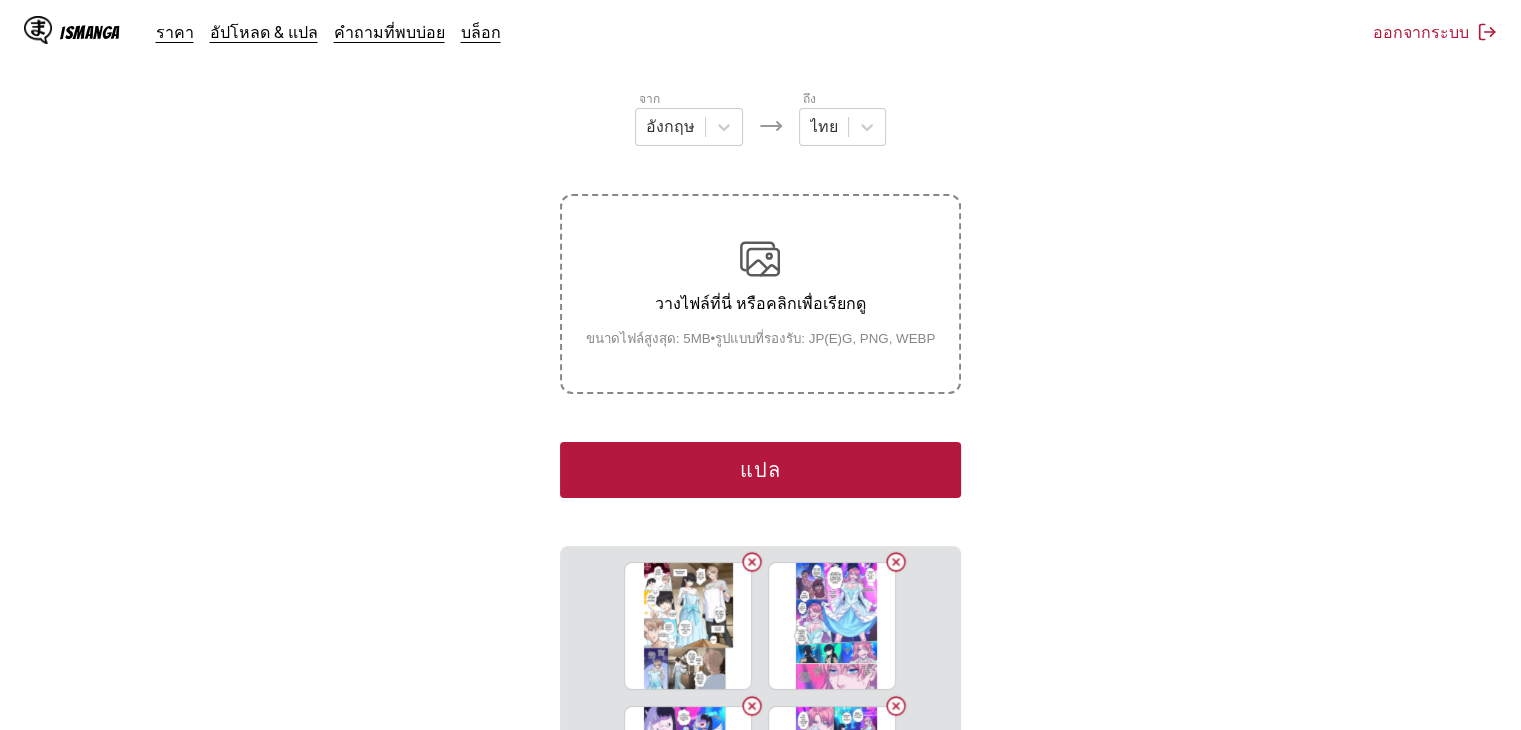 click on "แปล" at bounding box center [760, 470] 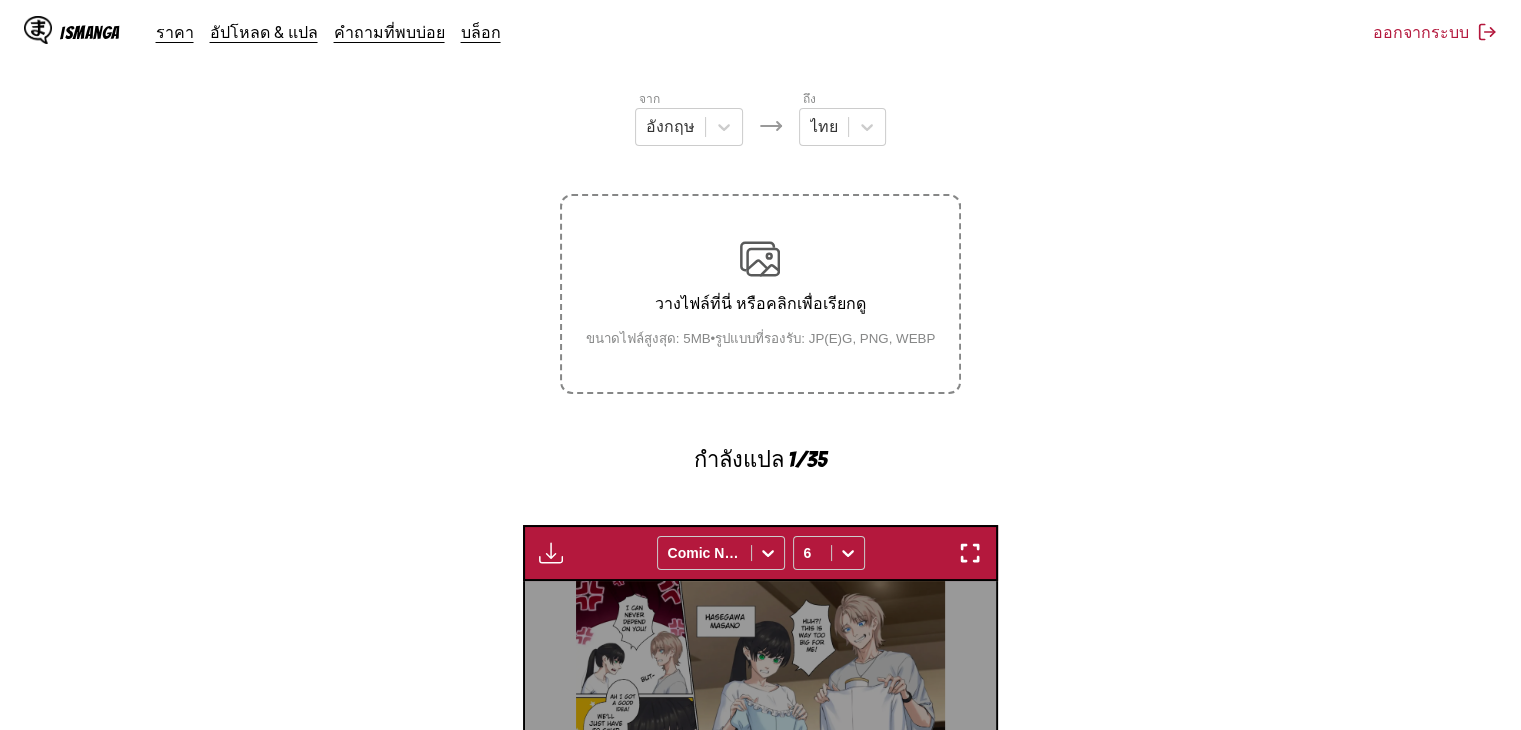scroll, scrollTop: 608, scrollLeft: 0, axis: vertical 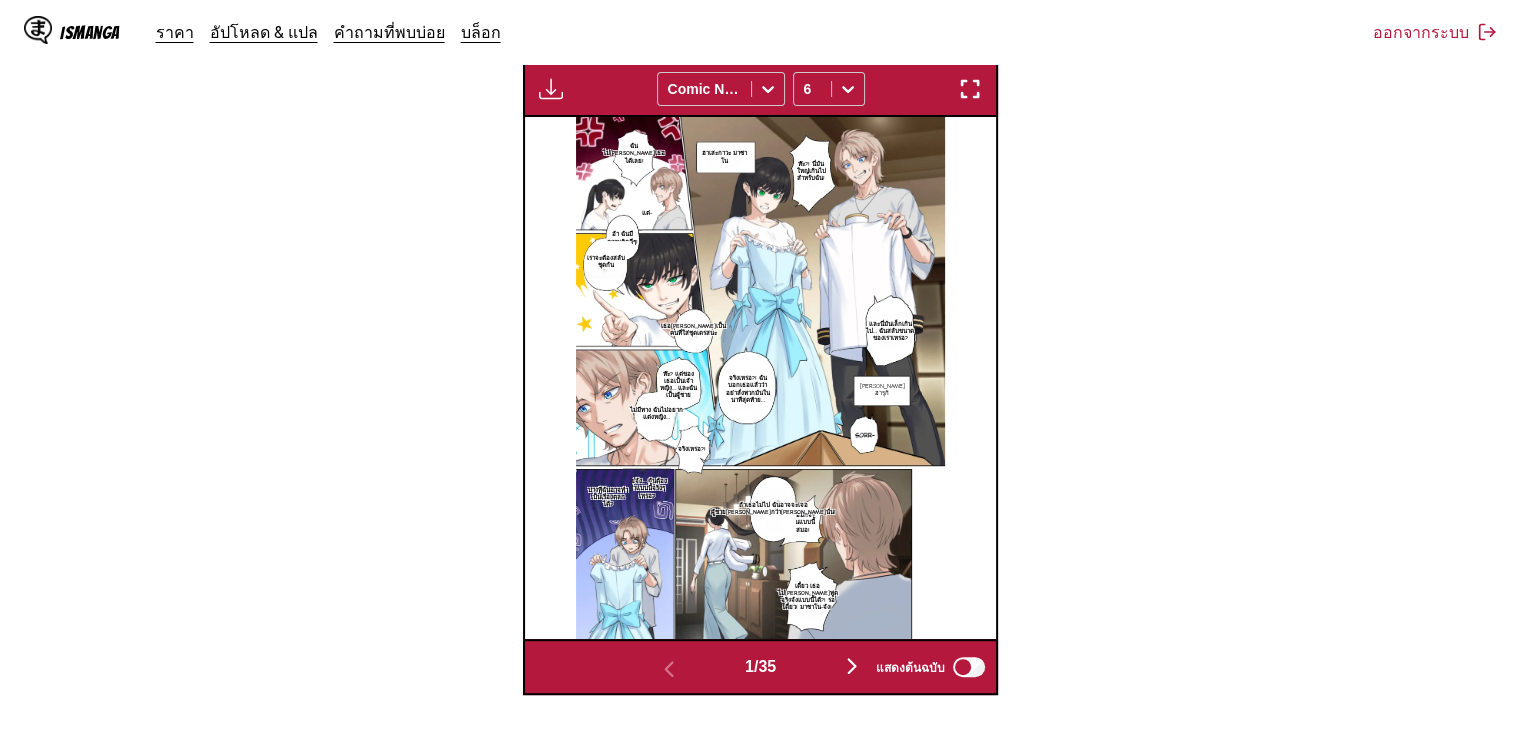 click on "ถ้าเธอไม่ไป ฉันอาจจะเจอผู้ชายที่ดีกว่านั้นที่นั่น!" at bounding box center (773, 509) 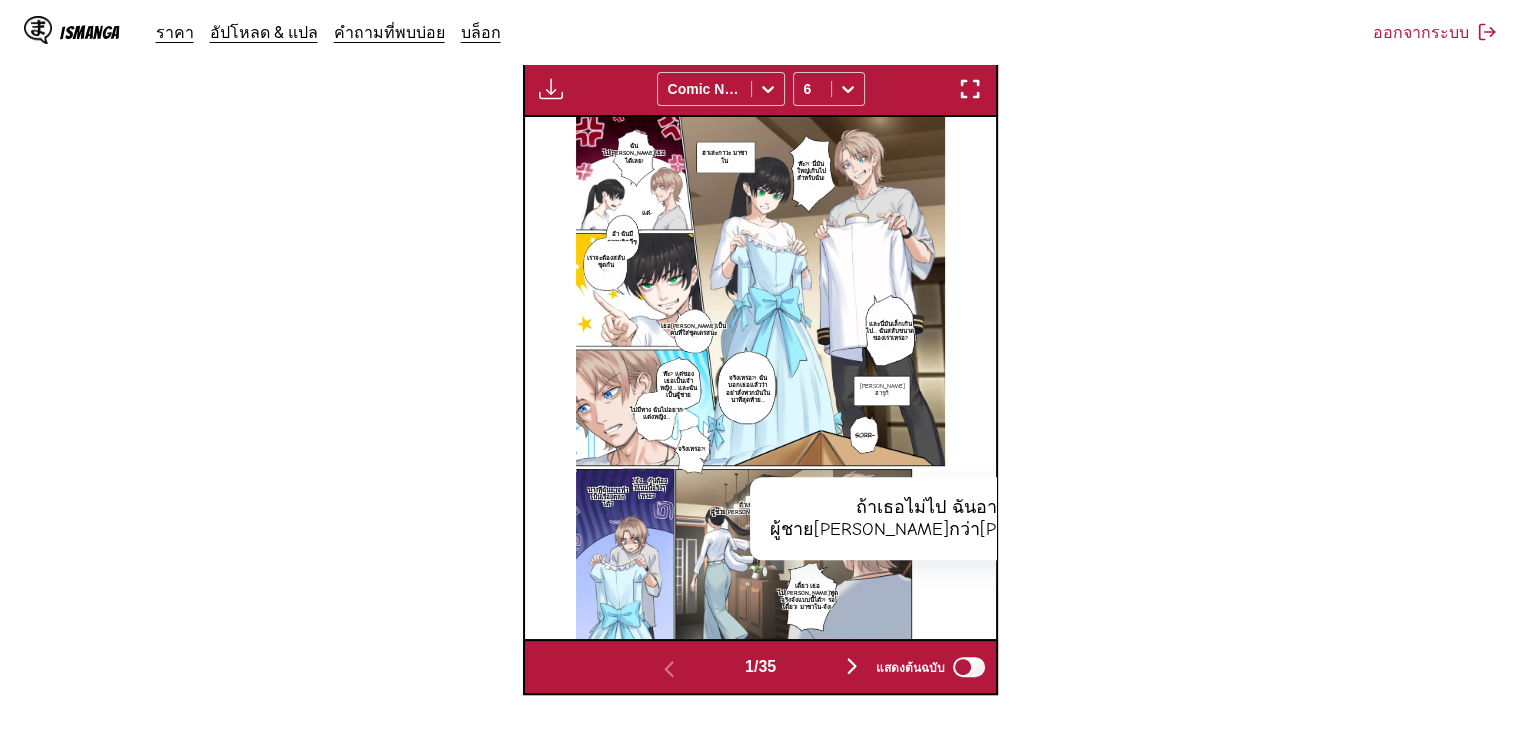 click at bounding box center (1147, 493) 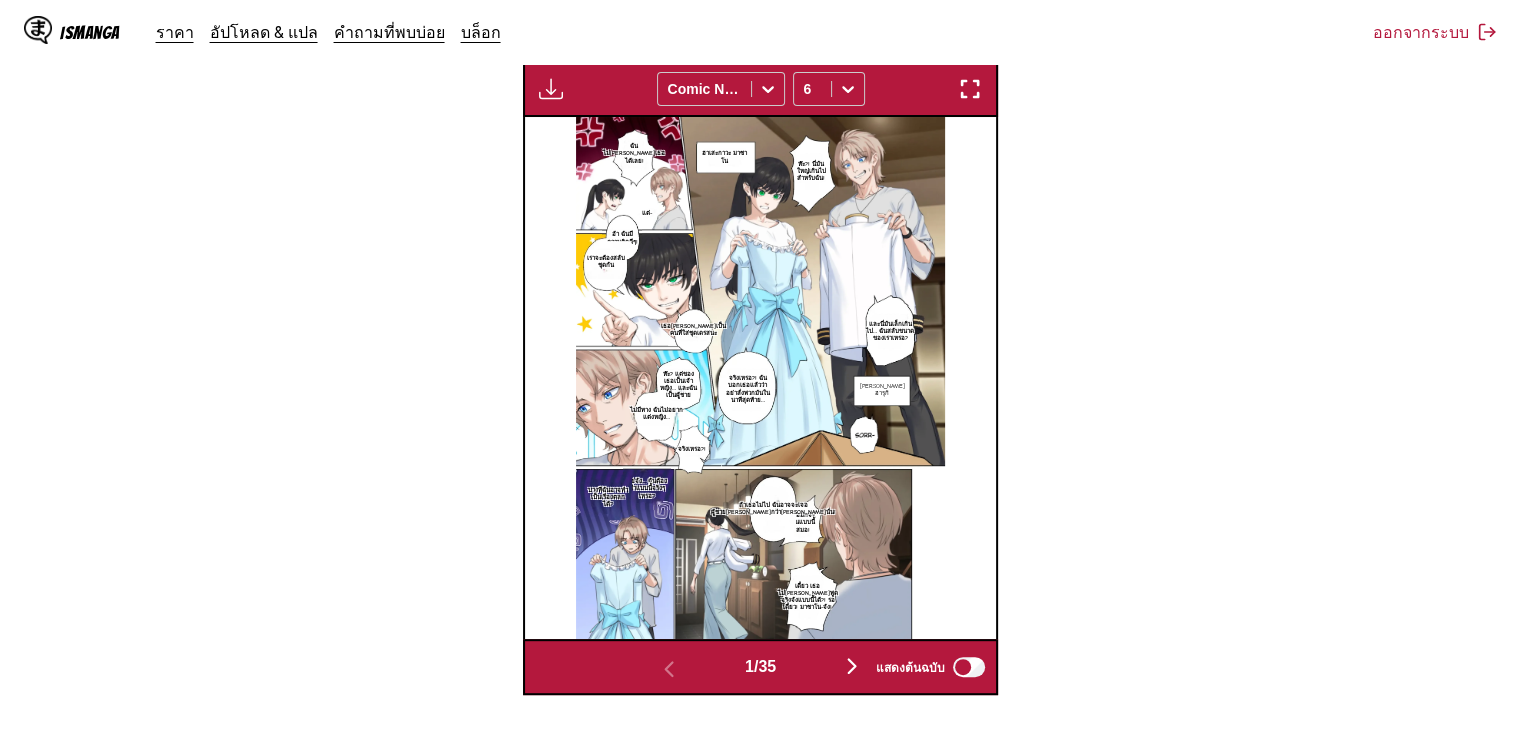 click on "เธอมักจะเป็นแบบนี้เสมอ!" at bounding box center (802, 523) 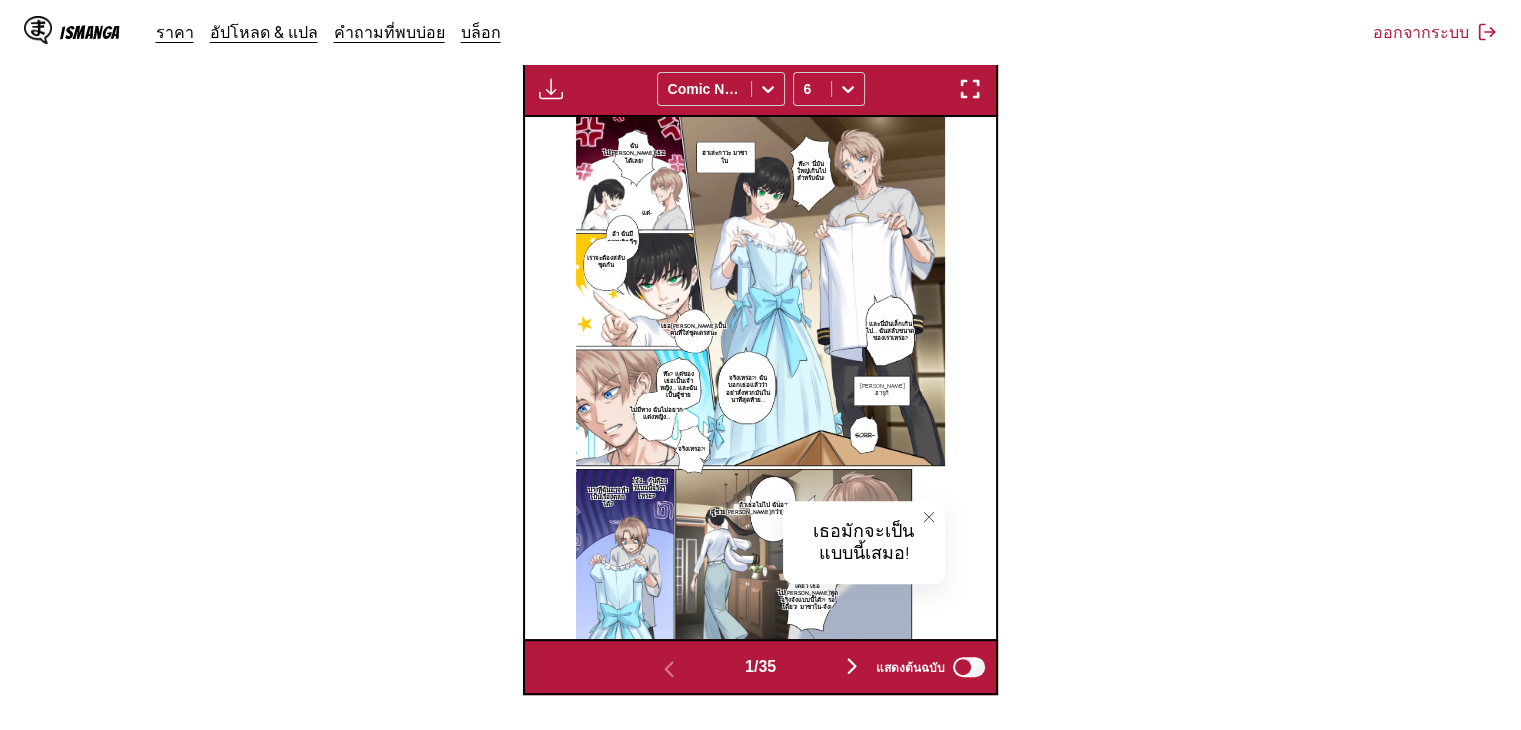 click at bounding box center (929, 517) 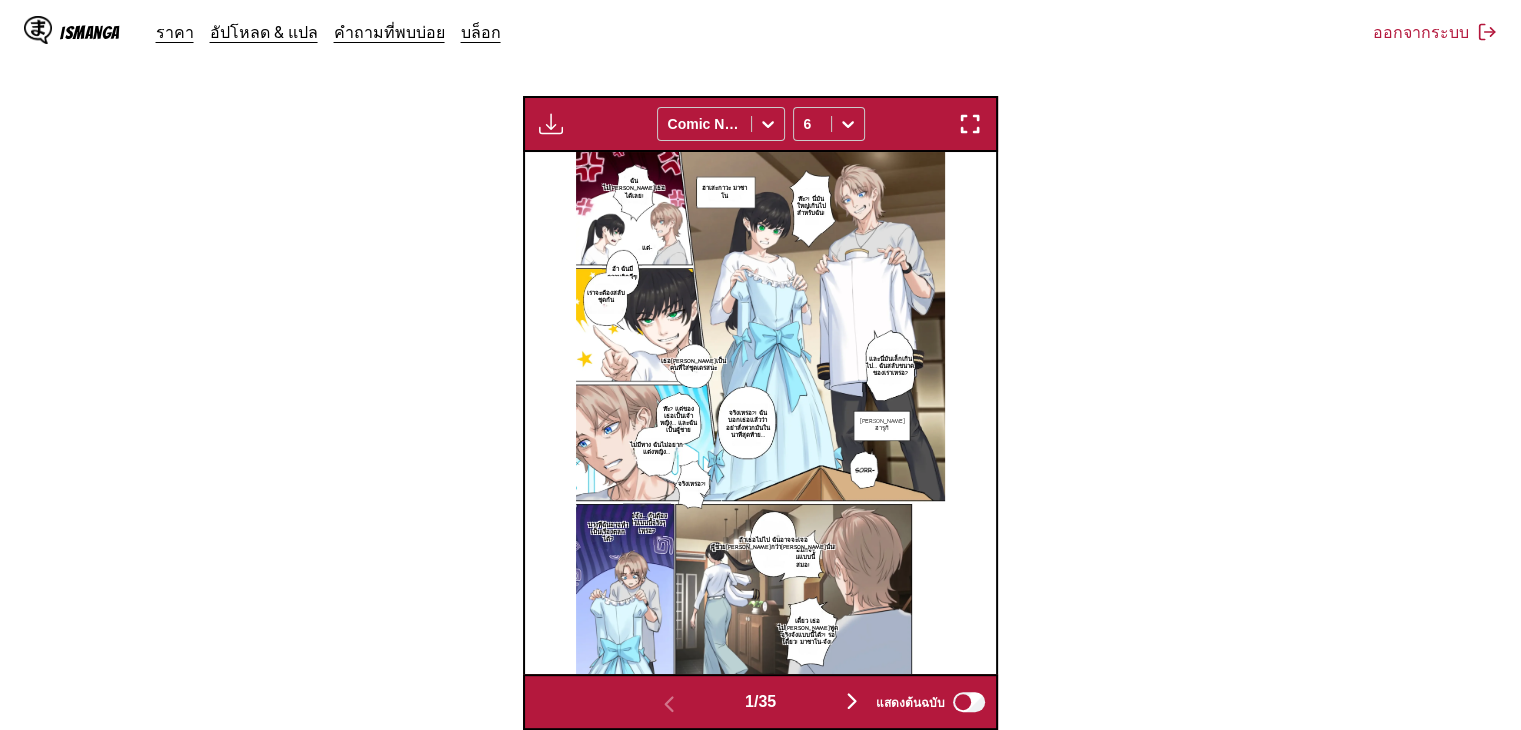 scroll, scrollTop: 708, scrollLeft: 0, axis: vertical 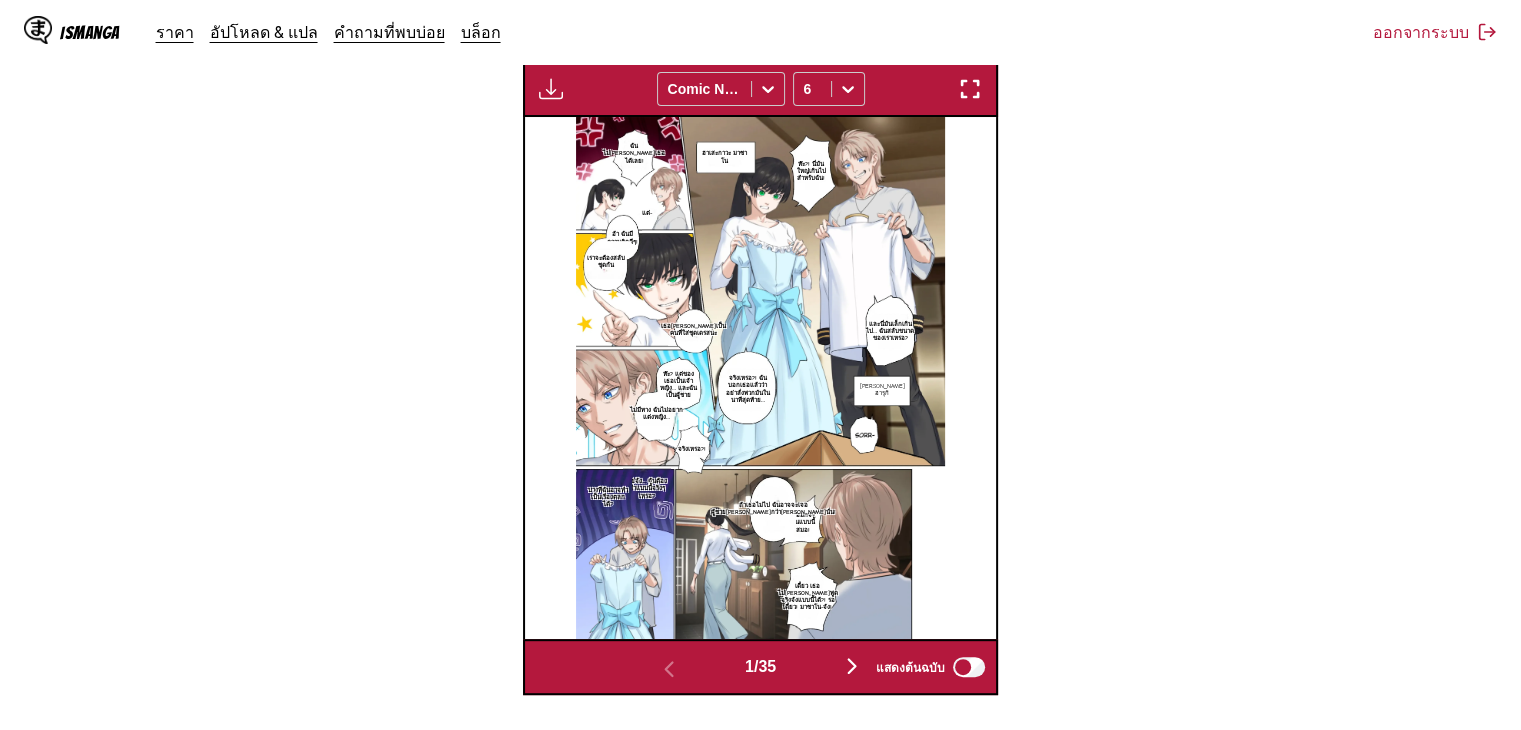 click at bounding box center [852, 666] 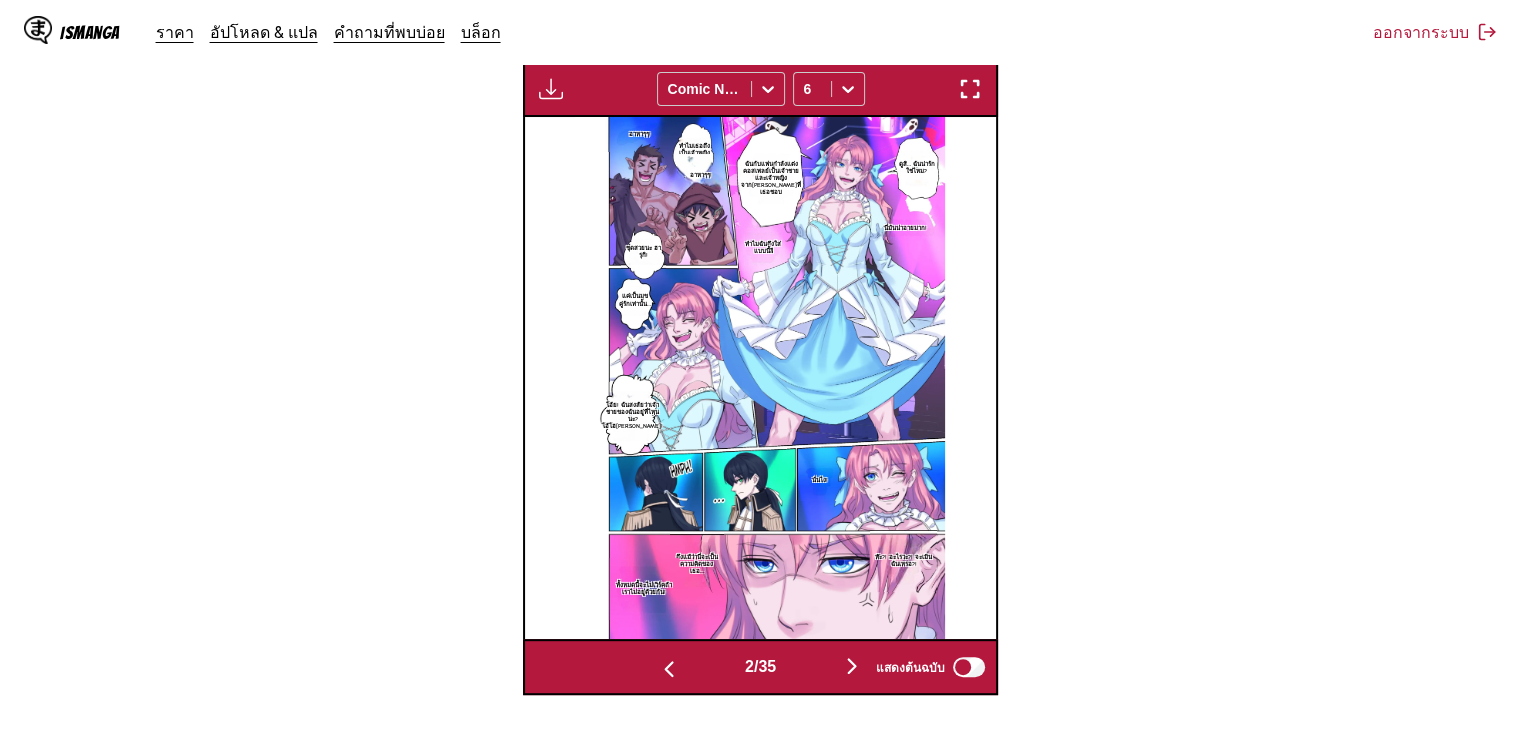 click at bounding box center [852, 666] 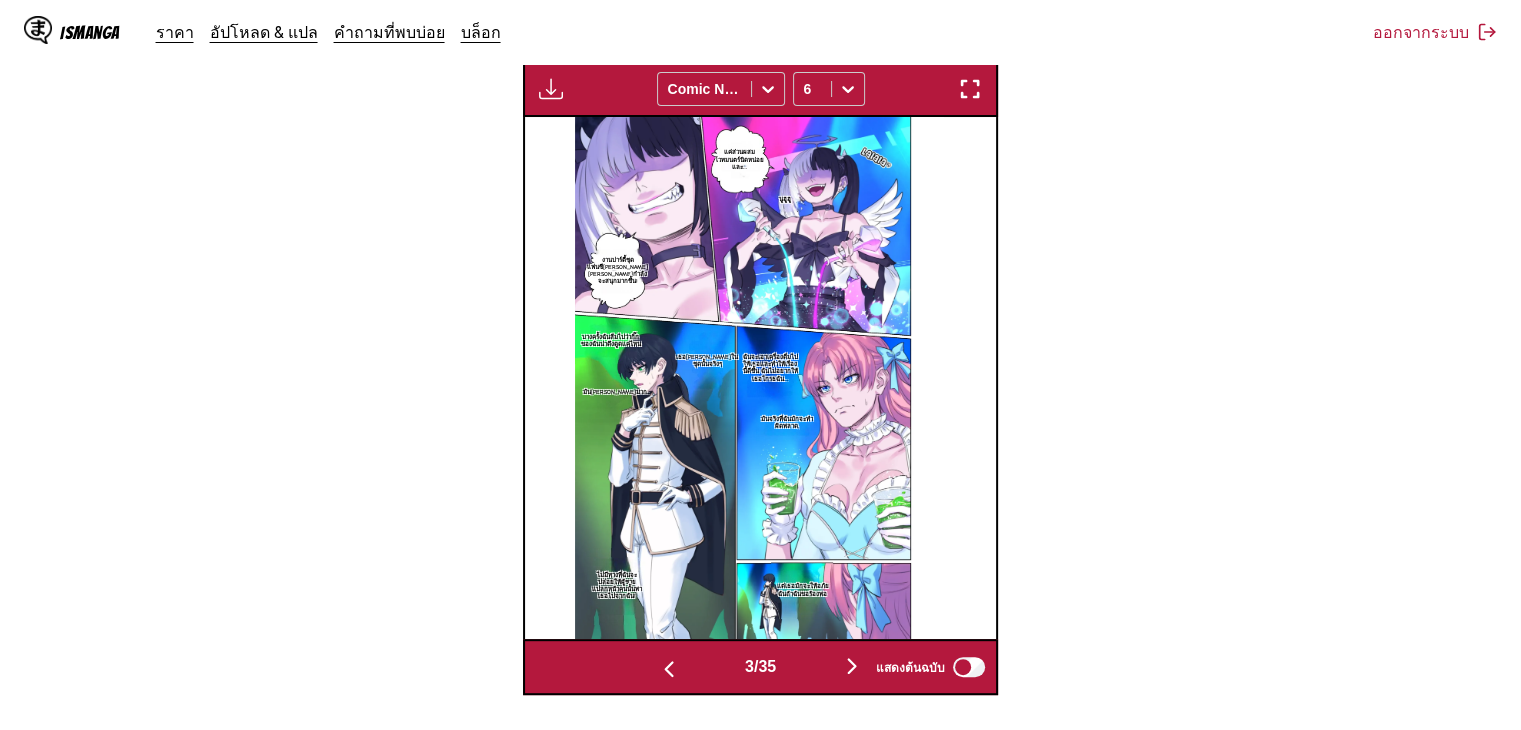 click at bounding box center (852, 666) 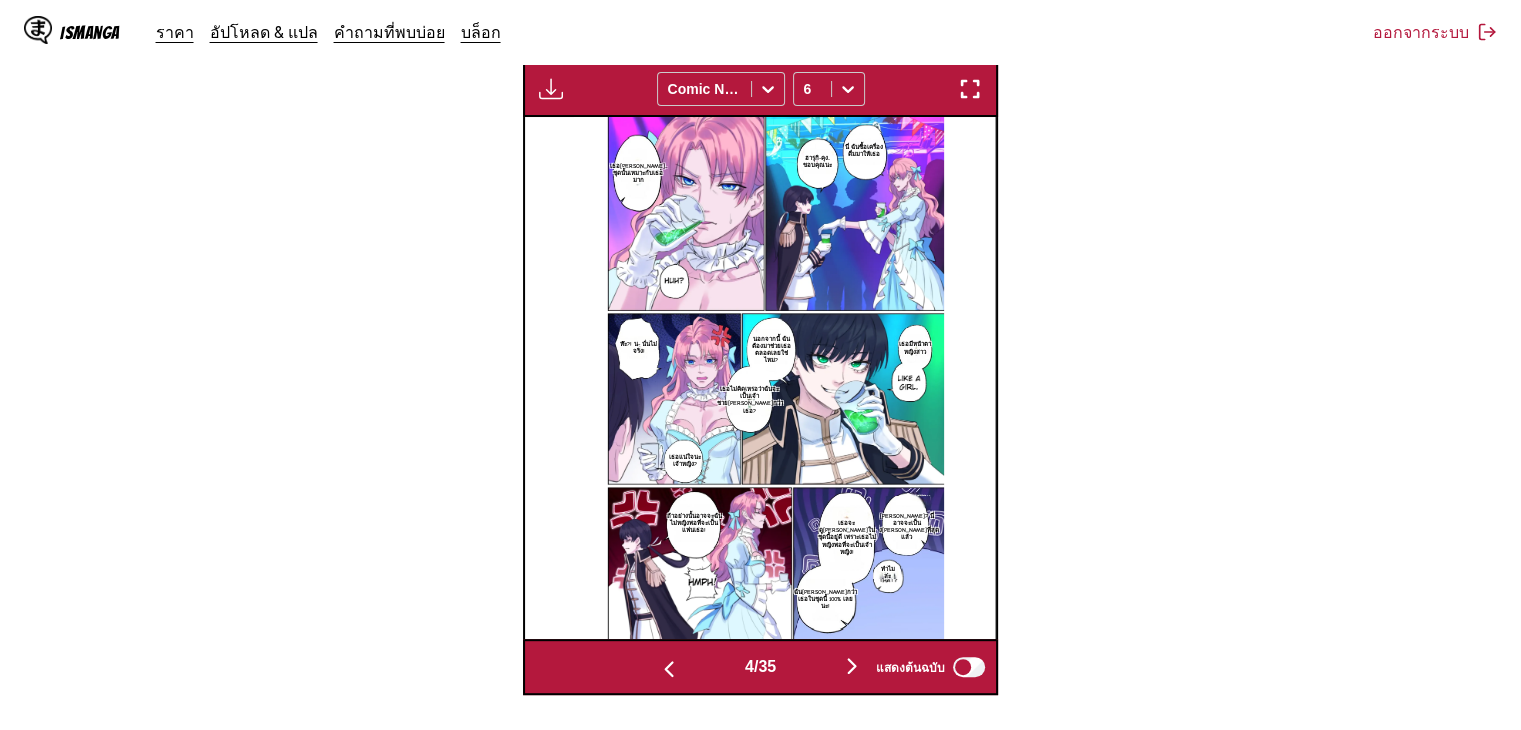 click at bounding box center (852, 666) 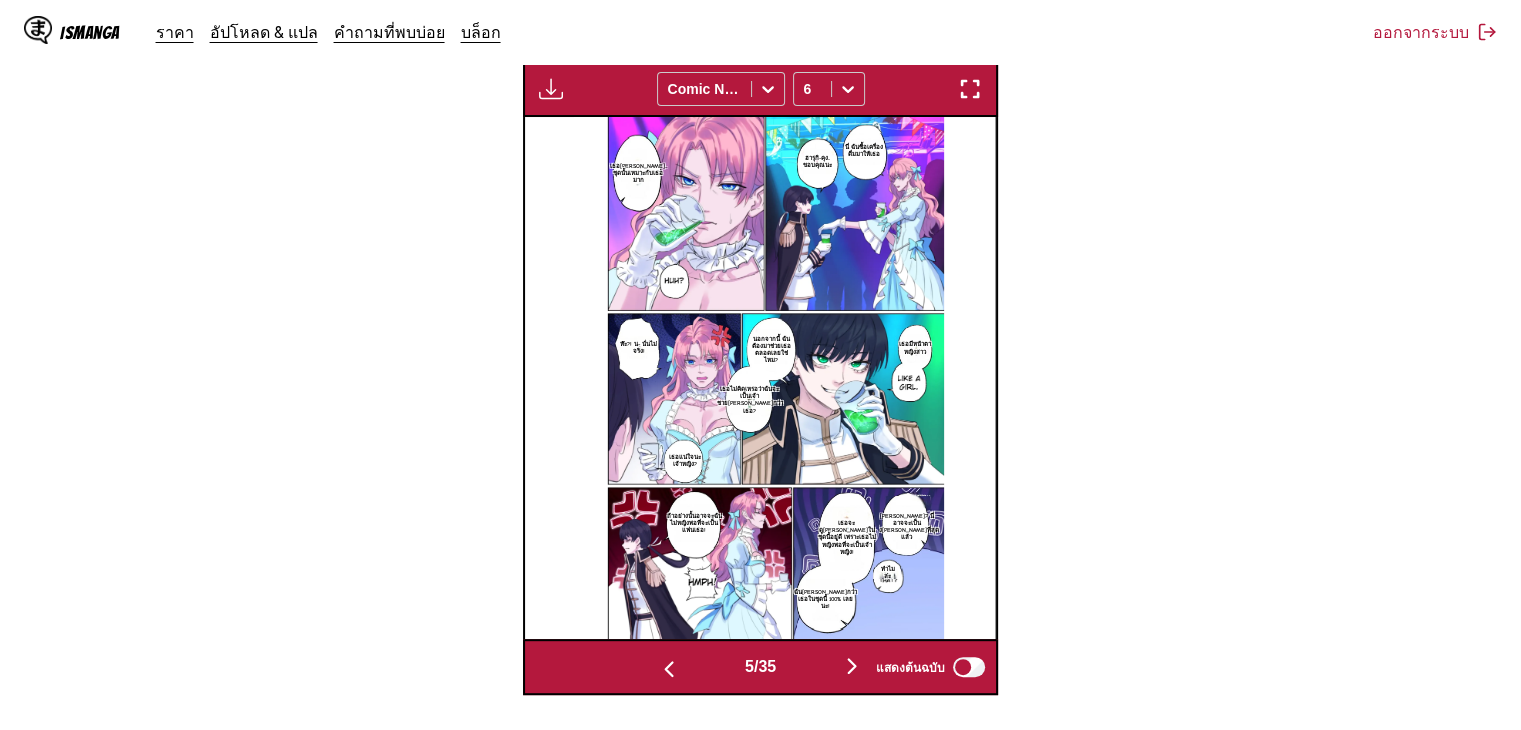 scroll, scrollTop: 0, scrollLeft: 1888, axis: horizontal 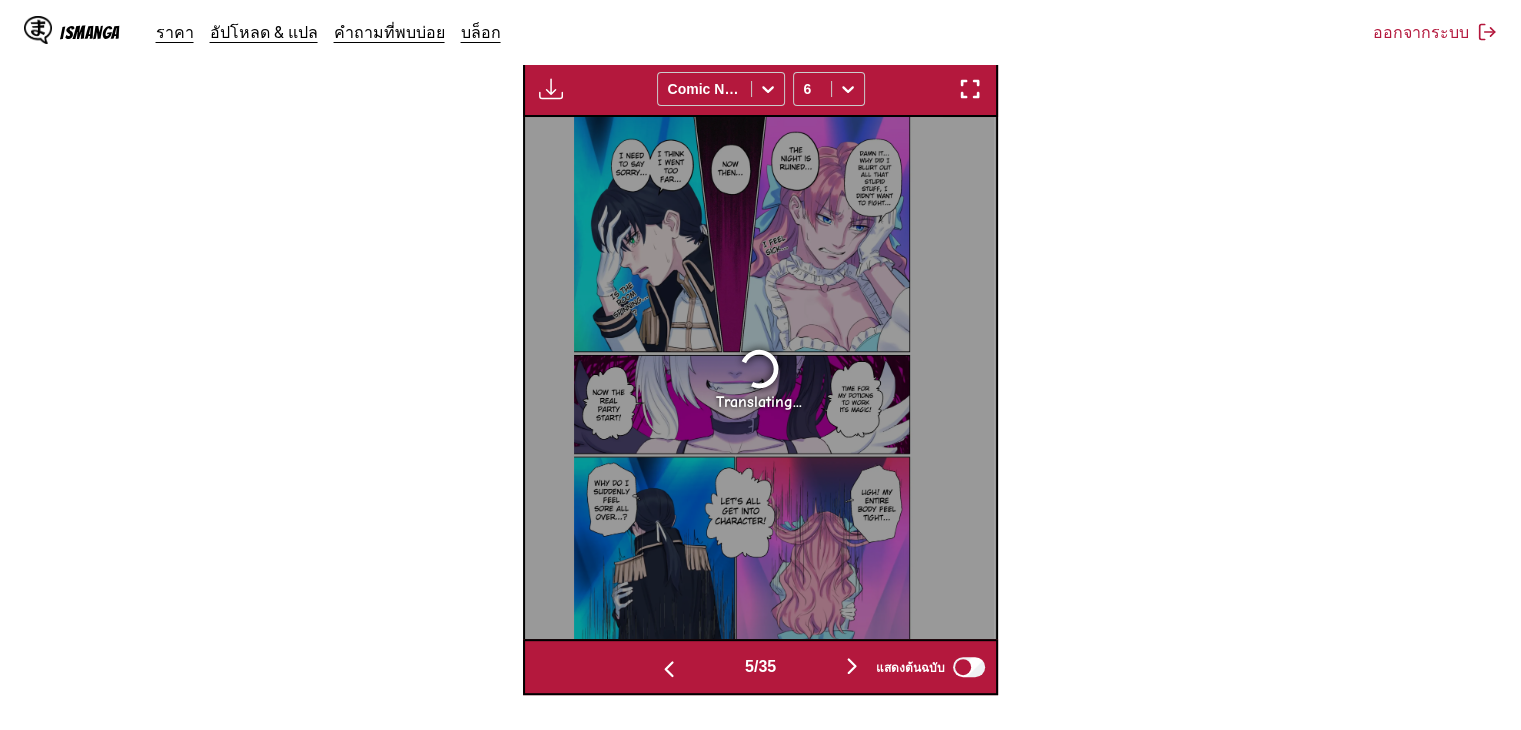 click at bounding box center [669, 669] 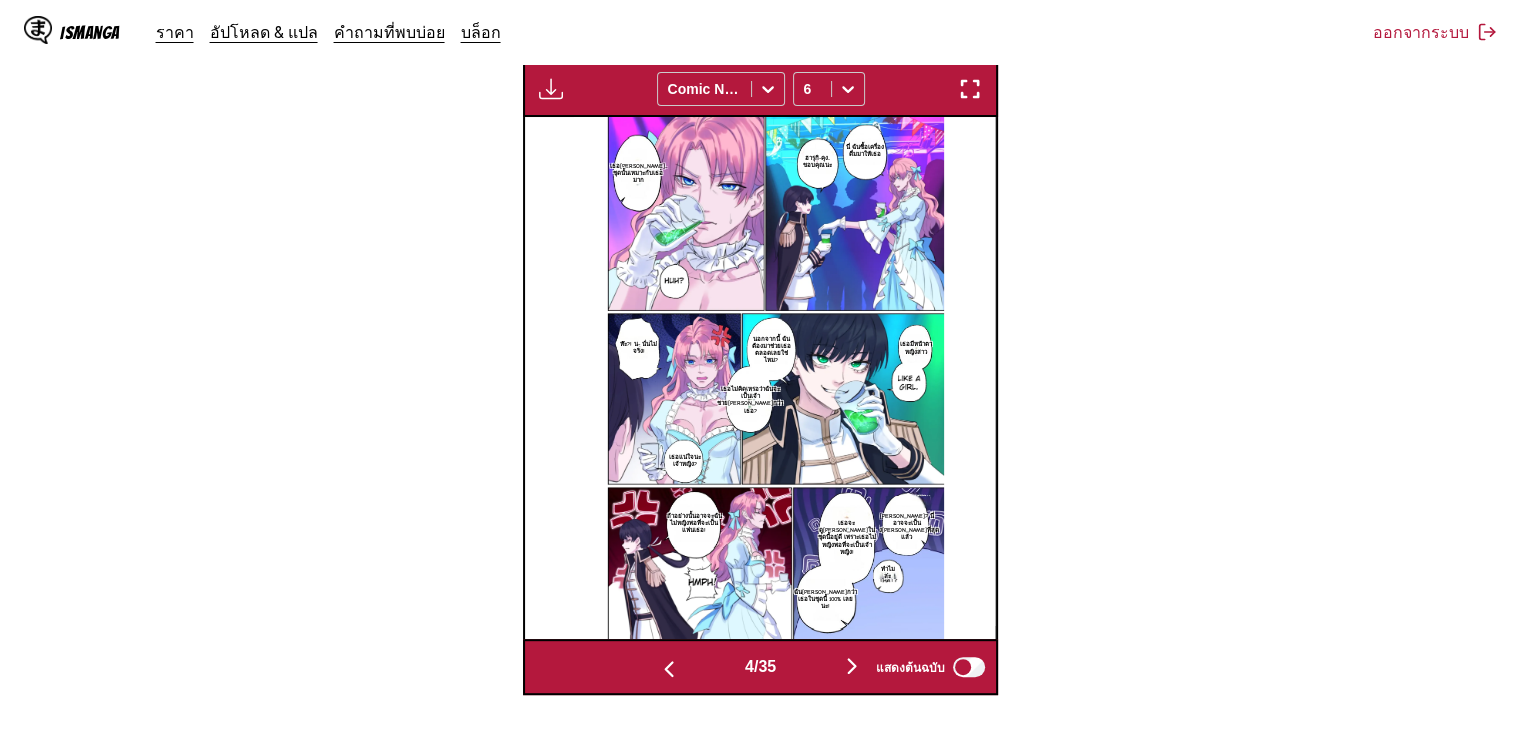 click at bounding box center [669, 669] 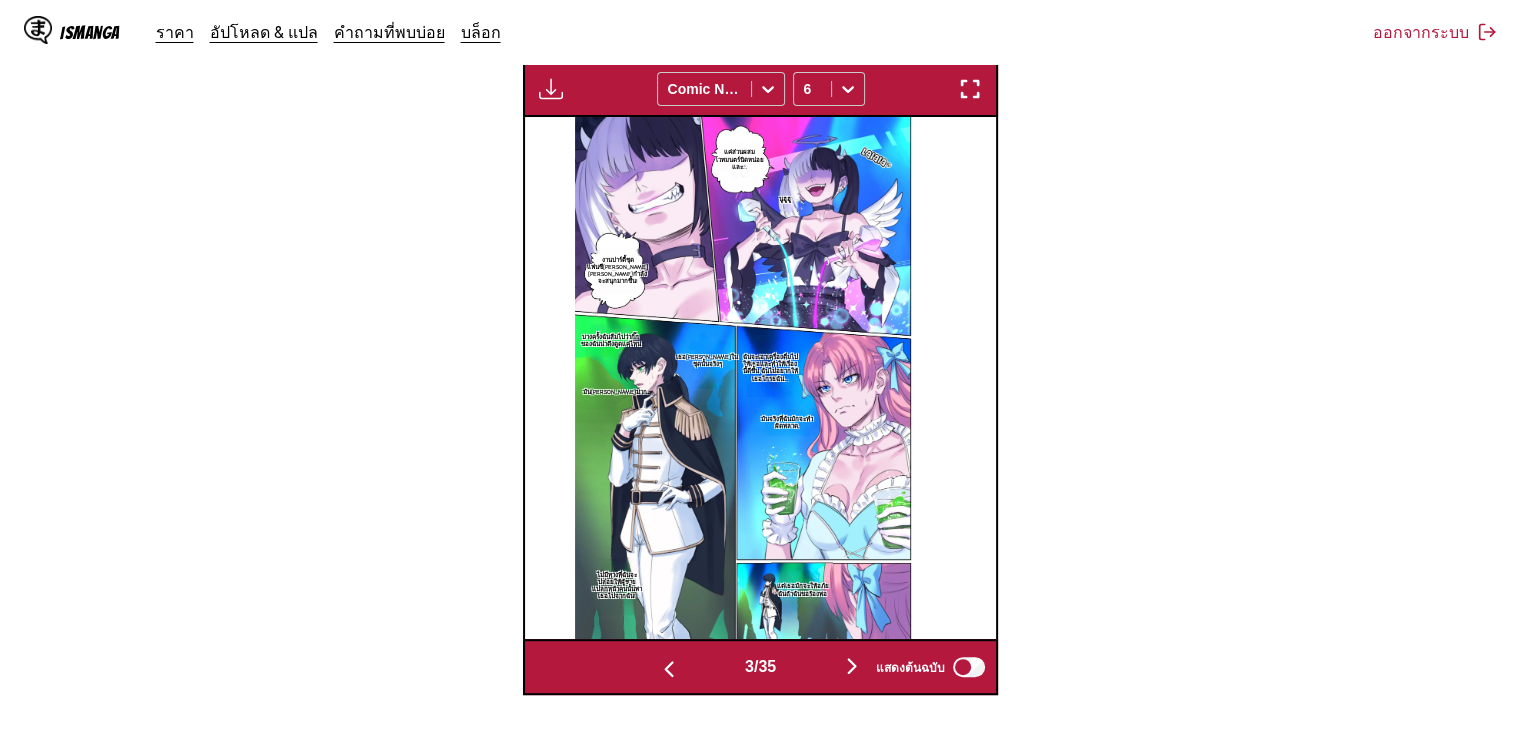 click at bounding box center [669, 669] 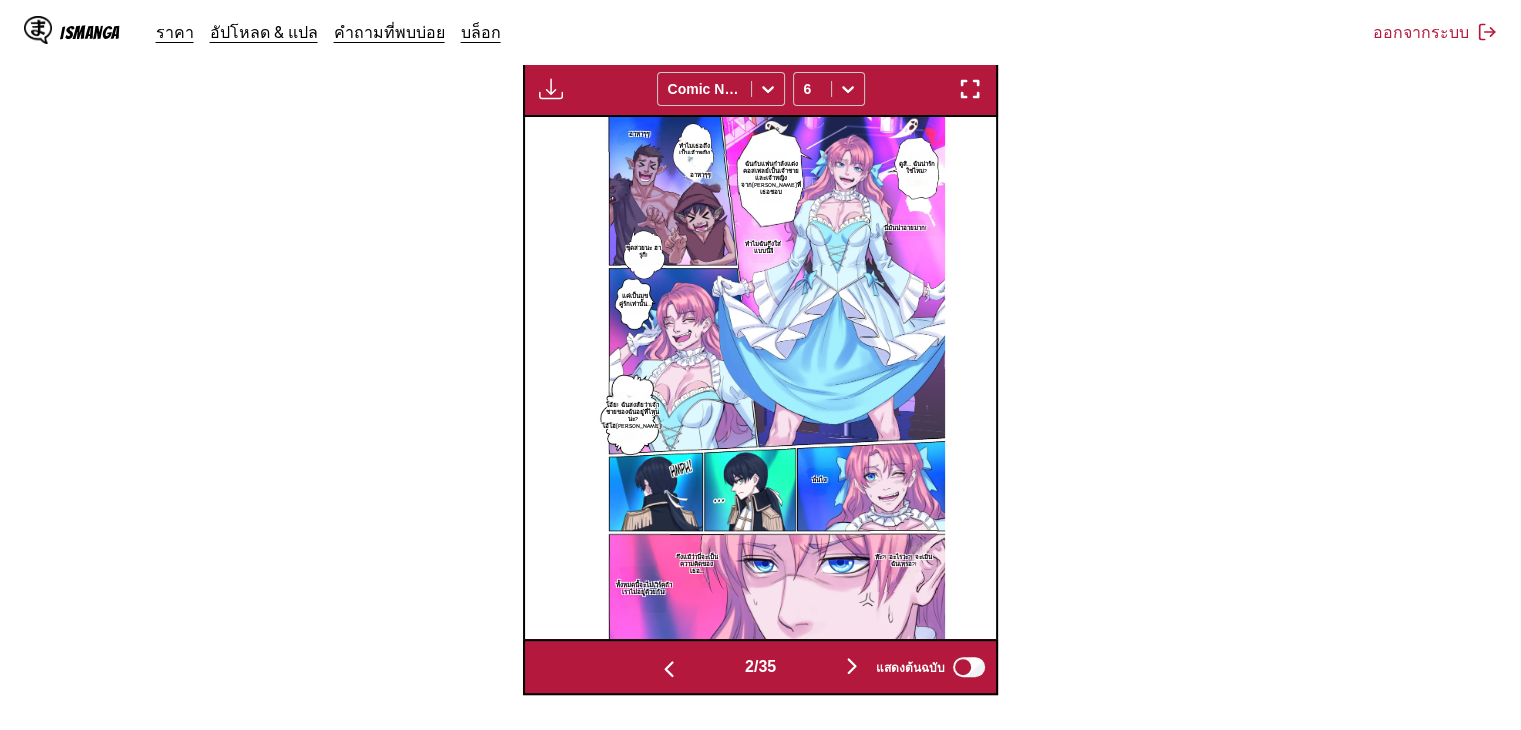 click at bounding box center (669, 669) 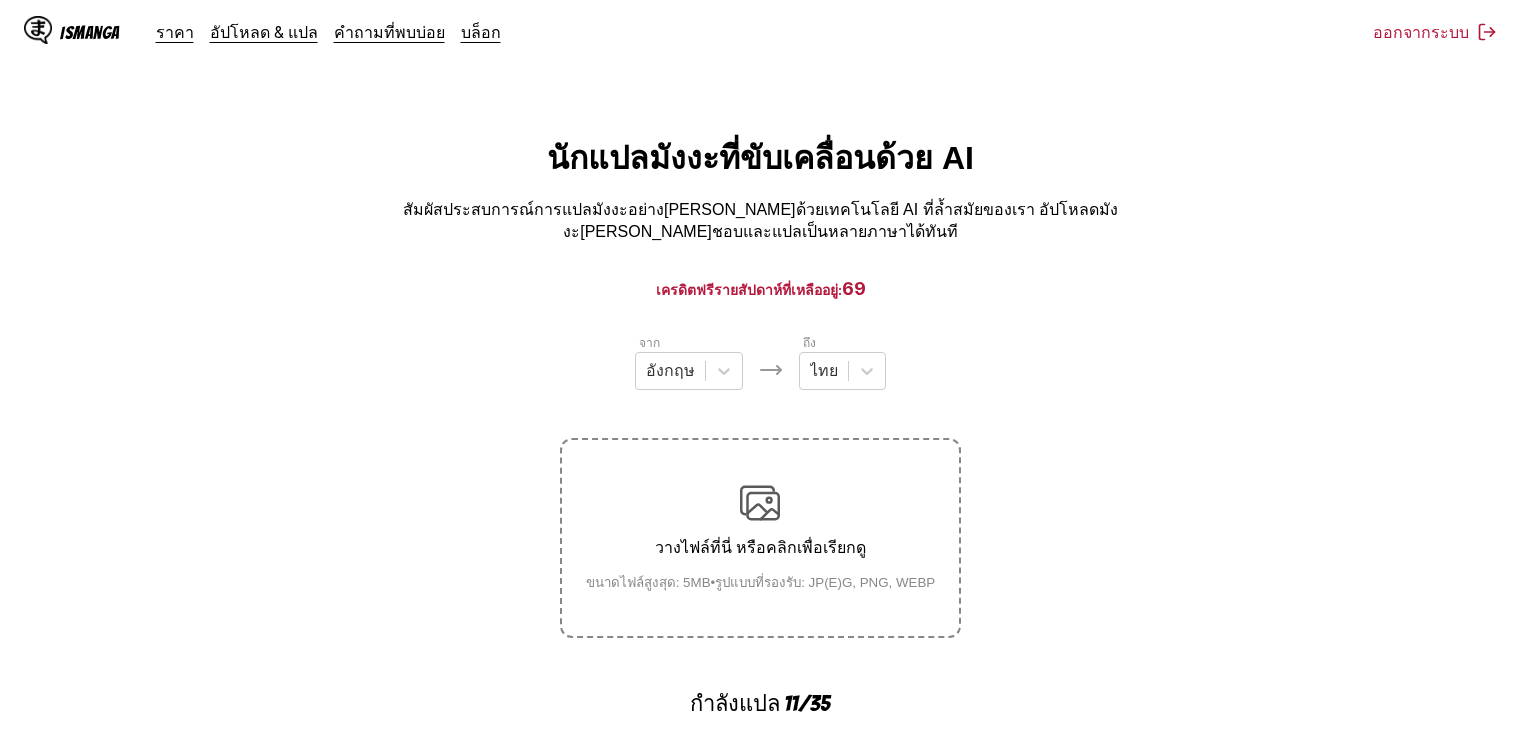 scroll, scrollTop: 708, scrollLeft: 0, axis: vertical 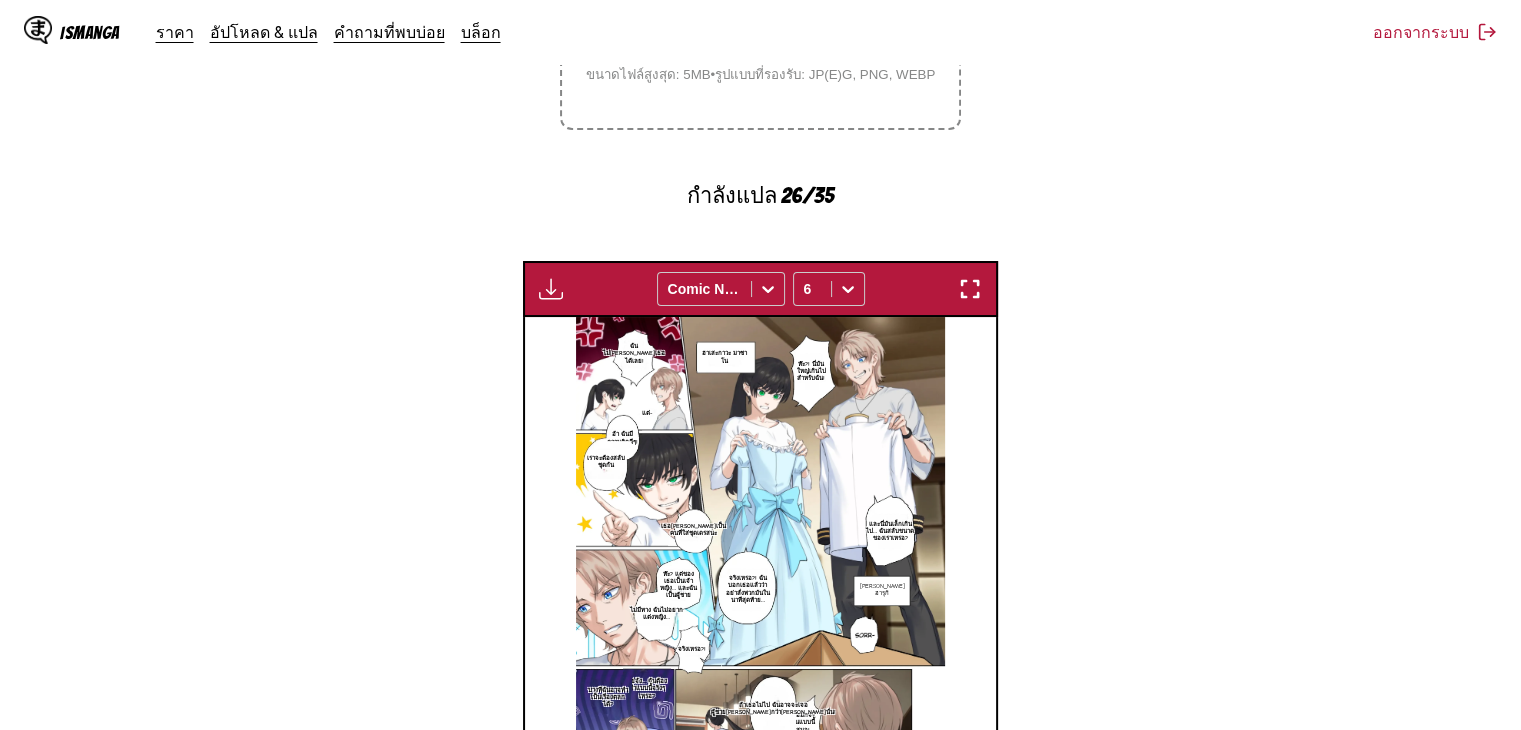 click on "จาก อังกฤษ ถึง ไทย วางไฟล์ที่นี่ หรือคลิกเพื่อเรียกดู ขนาดไฟล์สูงสุด: 5MB  •  รูปแบบที่รองรับ: JP(E)G, PNG, WEBP กำลังแปล 26/35 กำลังรอการแปลเสร็จสิ้น... Comic Neue 6 ฮาเสะกาวะ มาซาโน ฉันไม่[PERSON_NAME]เธอได้เลย! ห๊ะ?! นี่มันใหญ่เกินไปสำหรับฉัน! แต่- อ้า ฉันมีความคิดดีๆ! เราจะต้องสลับชุดกัน และนี่มันเล็กเกินไป… ฉันสลับขนาดของเราเหรอ? เธอ[PERSON_NAME]เป็นคนที่ใส่ชุดเดรสนะ [PERSON_NAME] ฮารุกิ จริงเหรอ?! ฮ 1" at bounding box center (760, 360) 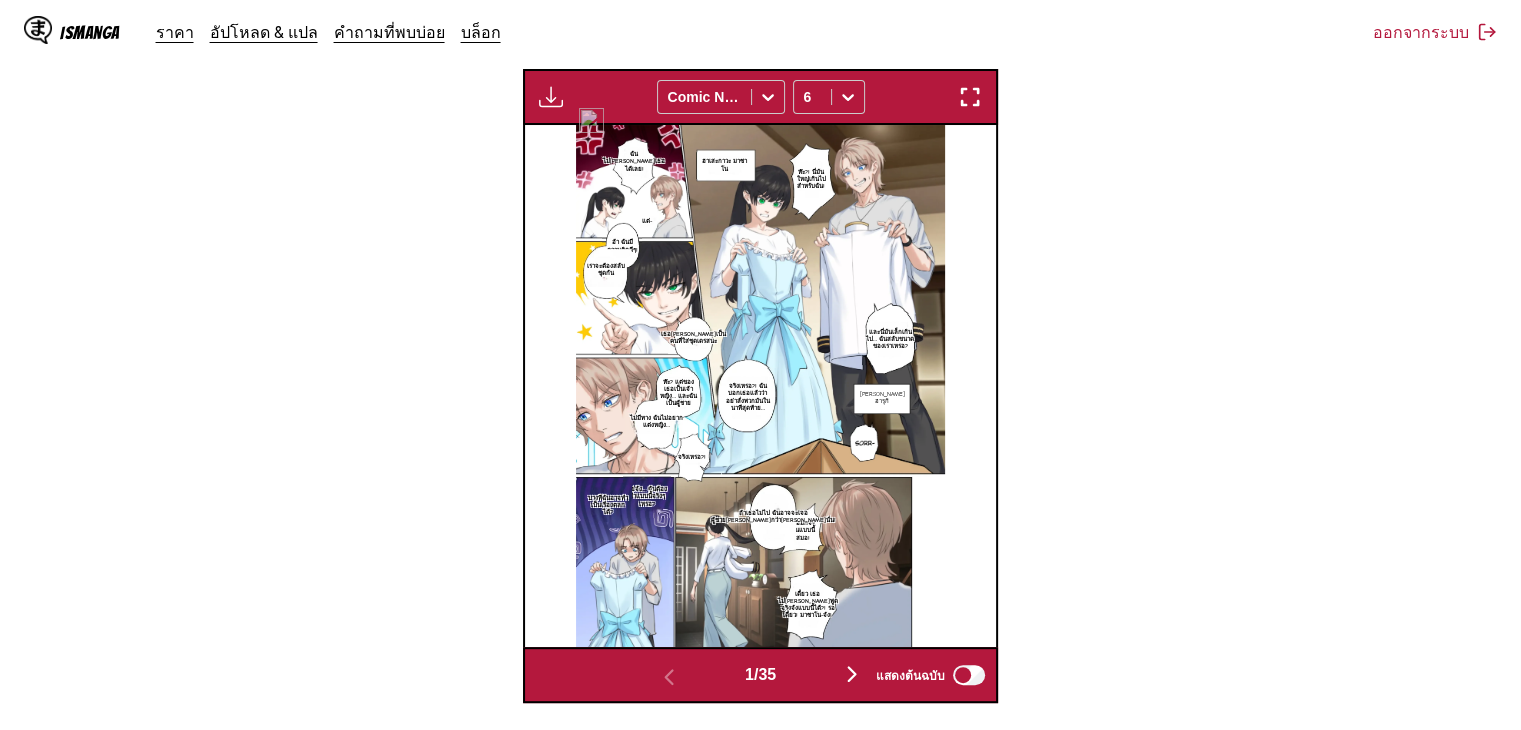 scroll, scrollTop: 708, scrollLeft: 0, axis: vertical 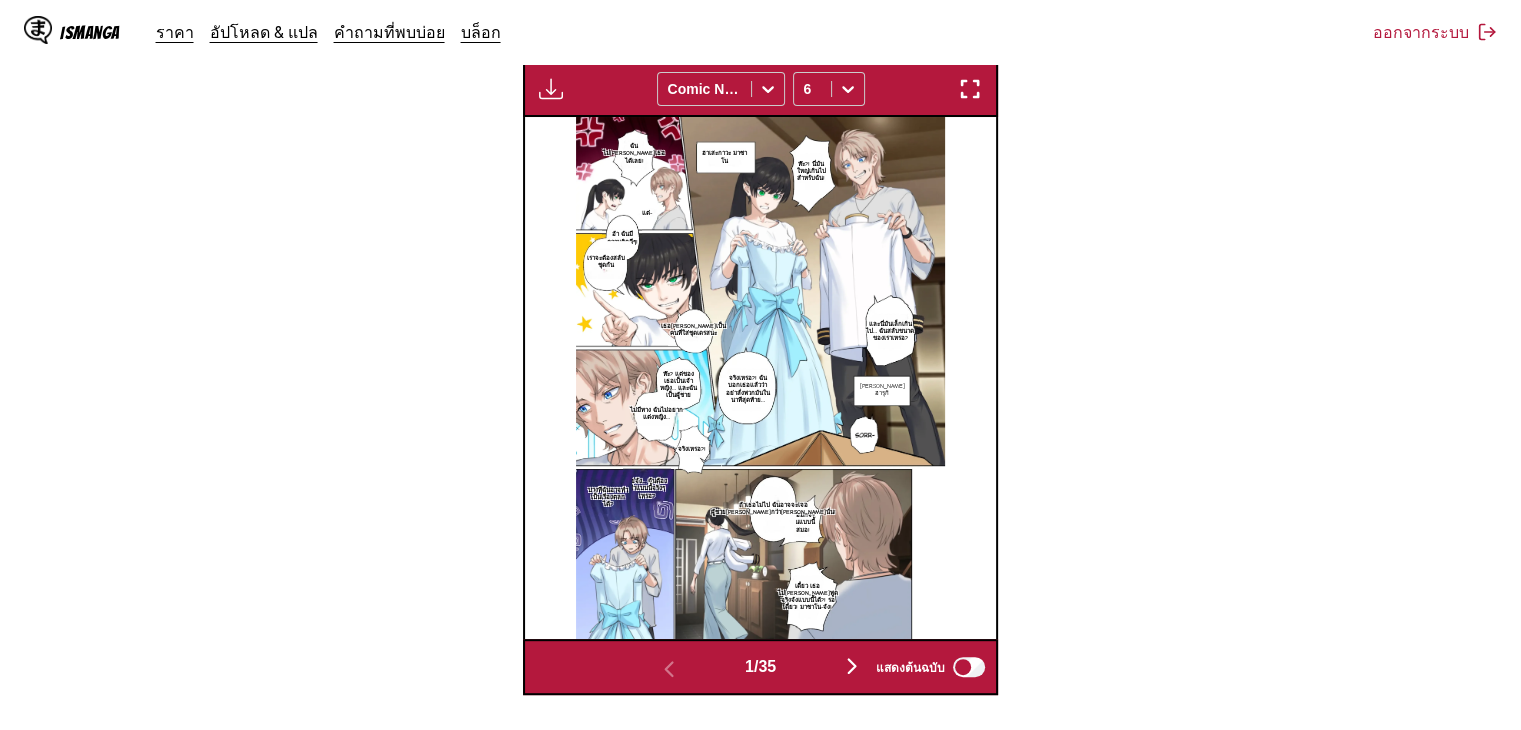 click at bounding box center [852, 666] 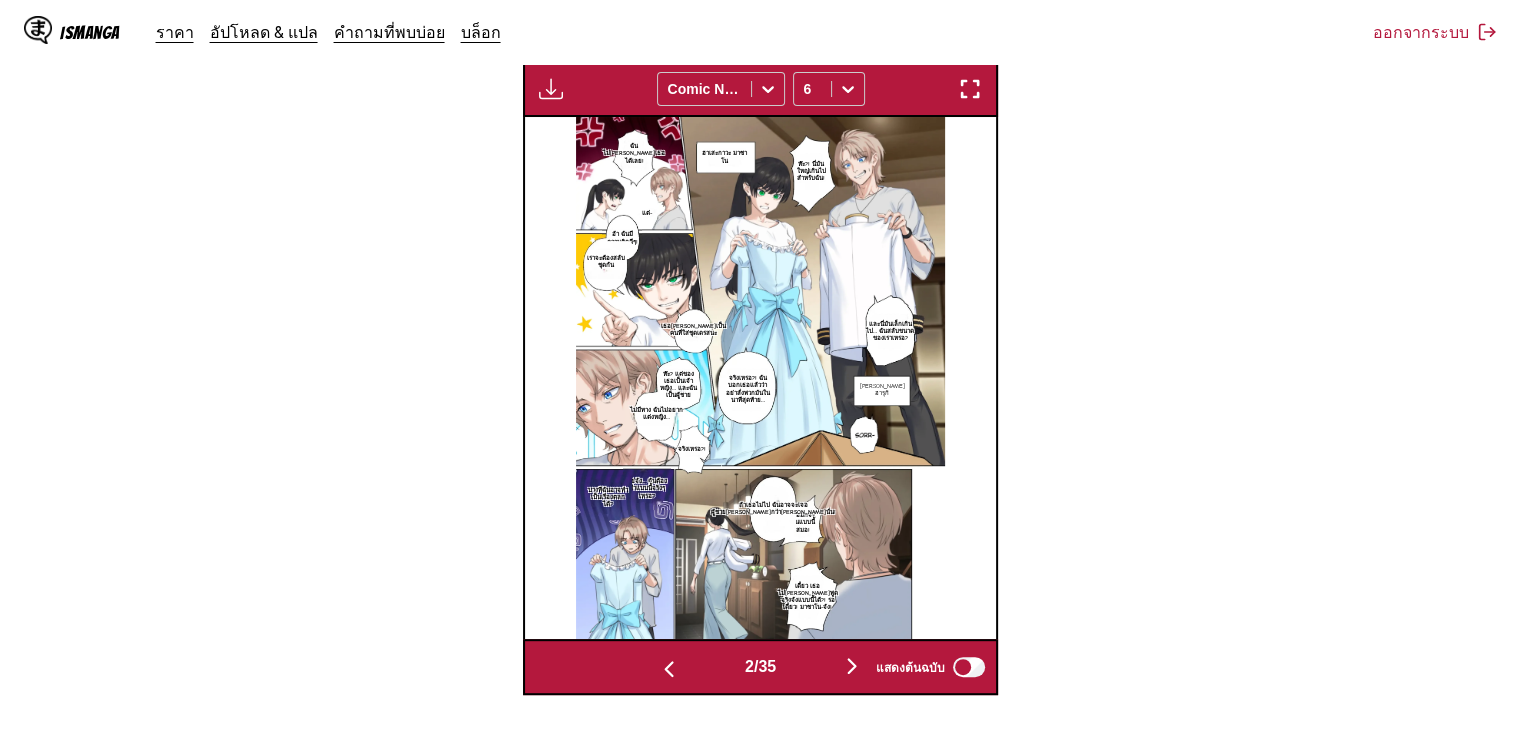 scroll, scrollTop: 0, scrollLeft: 472, axis: horizontal 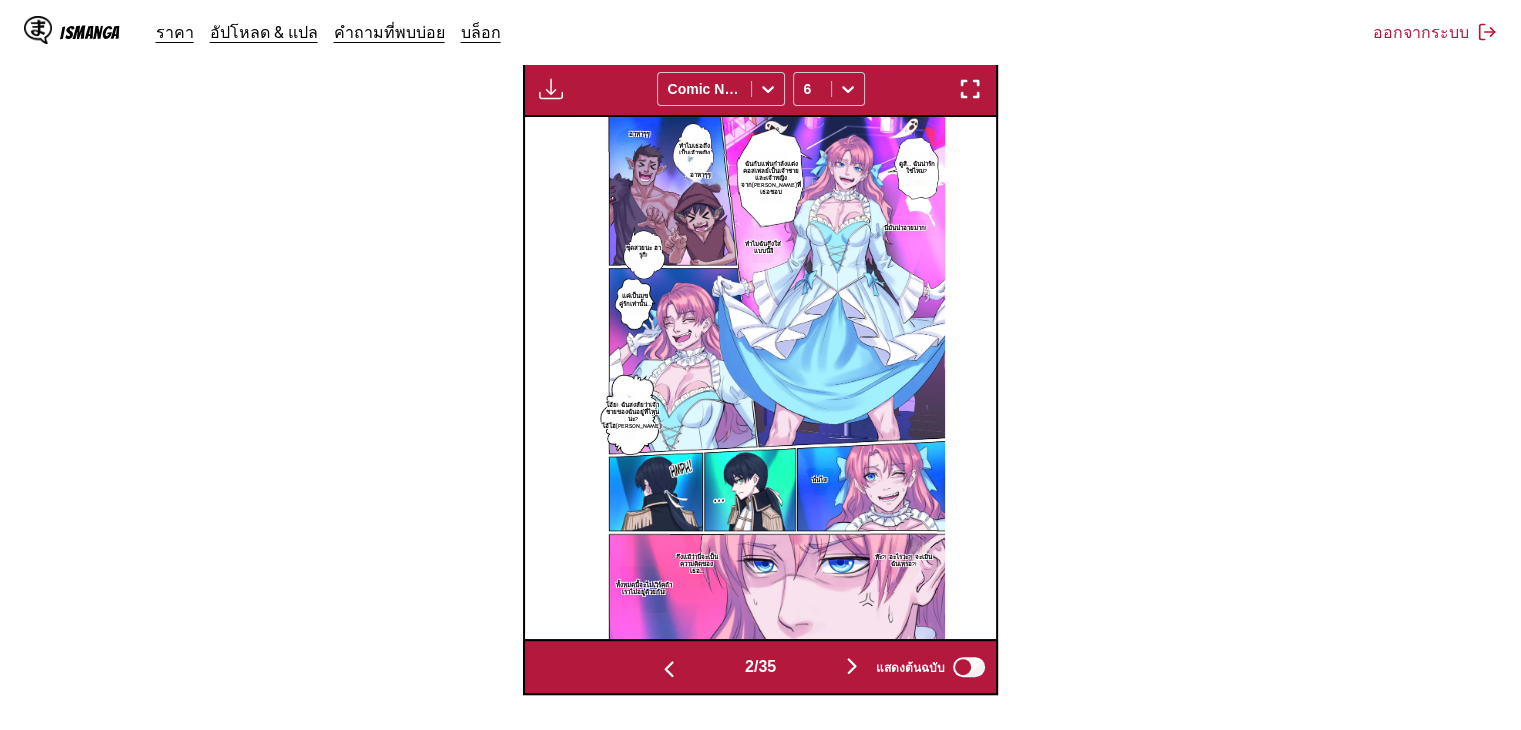click at bounding box center (852, 666) 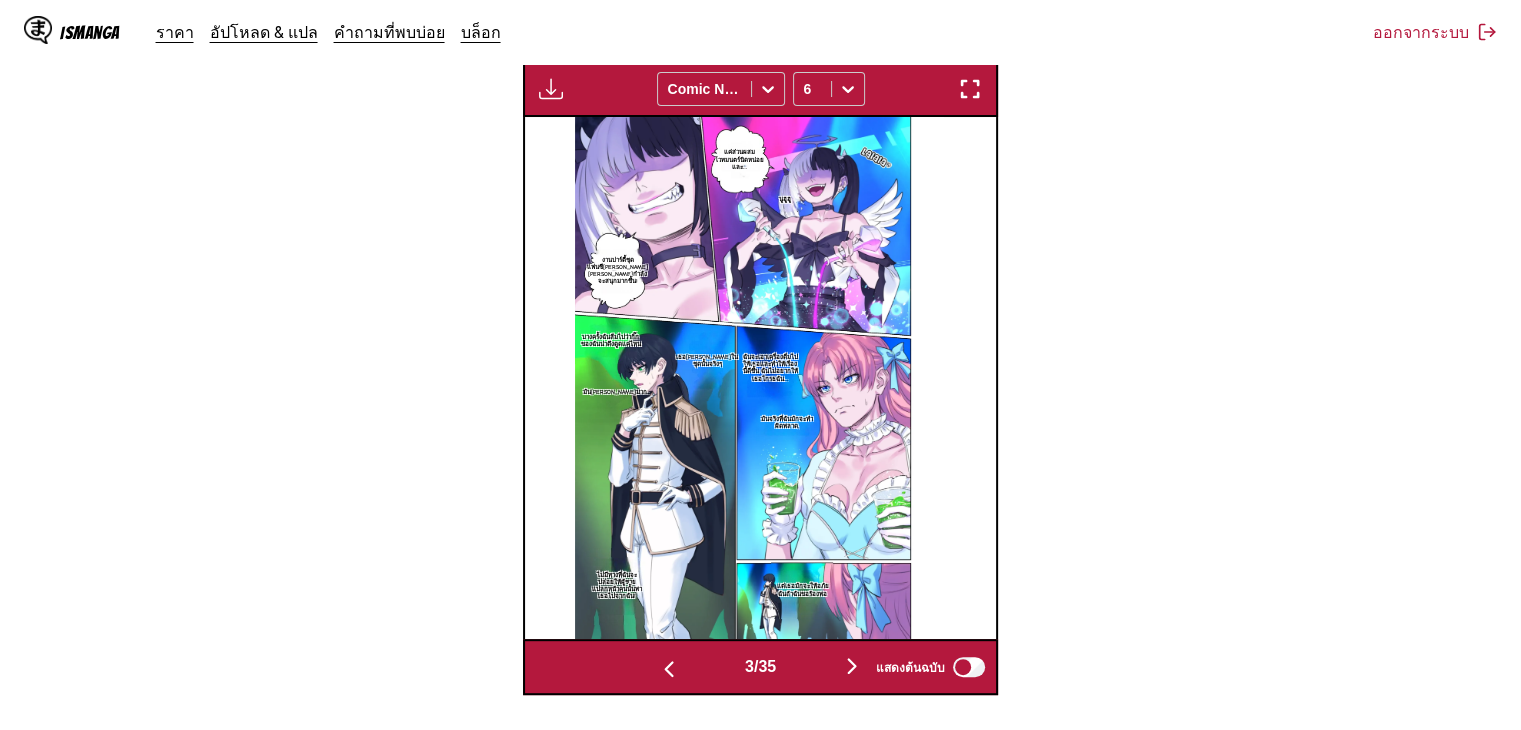 click at bounding box center (852, 666) 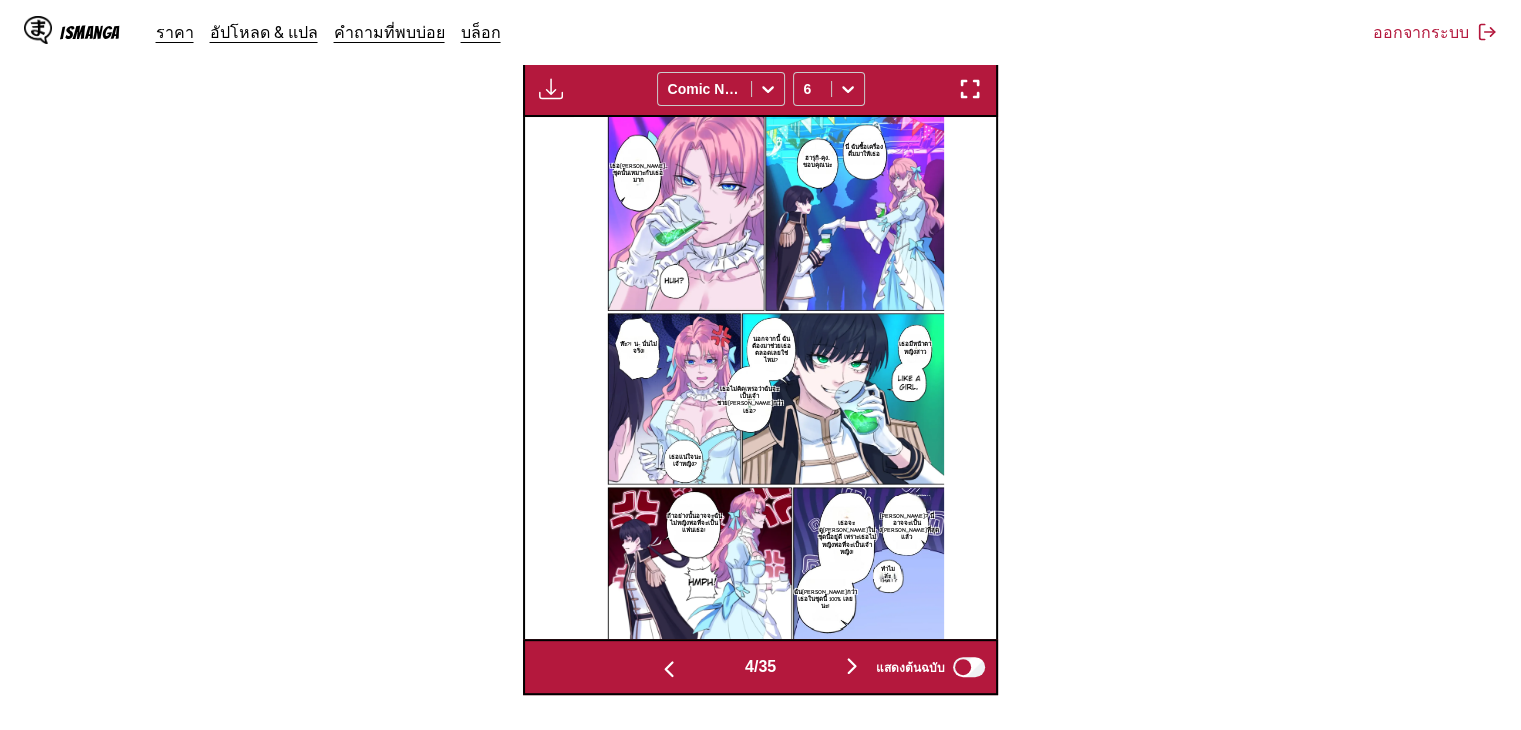 click at bounding box center (852, 666) 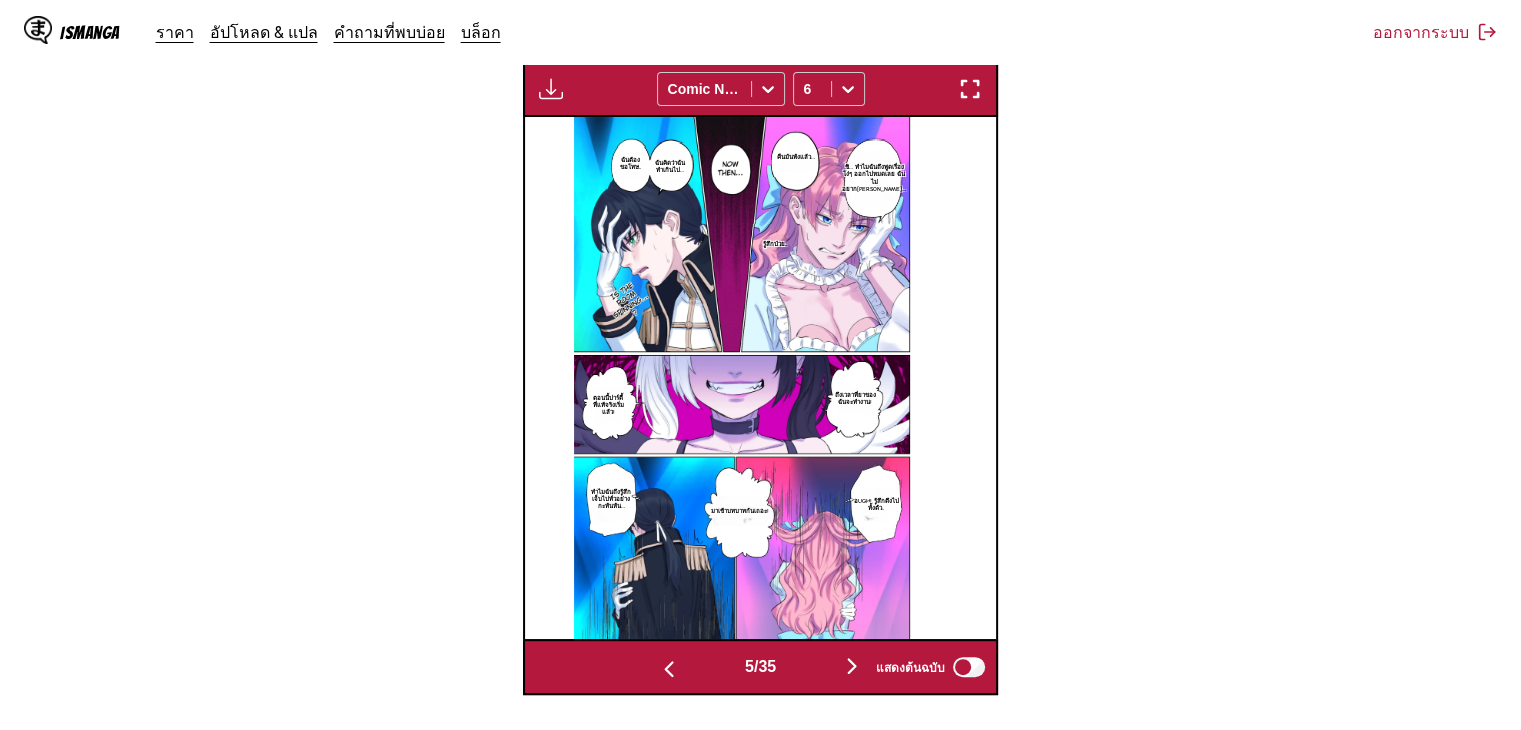click at bounding box center [852, 666] 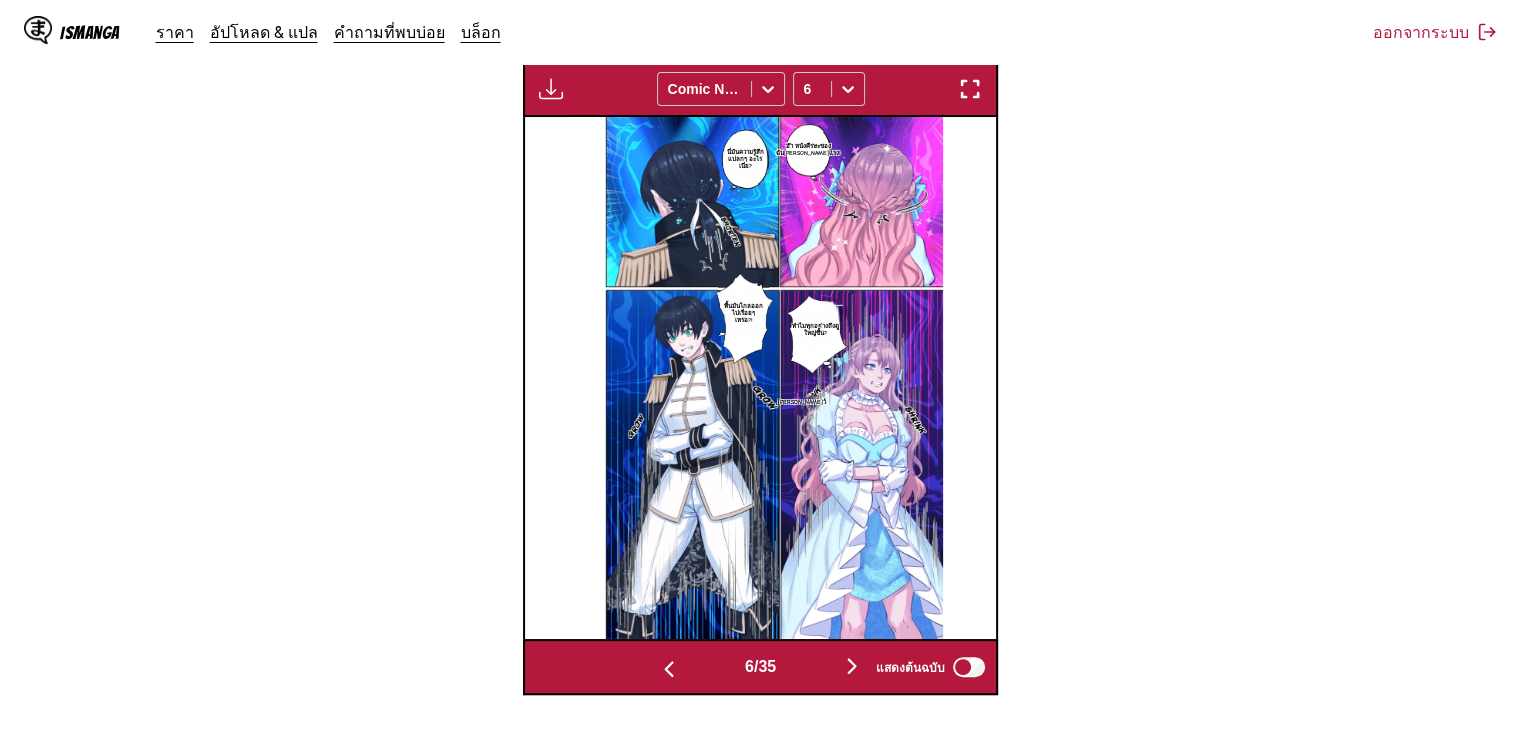 click at bounding box center (852, 666) 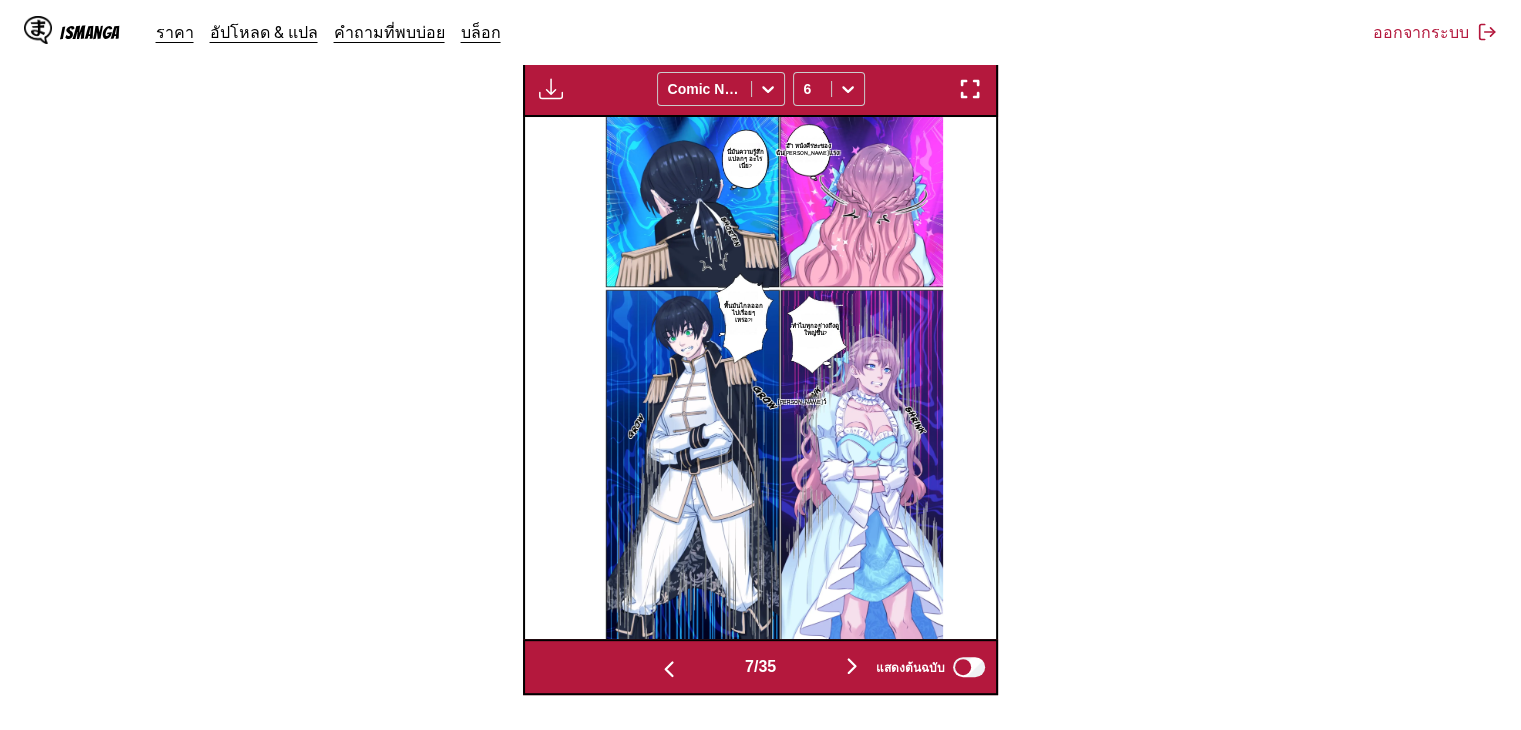 scroll, scrollTop: 0, scrollLeft: 2832, axis: horizontal 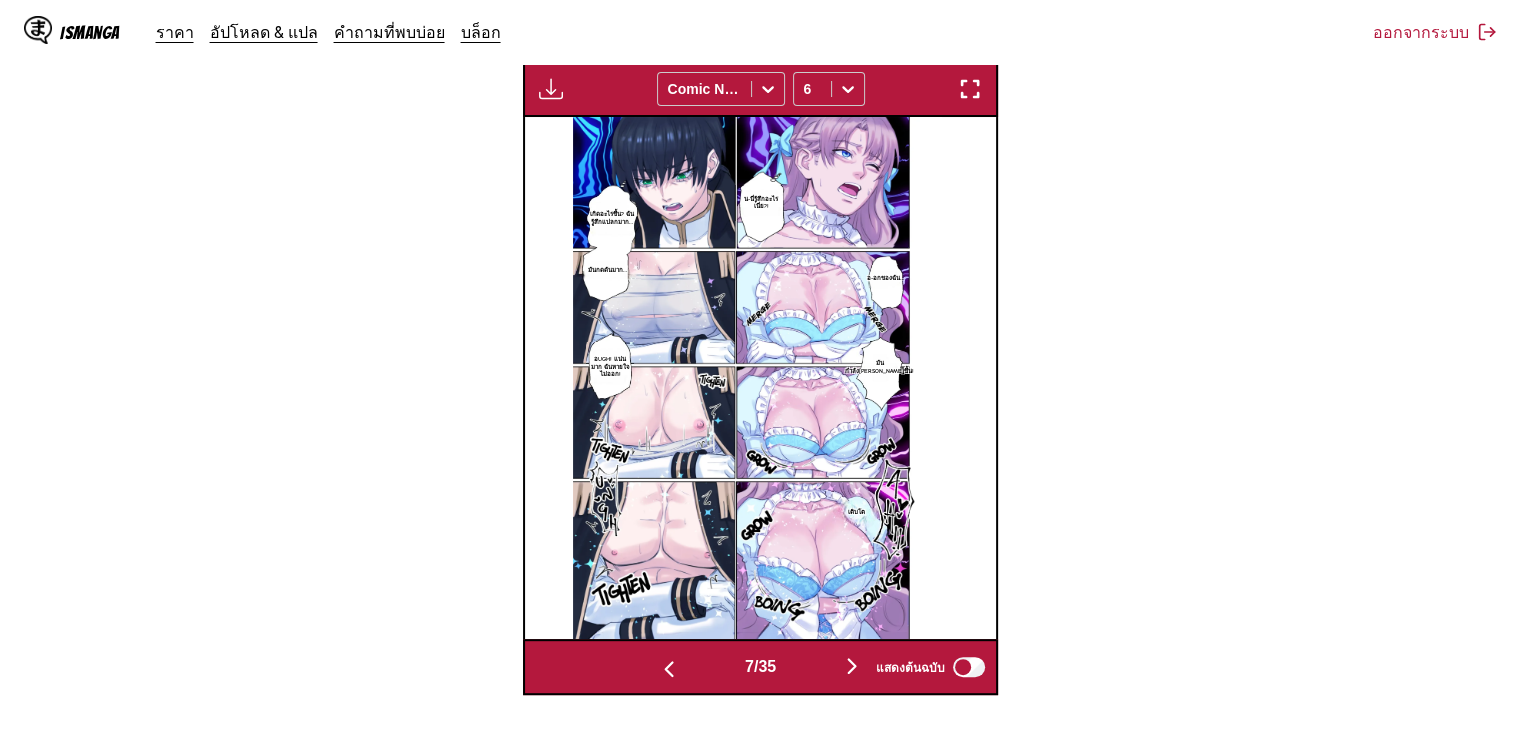 click at bounding box center [852, 666] 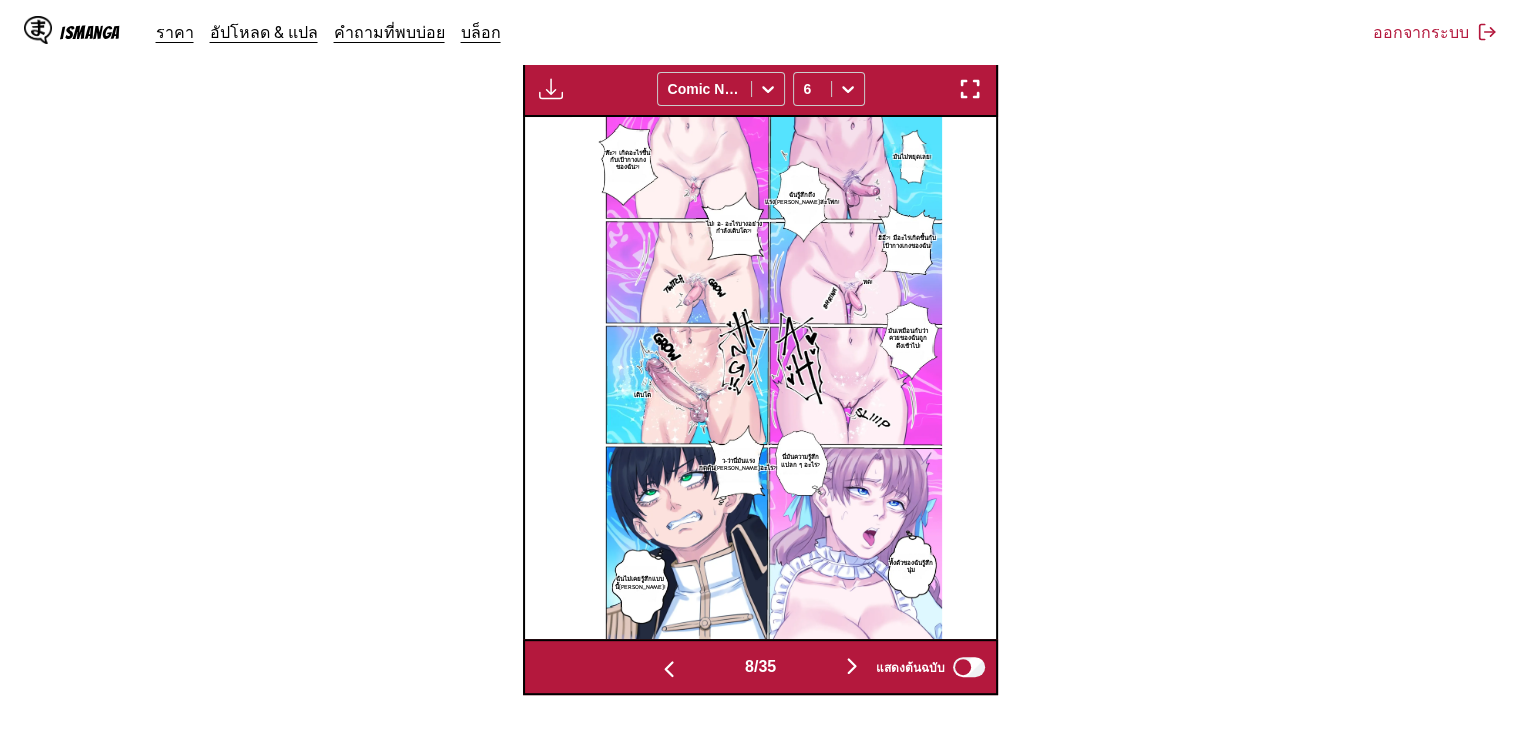 click at bounding box center [852, 666] 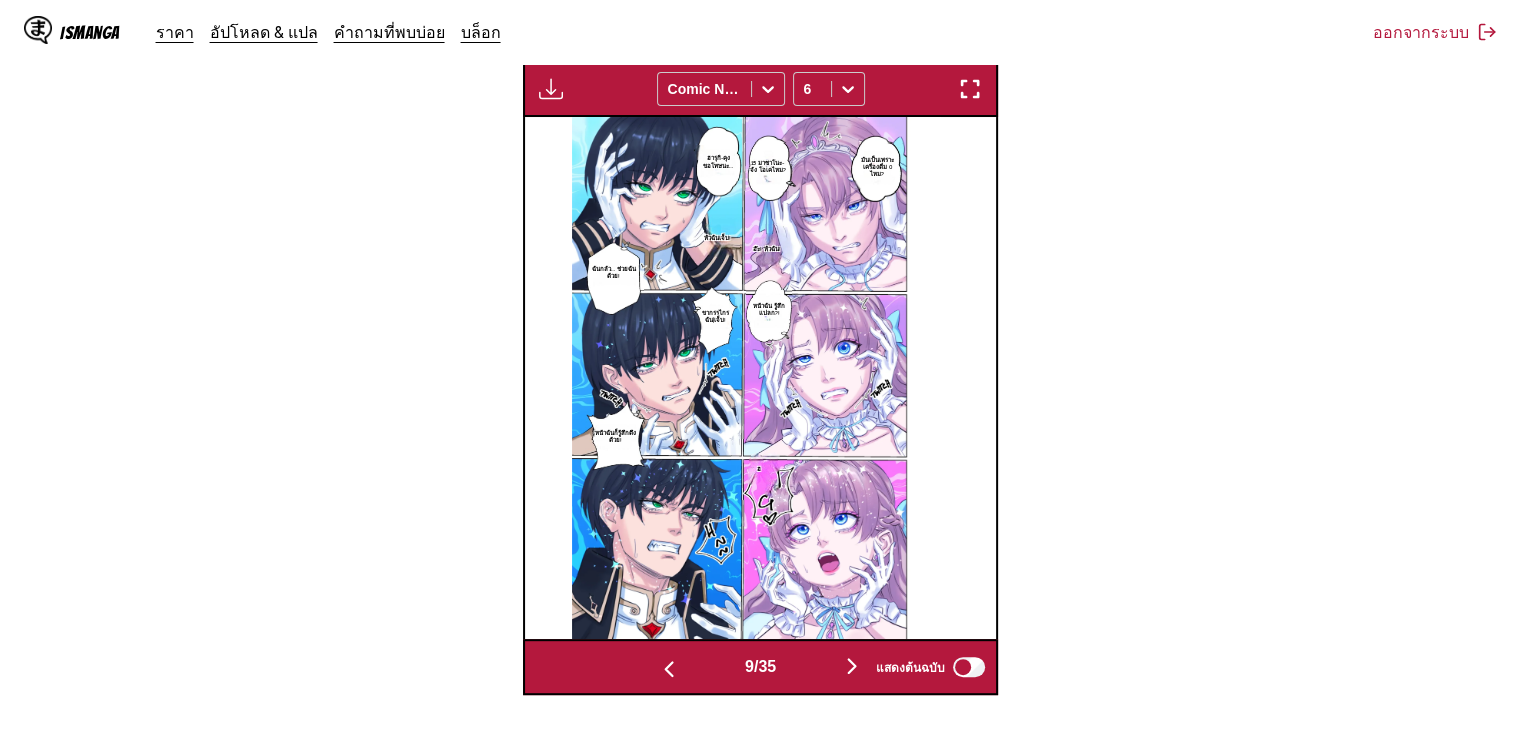 click at bounding box center (852, 666) 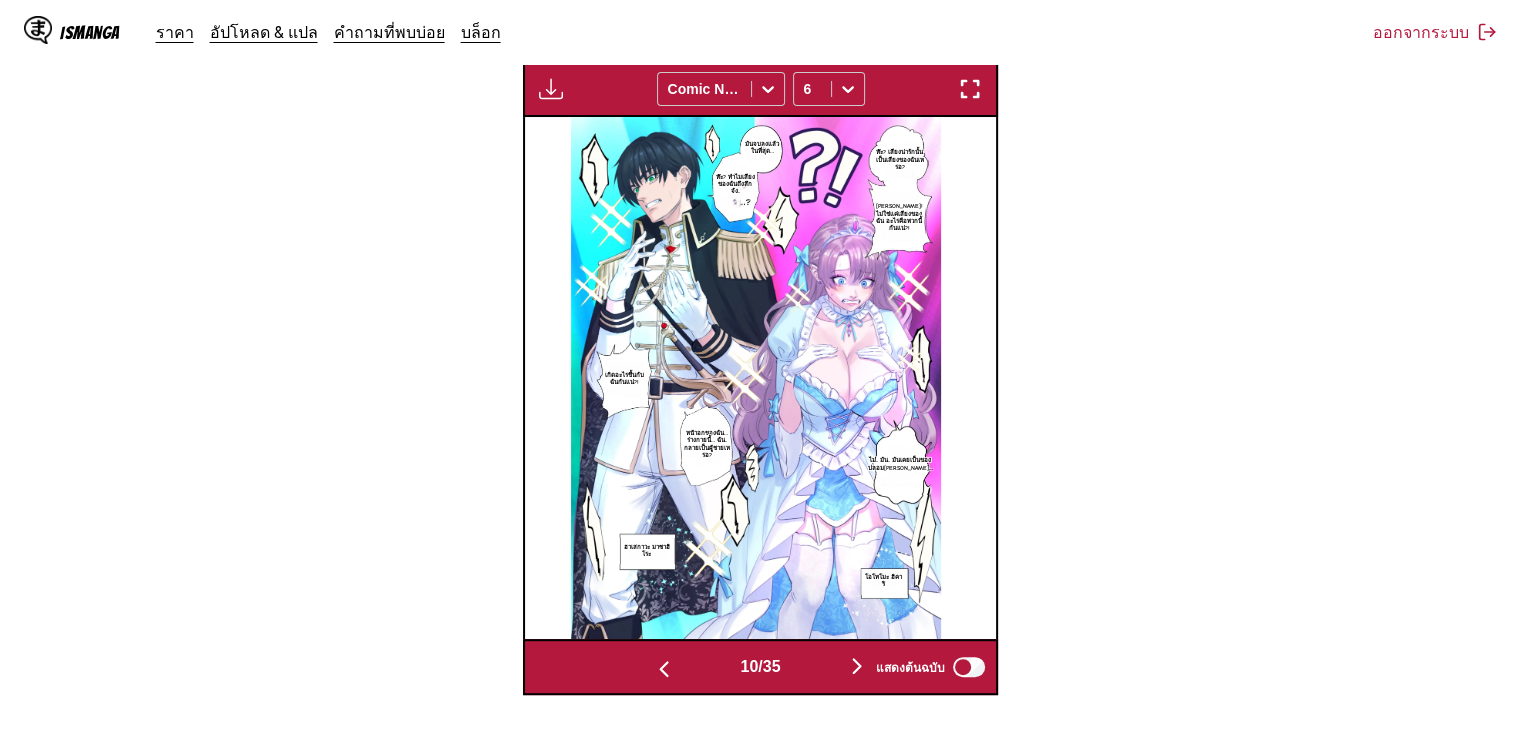 click at bounding box center (857, 667) 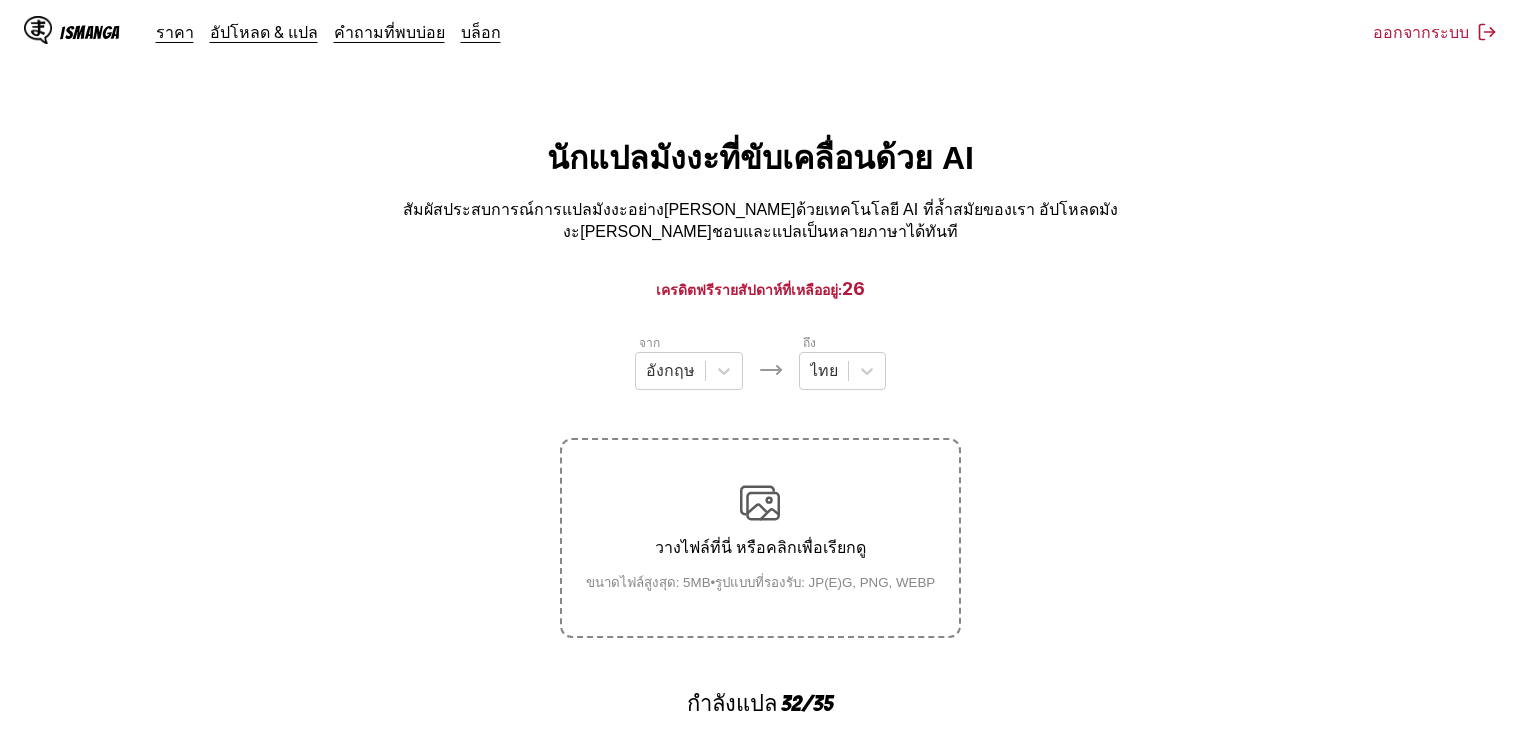 scroll, scrollTop: 708, scrollLeft: 0, axis: vertical 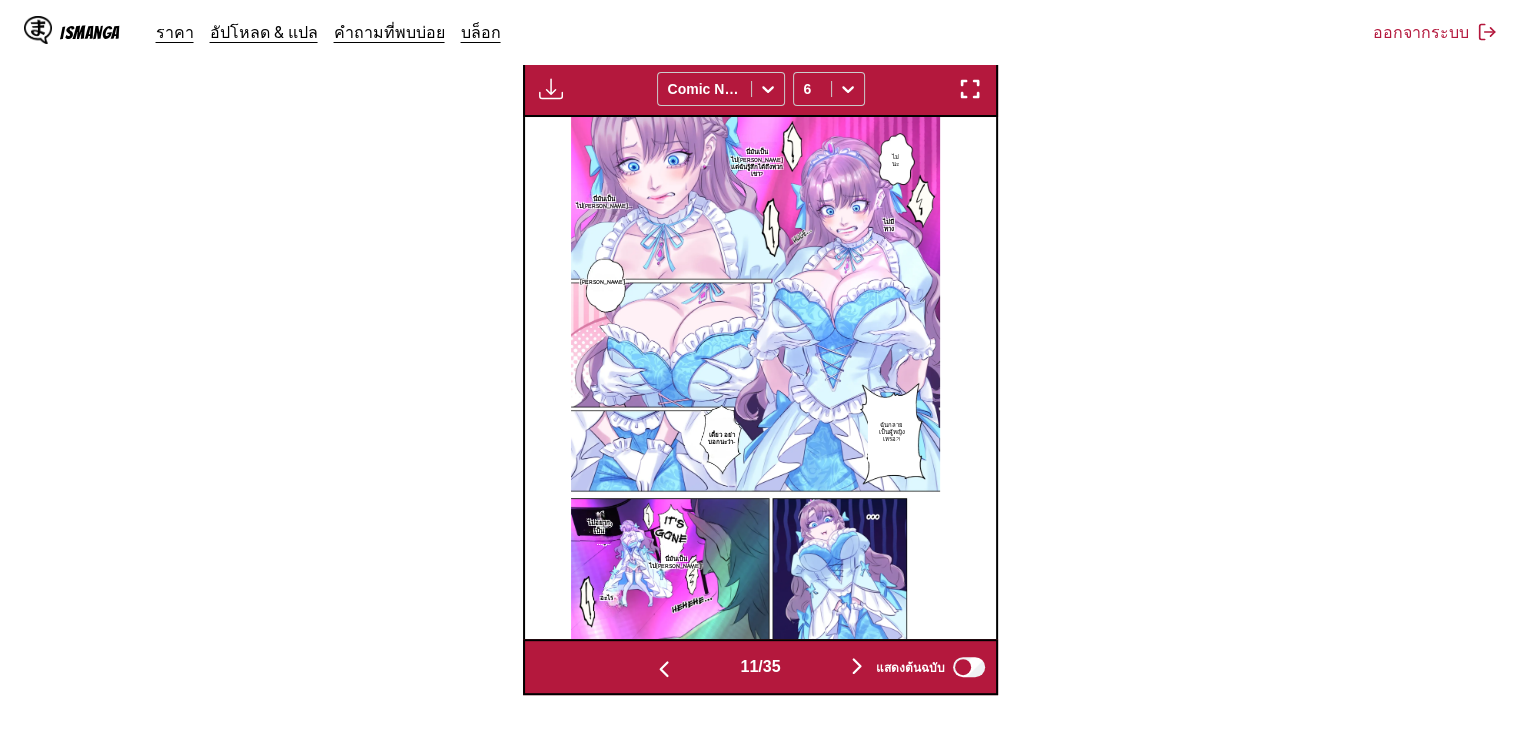 type 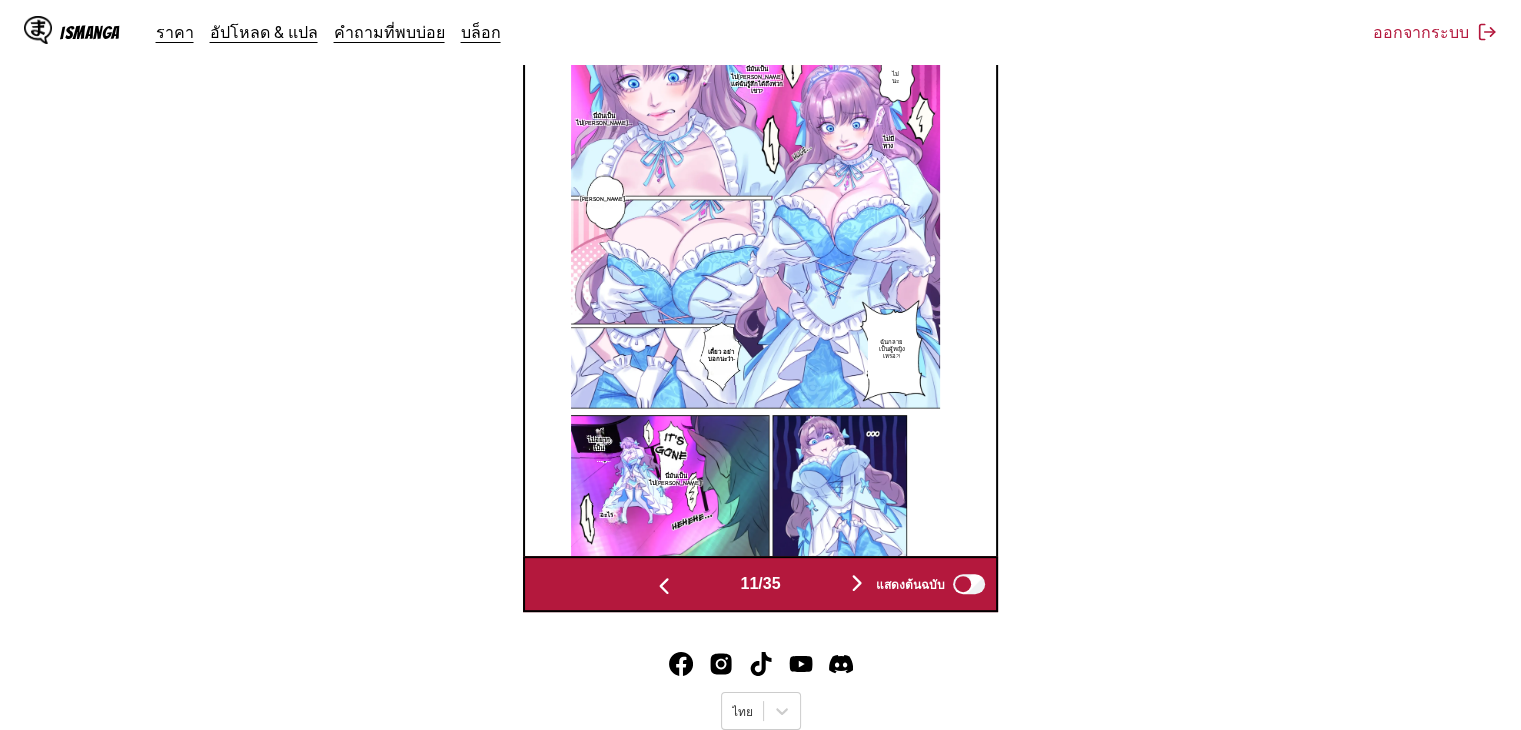scroll, scrollTop: 632, scrollLeft: 0, axis: vertical 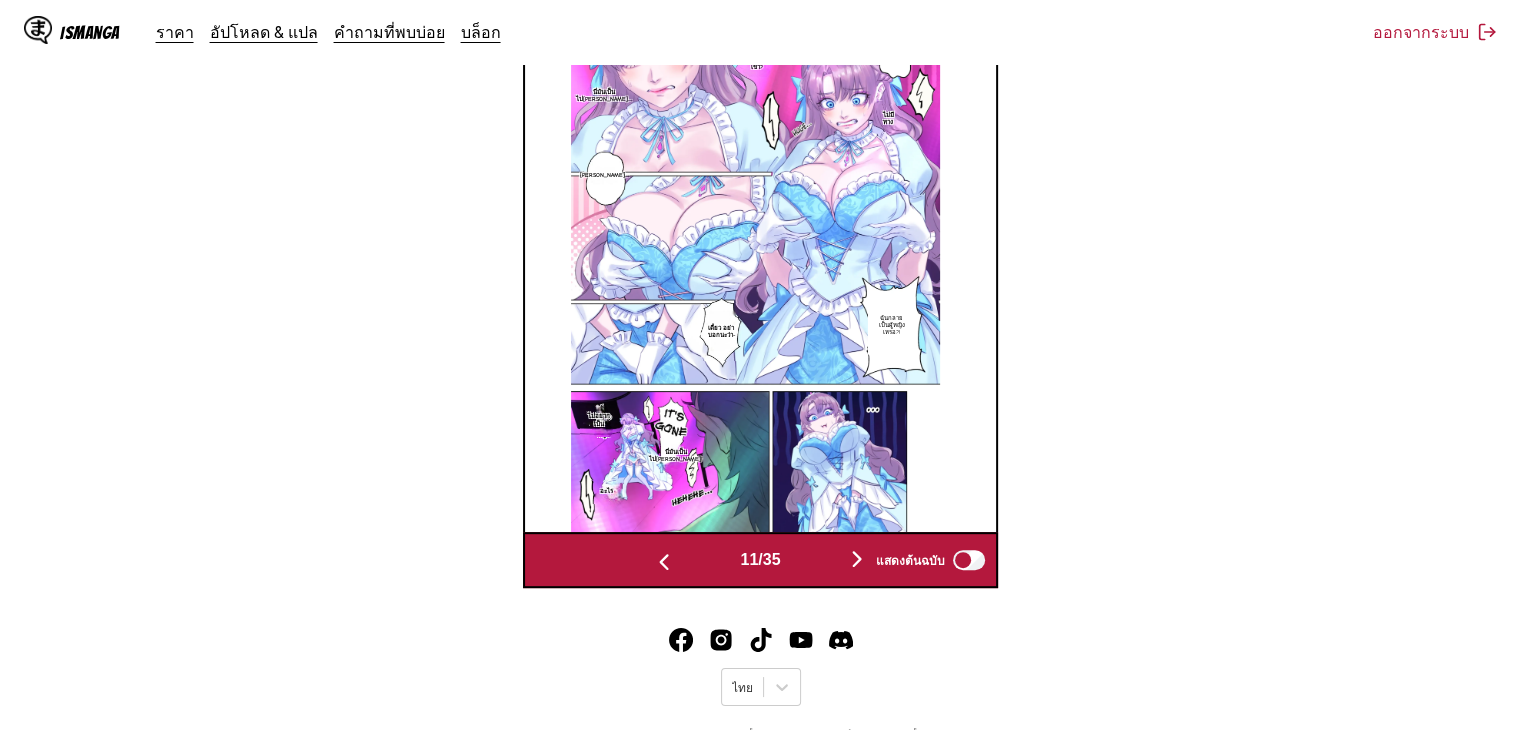 click at bounding box center (857, 559) 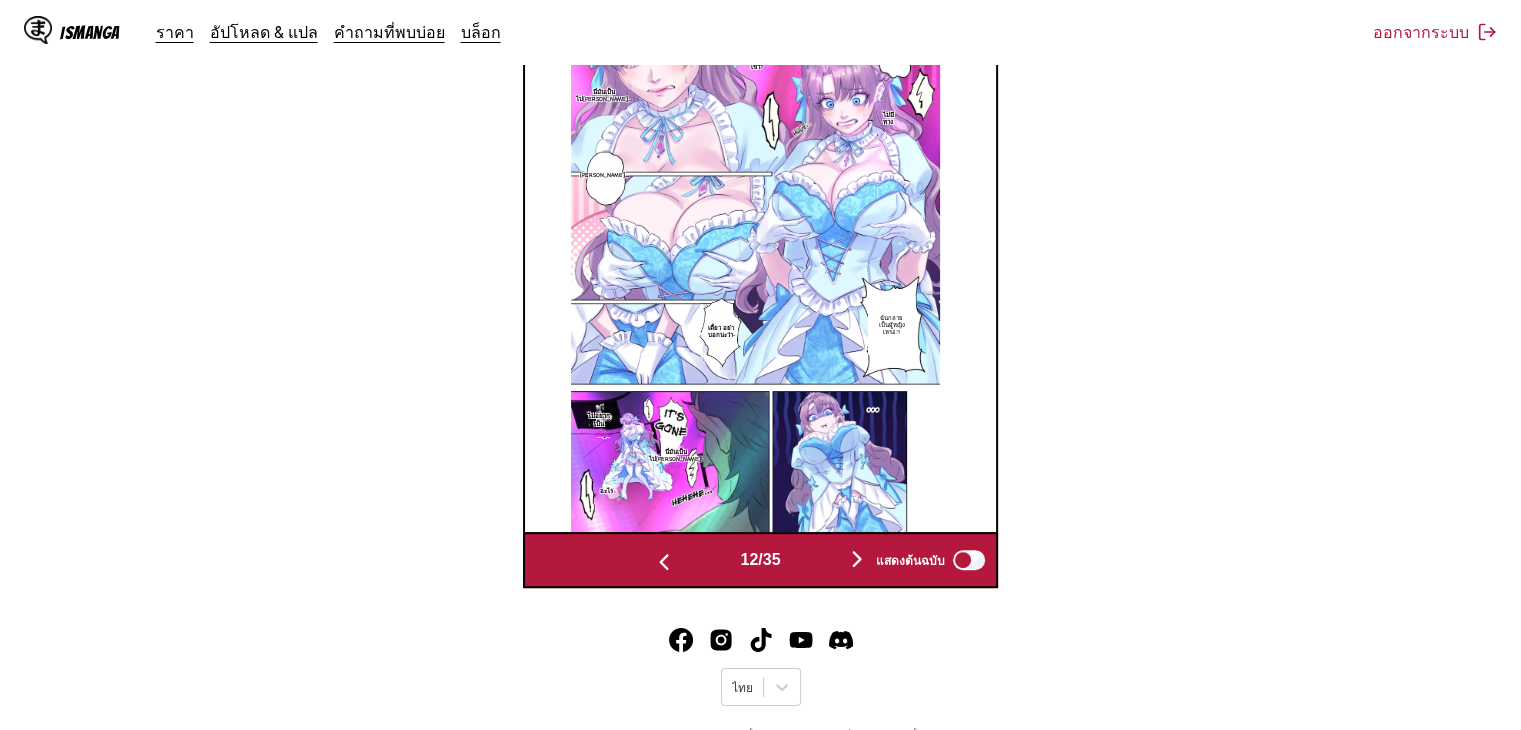 scroll, scrollTop: 0, scrollLeft: 5192, axis: horizontal 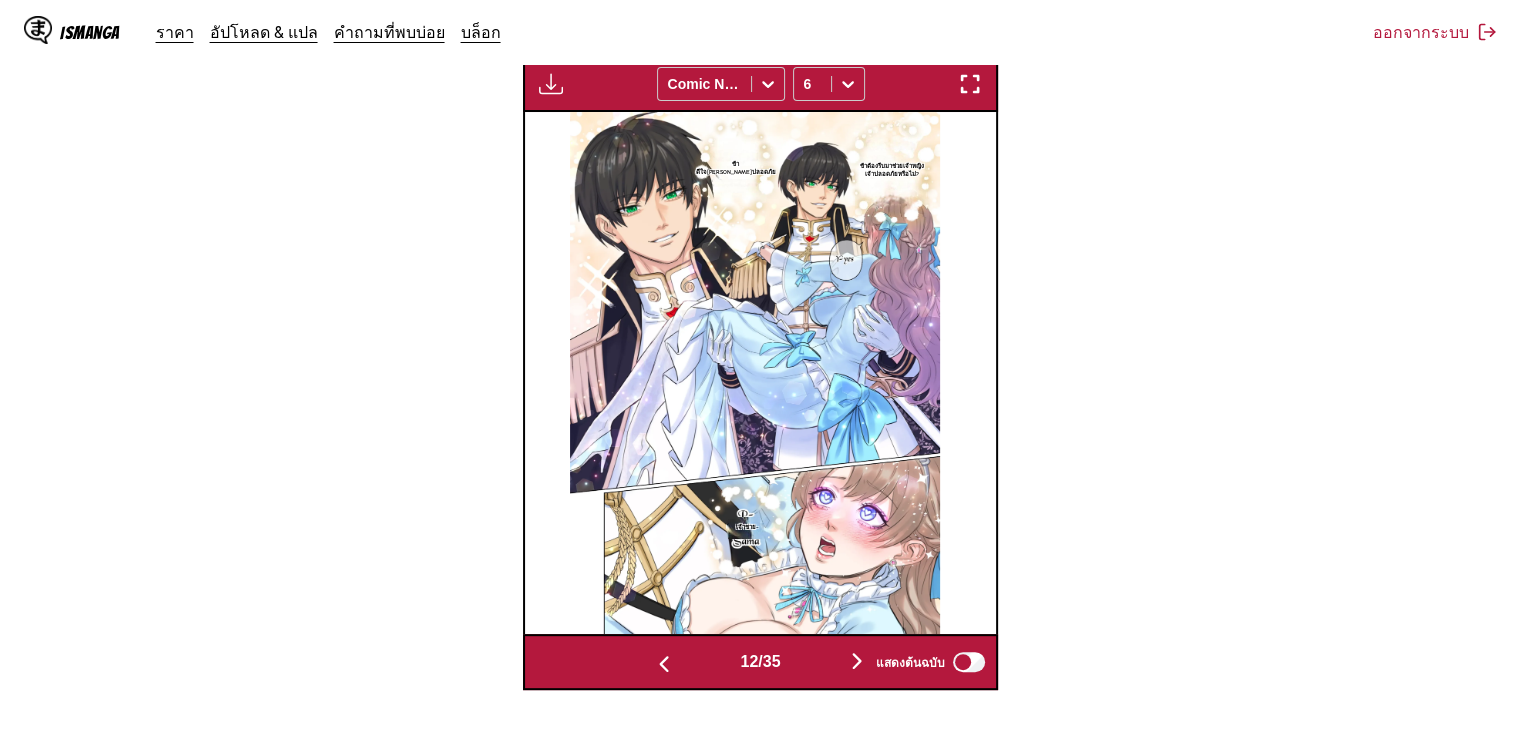 click at bounding box center [857, 661] 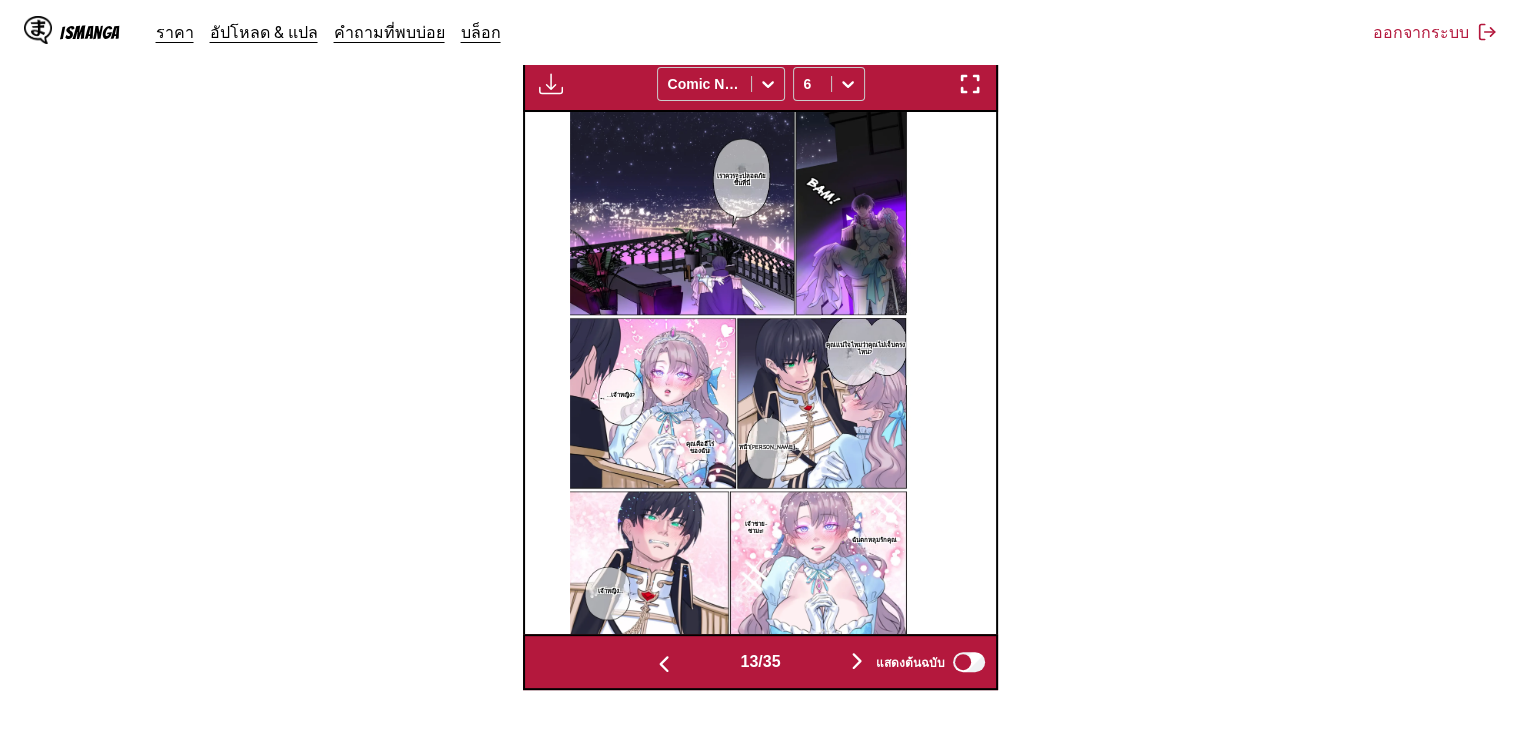 click at bounding box center [857, 661] 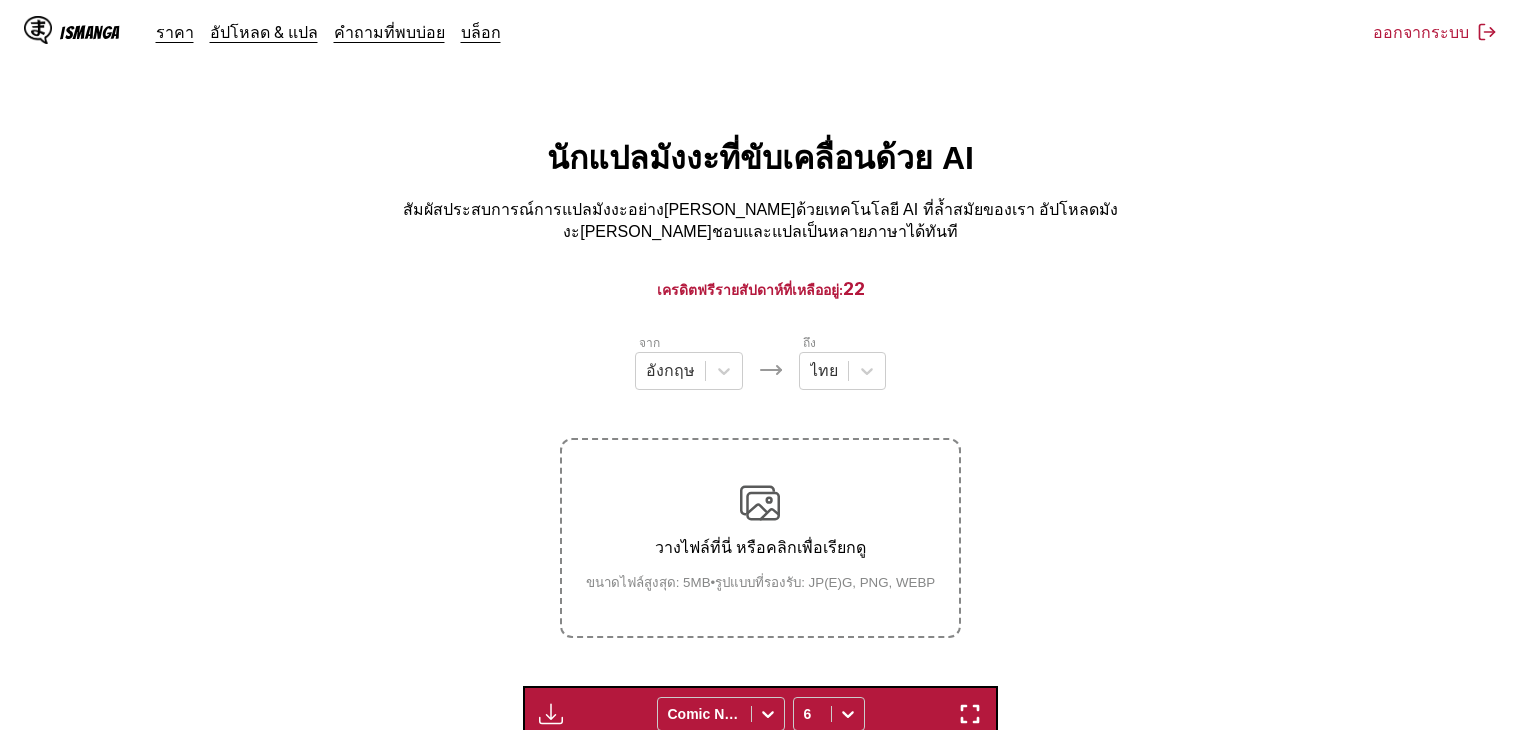 scroll, scrollTop: 630, scrollLeft: 0, axis: vertical 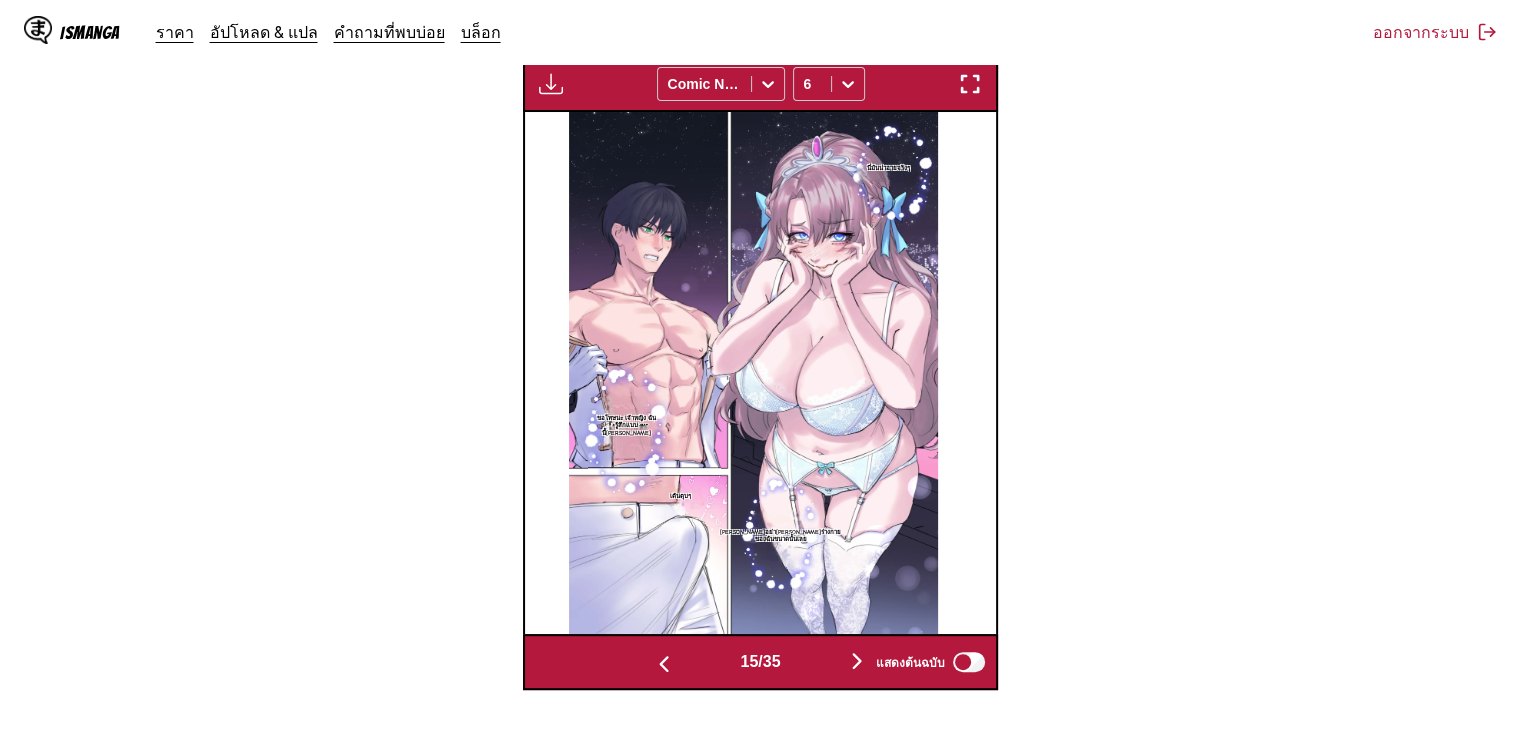 click at bounding box center (857, 661) 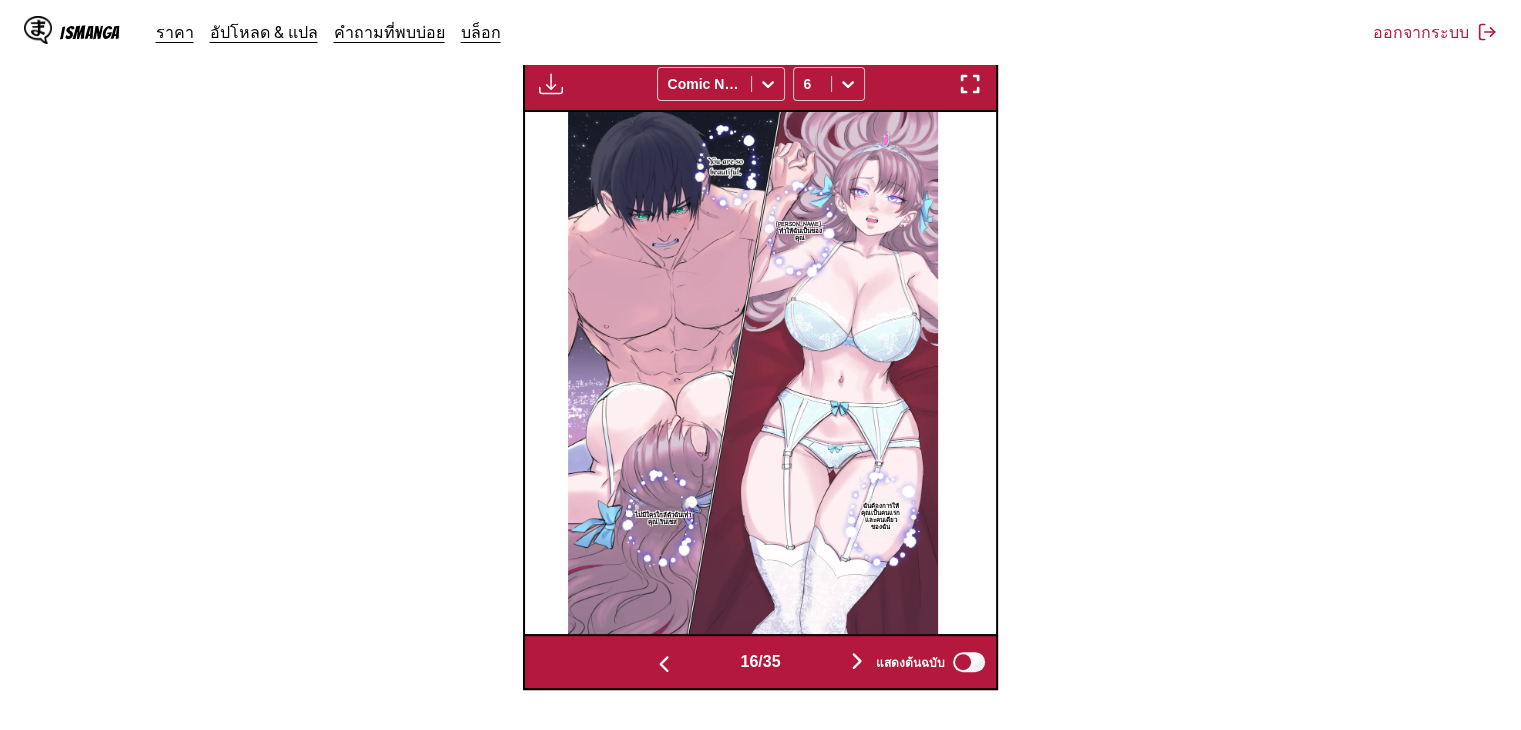 click at bounding box center (857, 661) 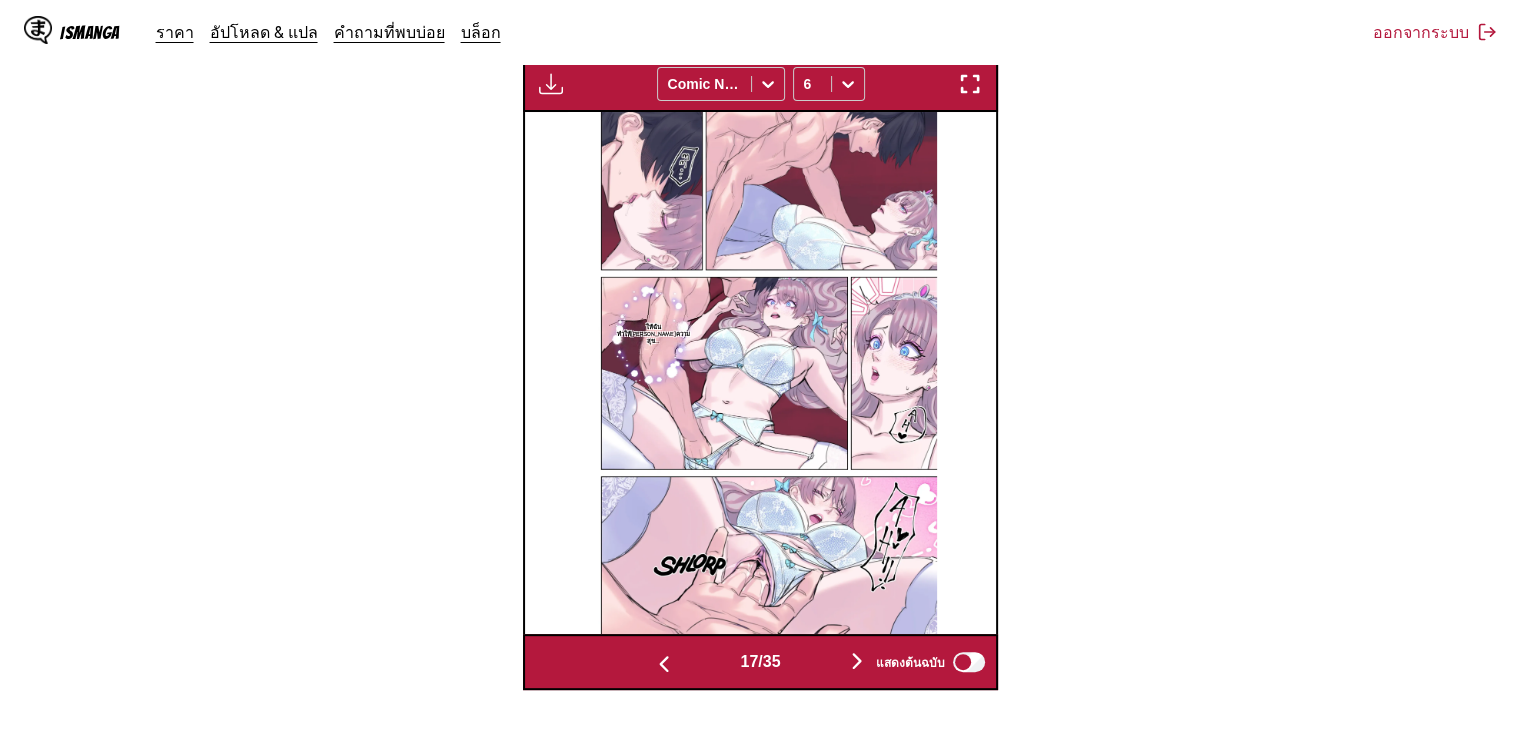 click at bounding box center [857, 661] 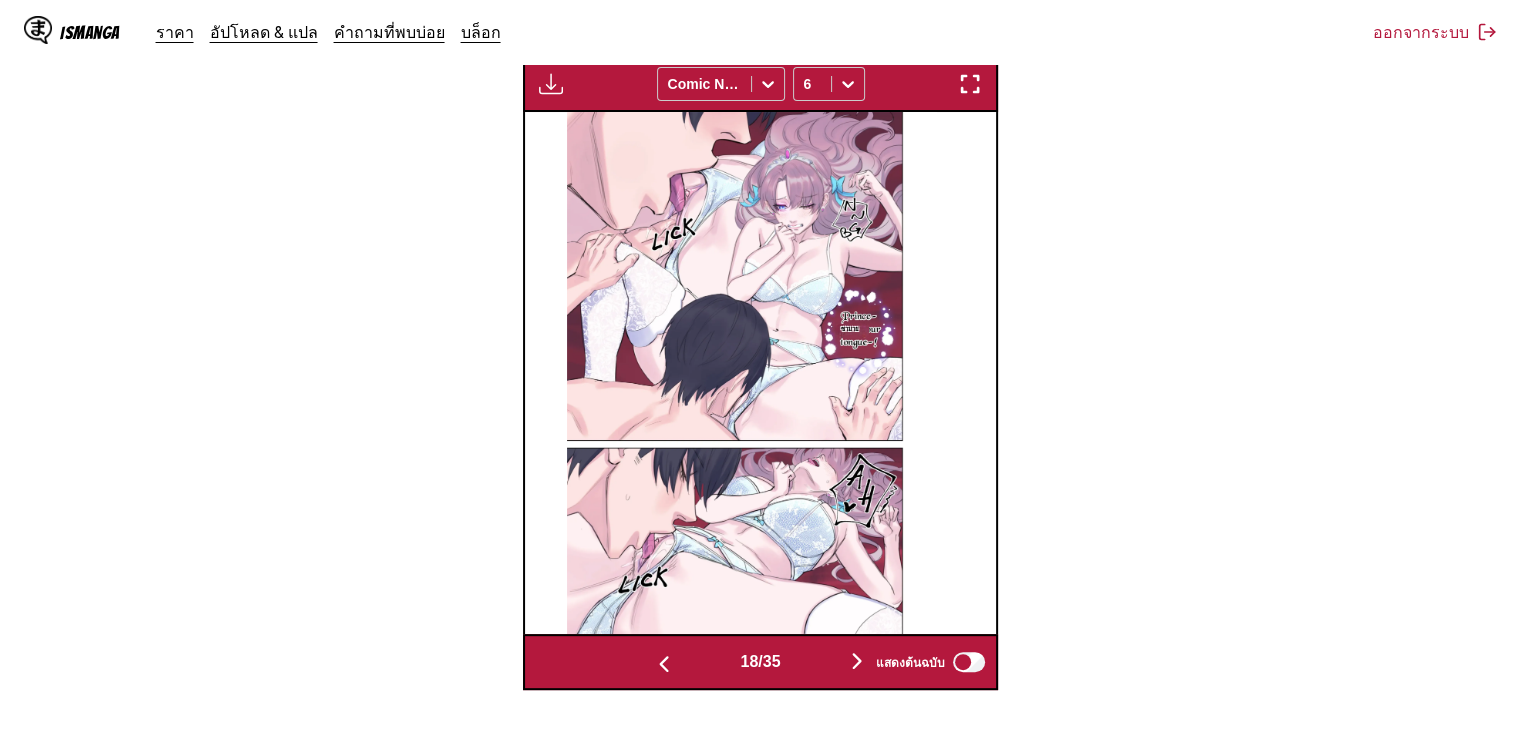 click at bounding box center (857, 661) 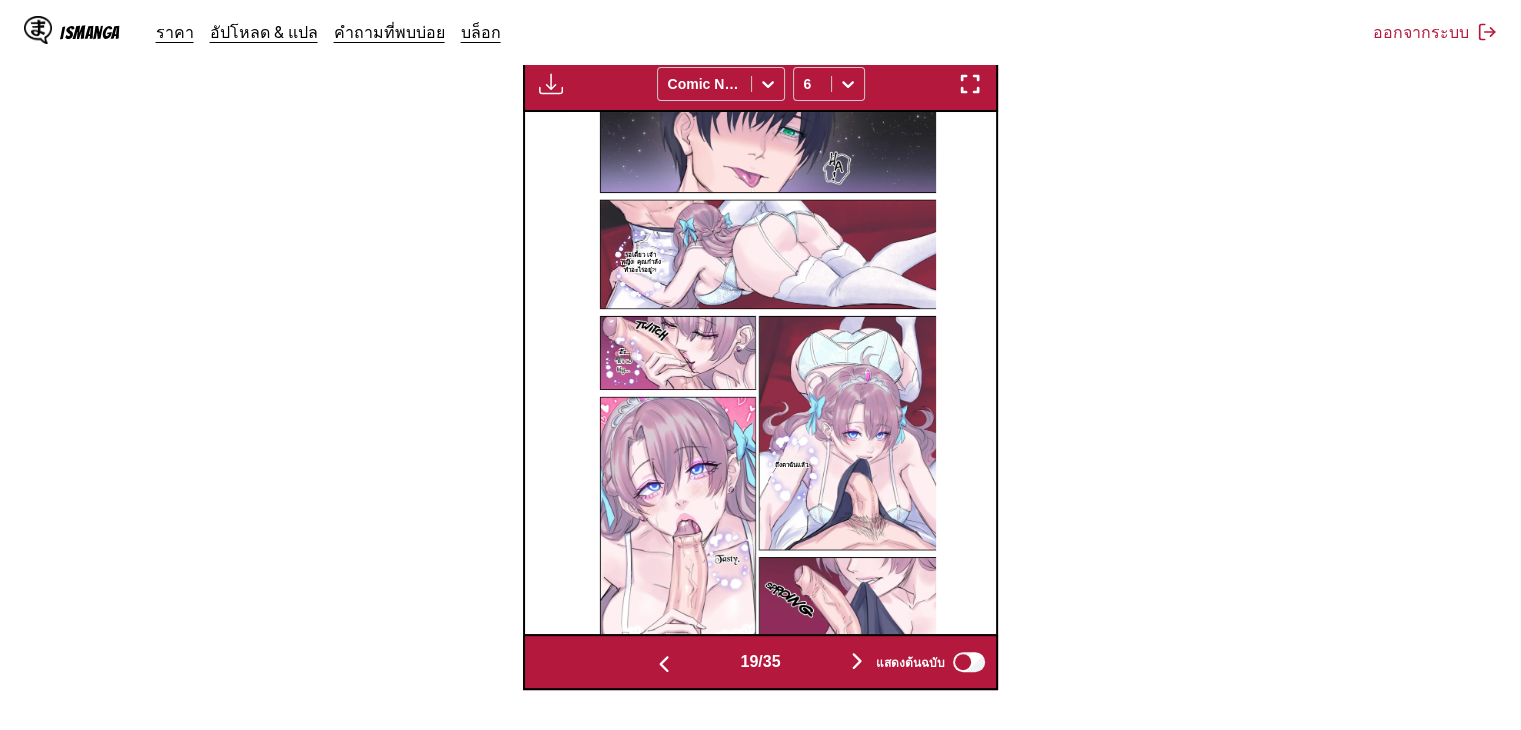 click at bounding box center (857, 661) 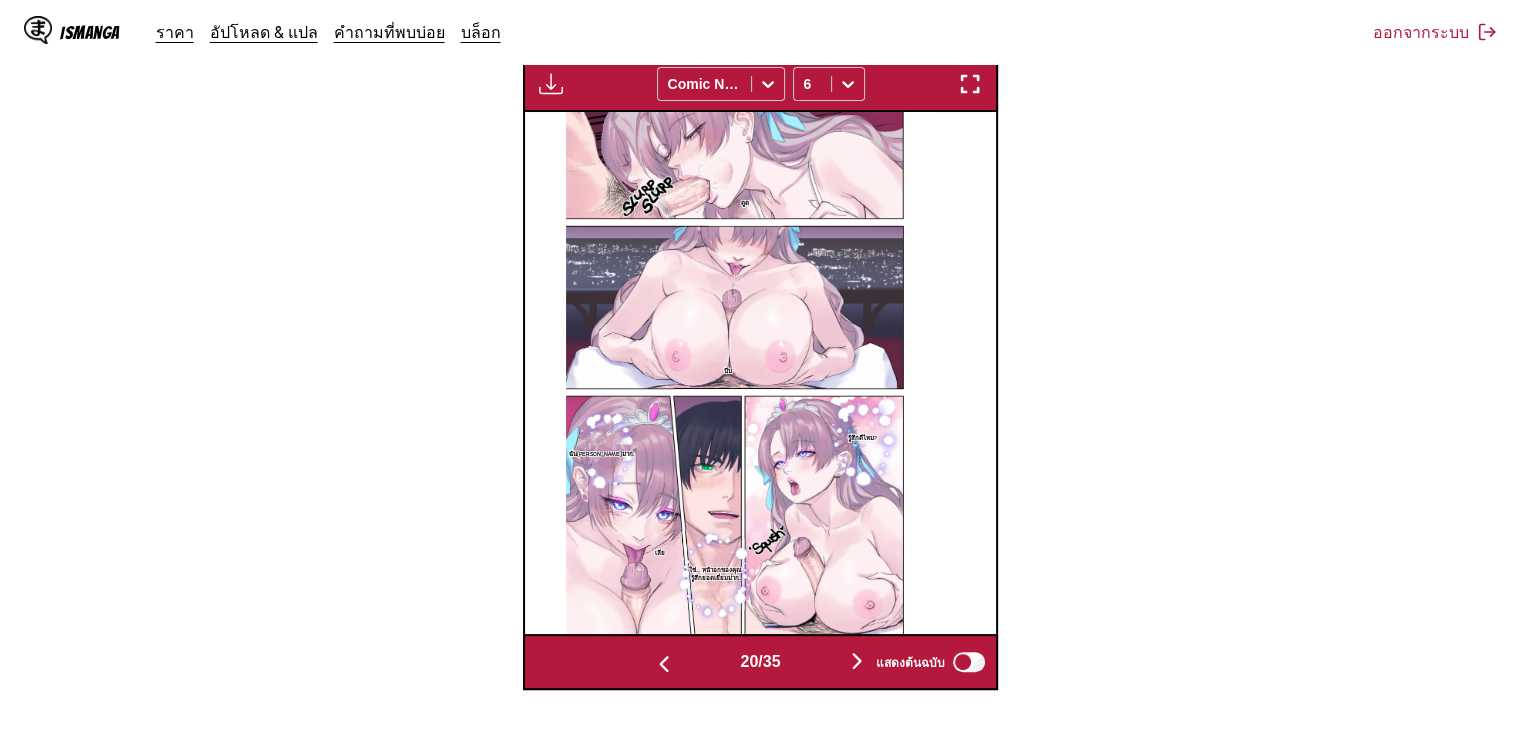 click at bounding box center [857, 661] 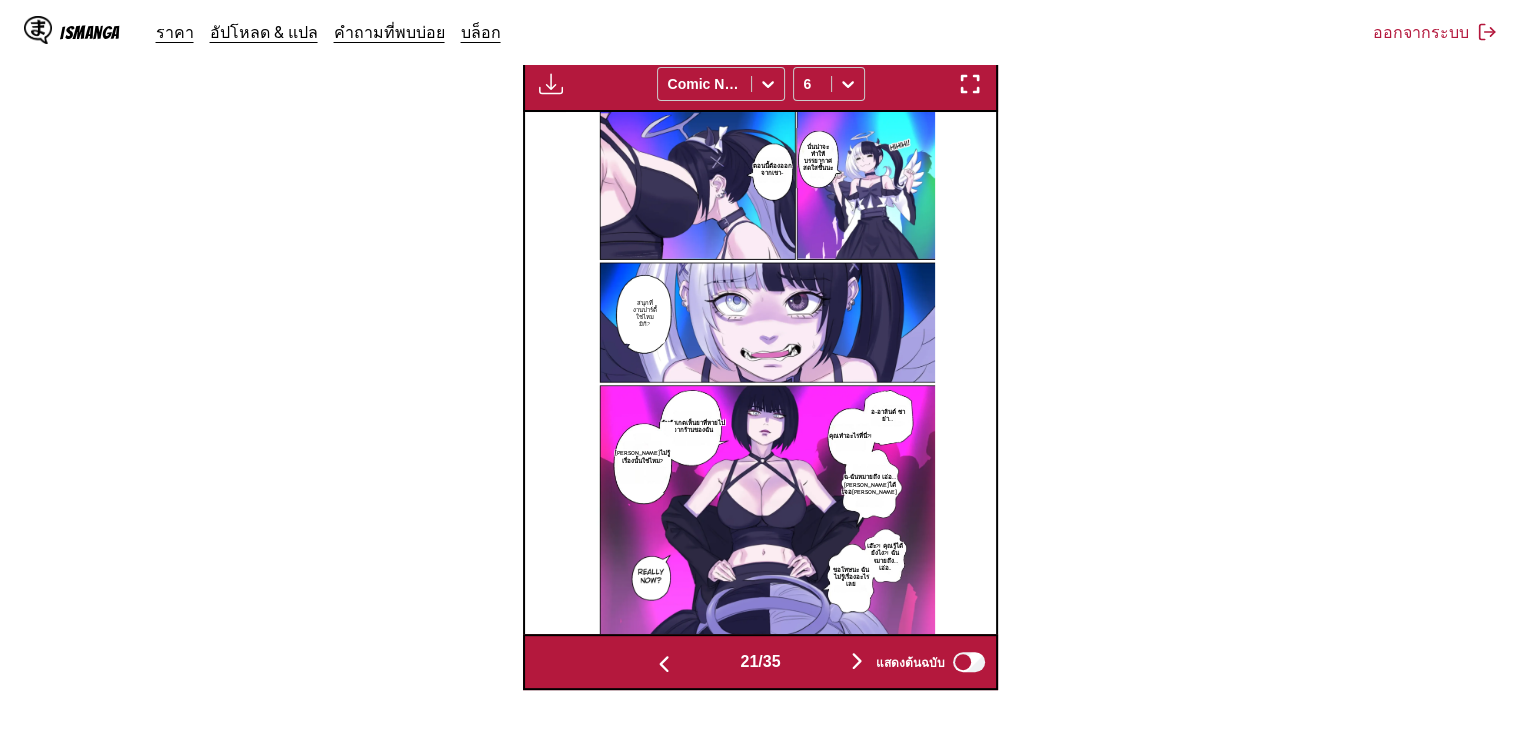 click at bounding box center [857, 661] 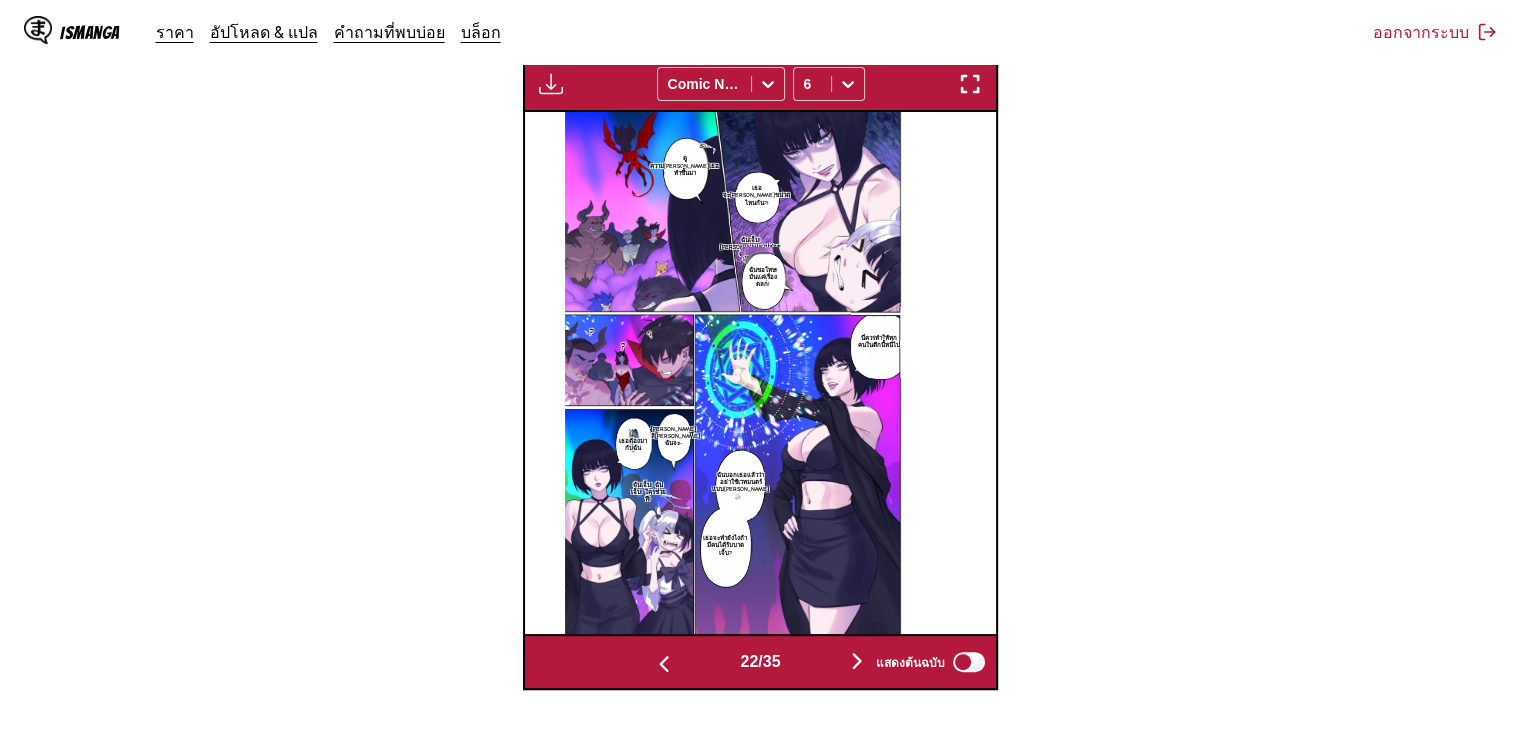 click at bounding box center (857, 661) 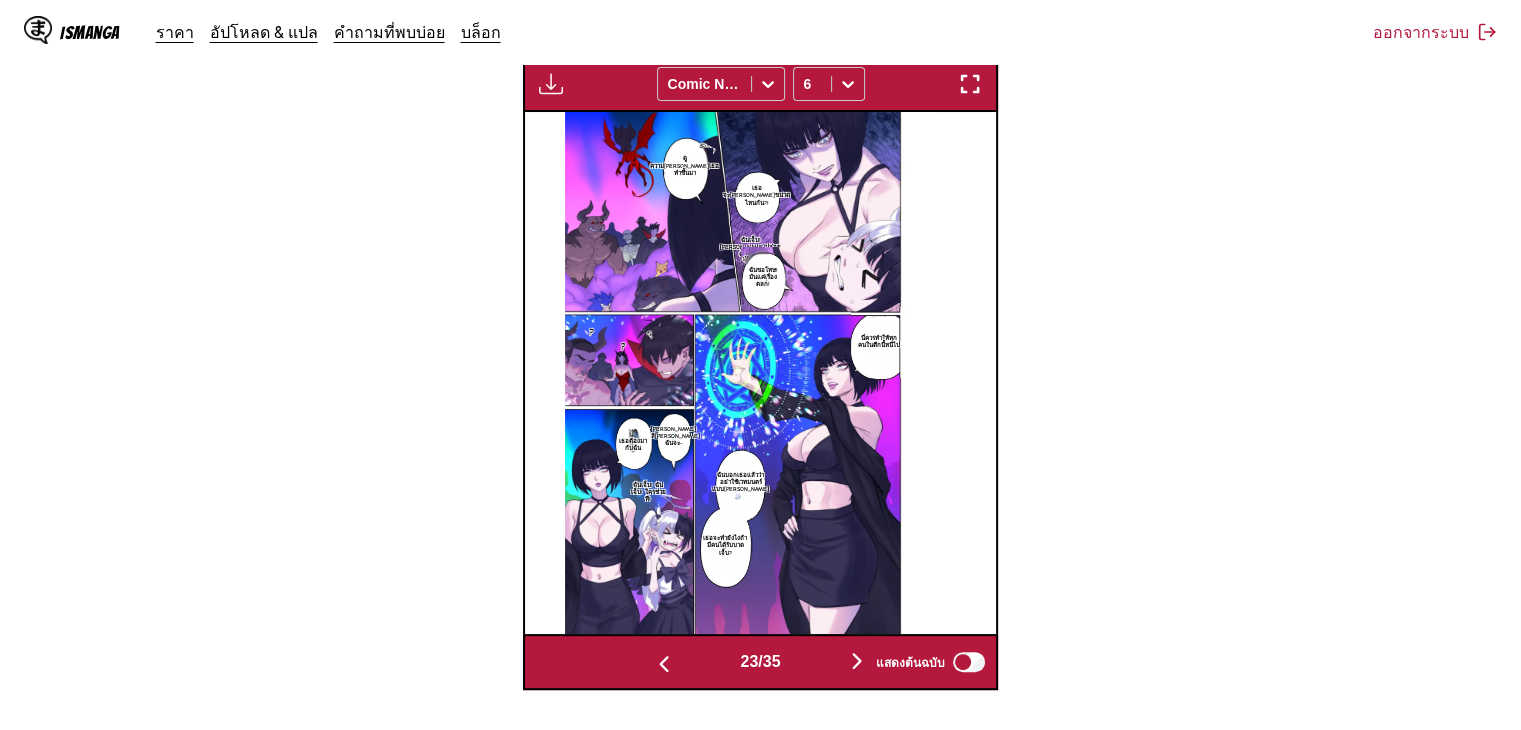 scroll, scrollTop: 0, scrollLeft: 10384, axis: horizontal 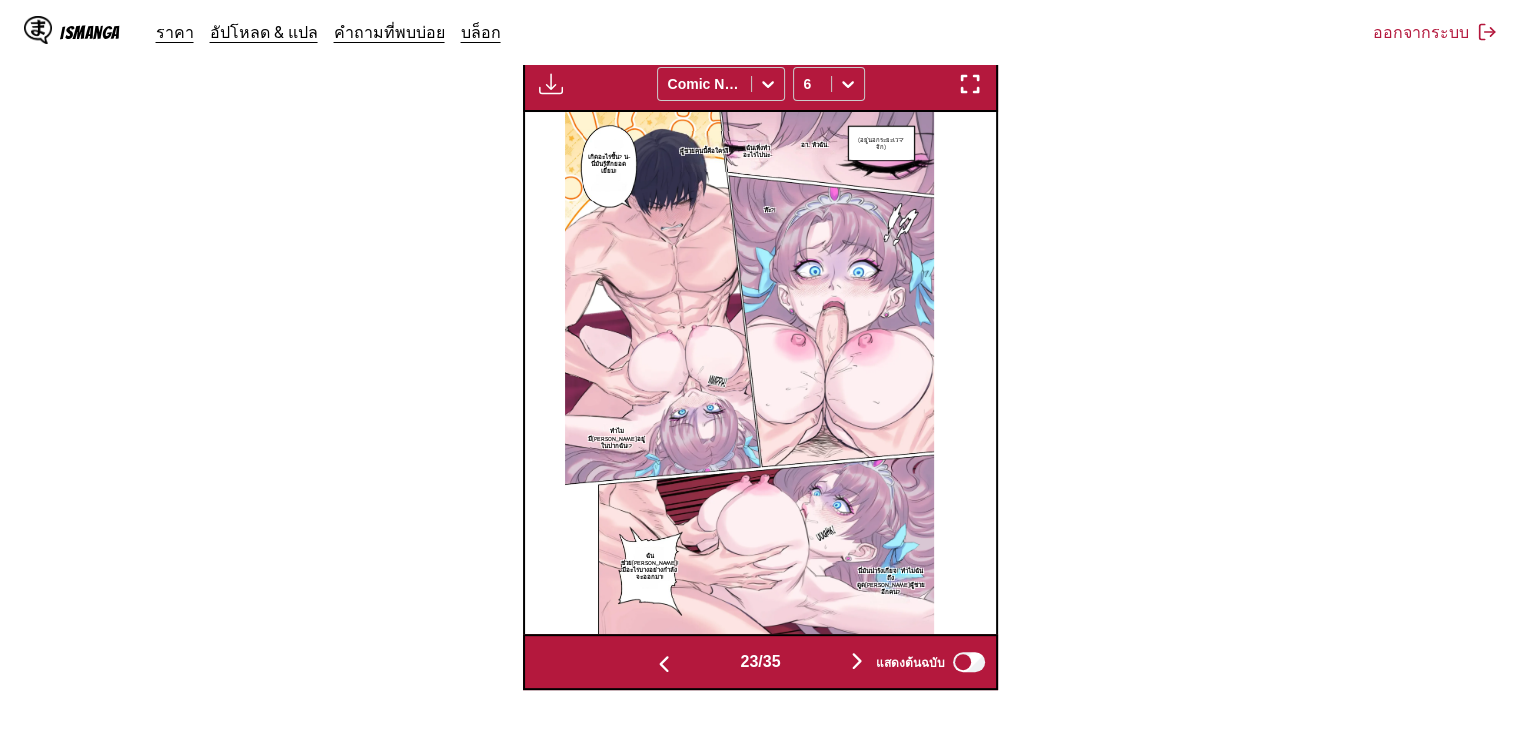 click at bounding box center [857, 661] 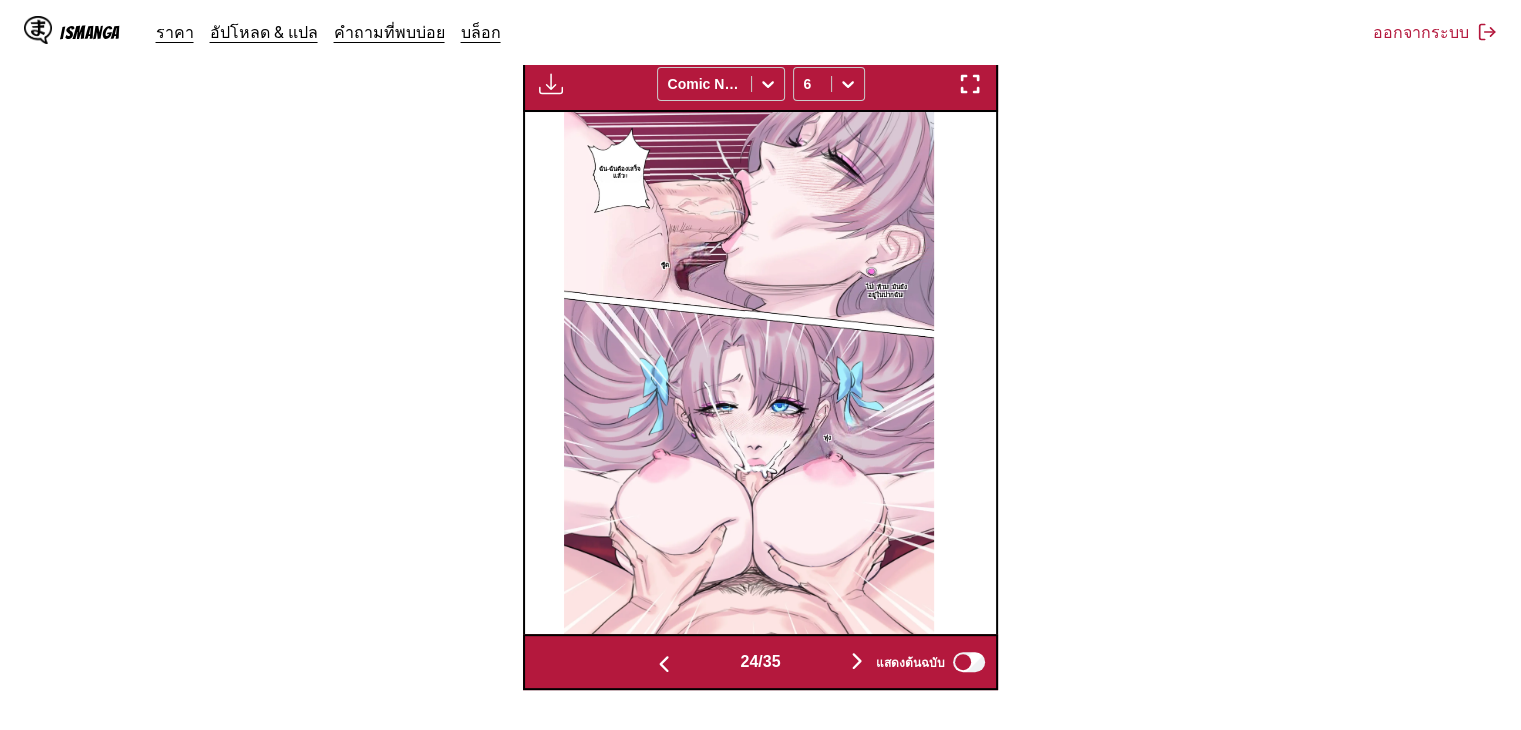click at bounding box center (857, 661) 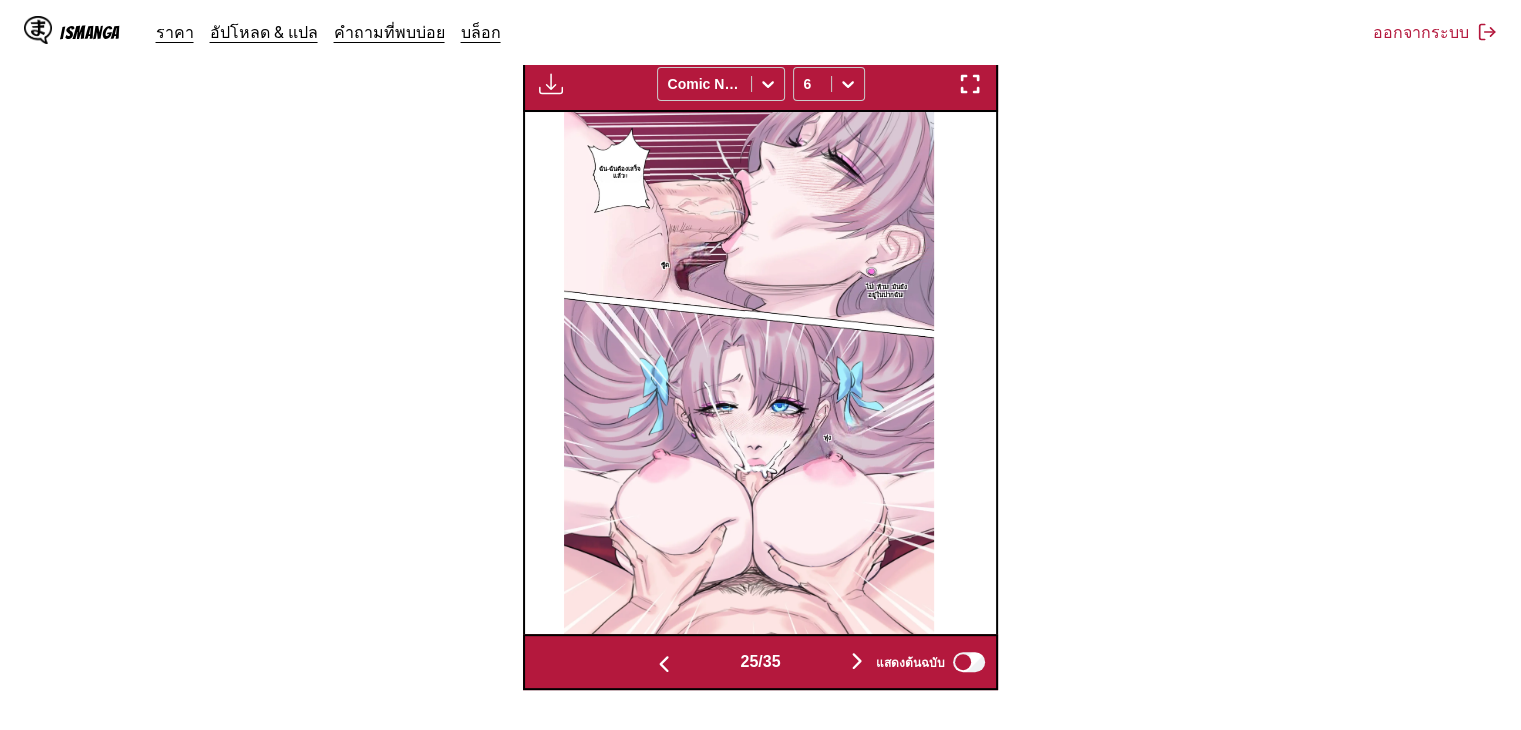 scroll, scrollTop: 0, scrollLeft: 11328, axis: horizontal 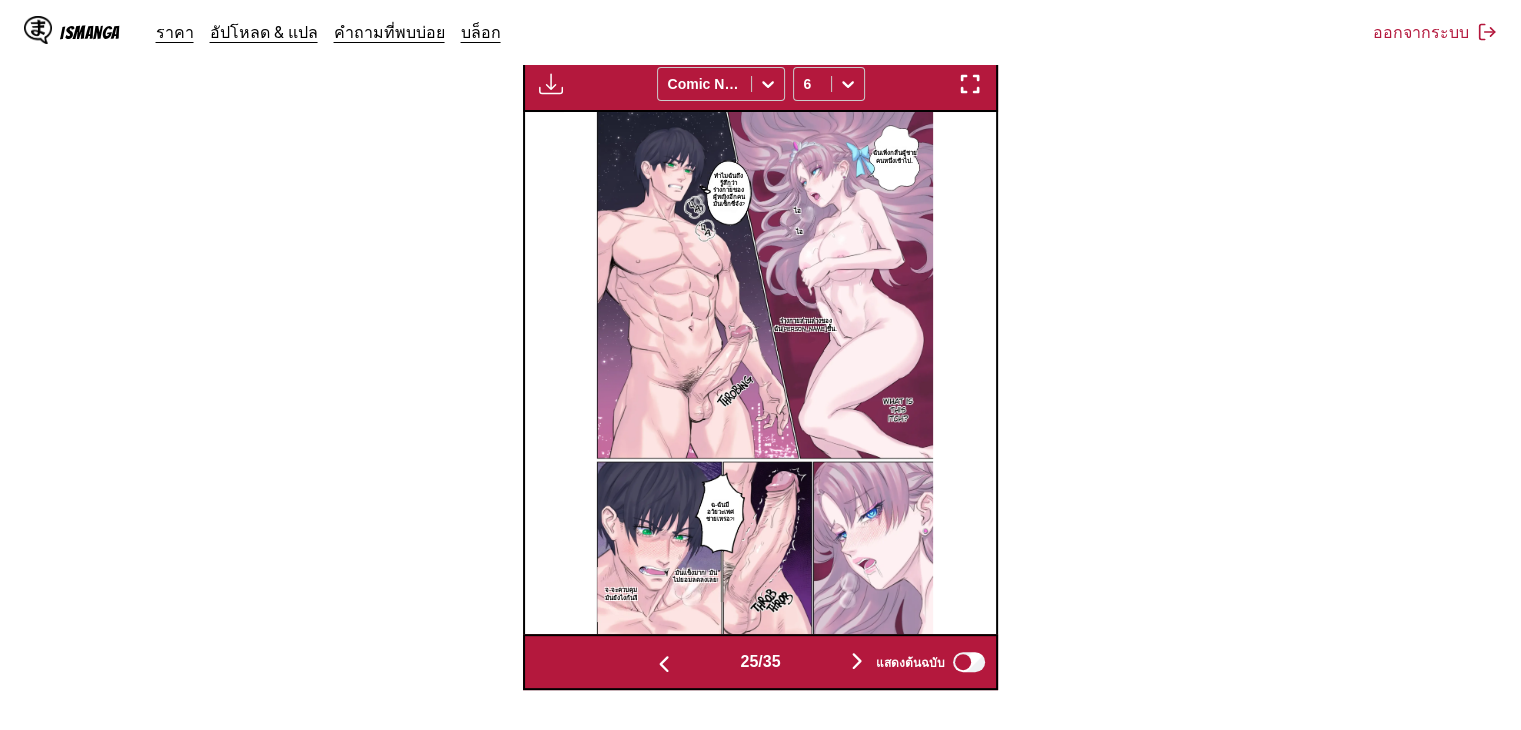 click at bounding box center (857, 661) 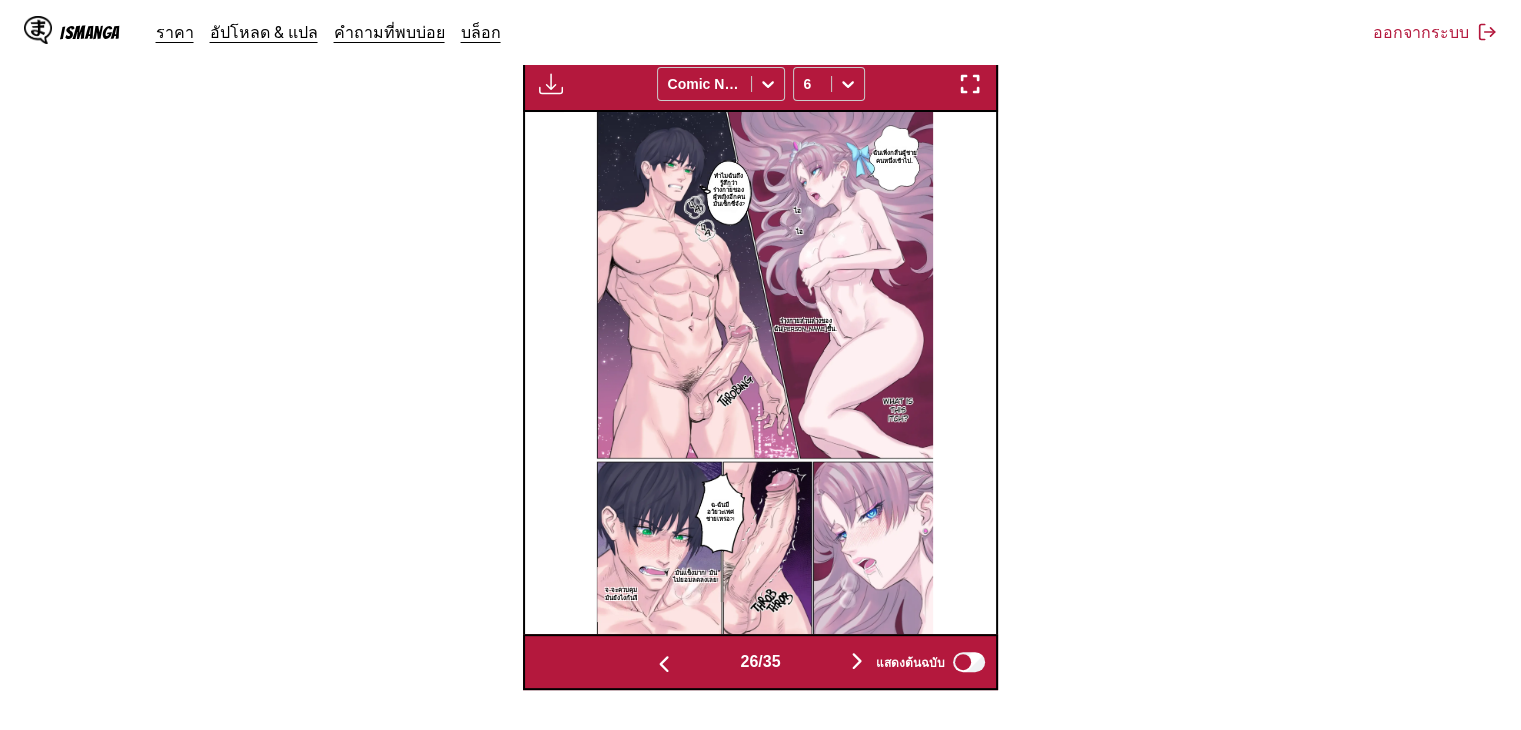 scroll, scrollTop: 0, scrollLeft: 11800, axis: horizontal 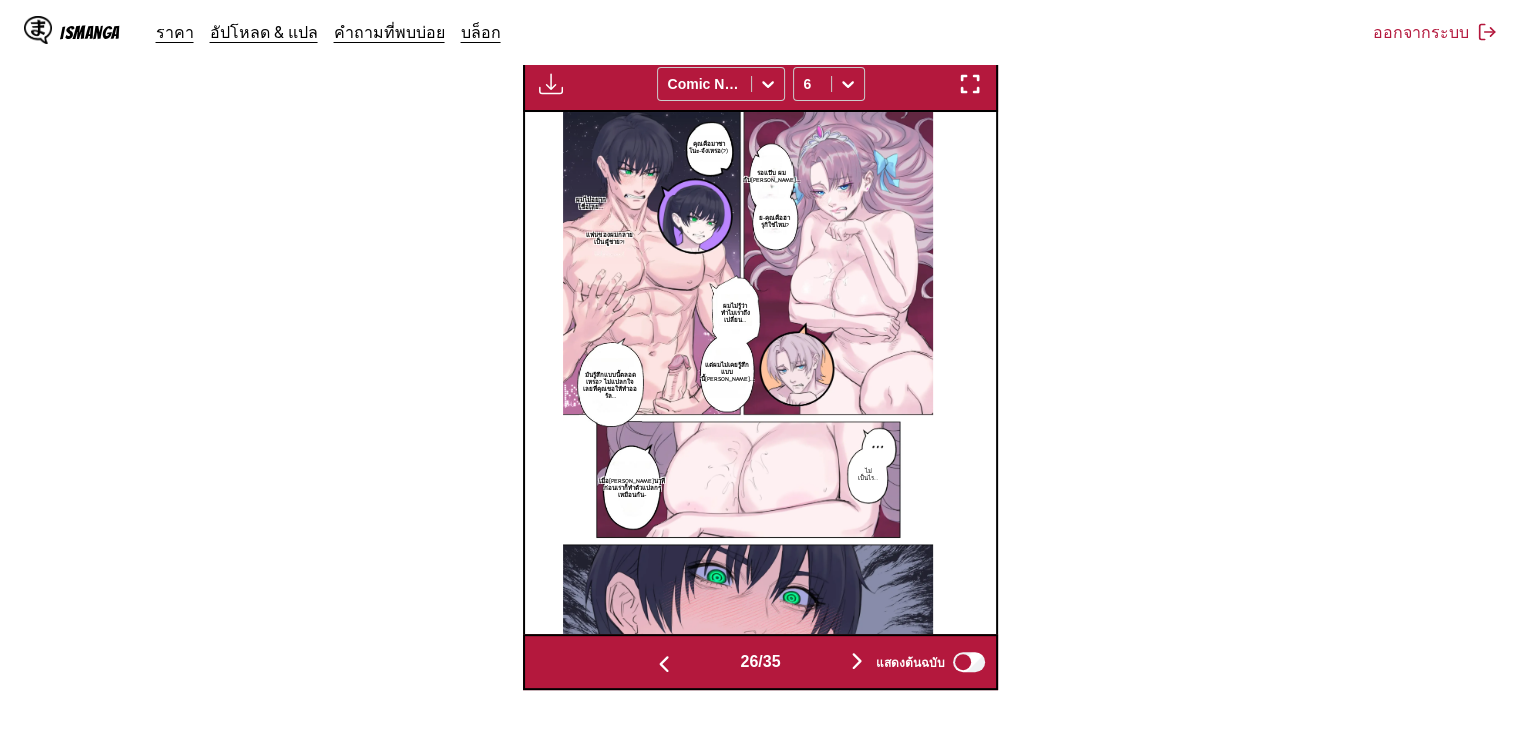 click at bounding box center (857, 661) 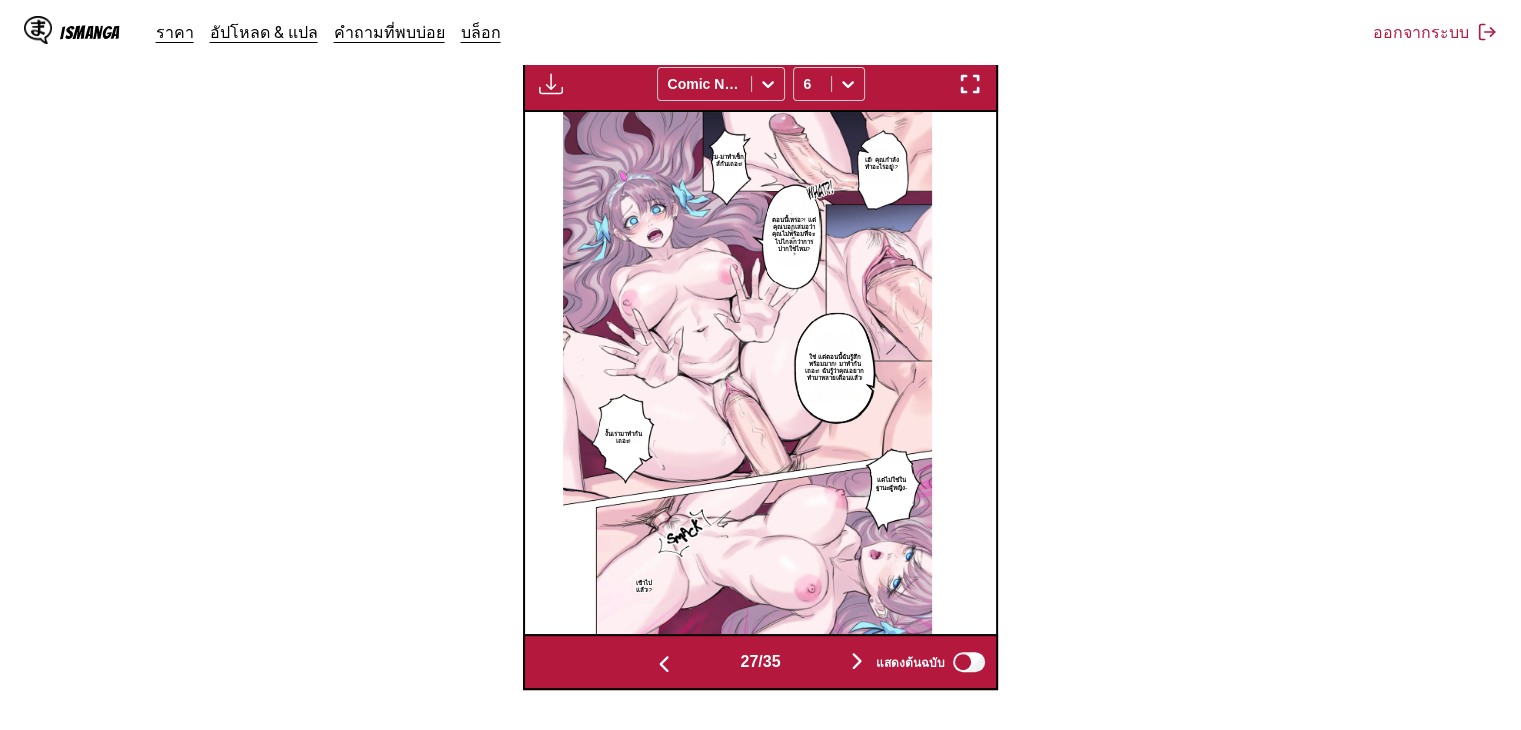 click at bounding box center (857, 661) 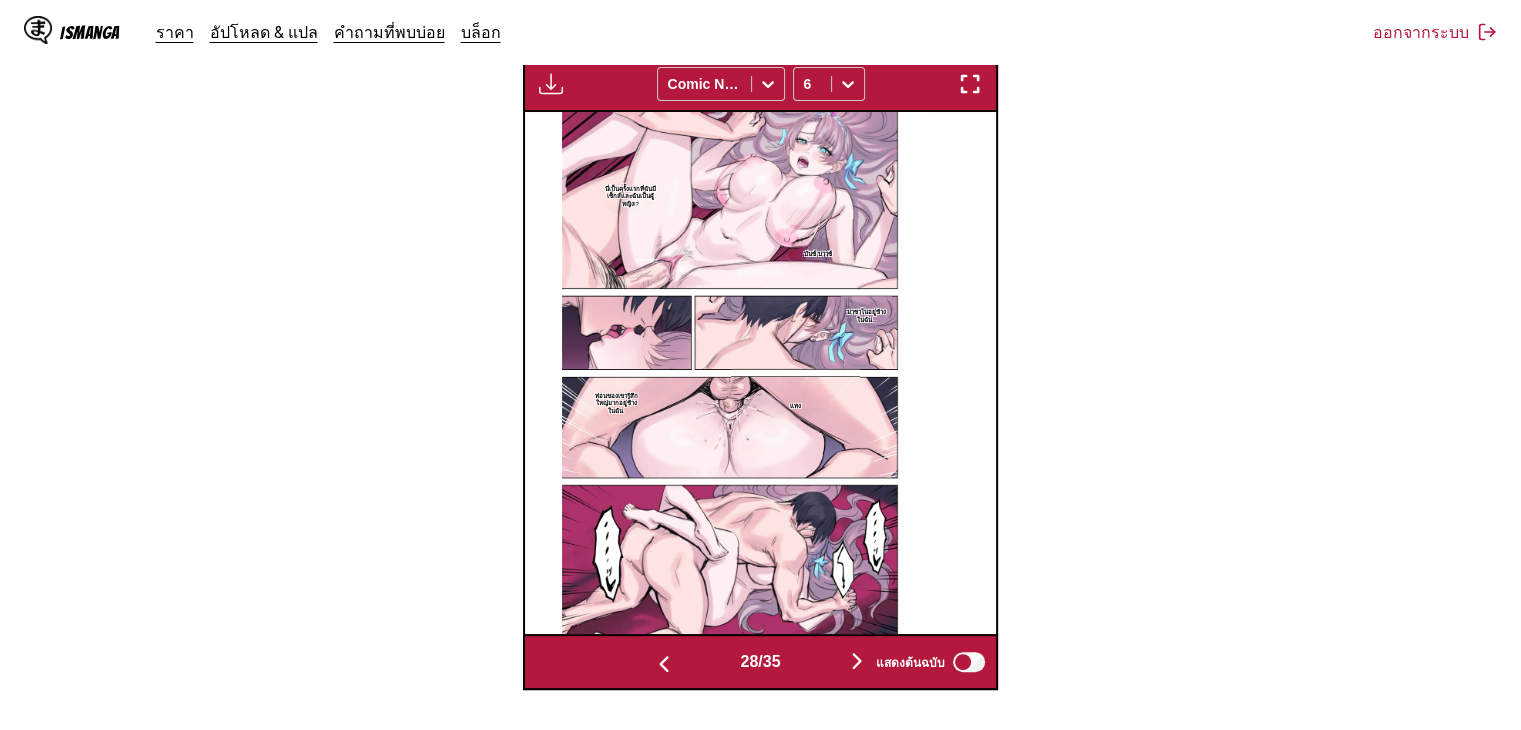 click at bounding box center (857, 661) 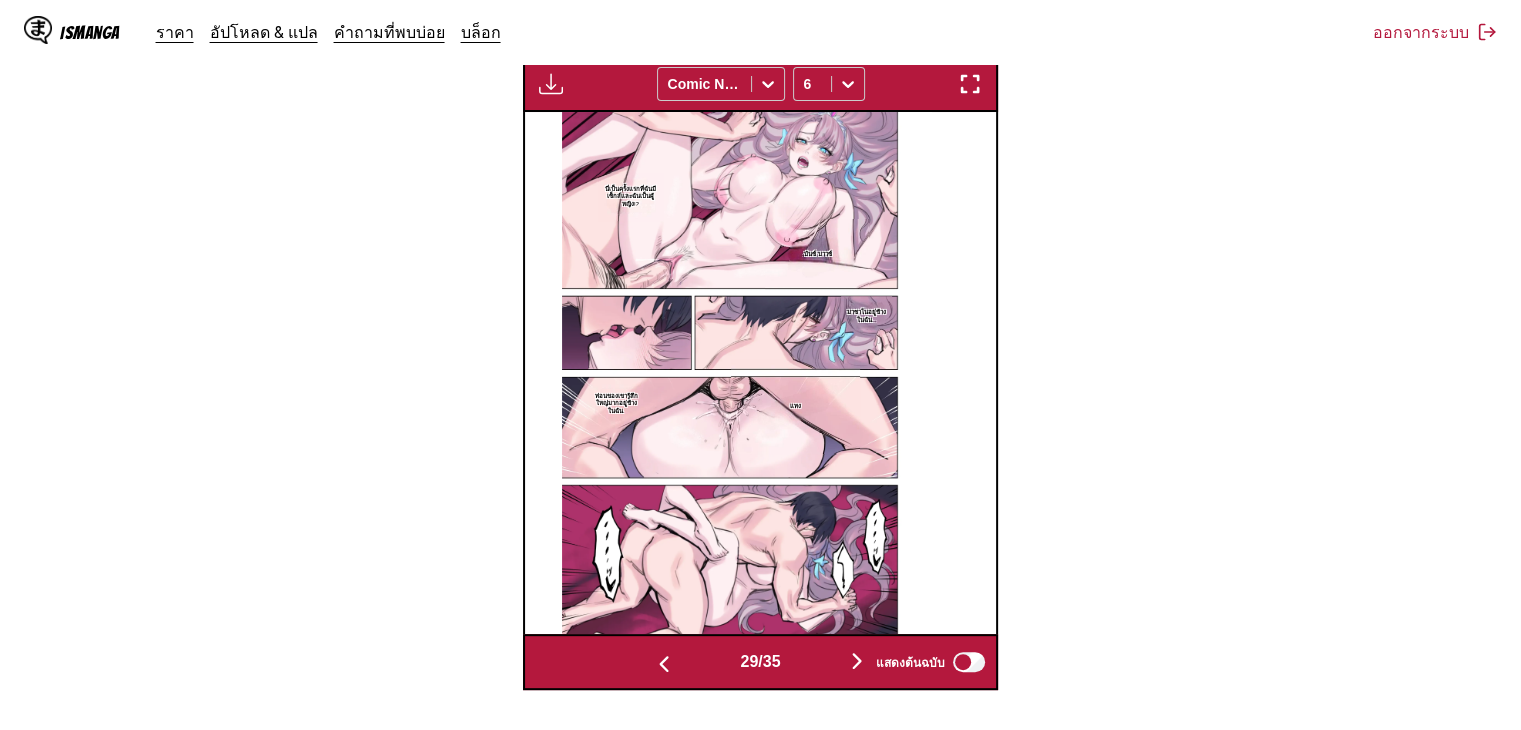 scroll, scrollTop: 0, scrollLeft: 13216, axis: horizontal 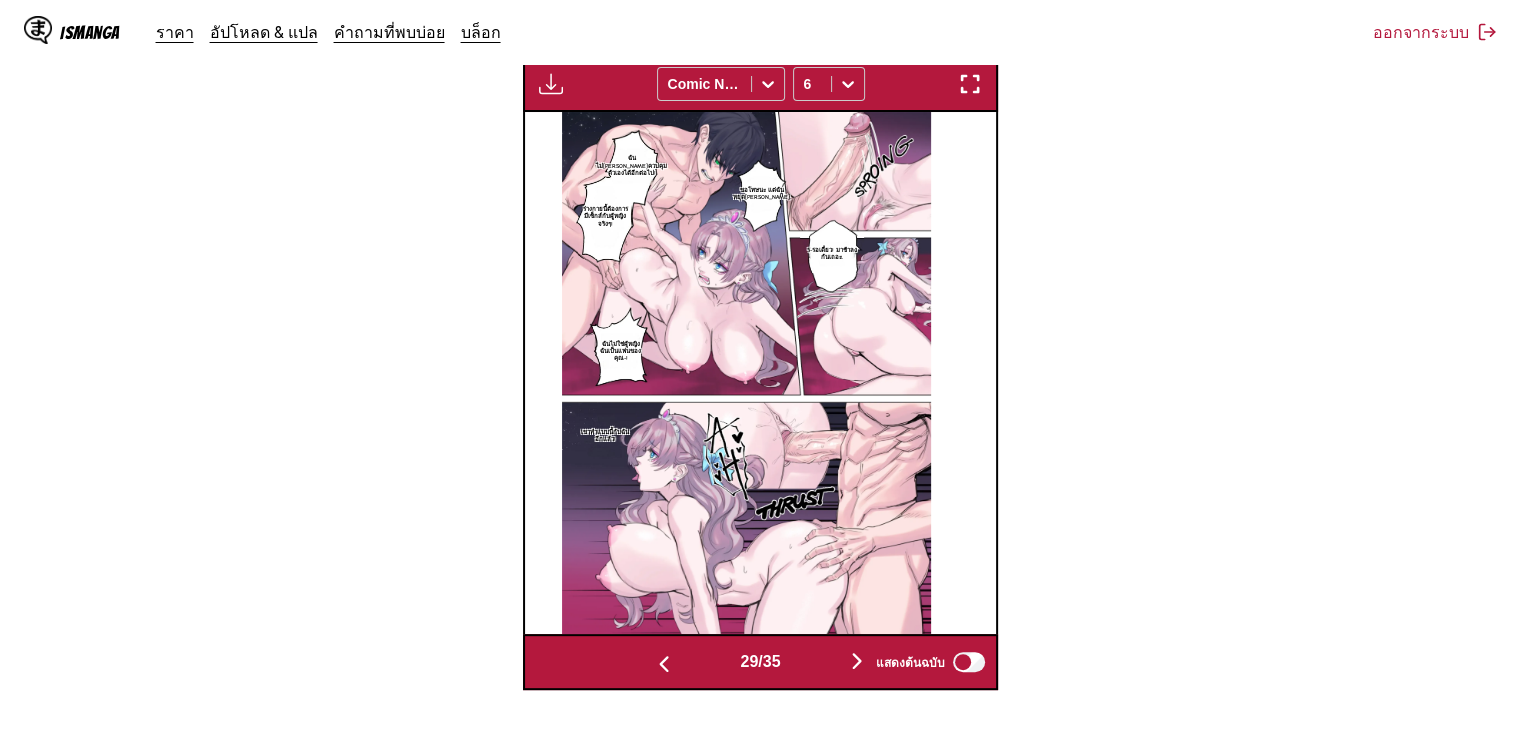 click at bounding box center [857, 661] 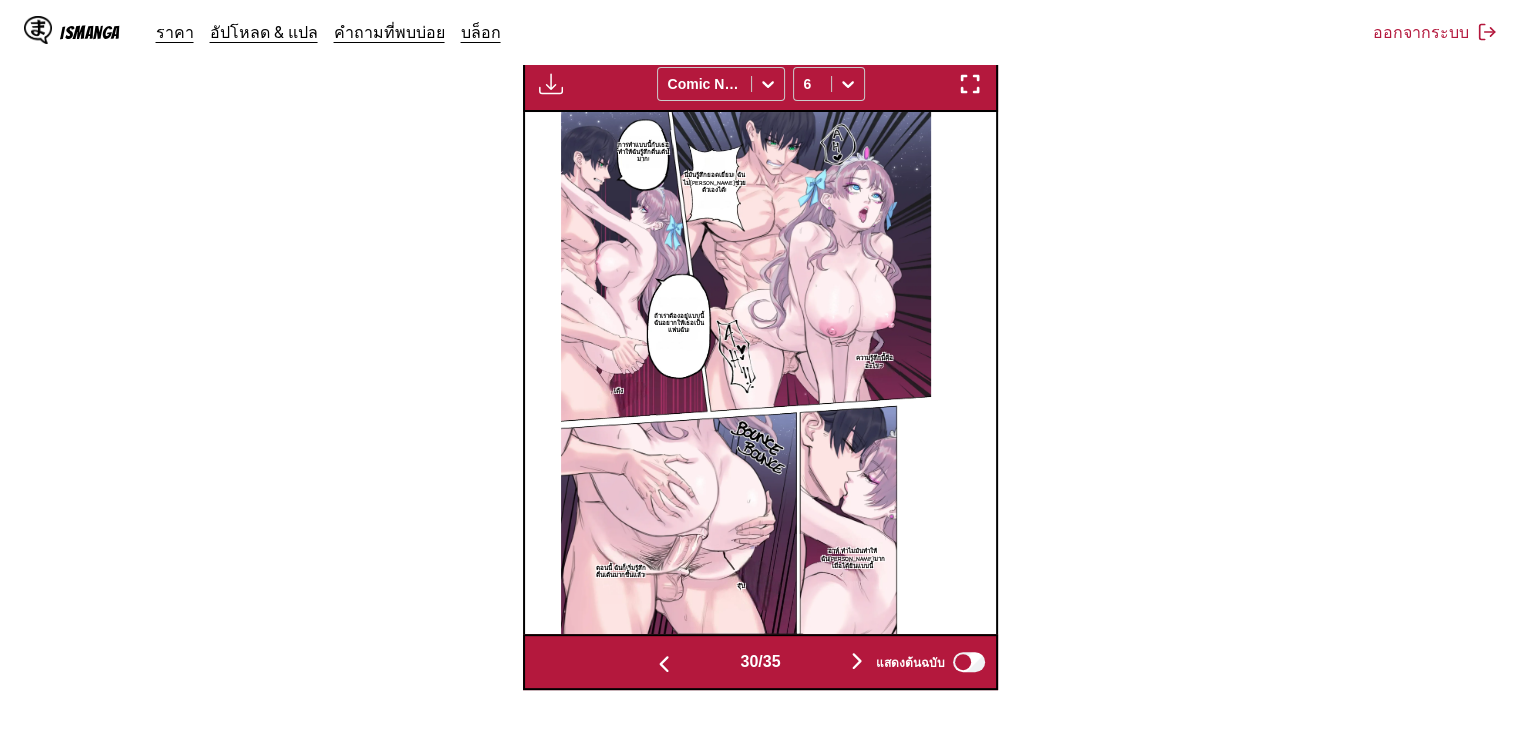 click at bounding box center (857, 661) 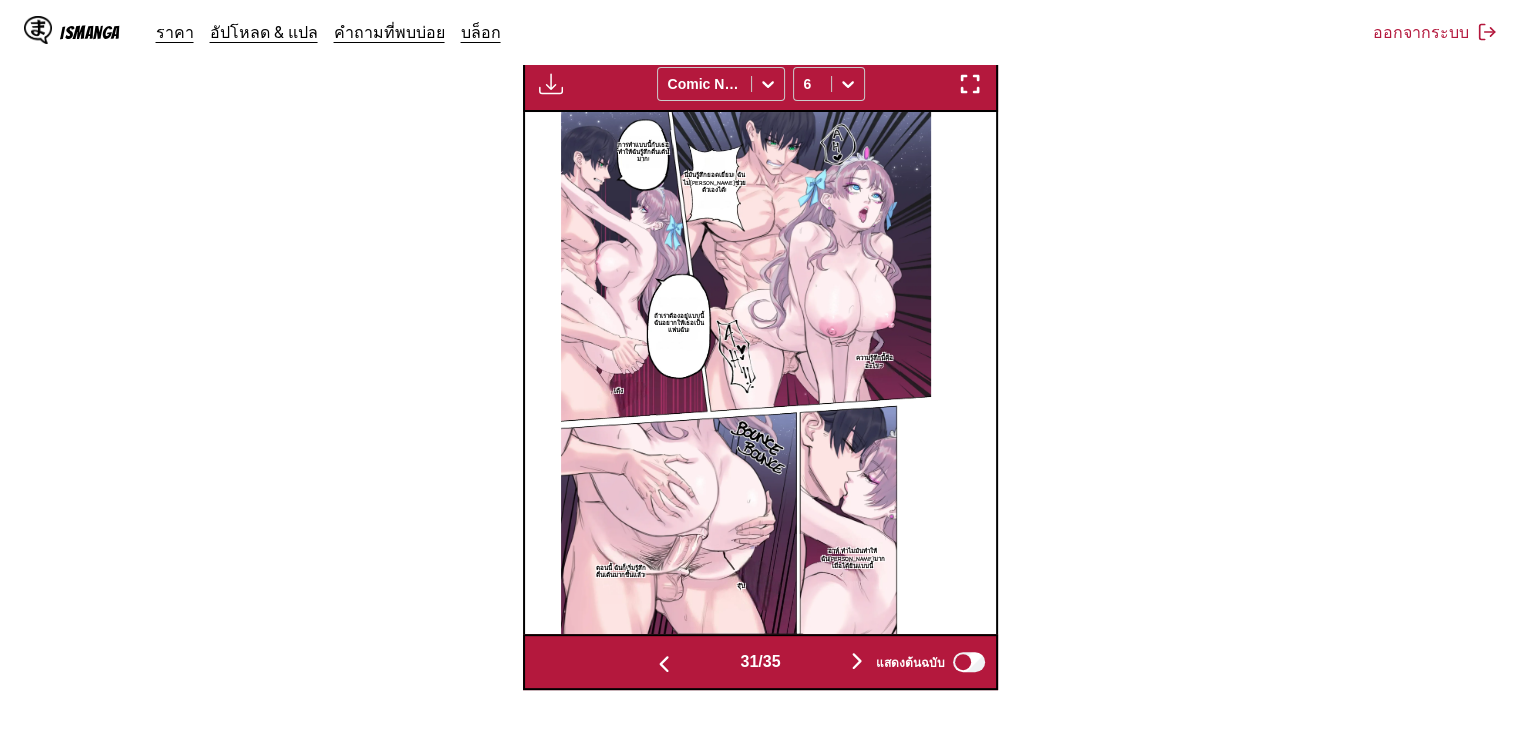 scroll, scrollTop: 0, scrollLeft: 14160, axis: horizontal 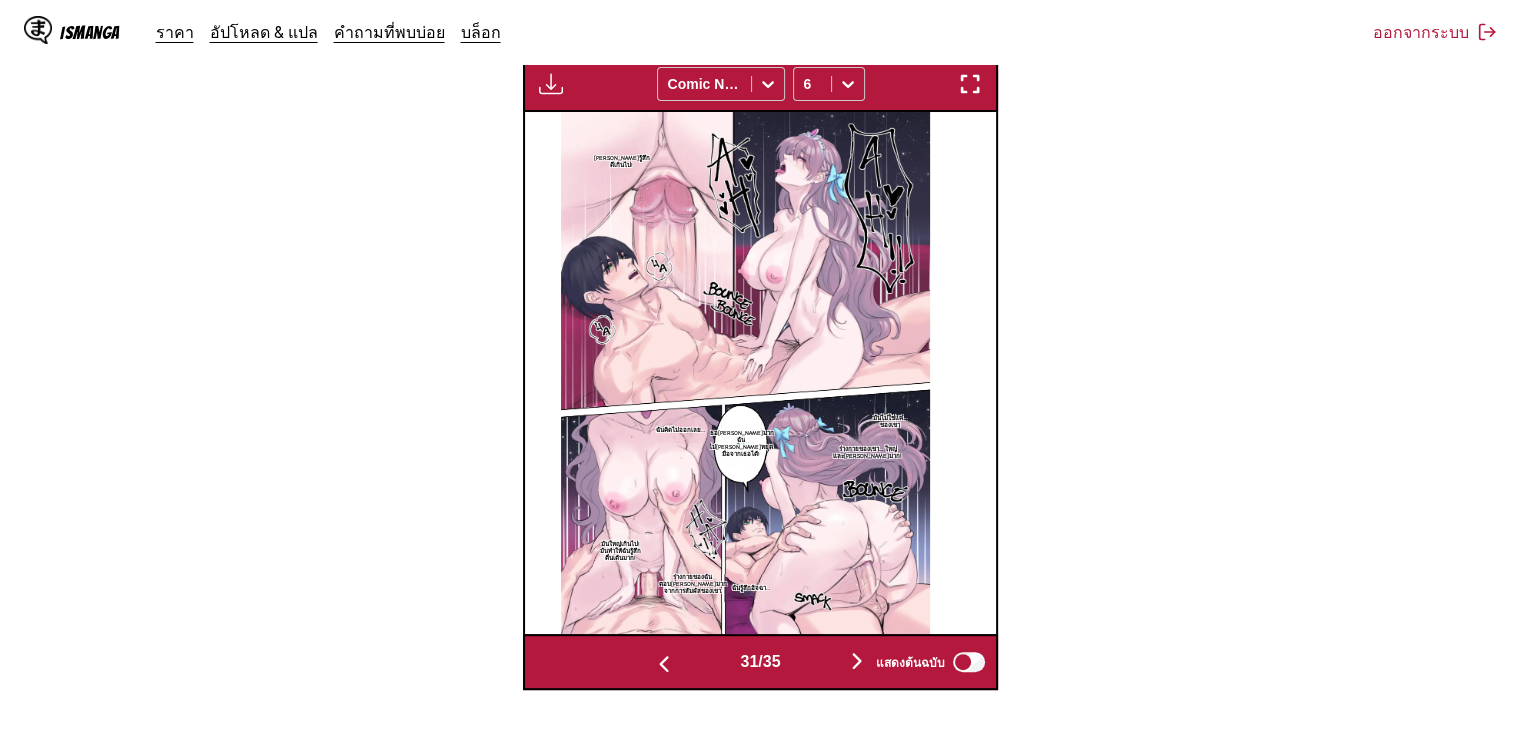 click at bounding box center [857, 661] 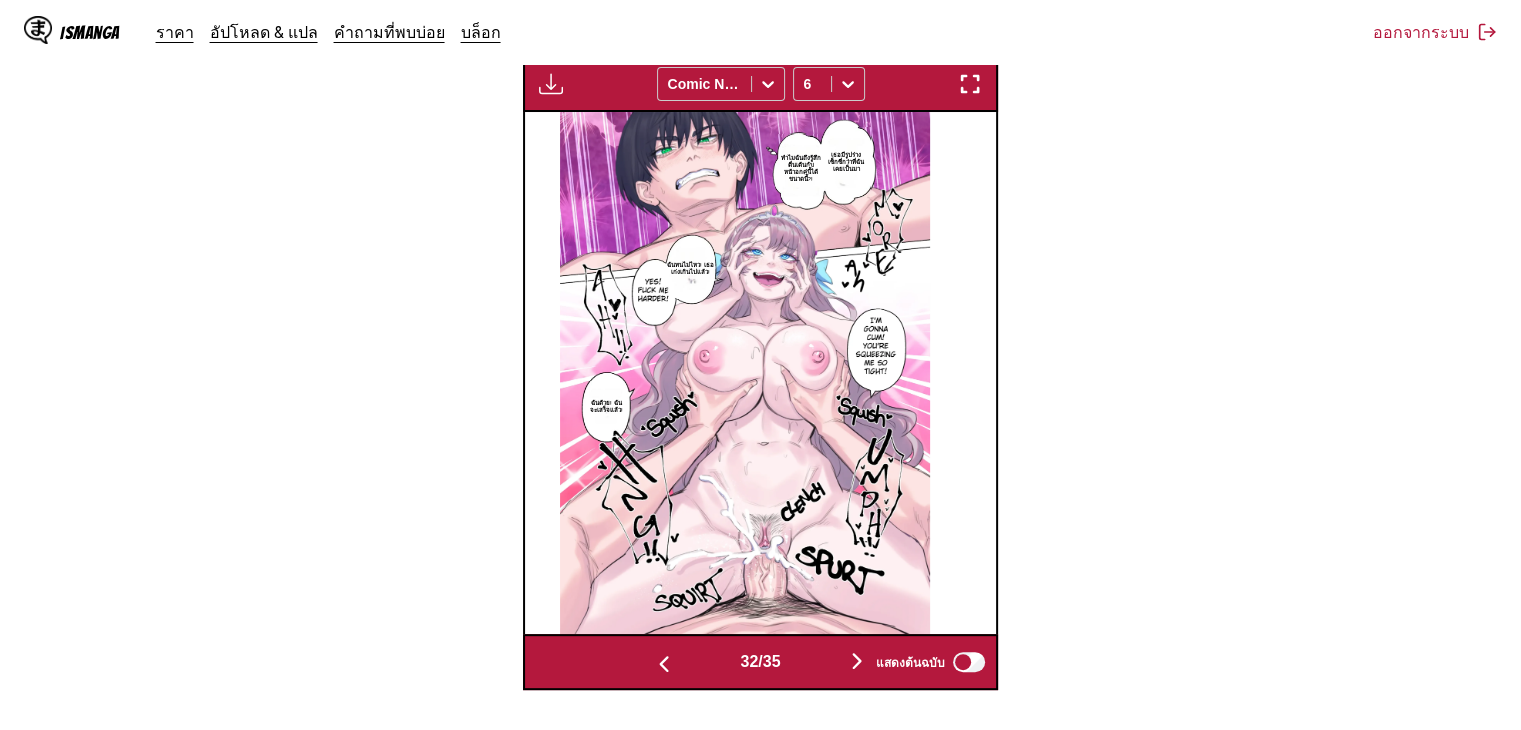 click at bounding box center (857, 661) 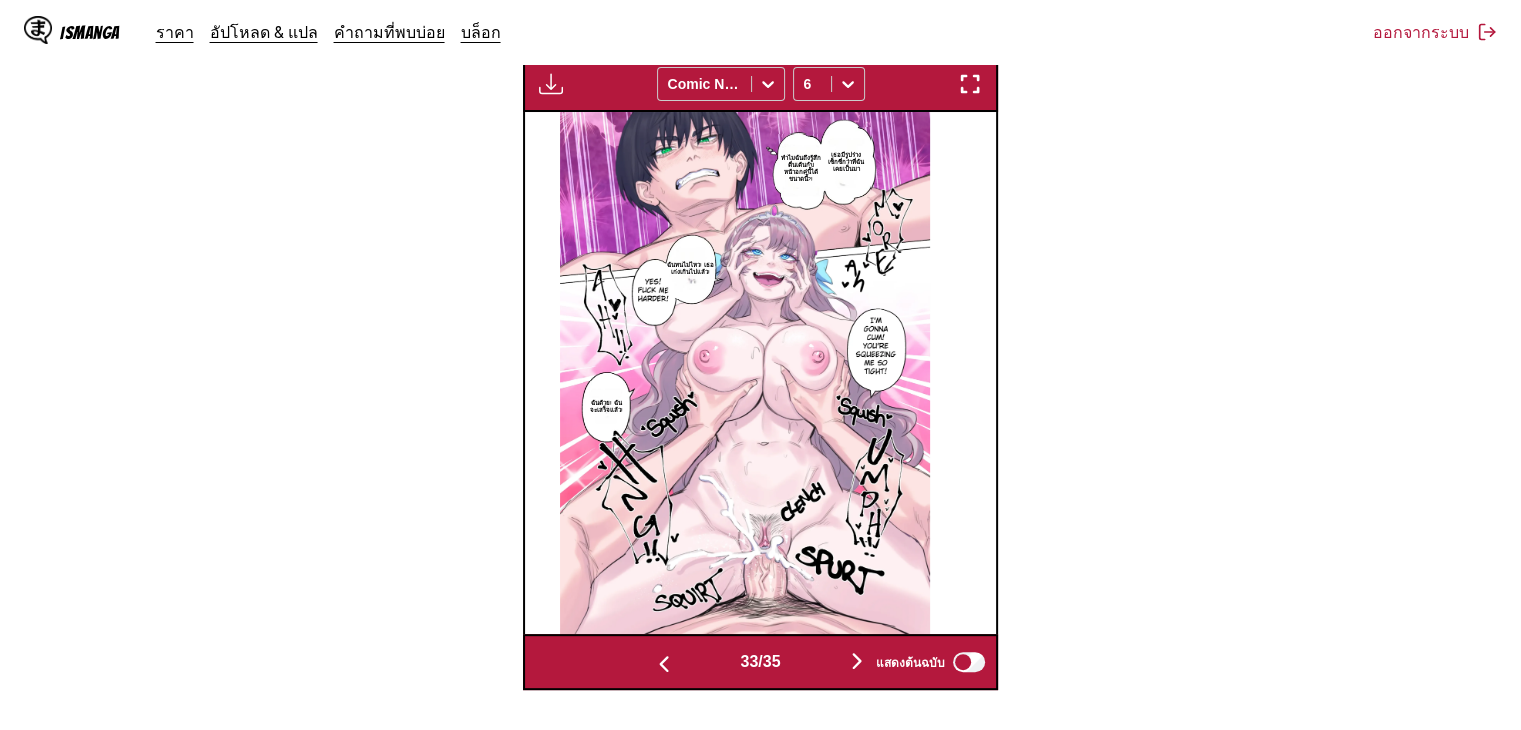 scroll, scrollTop: 0, scrollLeft: 15104, axis: horizontal 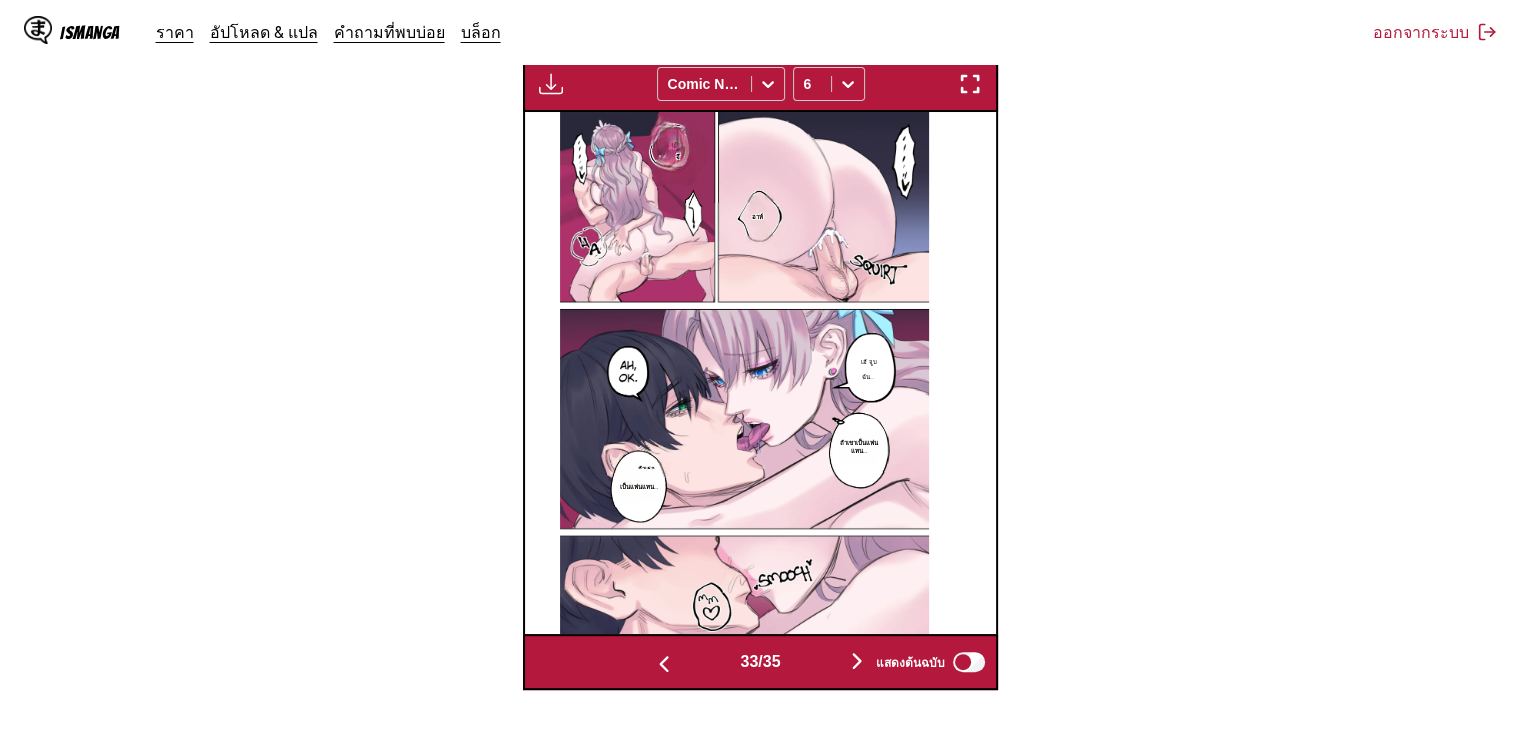 click at bounding box center [857, 661] 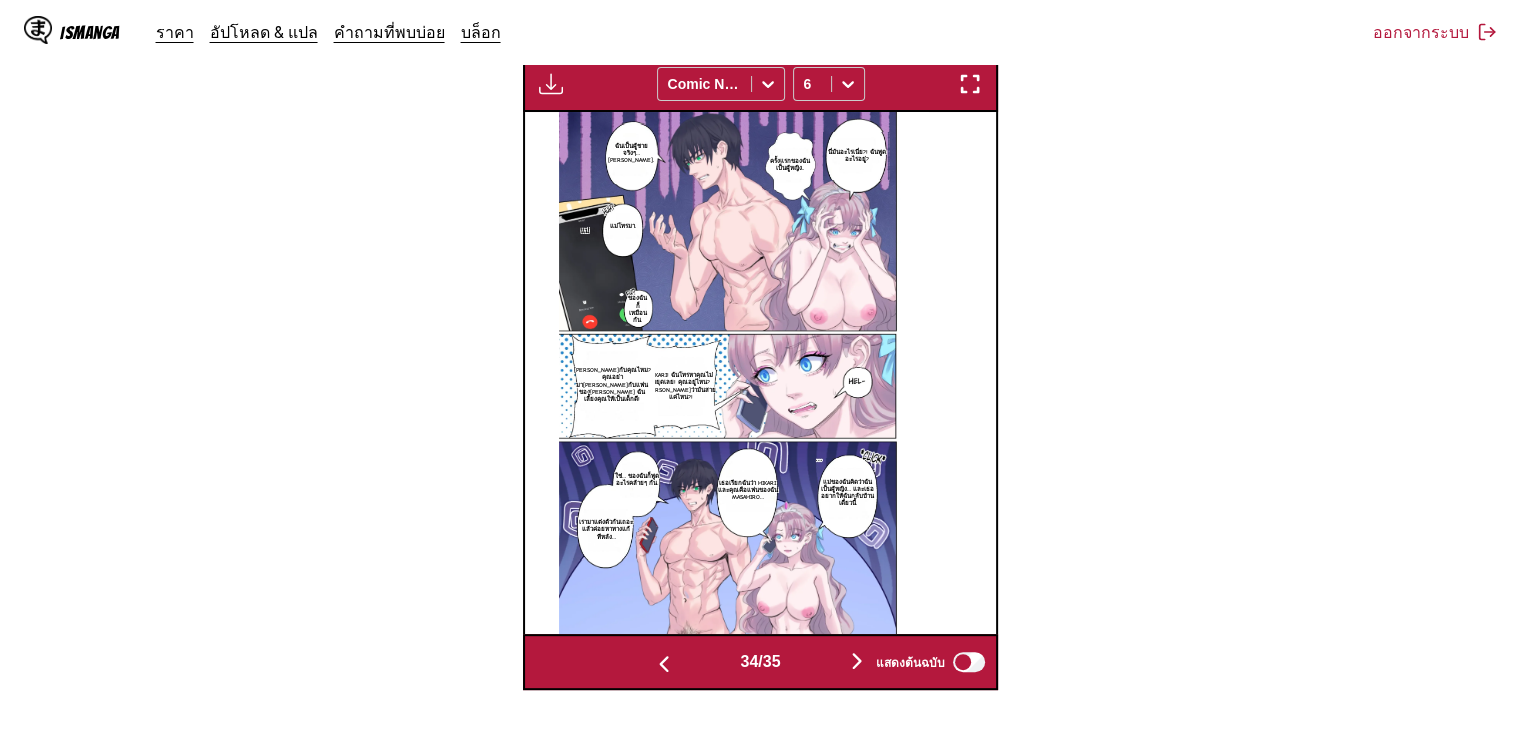 click at bounding box center [857, 661] 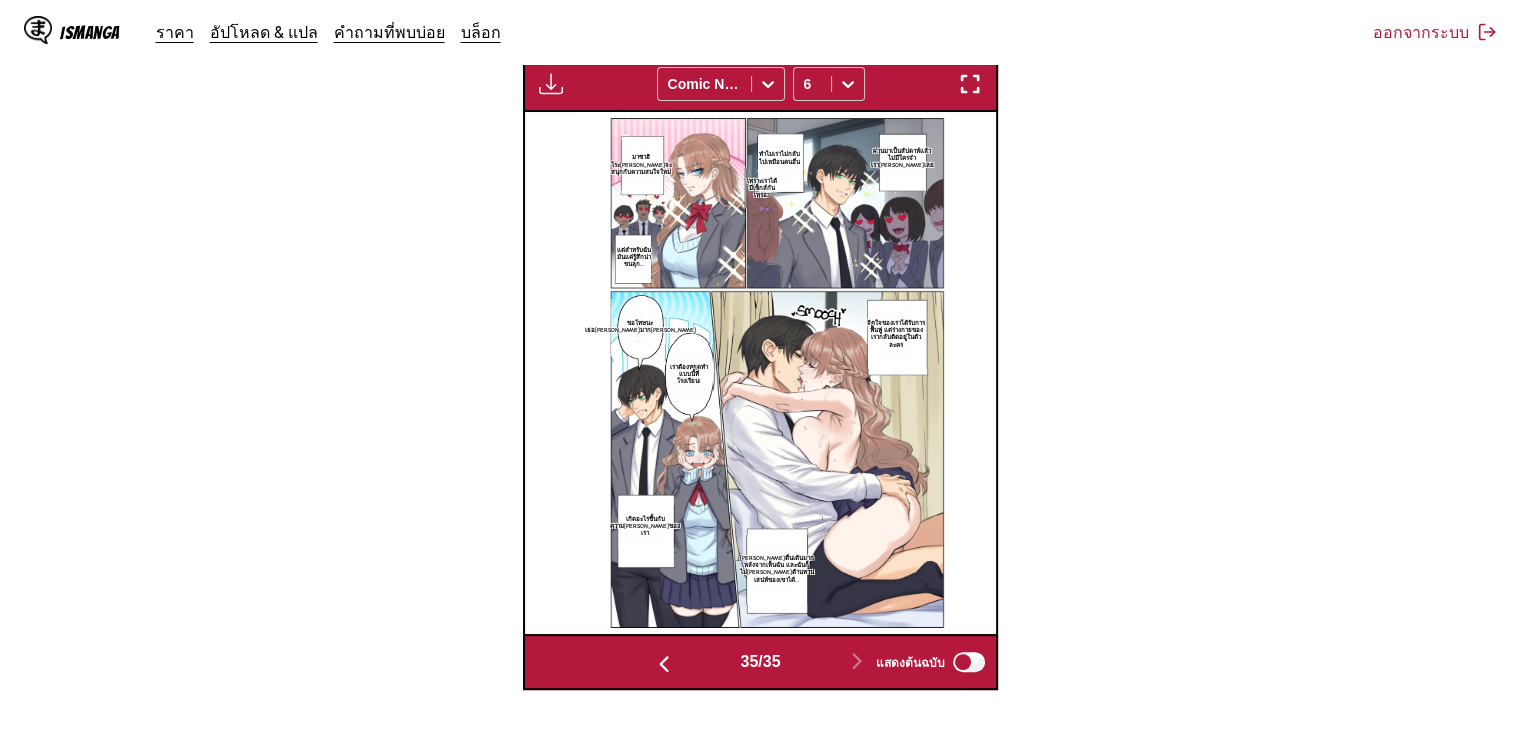 click on "จาก อังกฤษ ถึง ไทย วางไฟล์ที่นี่ หรือคลิกเพื่อเรียกดู ขนาดไฟล์สูงสุด: 5MB  •  รูปแบบที่รองรับ: JP(E)G, PNG, WEBP ดาวน์โหลดพาเนล ดาวน์โหลดทั้งหมด Comic Neue 6 ฮาเสะกาวะ มาซาโน ฉันไม่สามารถพึ่งพาเธอได้เลย! ห๊ะ?! นี่มันใหญ่เกินไปสำหรับฉัน! แต่- อ้า ฉันมีความคิดดีๆ! เราจะต้องสลับชุดกัน และนี่มันเล็กเกินไป… ฉันสลับขนาดของเราเหรอ? เธอสามารถเป็นคนที่ใส่ชุดเดรสนะ โออาโตโม ฮารุกิ จริงเหรอ?! -เธอ-! 35" at bounding box center [760, 196] 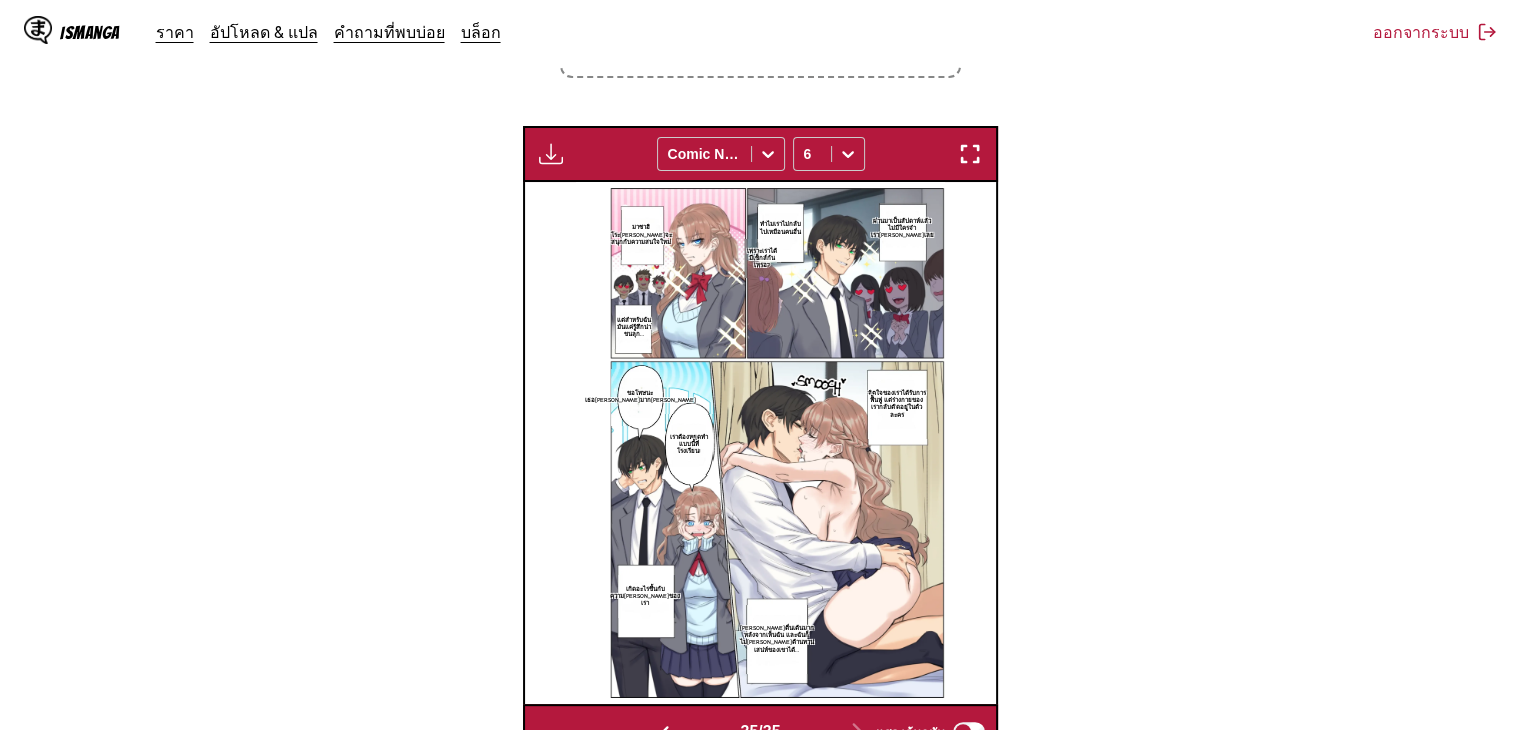 scroll, scrollTop: 530, scrollLeft: 0, axis: vertical 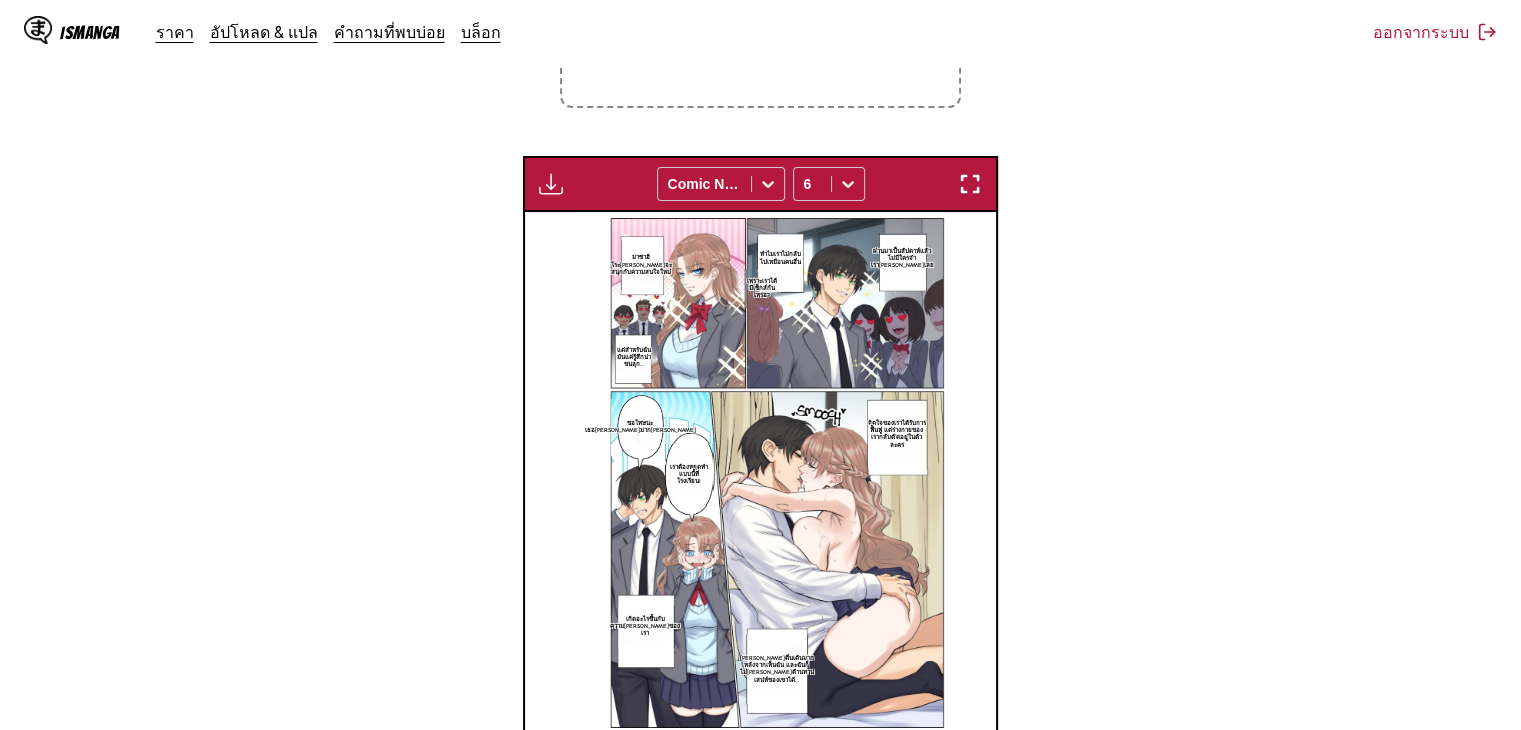 click at bounding box center (551, 184) 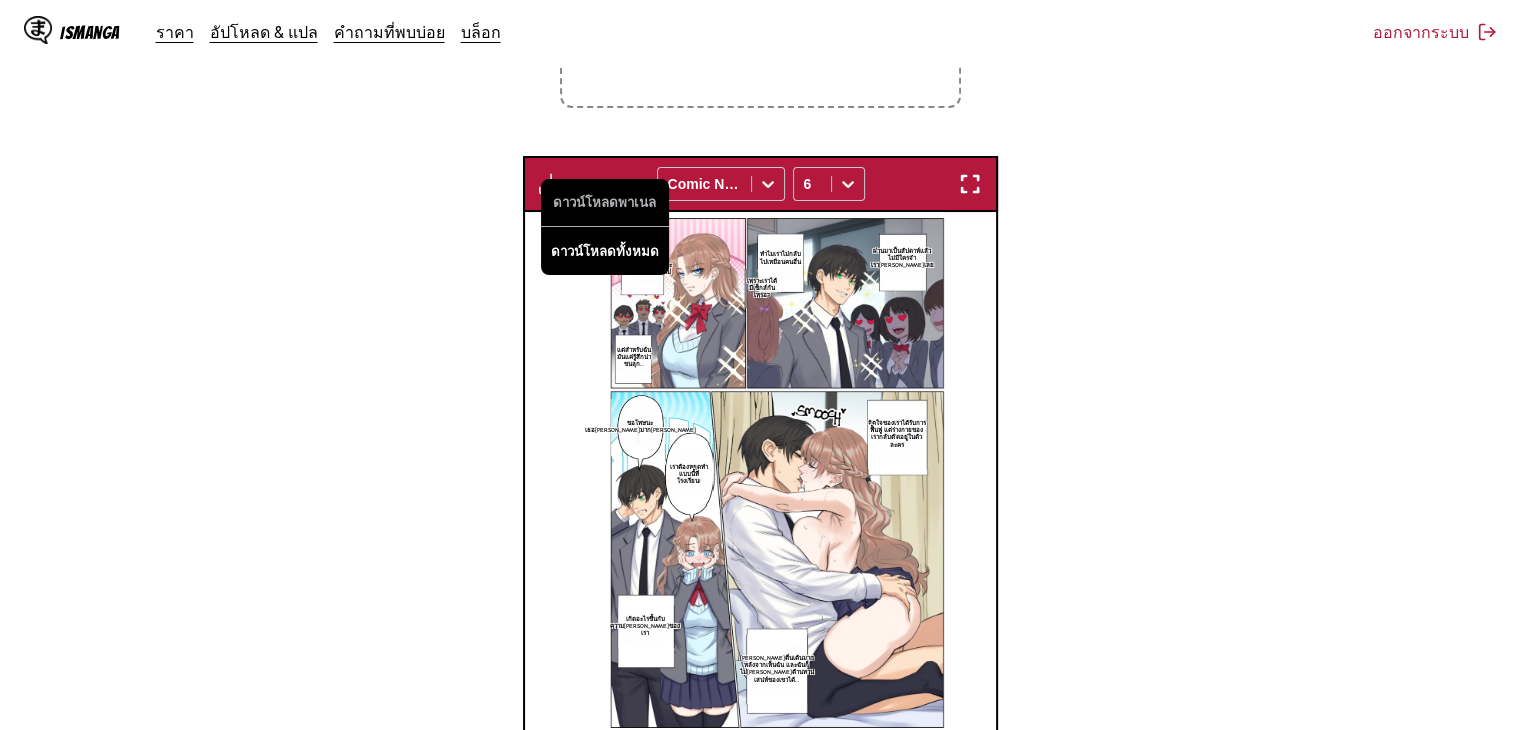 click on "ดาวน์โหลดทั้งหมด" at bounding box center [605, 251] 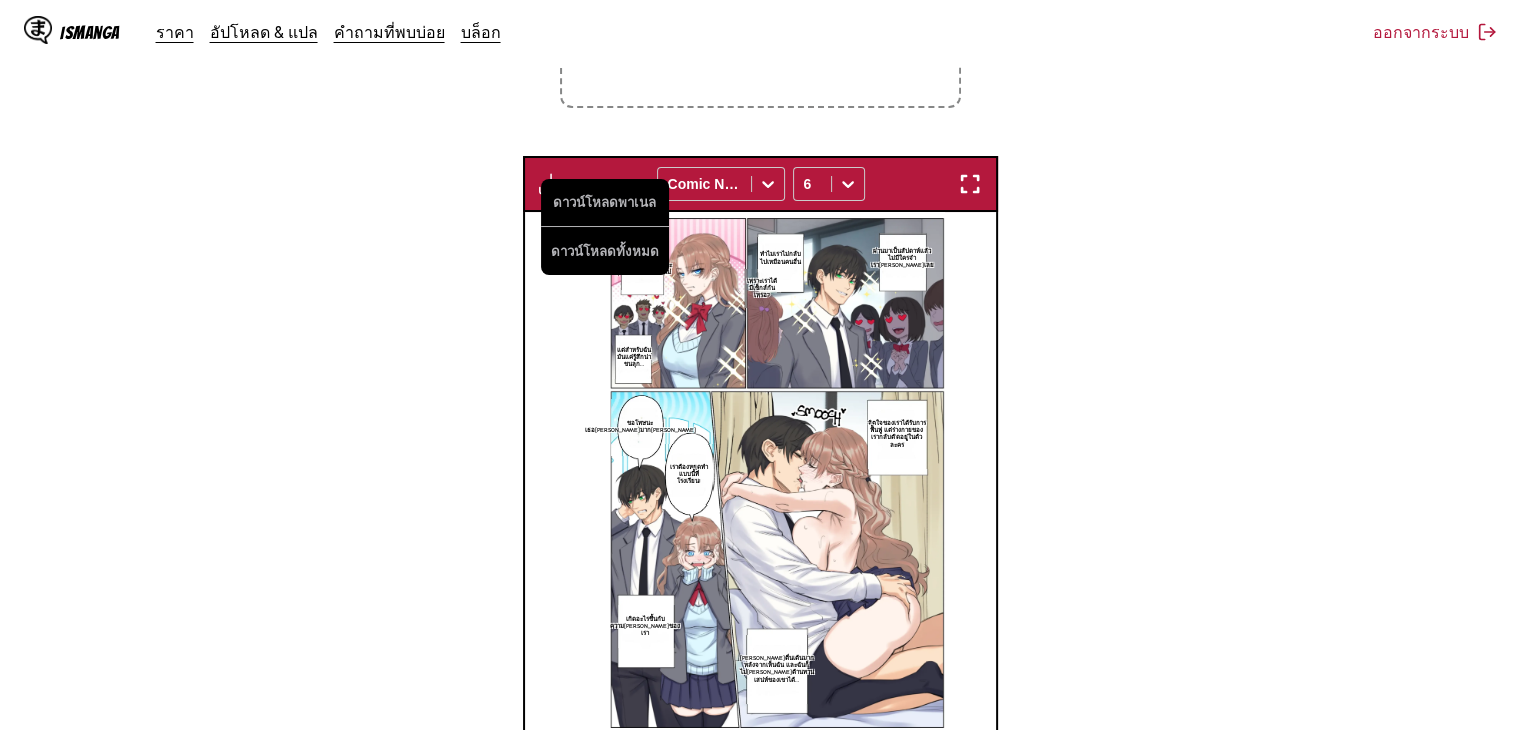 type 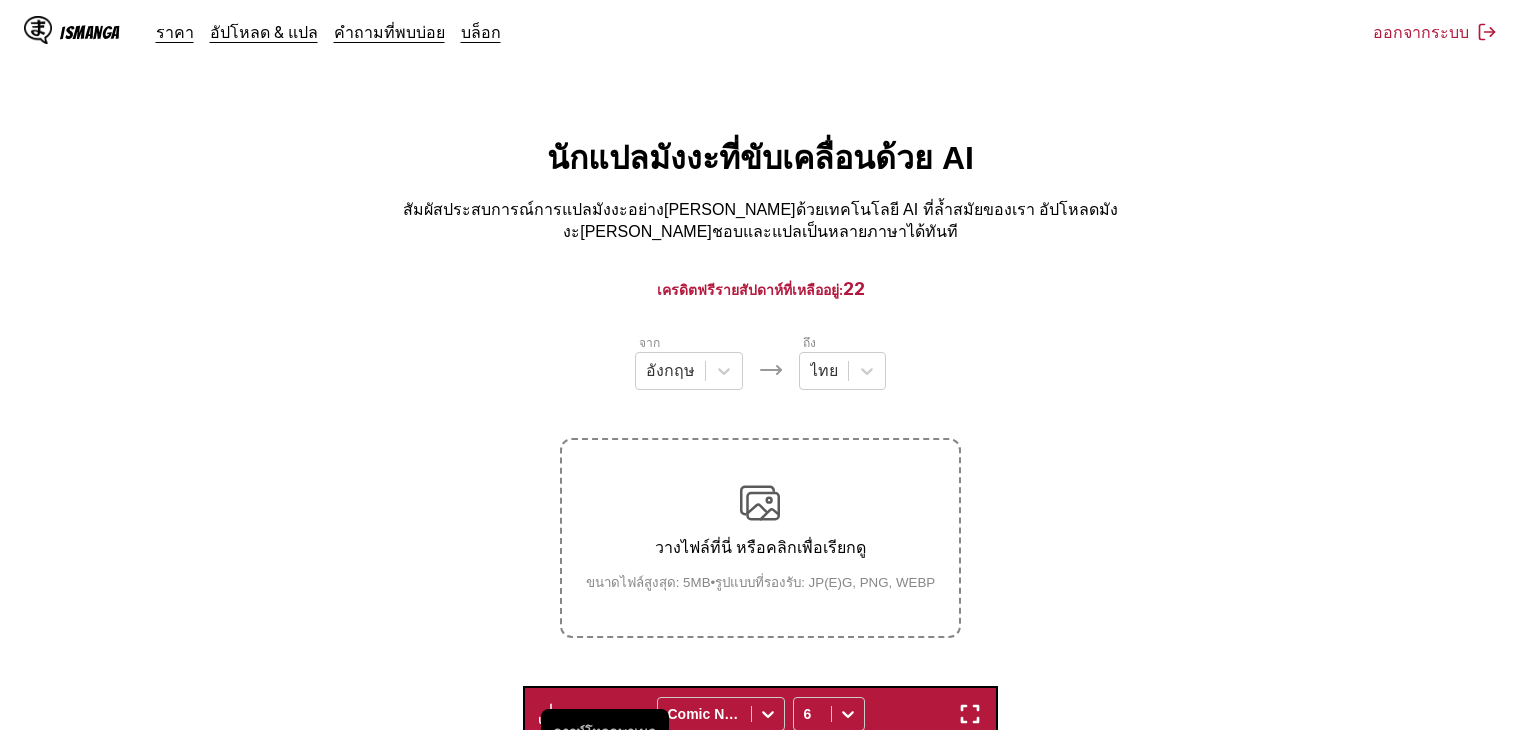 scroll, scrollTop: 530, scrollLeft: 0, axis: vertical 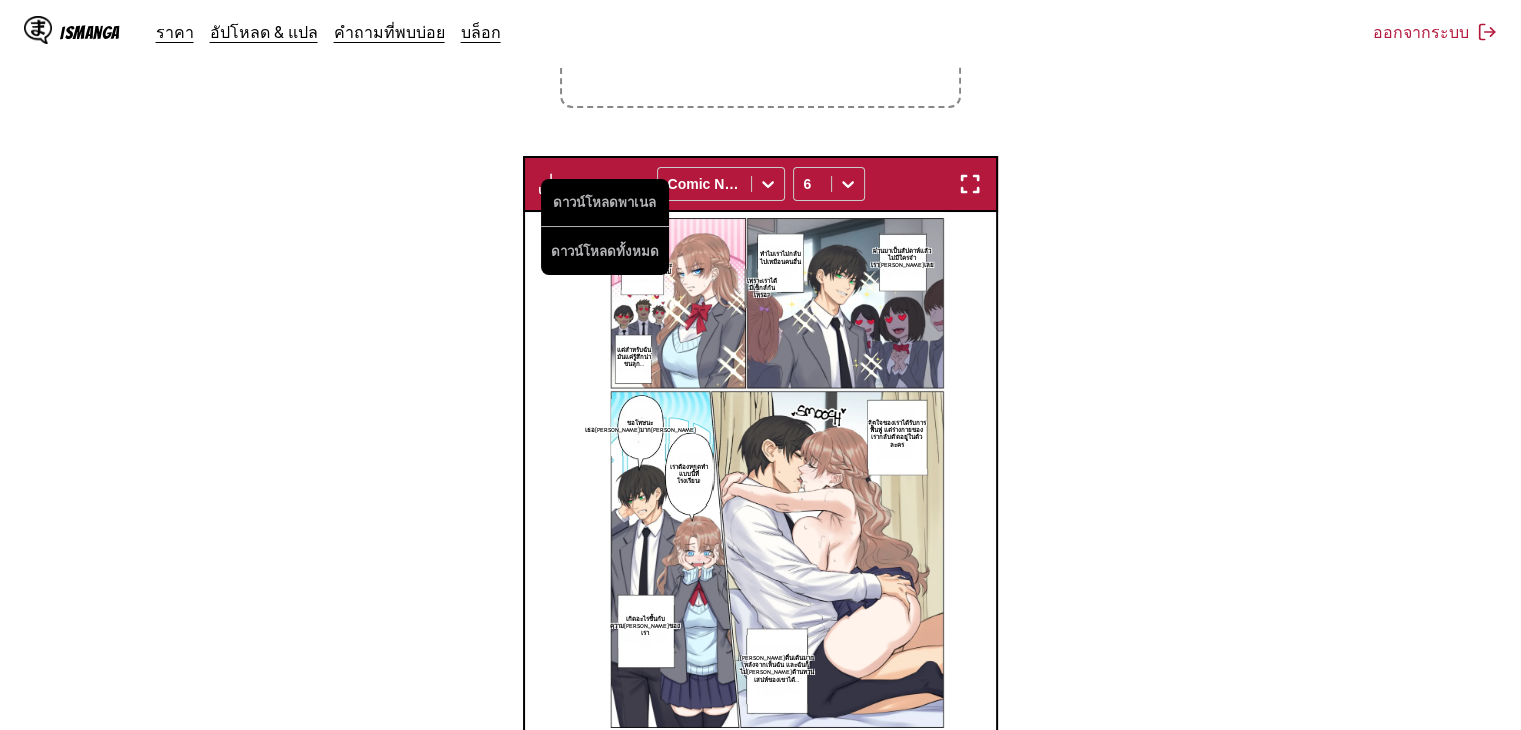 click on "จาก อังกฤษ ถึง ไทย วางไฟล์ที่นี่ หรือคลิกเพื่อเรียกดู ขนาดไฟล์สูงสุด: 5MB  •  รูปแบบที่รองรับ: JP(E)G, PNG, WEBP ดาวน์โหลดพาเนล ดาวน์โหลดทั้งหมด Comic Neue 6 ฮาเสะกาวะ มาซาโน ฉันไม่[PERSON_NAME]เธอได้เลย! ห๊ะ?! นี่มันใหญ่เกินไปสำหรับฉัน! แต่- อ้า ฉันมีความคิดดีๆ! เราจะต้องสลับชุดกัน และนี่มันเล็กเกินไป… ฉันสลับขนาดของเราเหรอ? เธอ[PERSON_NAME]เป็นคนที่ใส่ชุดเดรสนะ [PERSON_NAME] ฮารุกิ จริงเหรอ?! -เธอ-! 35" at bounding box center [760, 296] 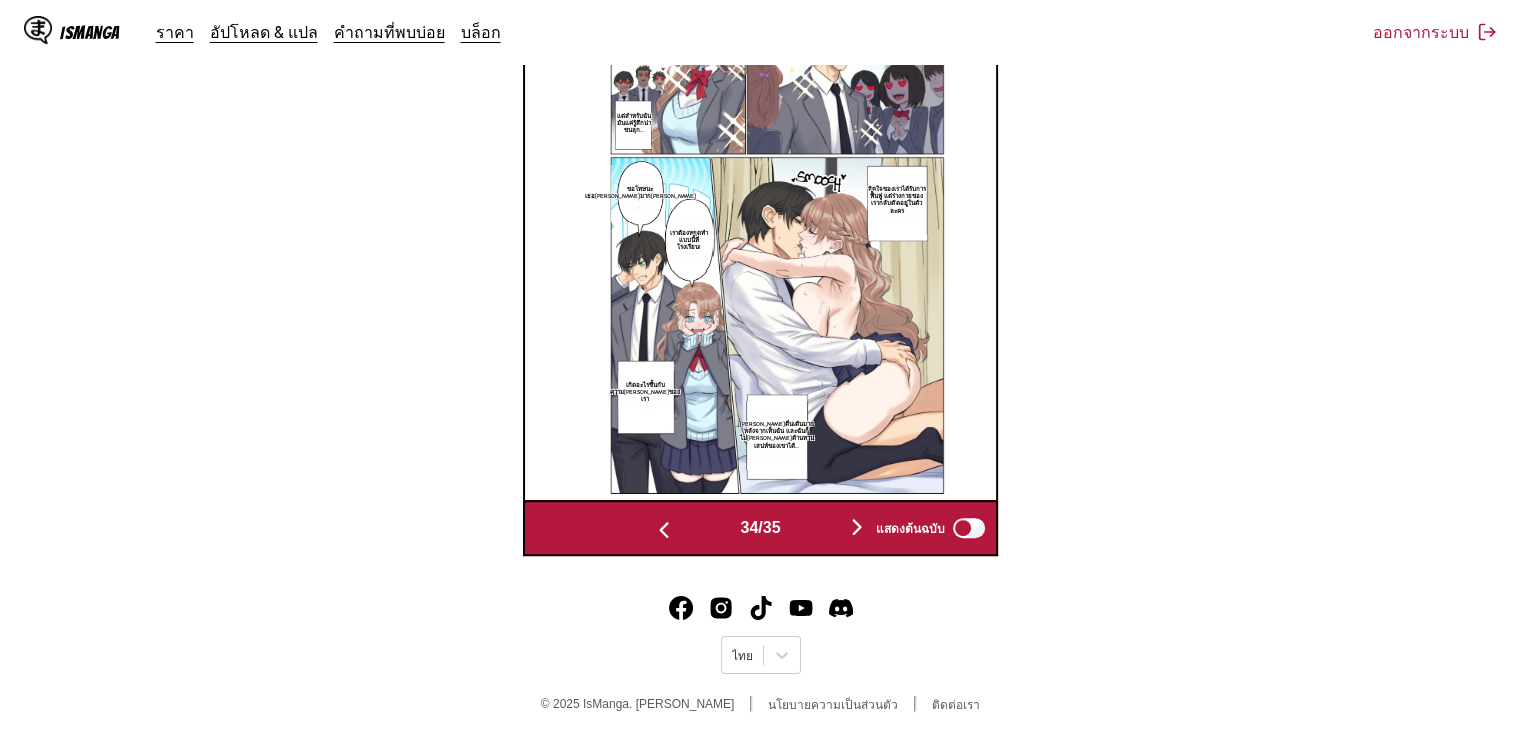 scroll, scrollTop: 730, scrollLeft: 0, axis: vertical 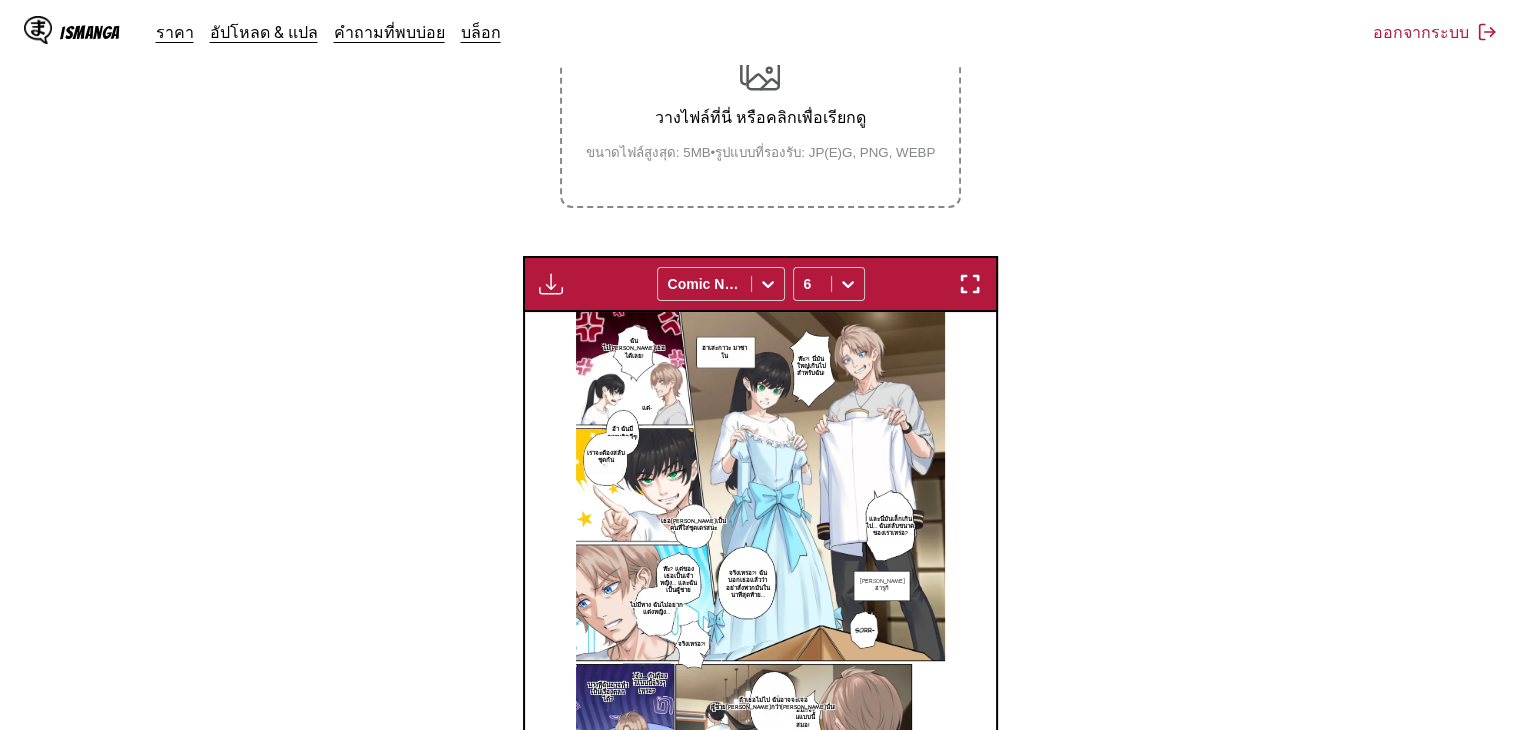 click at bounding box center (551, 284) 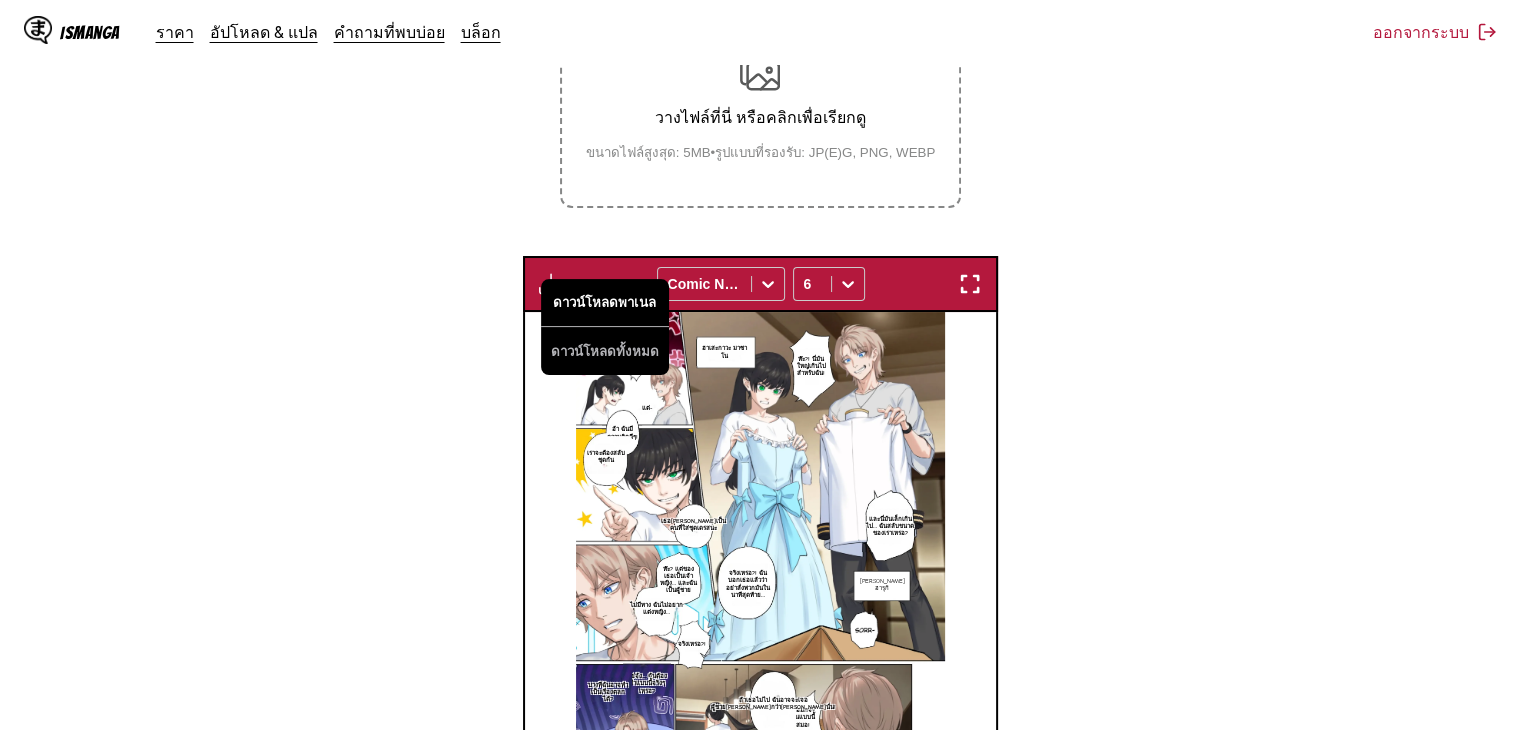 click on "ดาวน์โหลดพาเนล" at bounding box center (605, 303) 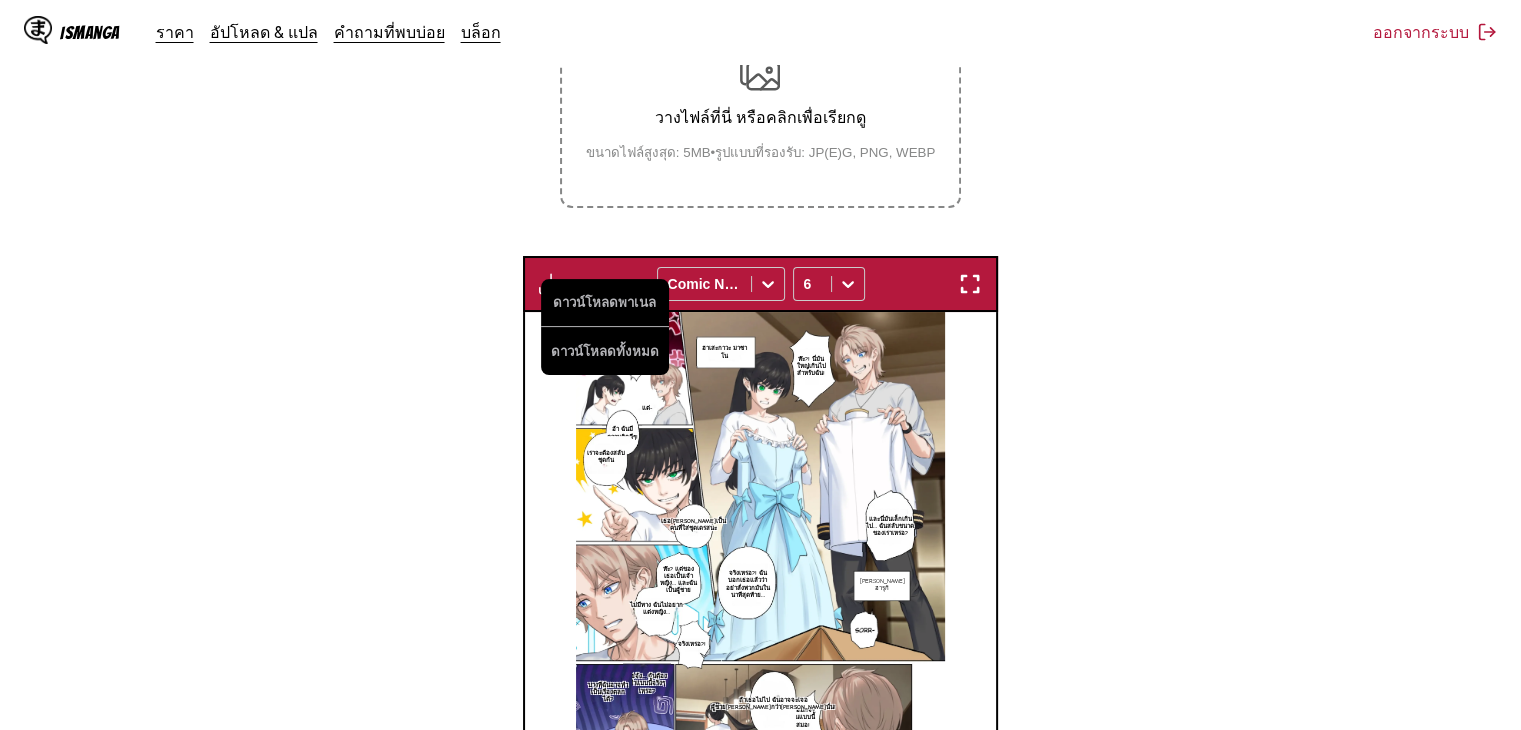 drag, startPoint x: 582, startPoint y: 333, endPoint x: 1060, endPoint y: 377, distance: 480.02084 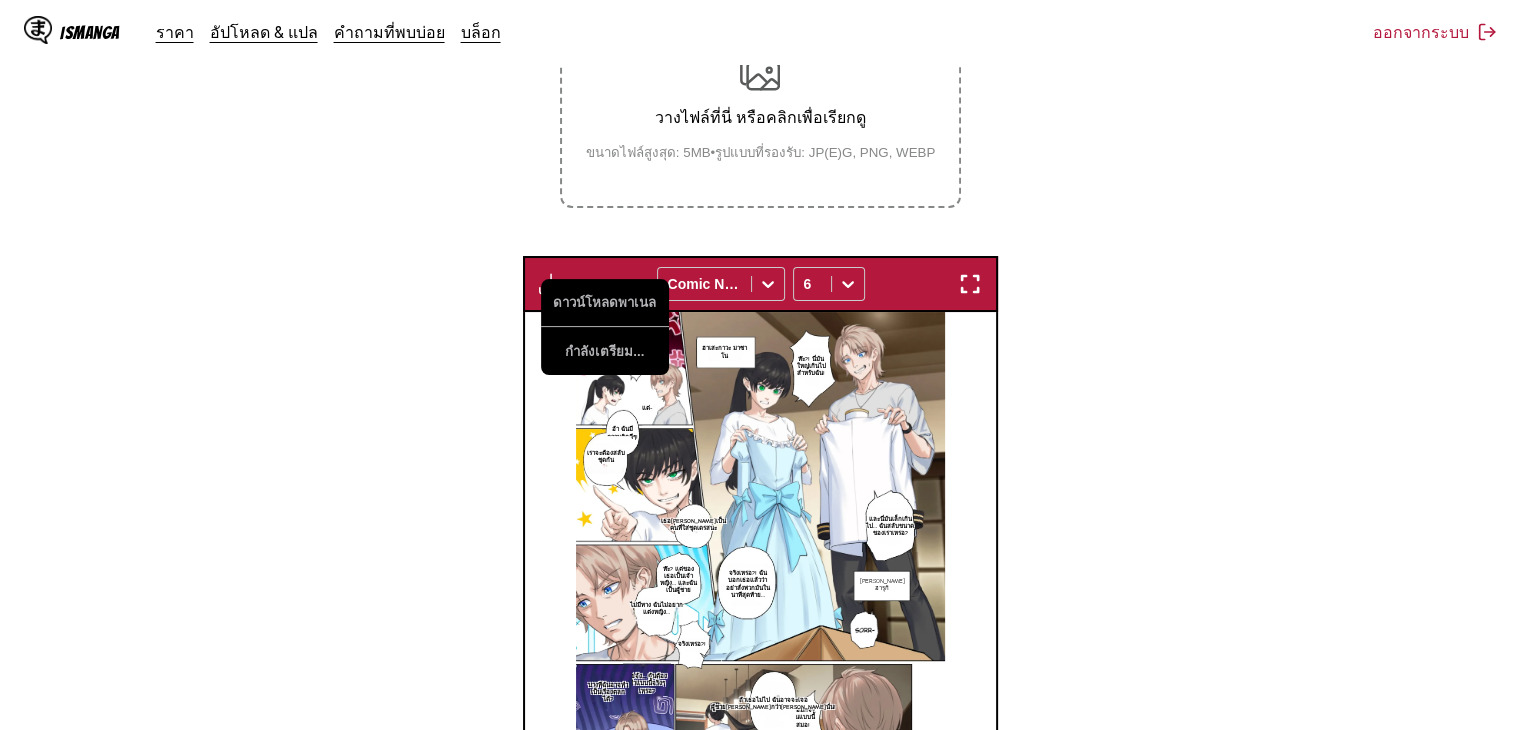 click on "จาก อังกฤษ ถึง ไทย วางไฟล์ที่นี่ หรือคลิกเพื่อเรียกดู ขนาดไฟล์สูงสุด: 5MB  •  รูปแบบที่รองรับ: JP(E)G, PNG, WEBP ดาวน์โหลดพาเนล กำลังเตรียม... Comic Neue 6 ฮาเสะกาวะ มาซาโน ฉันไม่[PERSON_NAME]เธอได้เลย! ห๊ะ?! นี่มันใหญ่เกินไปสำหรับฉัน! แต่- อ้า ฉันมีความคิดดีๆ! เราจะต้องสลับชุดกัน และนี่มันเล็กเกินไป… ฉันสลับขนาดของเราเหรอ? เธอ[PERSON_NAME]เป็นคนที่ใส่ชุดเดรสนะ [PERSON_NAME] ฮารุกิ จริงเหรอ?! อาหาๆๆ! หด!" at bounding box center (760, 396) 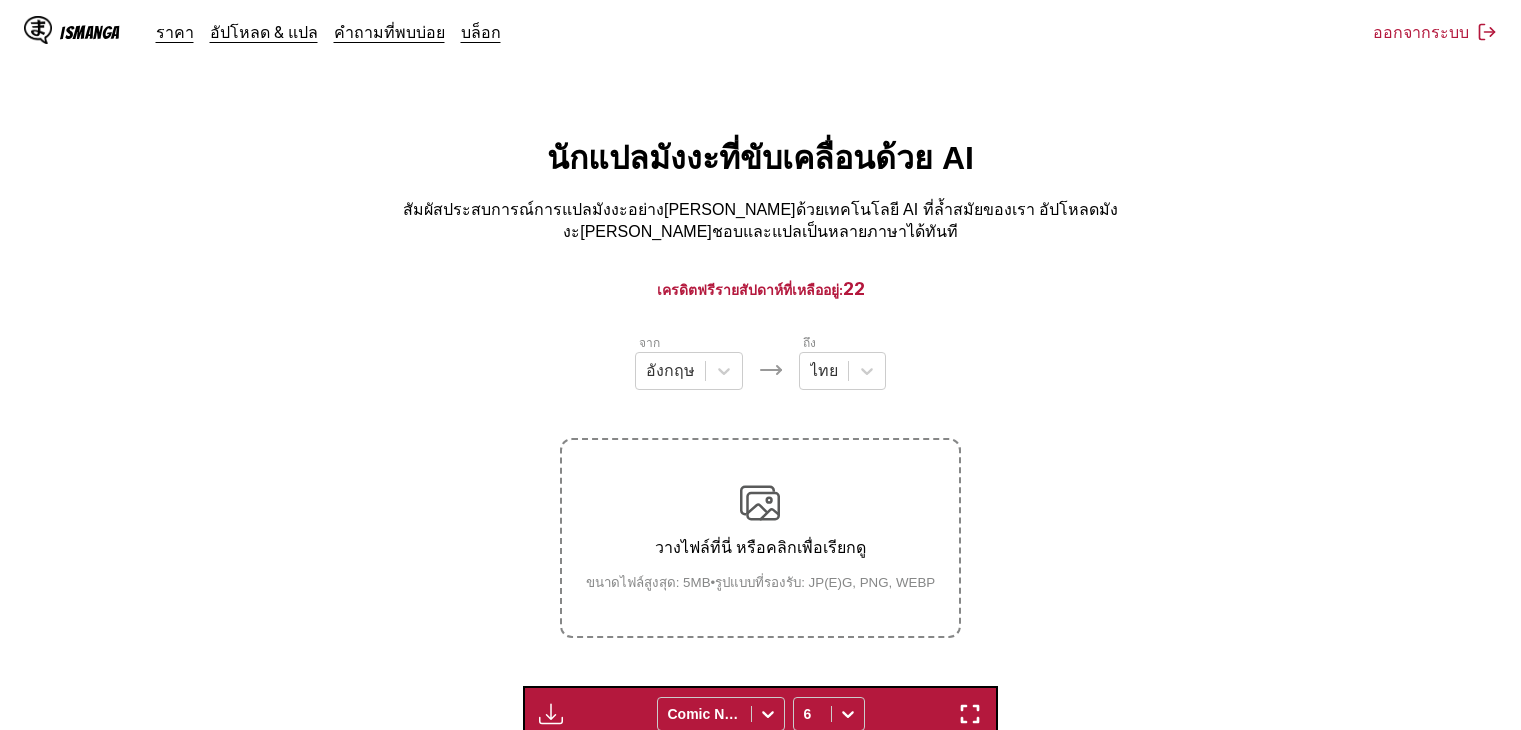 scroll, scrollTop: 430, scrollLeft: 0, axis: vertical 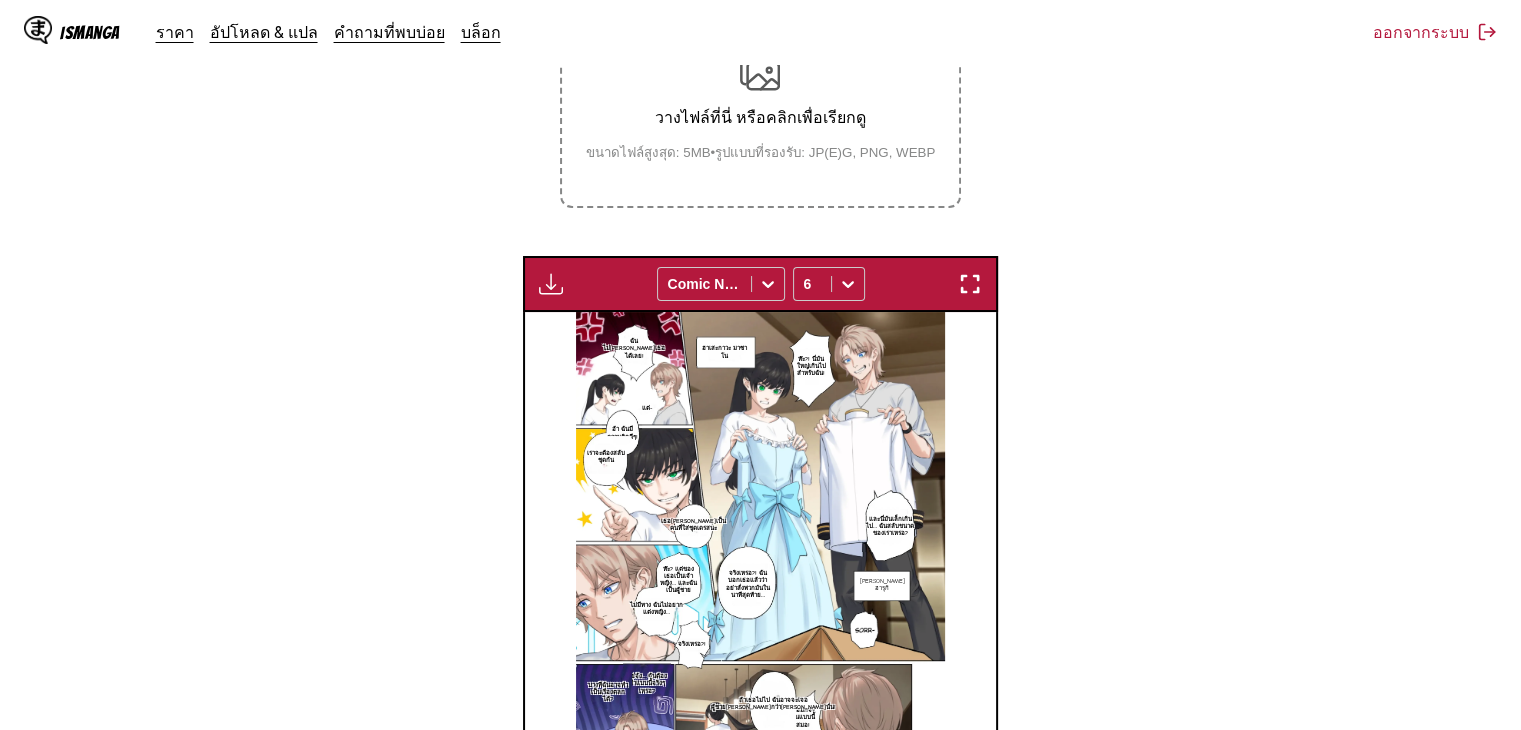 click at bounding box center (551, 284) 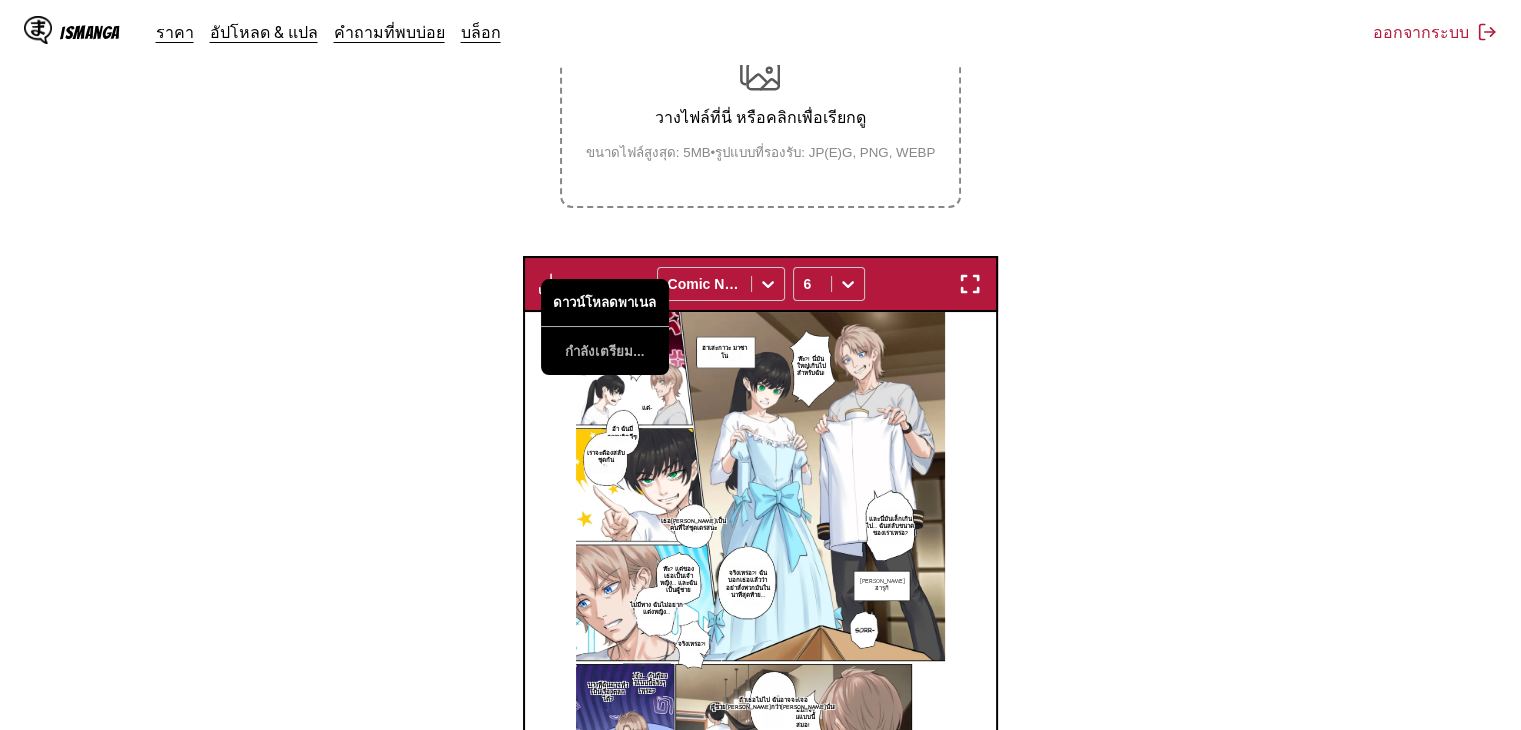 scroll, scrollTop: 430, scrollLeft: 0, axis: vertical 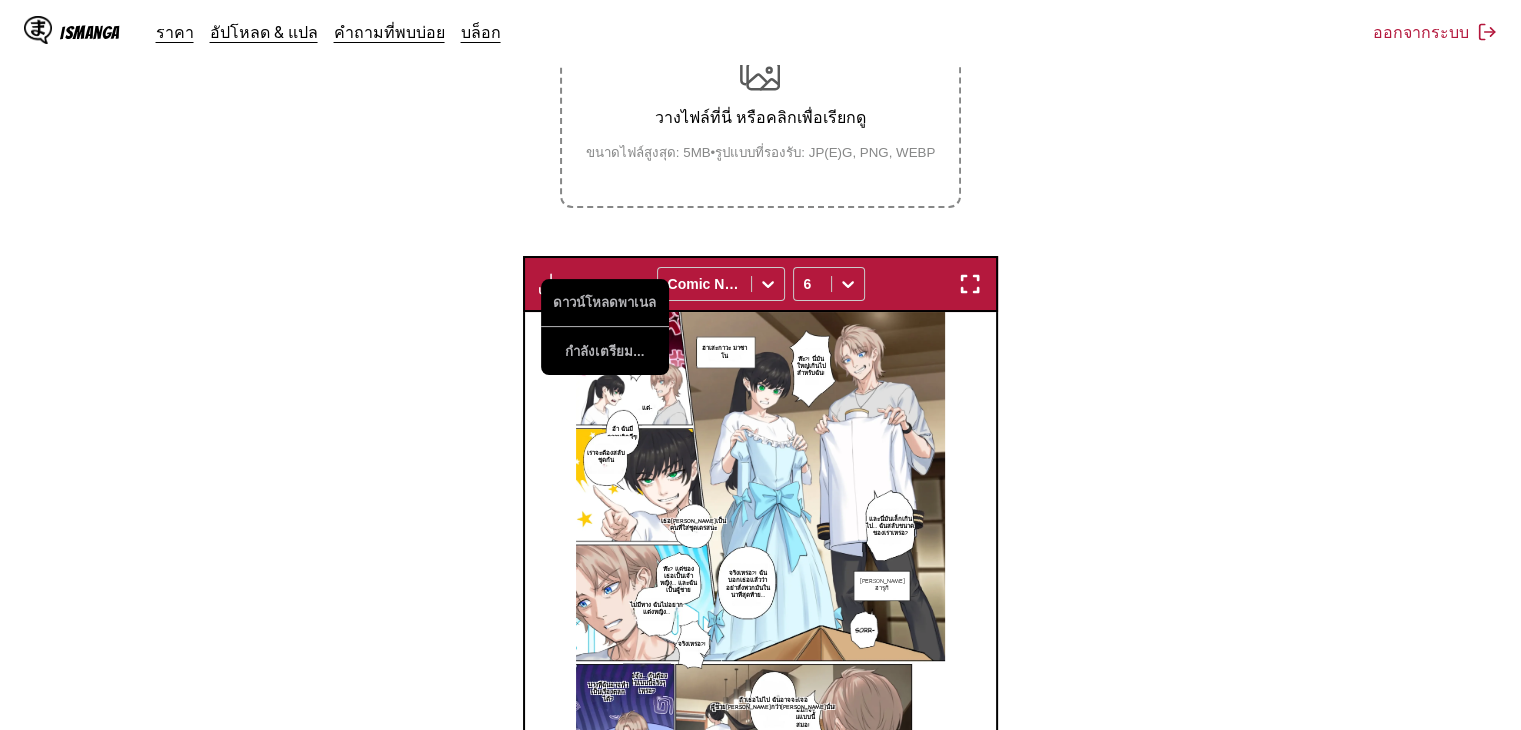 click on "จาก อังกฤษ ถึง ไทย วางไฟล์ที่นี่ หรือคลิกเพื่อเรียกดู ขนาดไฟล์สูงสุด: 5MB  •  รูปแบบที่รองรับ: JP(E)G, PNG, WEBP ดาวน์โหลดพาเนล กำลังเตรียม... Comic Neue 6 ฮาเสะกาวะ มาซาโน ฉันไม่สามารถพึ่งพาเธอได้เลย! ห๊ะ?! นี่มันใหญ่เกินไปสำหรับฉัน! แต่- อ้า ฉันมีความคิดดีๆ! เราจะต้องสลับชุดกัน และนี่มันเล็กเกินไป… ฉันสลับขนาดของเราเหรอ? เธอสามารถเป็นคนที่ใส่ชุดเดรสนะ โออาโตโม ฮารุกิ จริงเหรอ?! อาหาๆๆ! หด!" at bounding box center [760, 396] 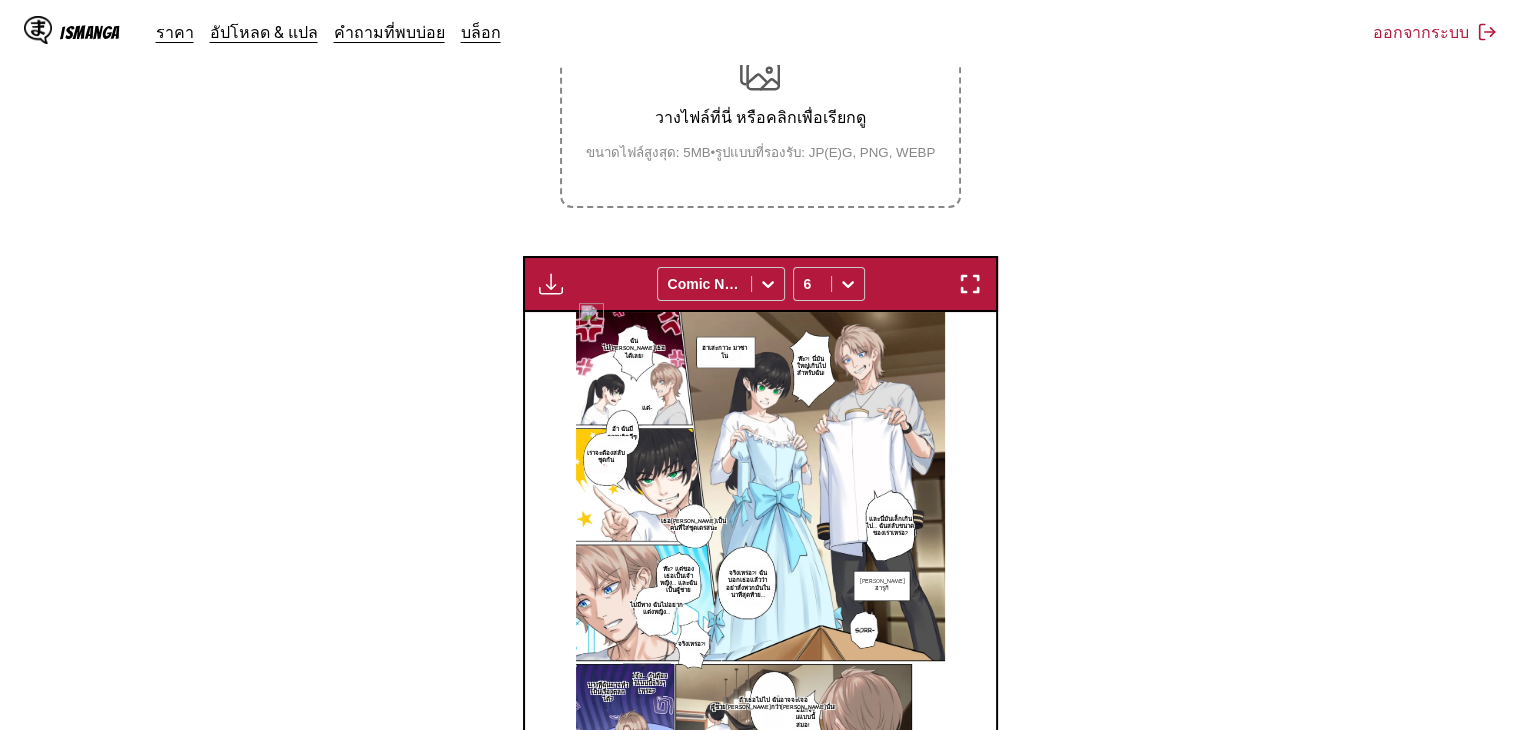 scroll, scrollTop: 530, scrollLeft: 0, axis: vertical 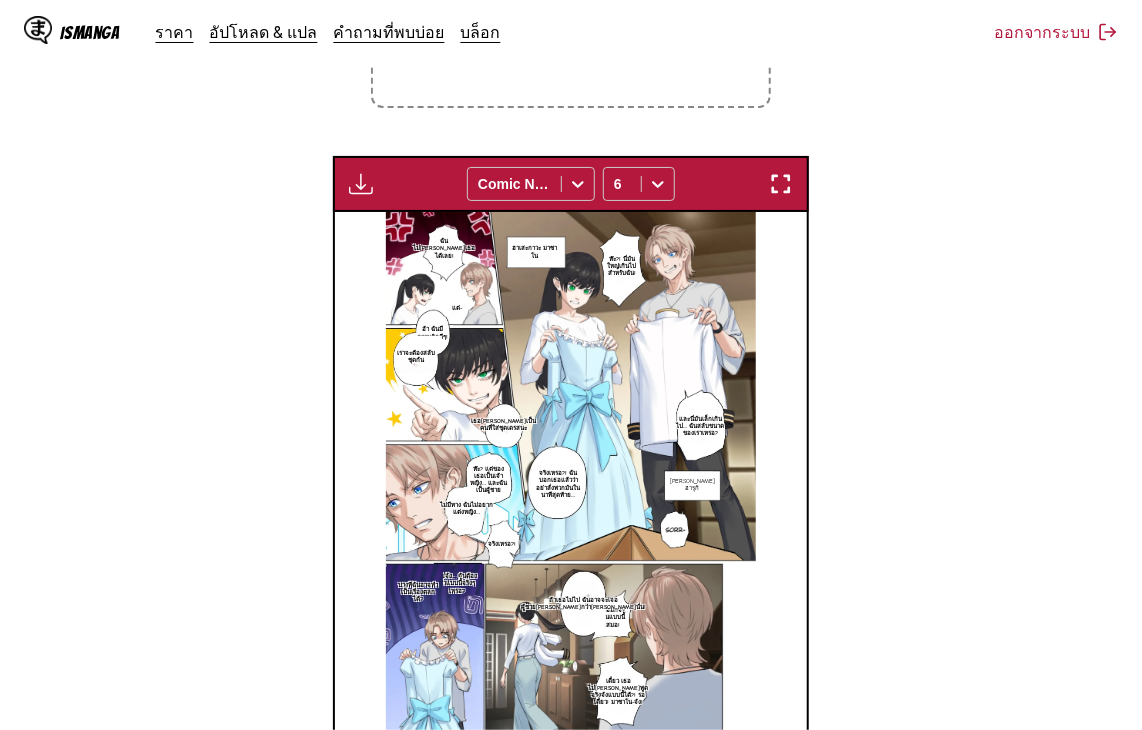 click on "จาก อังกฤษ ถึง ไทย วางไฟล์ที่นี่ หรือคลิกเพื่อเรียกดู ขนาดไฟล์สูงสุด: 5MB  •  รูปแบบที่รองรับ: JP(E)G, PNG, WEBP ดาวน์โหลดพาเนล ดาวน์โหลดทั้งหมด Comic Neue 6 ฮาเสะกาวะ มาซาโน ฉันไม่สามารถพึ่งพาเธอได้เลย! ห๊ะ?! นี่มันใหญ่เกินไปสำหรับฉัน! แต่- อ้า ฉันมีความคิดดีๆ! เราจะต้องสลับชุดกัน และนี่มันเล็กเกินไป… ฉันสลับขนาดของเราเหรอ? เธอสามารถเป็นคนที่ใส่ชุดเดรสนะ โออาโตโม ฮารุกิ จริงเหรอ?! -เธอ-! 1" at bounding box center [571, 296] 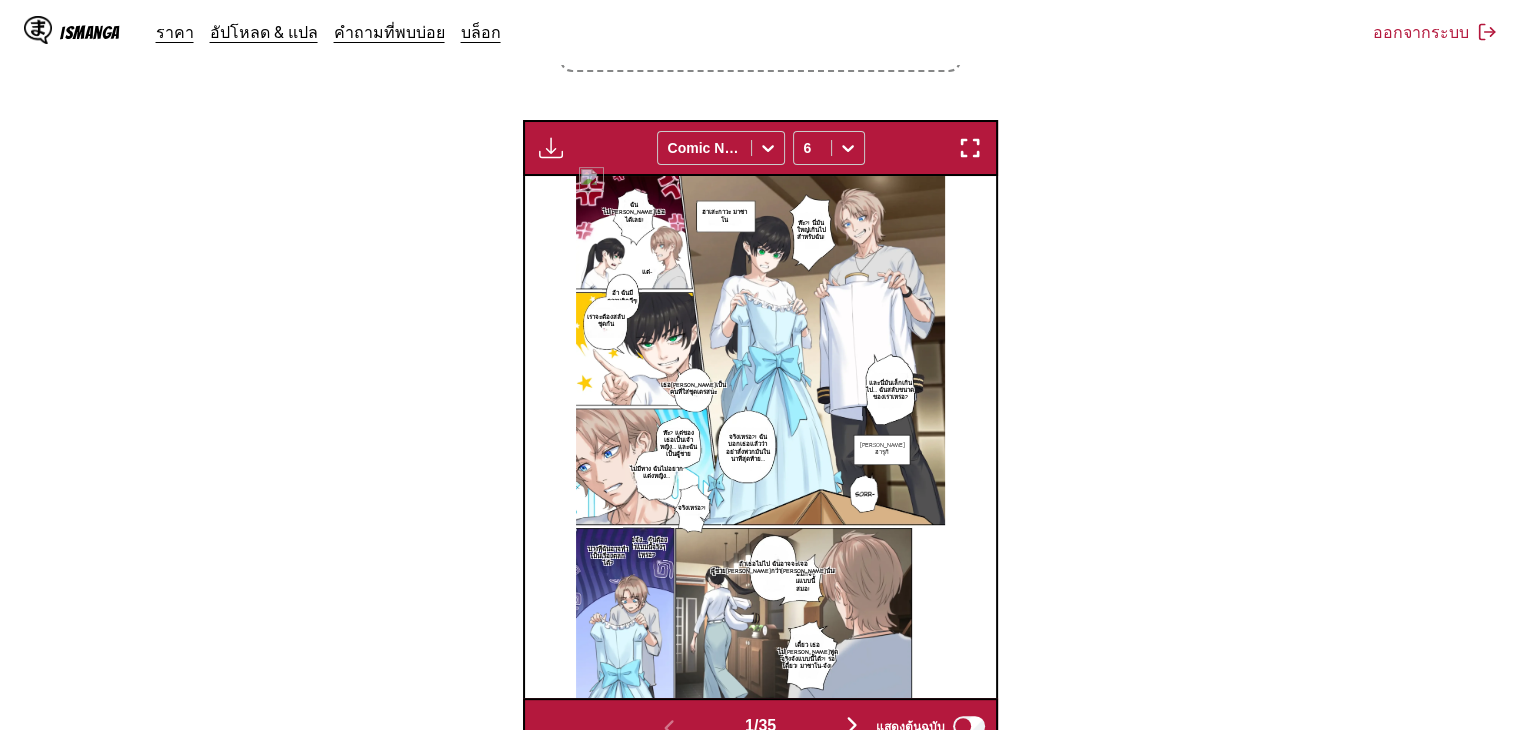 scroll, scrollTop: 564, scrollLeft: 0, axis: vertical 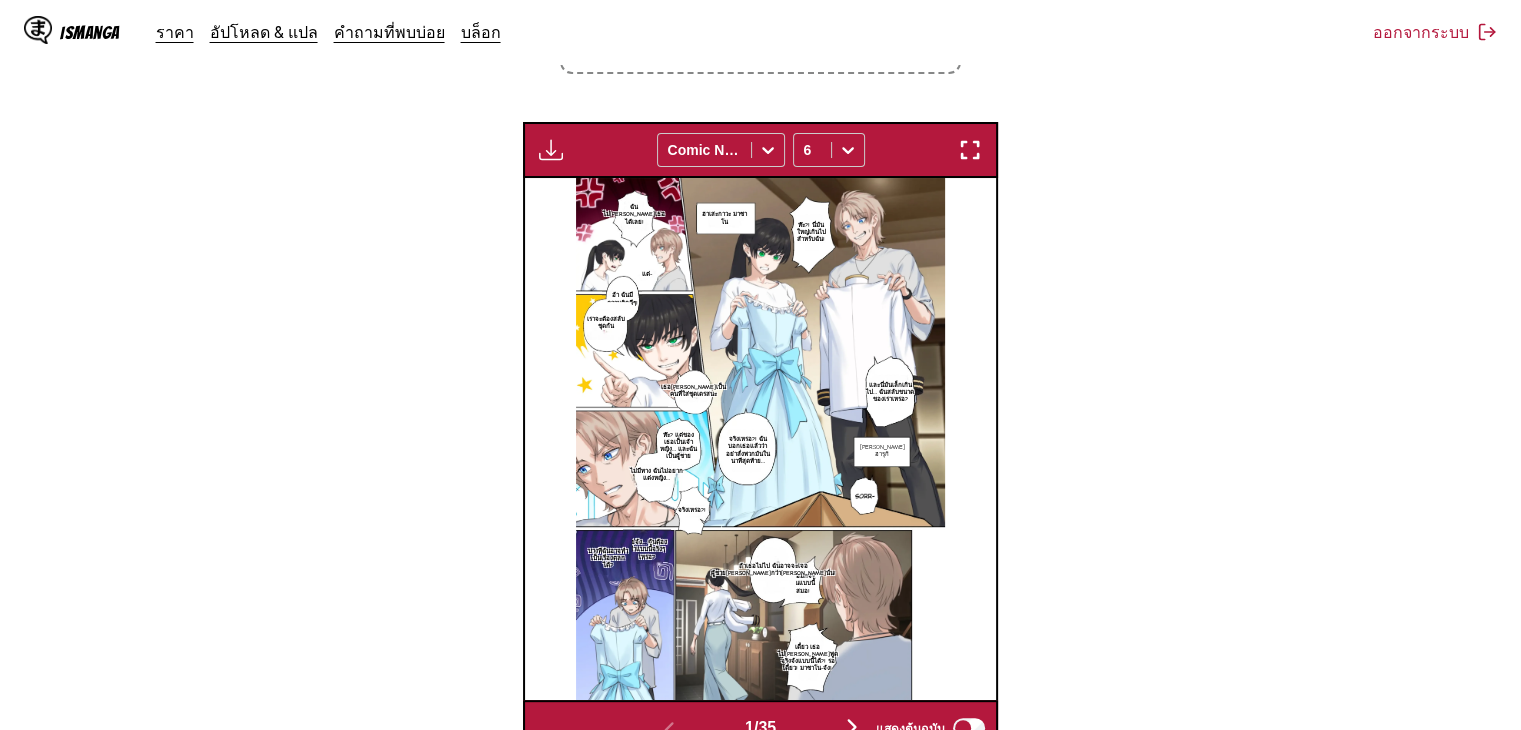 click at bounding box center (551, 150) 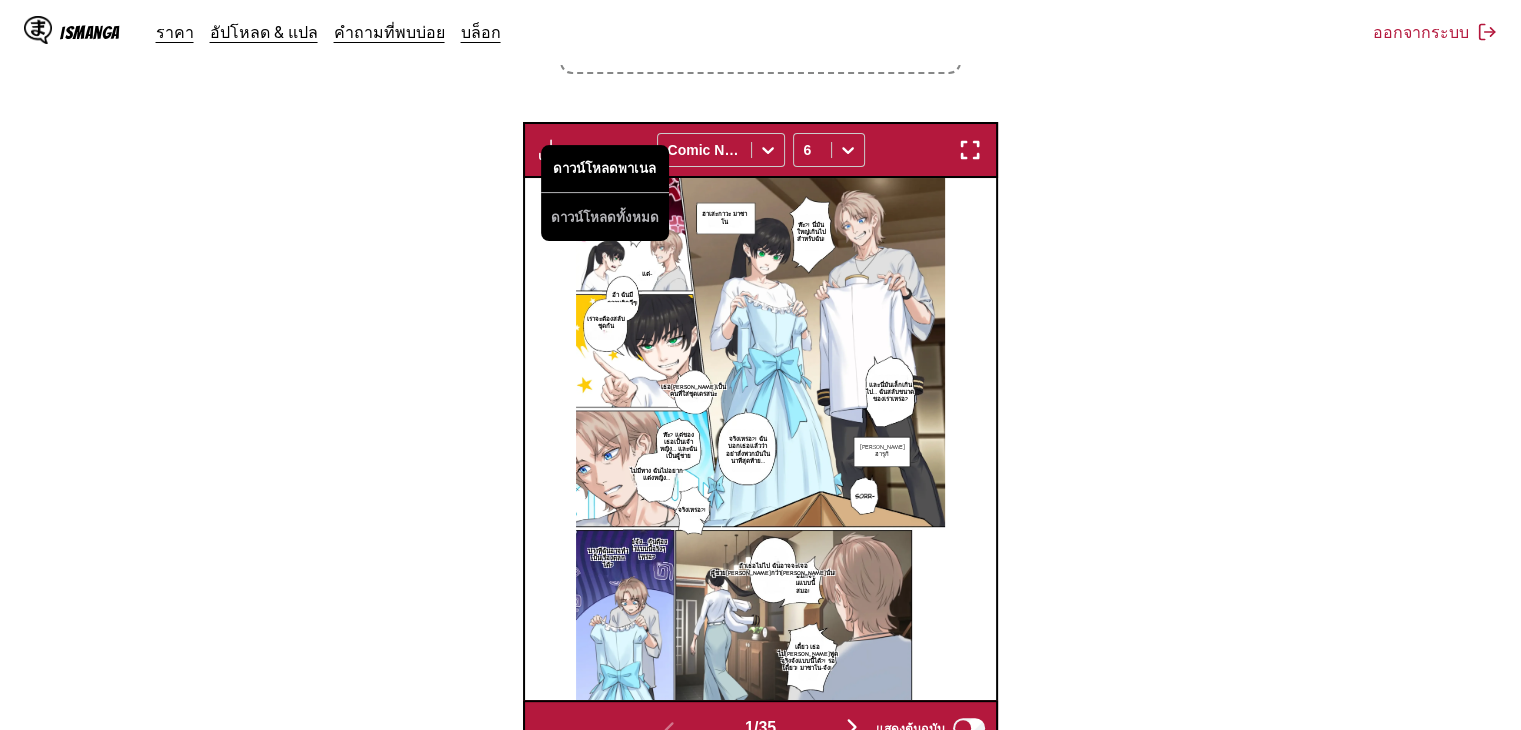 click on "ดาวน์โหลดพาเนล" at bounding box center (605, 169) 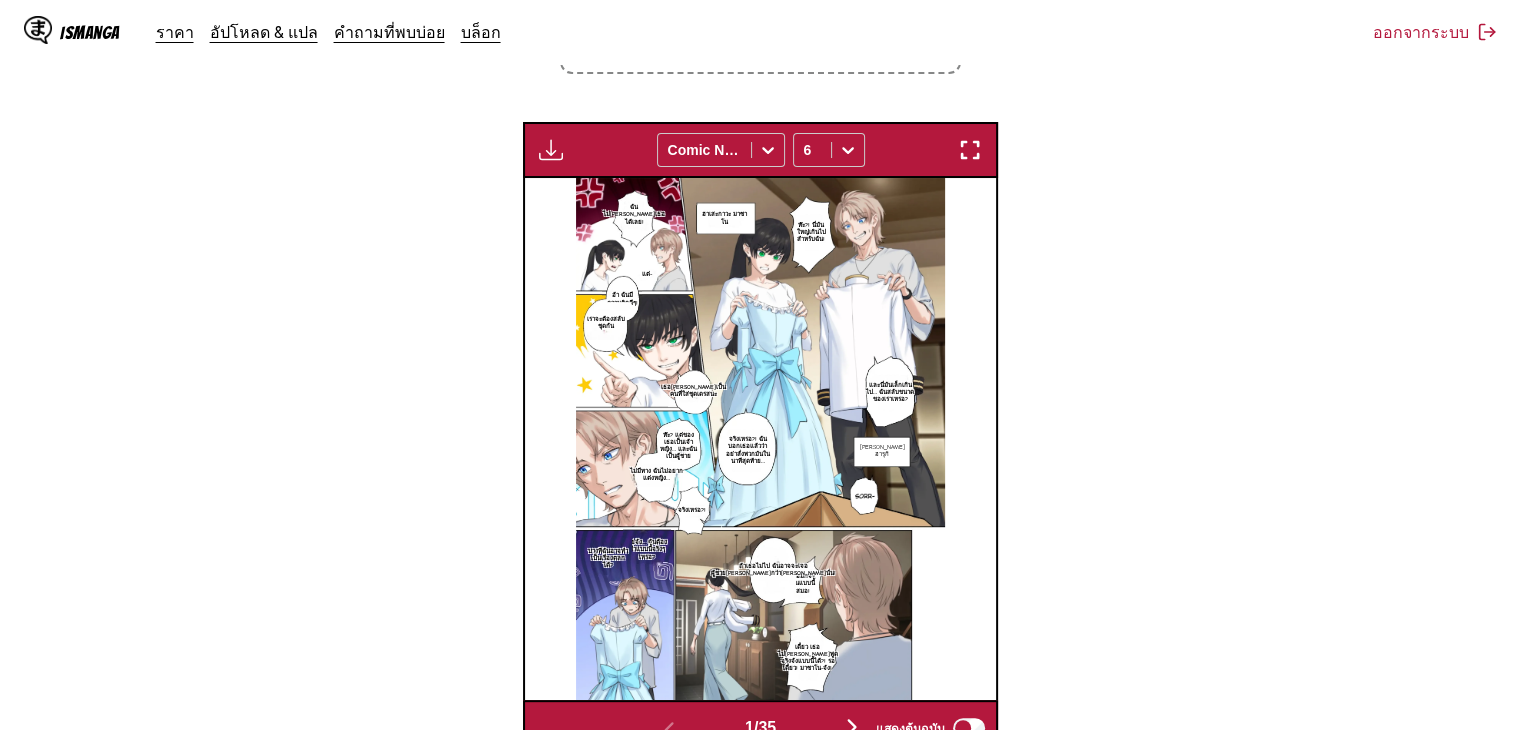 click on "จาก อังกฤษ ถึง ไทย วางไฟล์ที่นี่ หรือคลิกเพื่อเรียกดู ขนาดไฟล์สูงสุด: 5MB  •  รูปแบบที่รองรับ: JP(E)G, PNG, WEBP กำลังเตรียม... ดาวน์โหลดทั้งหมด Comic Neue 6 ฮาเสะกาวะ มาซาโน ฉันไม่สามารถพึ่งพาเธอได้เลย! ห๊ะ?! นี่มันใหญ่เกินไปสำหรับฉัน! แต่- อ้า ฉันมีความคิดดีๆ! เราจะต้องสลับชุดกัน และนี่มันเล็กเกินไป… ฉันสลับขนาดของเราเหรอ? เธอสามารถเป็นคนที่ใส่ชุดเดรสนะ โออาโตโม ฮารุกิ จริงเหรอ?! อาหาๆๆ! 1" at bounding box center [760, 262] 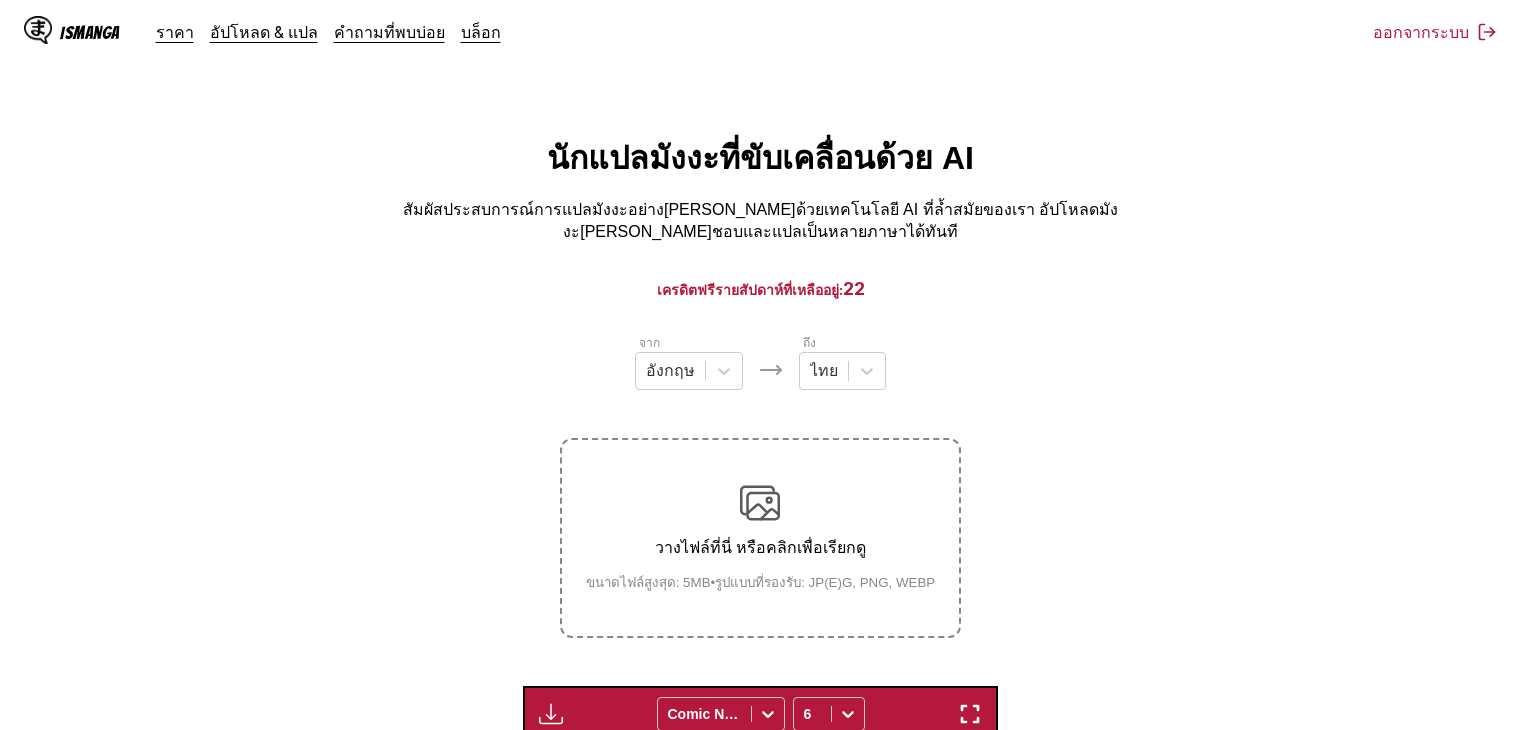 scroll, scrollTop: 564, scrollLeft: 0, axis: vertical 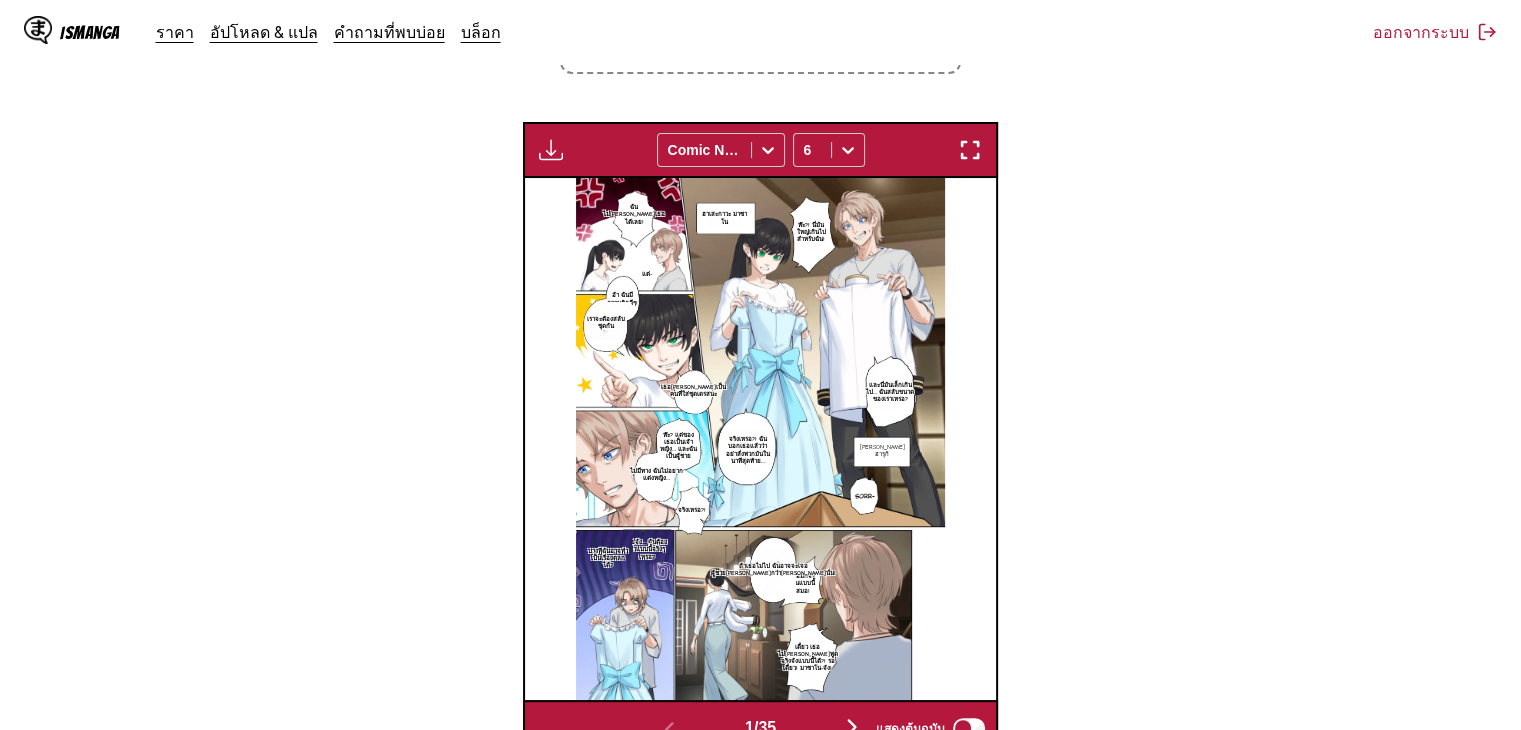 click at bounding box center [852, 727] 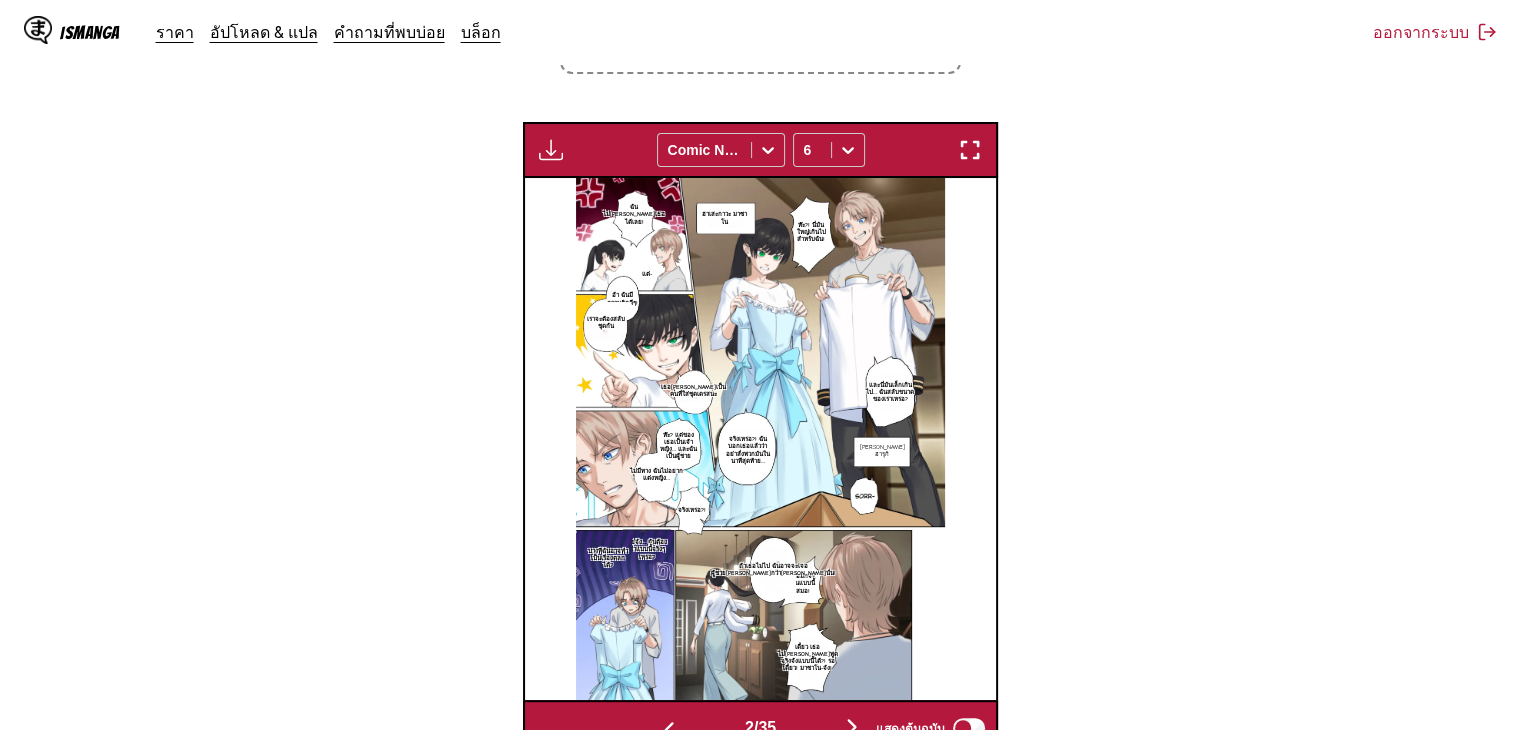 scroll, scrollTop: 0, scrollLeft: 472, axis: horizontal 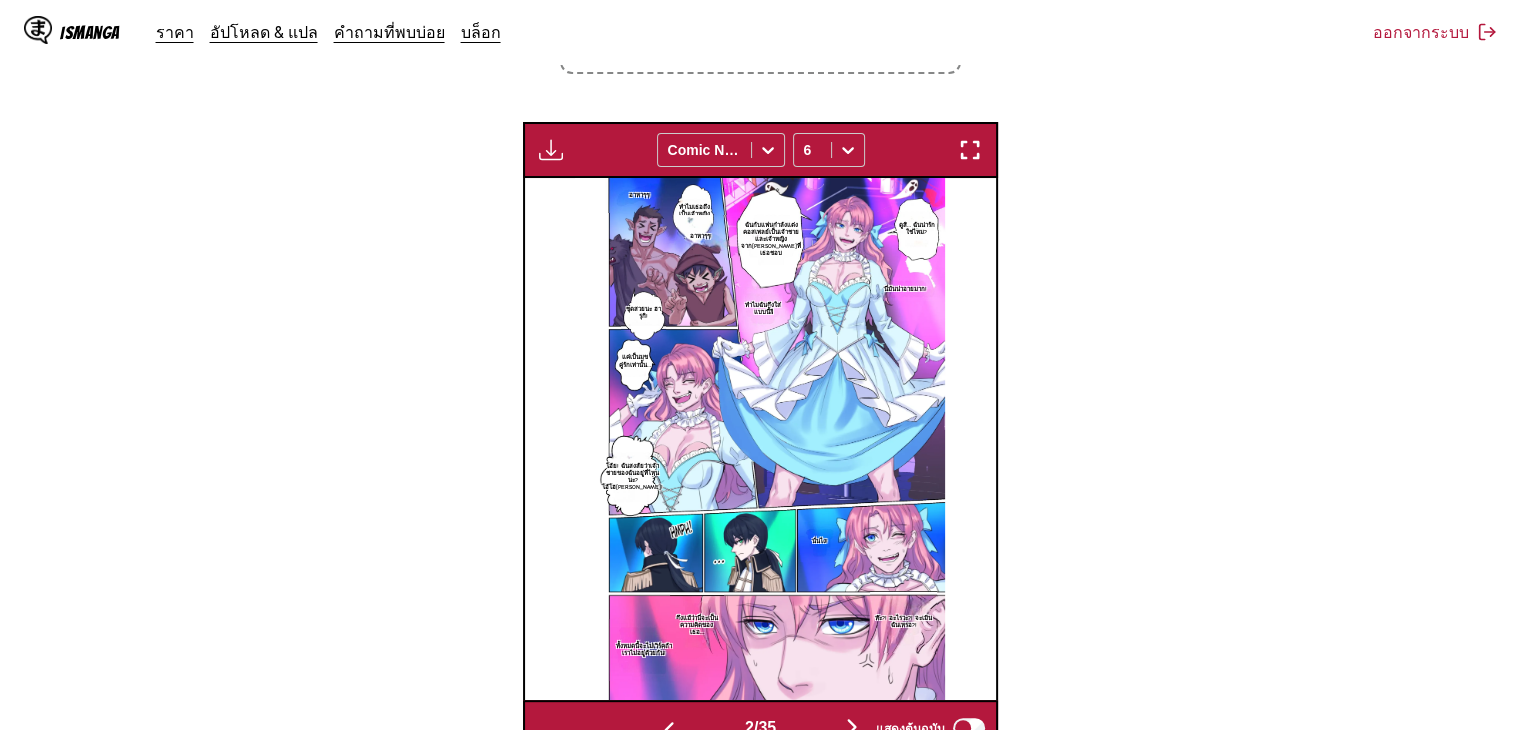 click at bounding box center [551, 150] 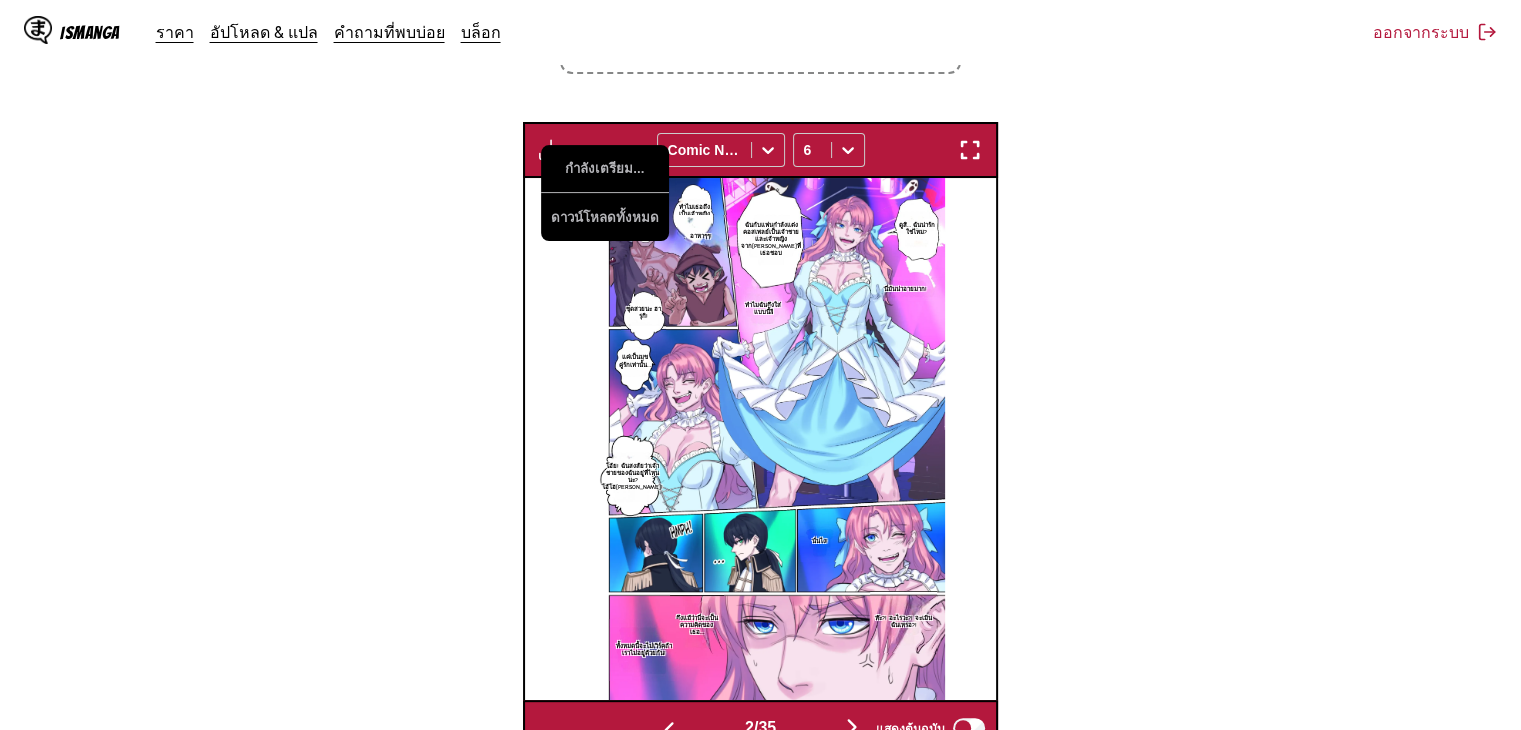 click on "จาก อังกฤษ ถึง ไทย วางไฟล์ที่นี่ หรือคลิกเพื่อเรียกดู ขนาดไฟล์สูงสุด: 5MB  •  รูปแบบที่รองรับ: JP(E)G, PNG, WEBP กำลังเตรียม... ดาวน์โหลดทั้งหมด Comic Neue 6 ฮาเสะกาวะ มาซาโน ฉันไม่สามารถพึ่งพาเธอได้เลย! ห๊ะ?! นี่มันใหญ่เกินไปสำหรับฉัน! แต่- อ้า ฉันมีความคิดดีๆ! เราจะต้องสลับชุดกัน และนี่มันเล็กเกินไป… ฉันสลับขนาดของเราเหรอ? เธอสามารถเป็นคนที่ใส่ชุดเดรสนะ โออาโตโม ฮารุกิ จริงเหรอ?! อาหาๆๆ! 2" at bounding box center (760, 262) 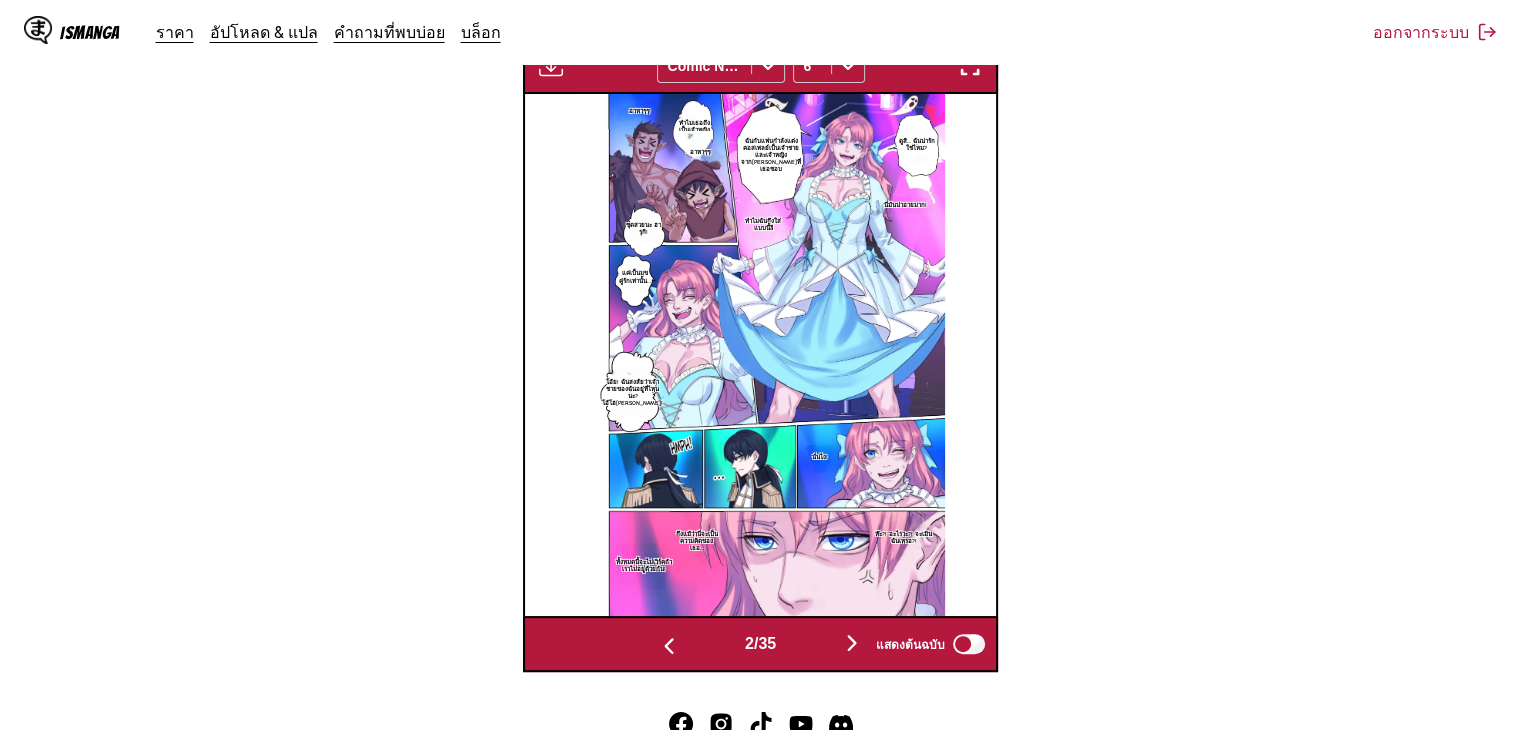 scroll, scrollTop: 564, scrollLeft: 0, axis: vertical 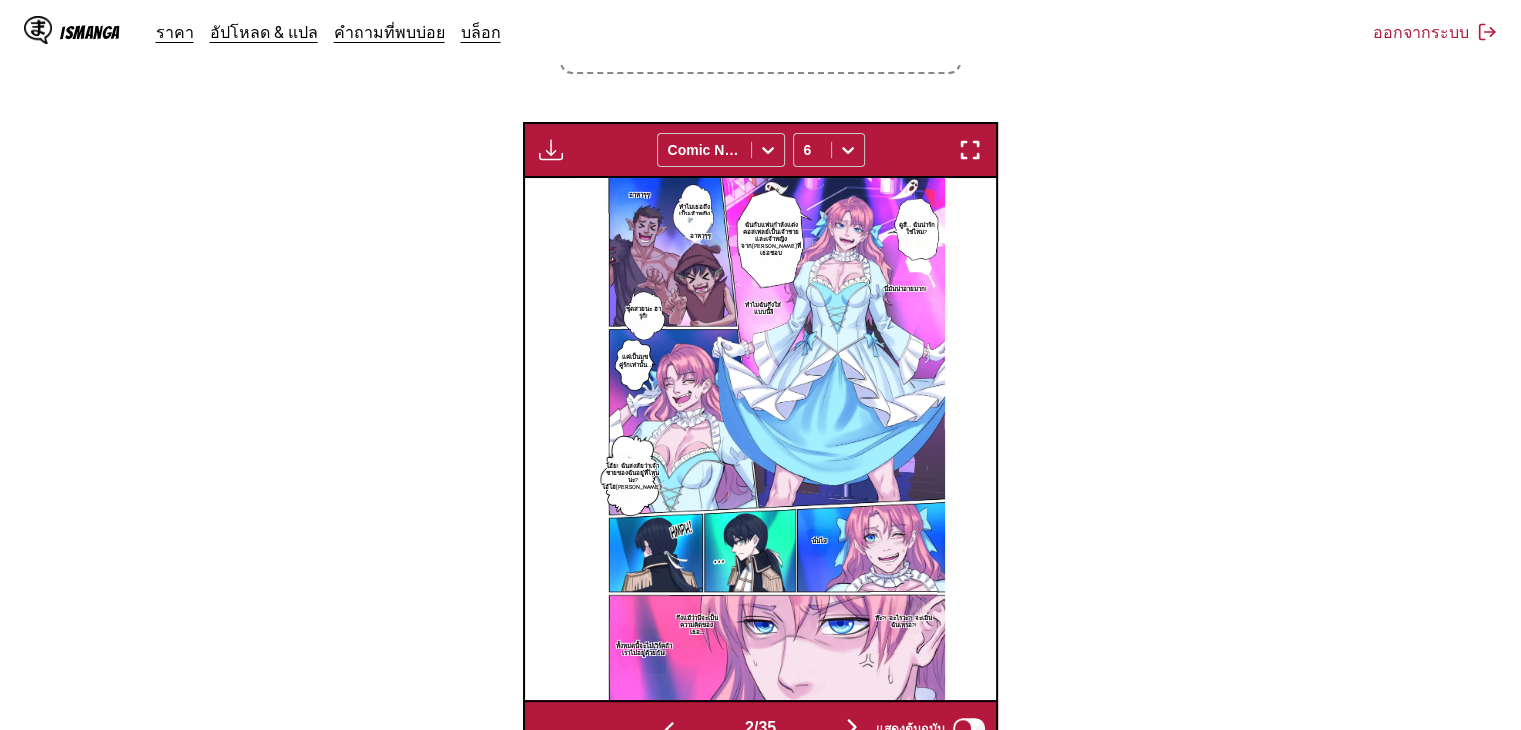 click at bounding box center [551, 150] 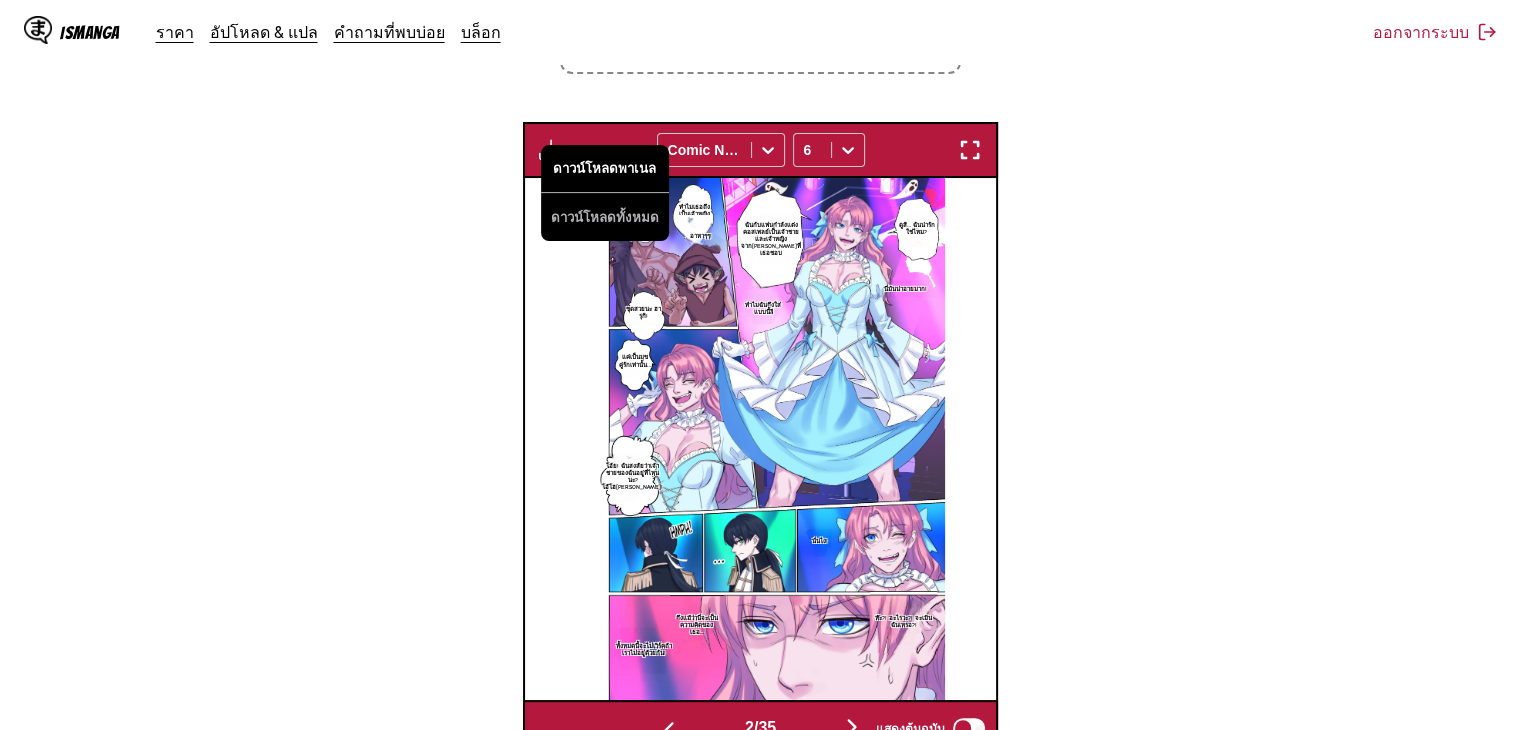 click on "ดาวน์โหลดพาเนล" at bounding box center [605, 169] 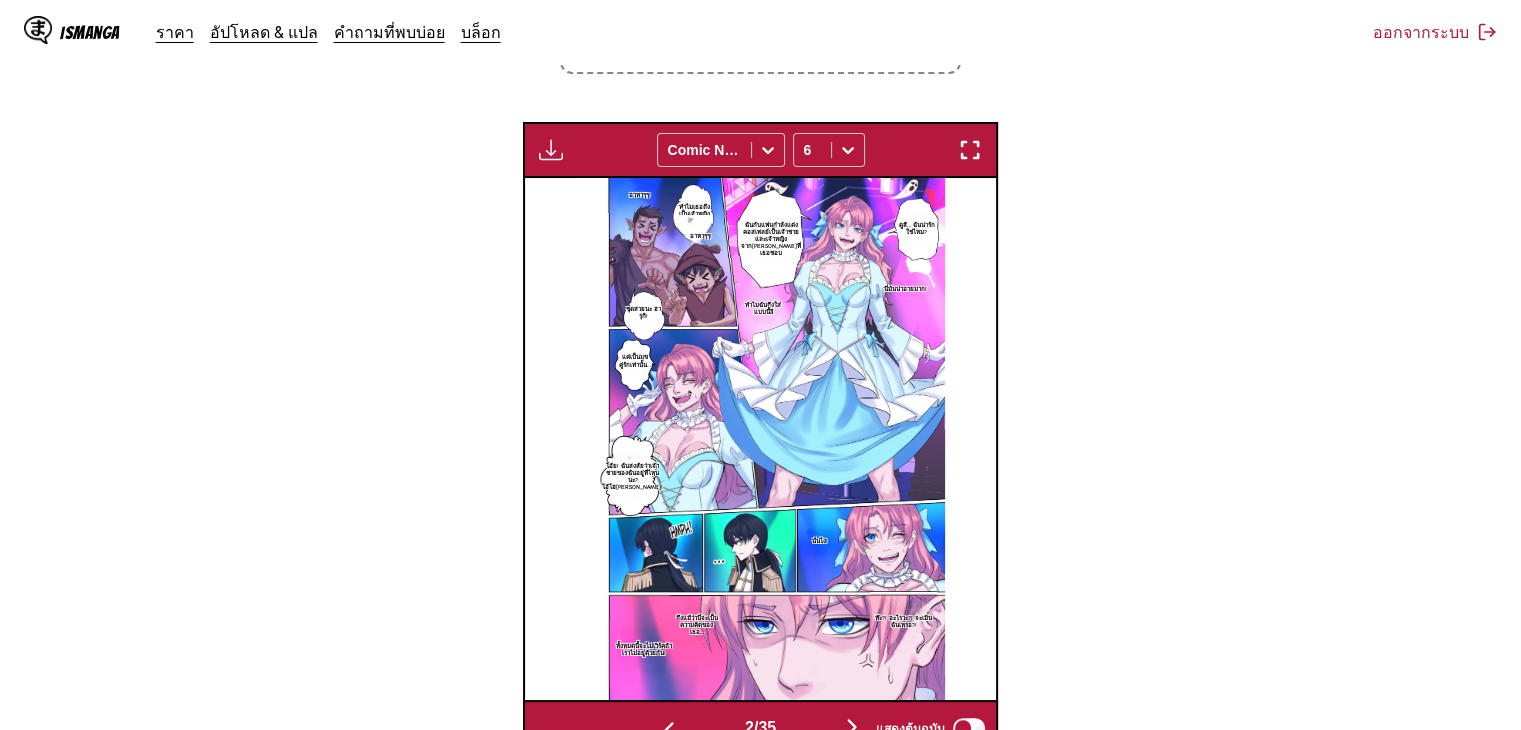 click at bounding box center (852, 727) 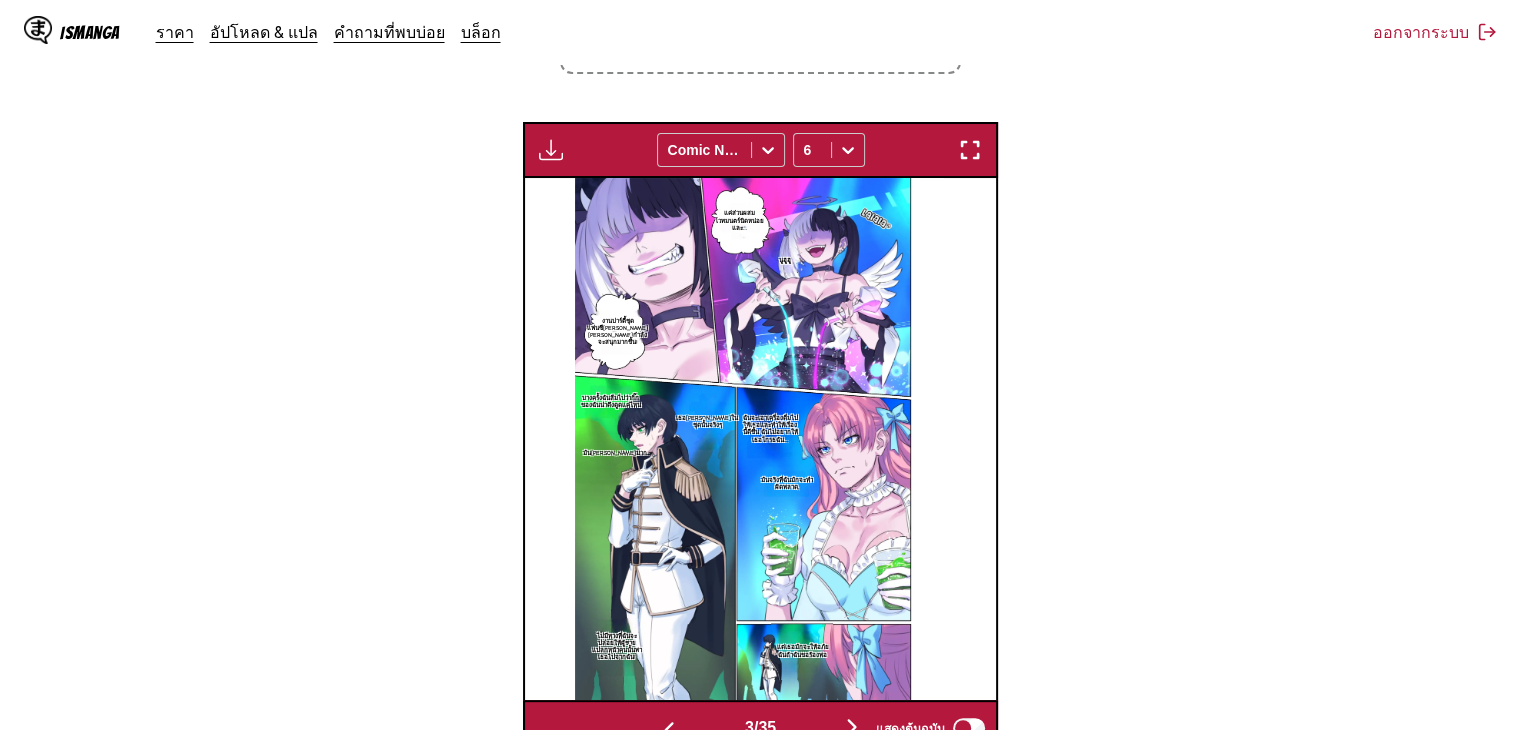 click at bounding box center (551, 150) 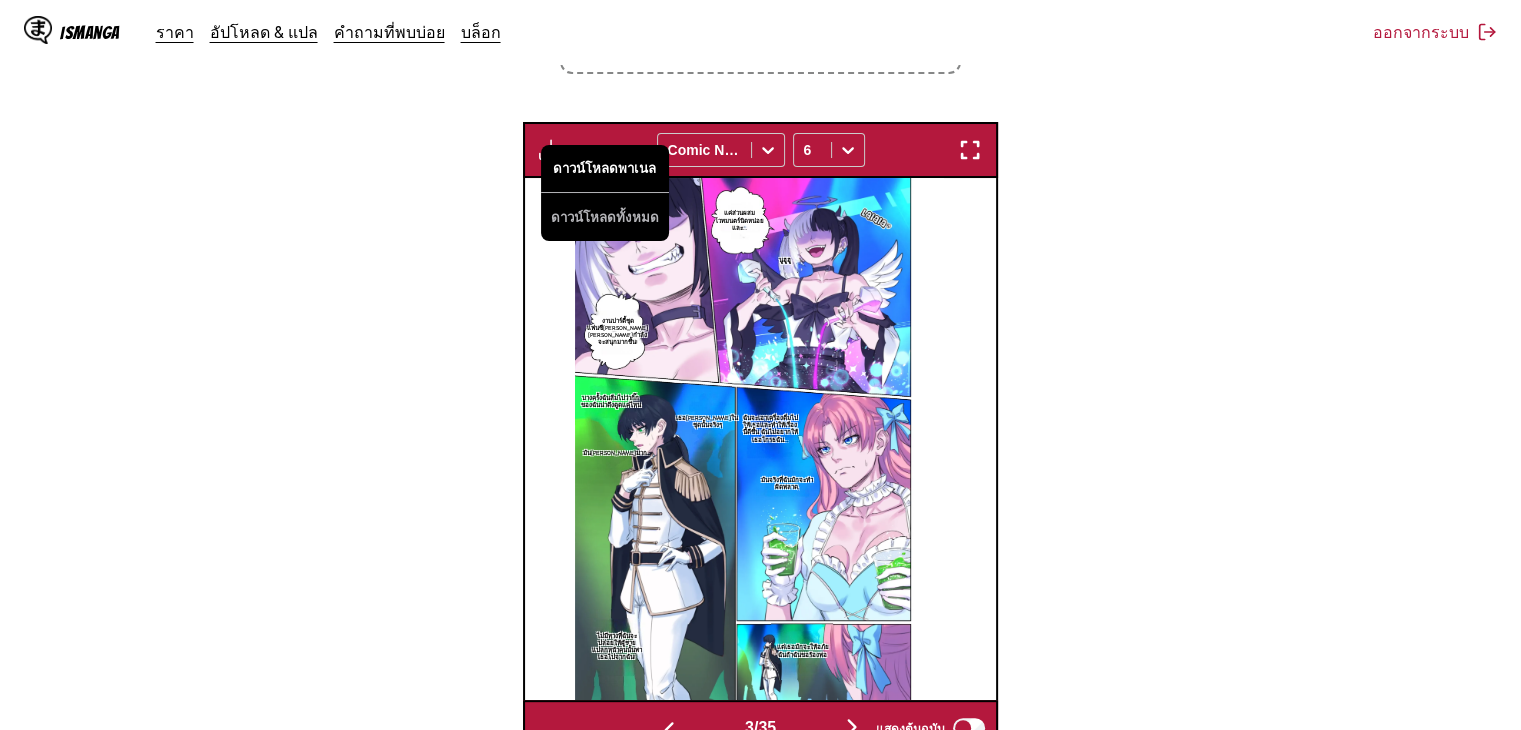 click on "ดาวน์โหลดพาเนล" at bounding box center [605, 169] 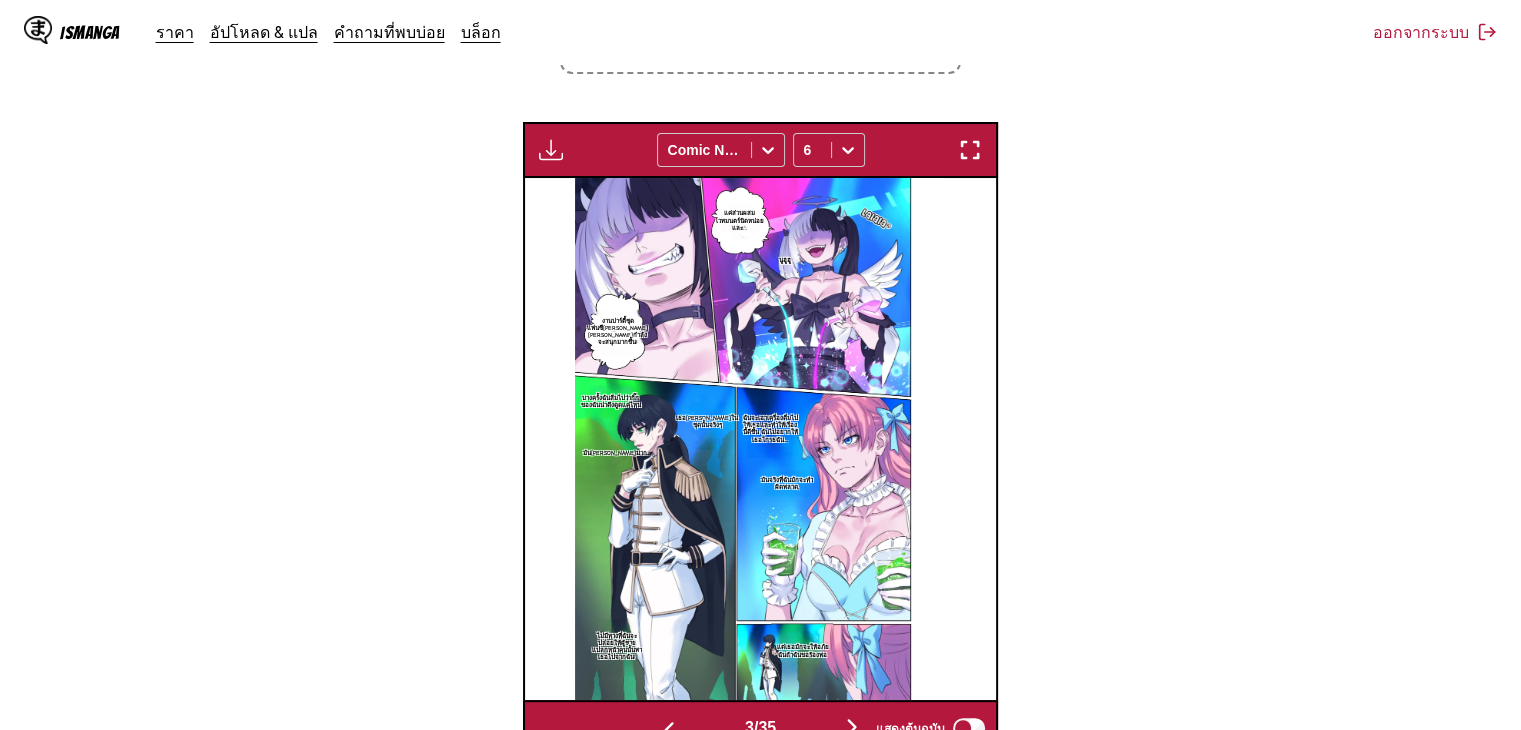 click on "จาก อังกฤษ ถึง ไทย วางไฟล์ที่นี่ หรือคลิกเพื่อเรียกดู ขนาดไฟล์สูงสุด: 5MB  •  รูปแบบที่รองรับ: JP(E)G, PNG, WEBP ดาวน์โหลดพาเนล ดาวน์โหลดทั้งหมด Comic Neue 6 ฮาเสะกาวะ มาซาโน ฉันไม่สามารถพึ่งพาเธอได้เลย! ห๊ะ?! นี่มันใหญ่เกินไปสำหรับฉัน! แต่- อ้า ฉันมีความคิดดีๆ! เราจะต้องสลับชุดกัน และนี่มันเล็กเกินไป… ฉันสลับขนาดของเราเหรอ? เธอสามารถเป็นคนที่ใส่ชุดเดรสนะ โออาโตโม ฮารุกิ จริงเหรอ?! -เธอ-! 3" at bounding box center (760, 262) 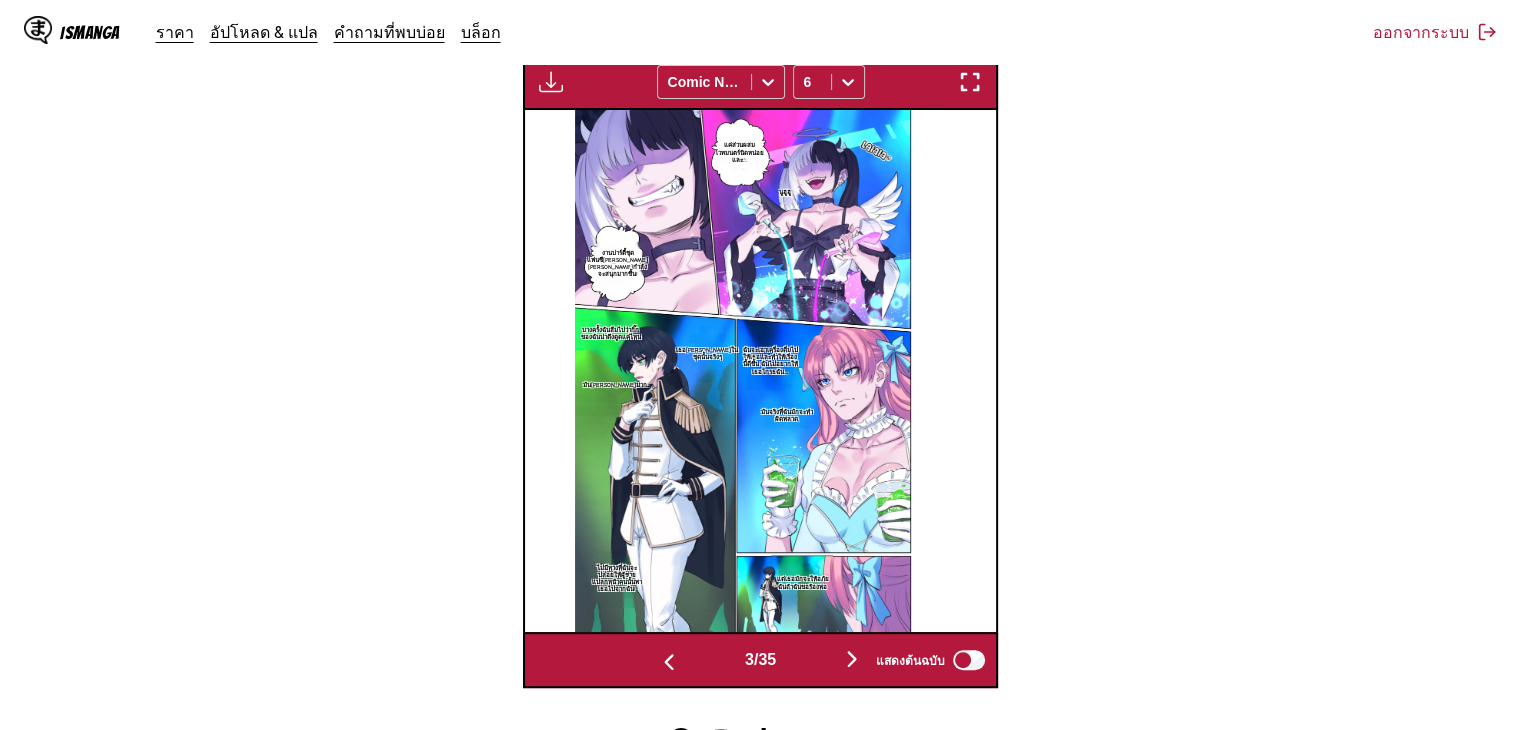 scroll, scrollTop: 664, scrollLeft: 0, axis: vertical 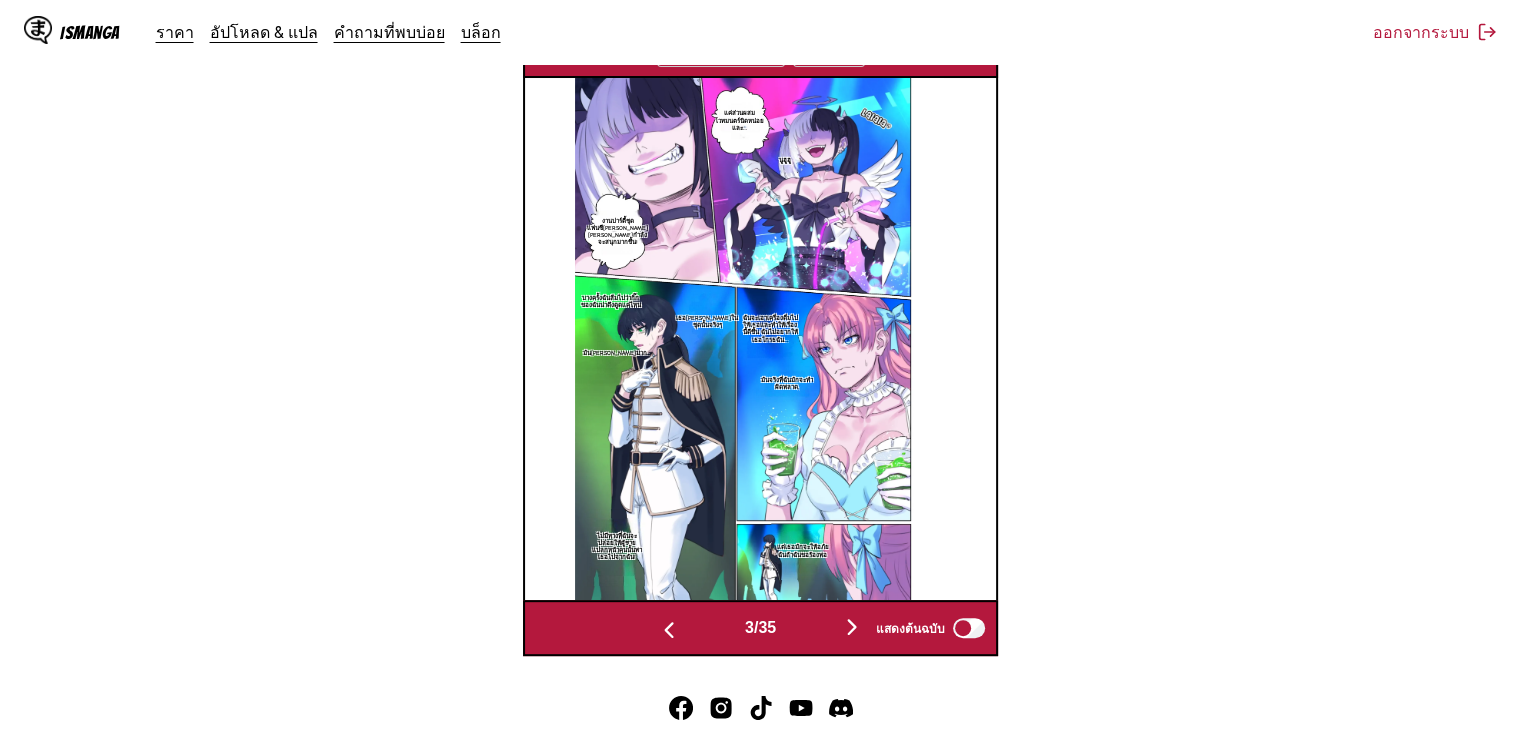 click at bounding box center [852, 627] 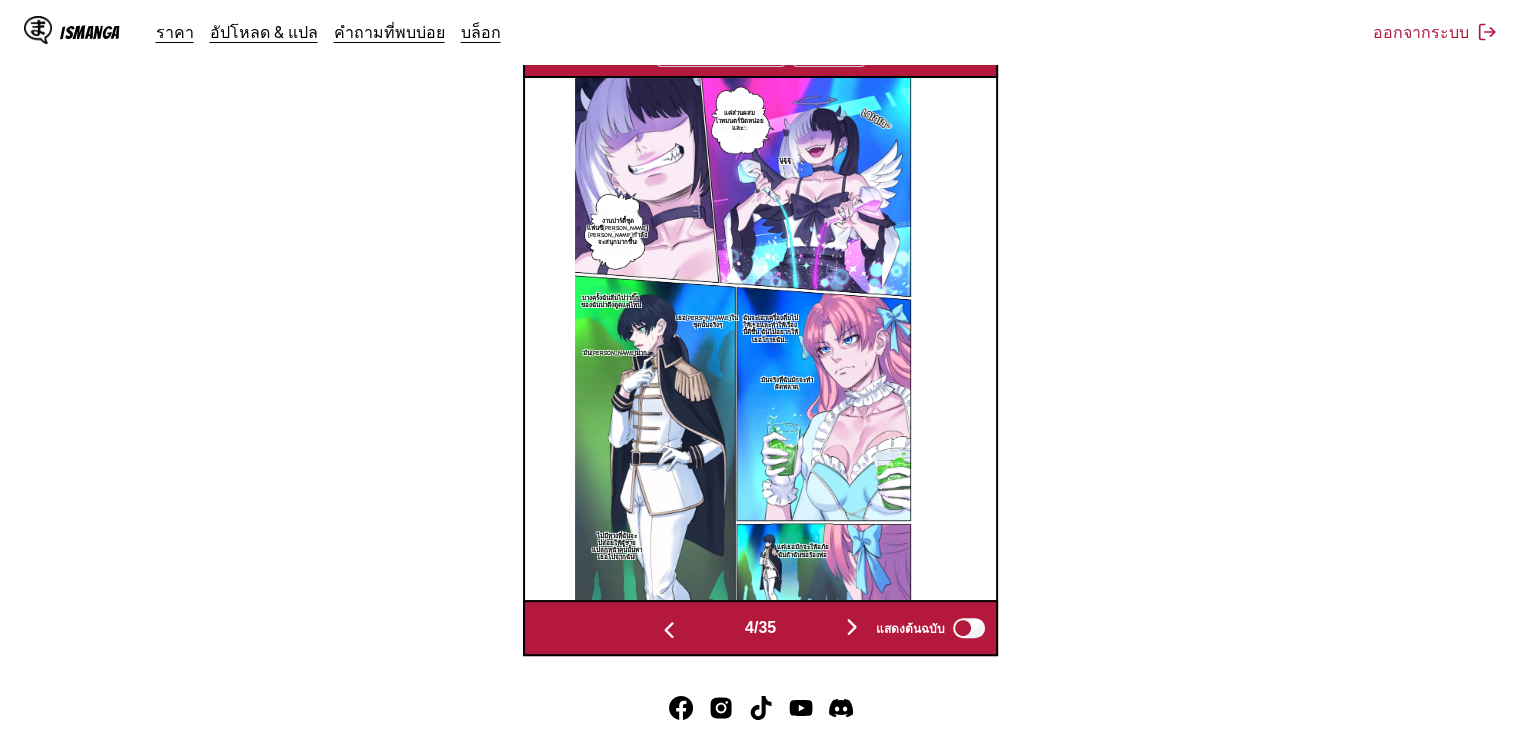 scroll, scrollTop: 0, scrollLeft: 1416, axis: horizontal 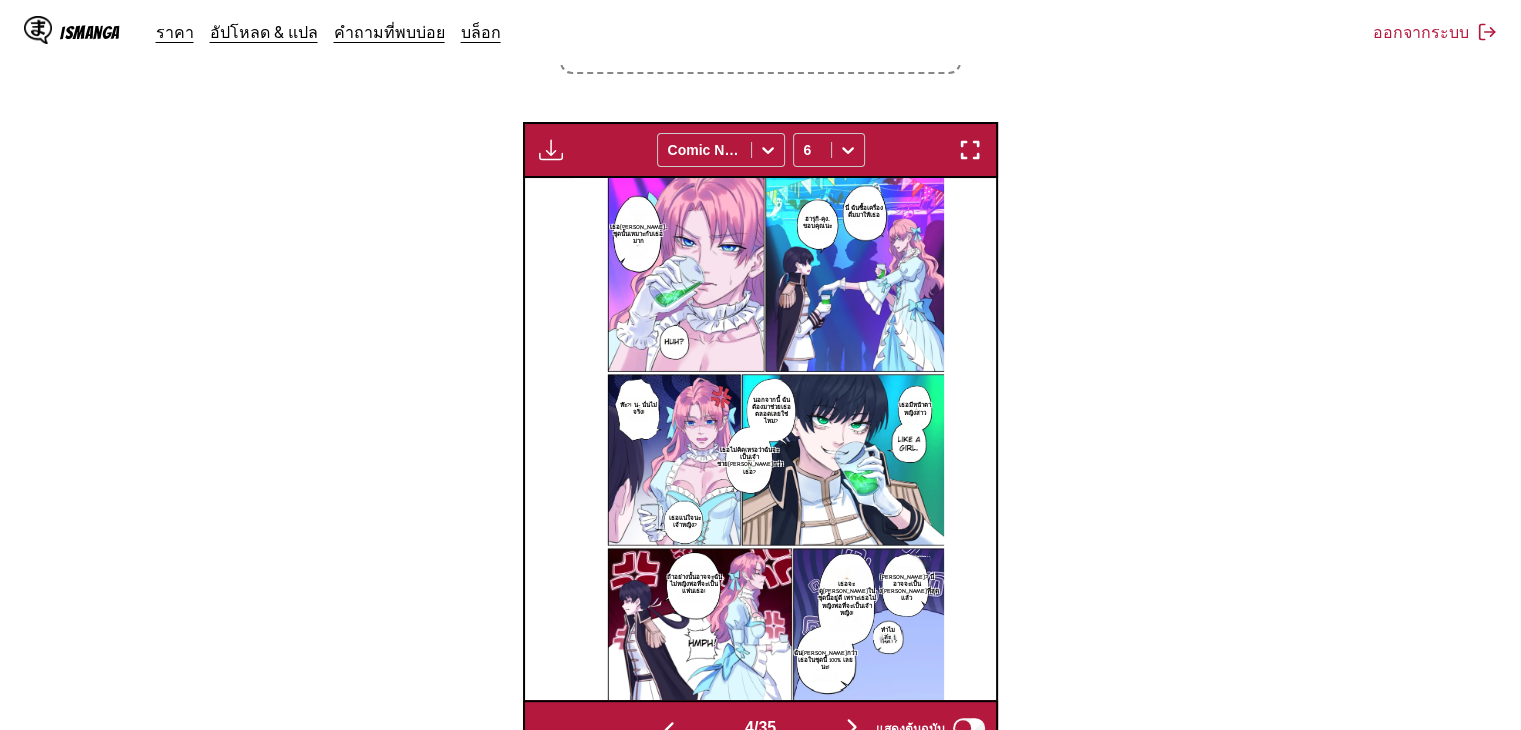 click at bounding box center [551, 150] 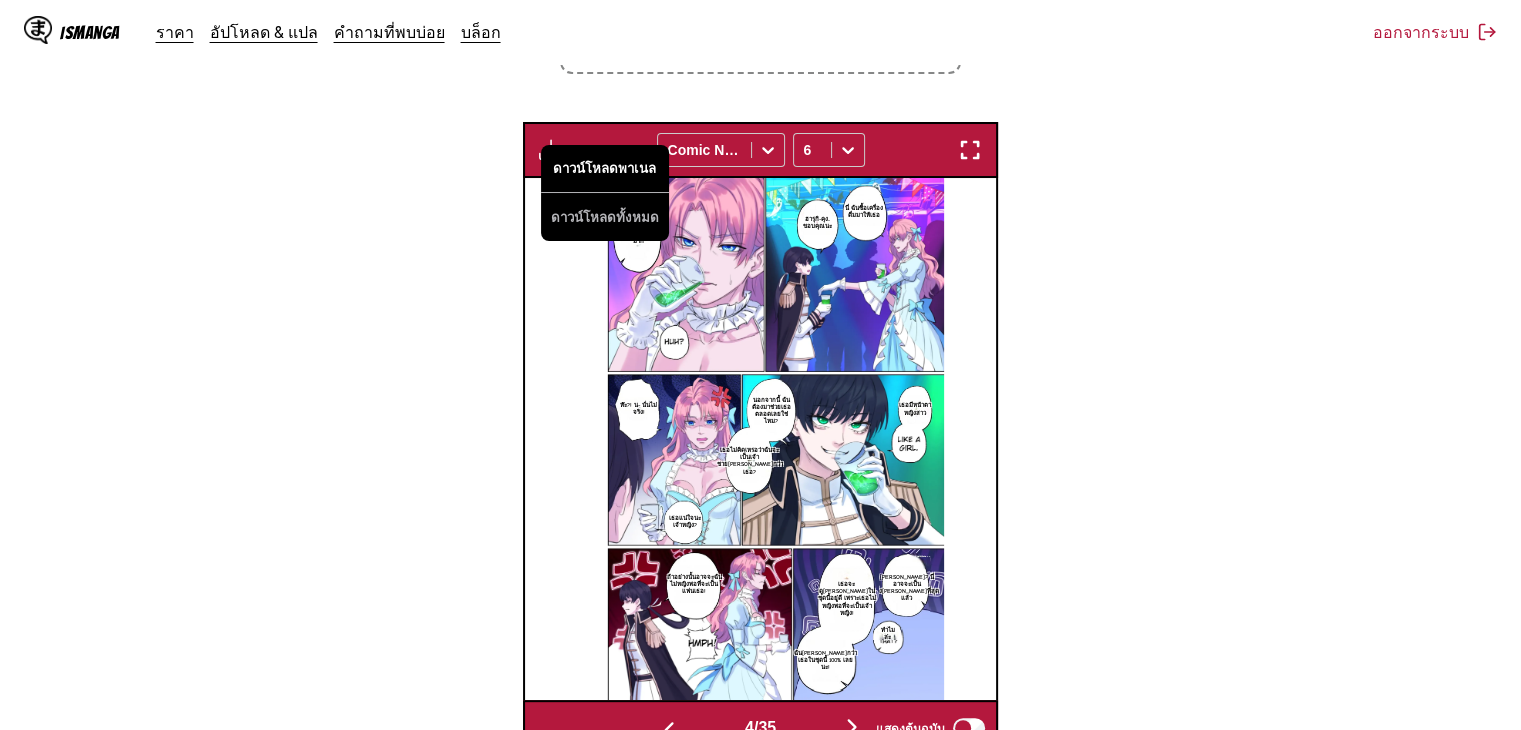 click on "ดาวน์โหลดพาเนล" at bounding box center [605, 169] 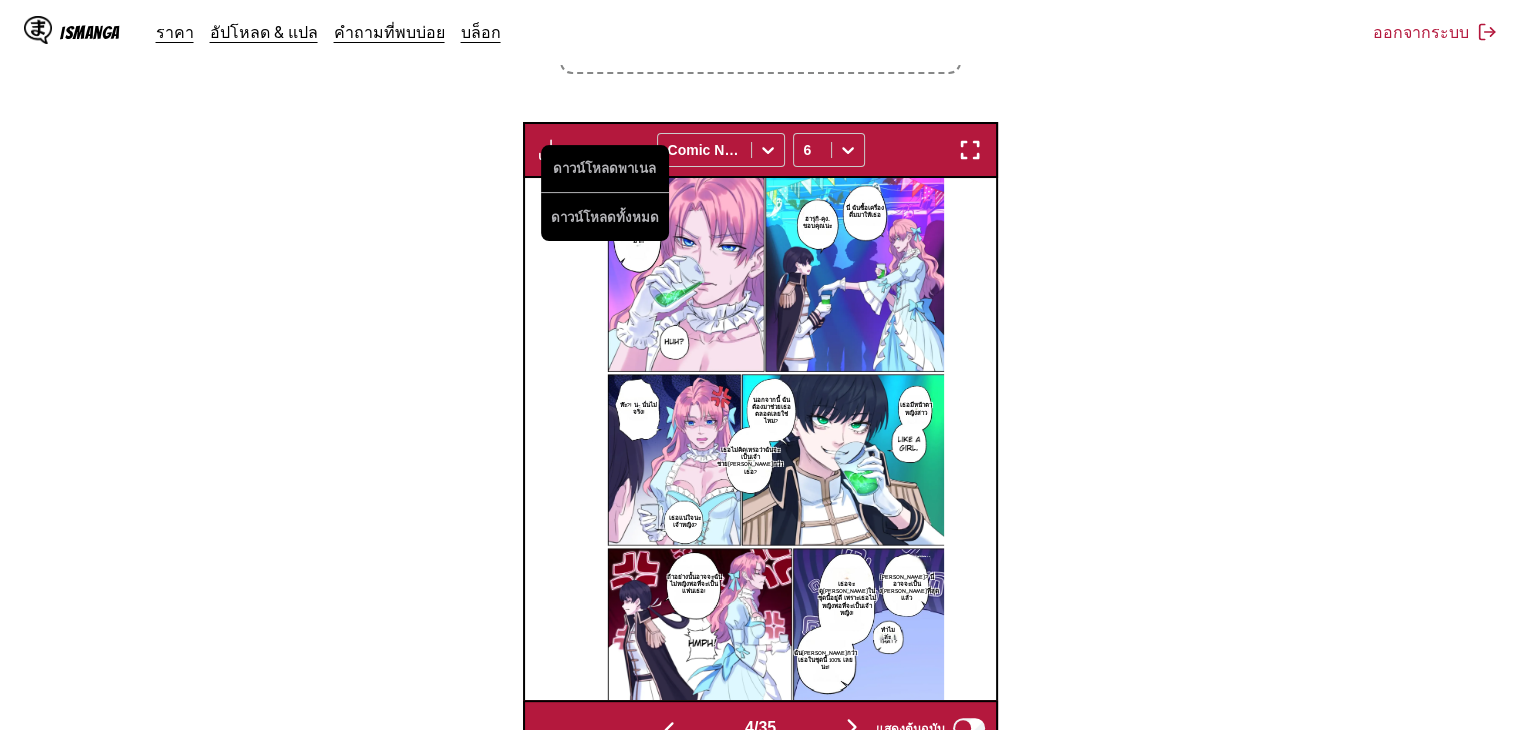 click on "จาก อังกฤษ ถึง ไทย วางไฟล์ที่นี่ หรือคลิกเพื่อเรียกดู ขนาดไฟล์สูงสุด: 5MB  •  รูปแบบที่รองรับ: JP(E)G, PNG, WEBP ดาวน์โหลดพาเนล ดาวน์โหลดทั้งหมด Comic Neue 6 ฮาเสะกาวะ มาซาโน ฉันไม่สามารถพึ่งพาเธอได้เลย! ห๊ะ?! นี่มันใหญ่เกินไปสำหรับฉัน! แต่- อ้า ฉันมีความคิดดีๆ! เราจะต้องสลับชุดกัน และนี่มันเล็กเกินไป… ฉันสลับขนาดของเราเหรอ? เธอสามารถเป็นคนที่ใส่ชุดเดรสนะ โออาโตโม ฮารุกิ จริงเหรอ?! -เธอ-! 4" at bounding box center [760, 262] 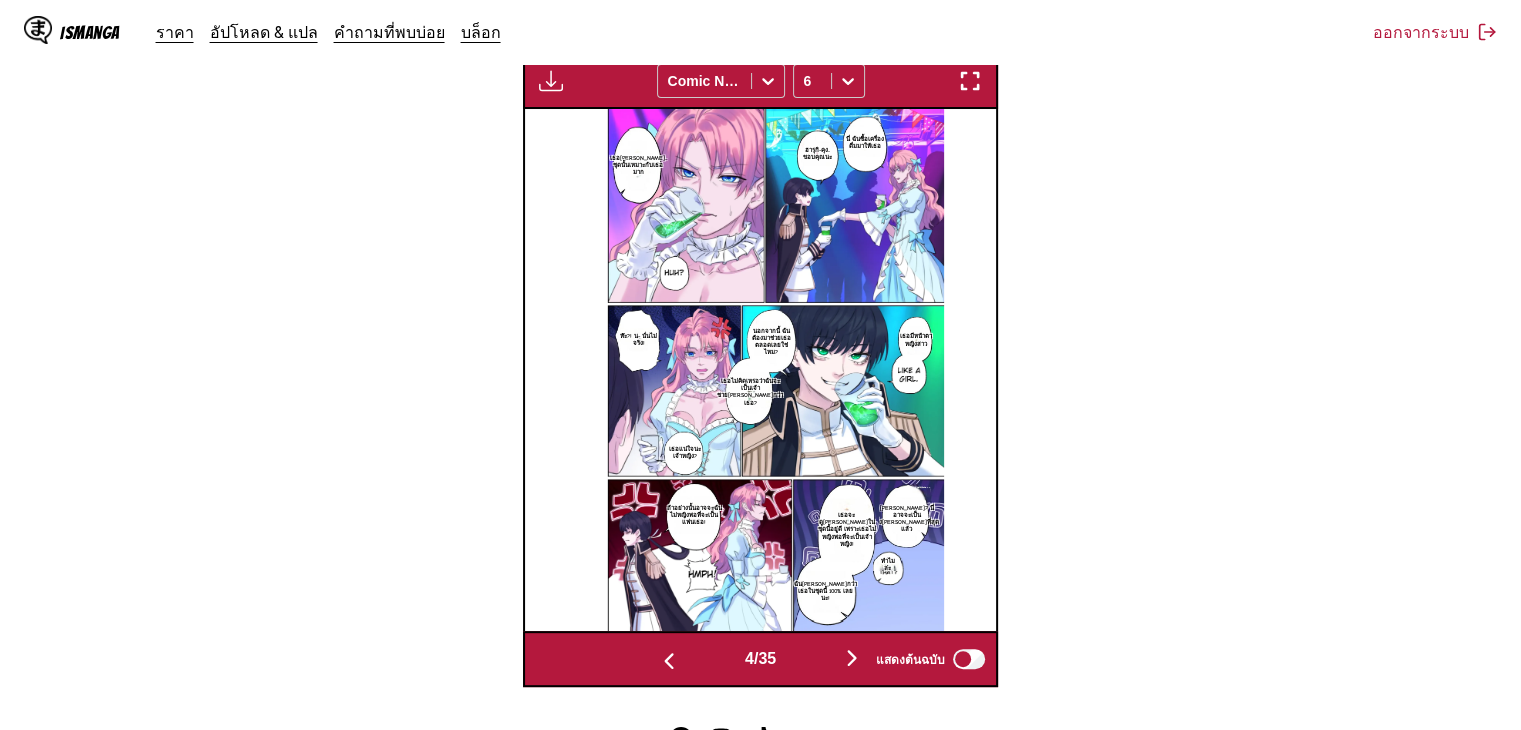 scroll, scrollTop: 664, scrollLeft: 0, axis: vertical 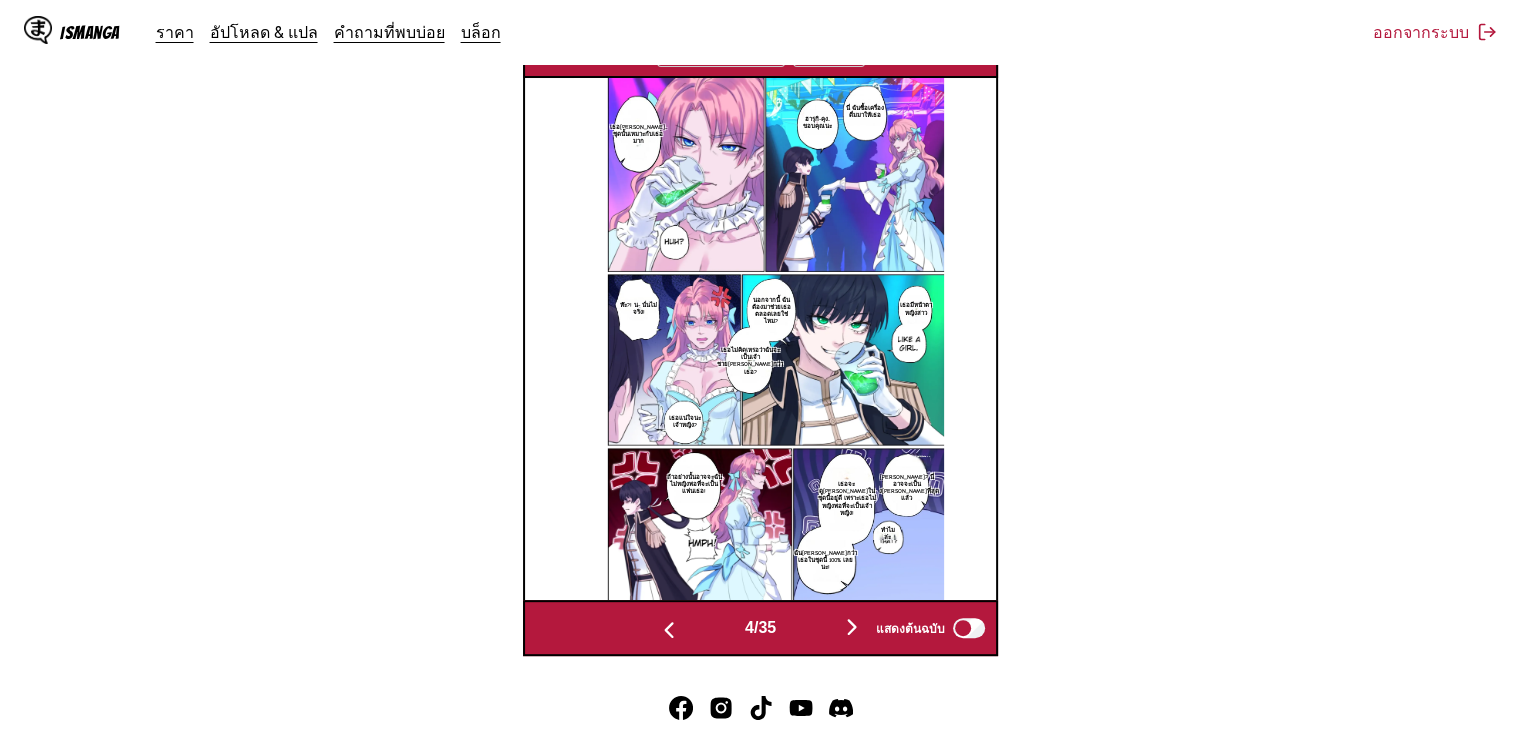 click at bounding box center [852, 627] 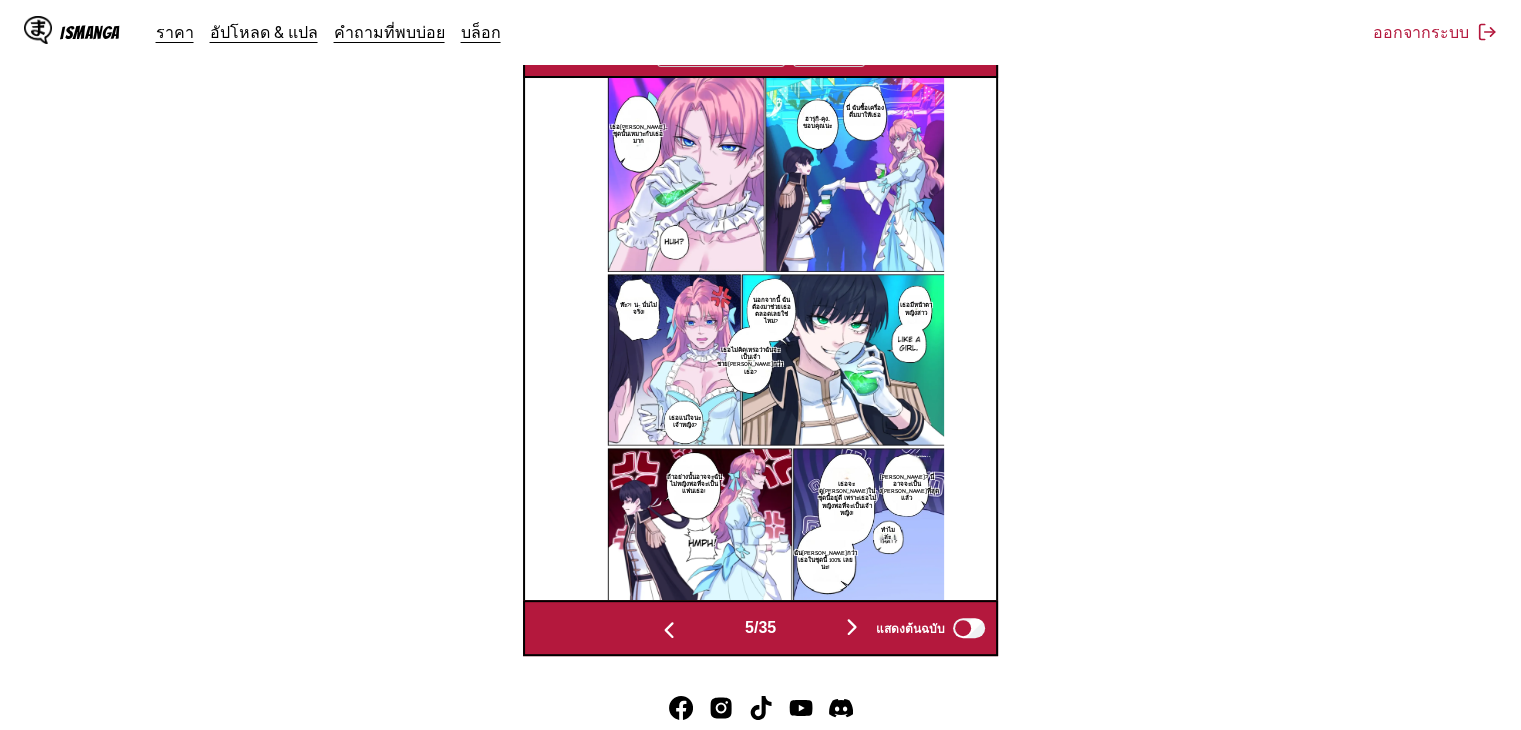 scroll, scrollTop: 0, scrollLeft: 1888, axis: horizontal 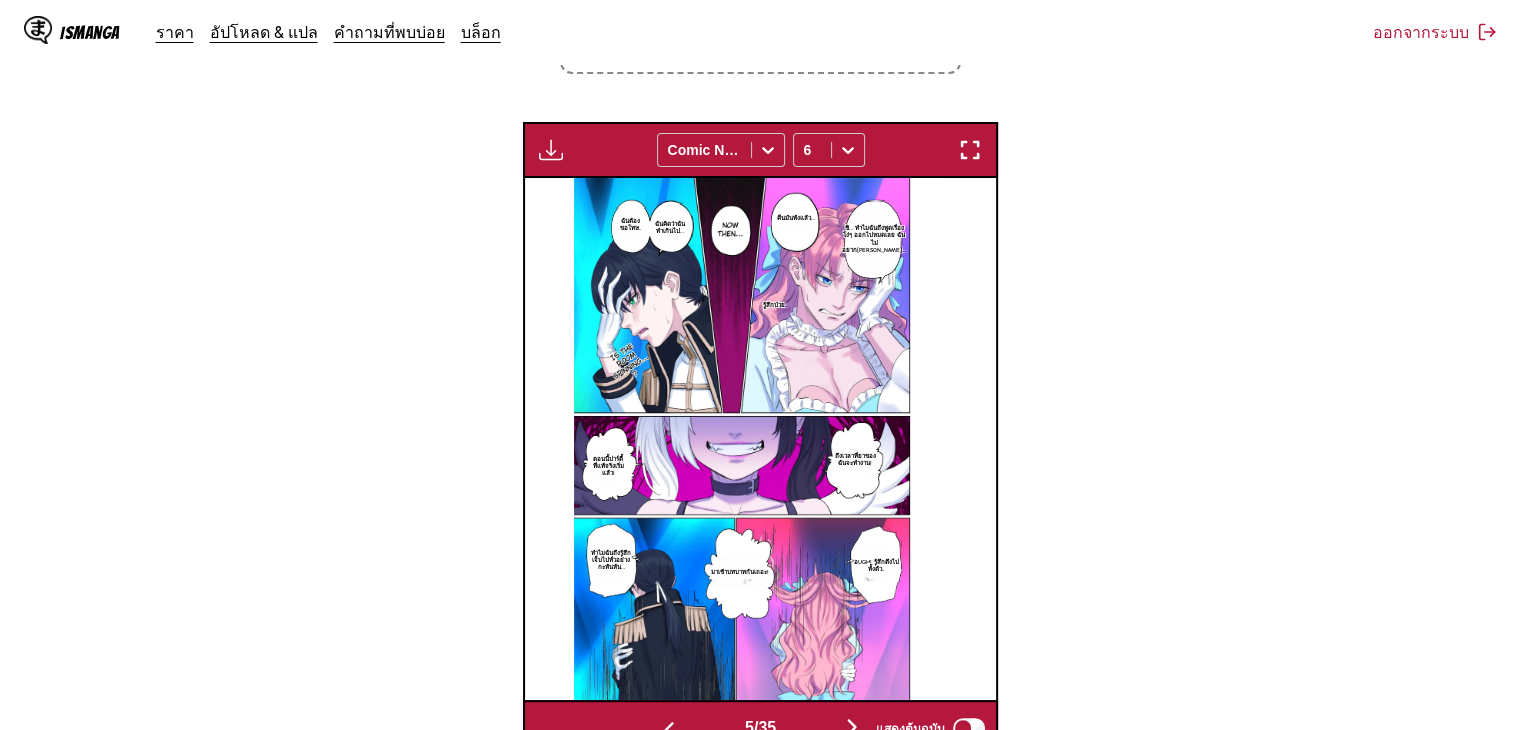 click at bounding box center [551, 150] 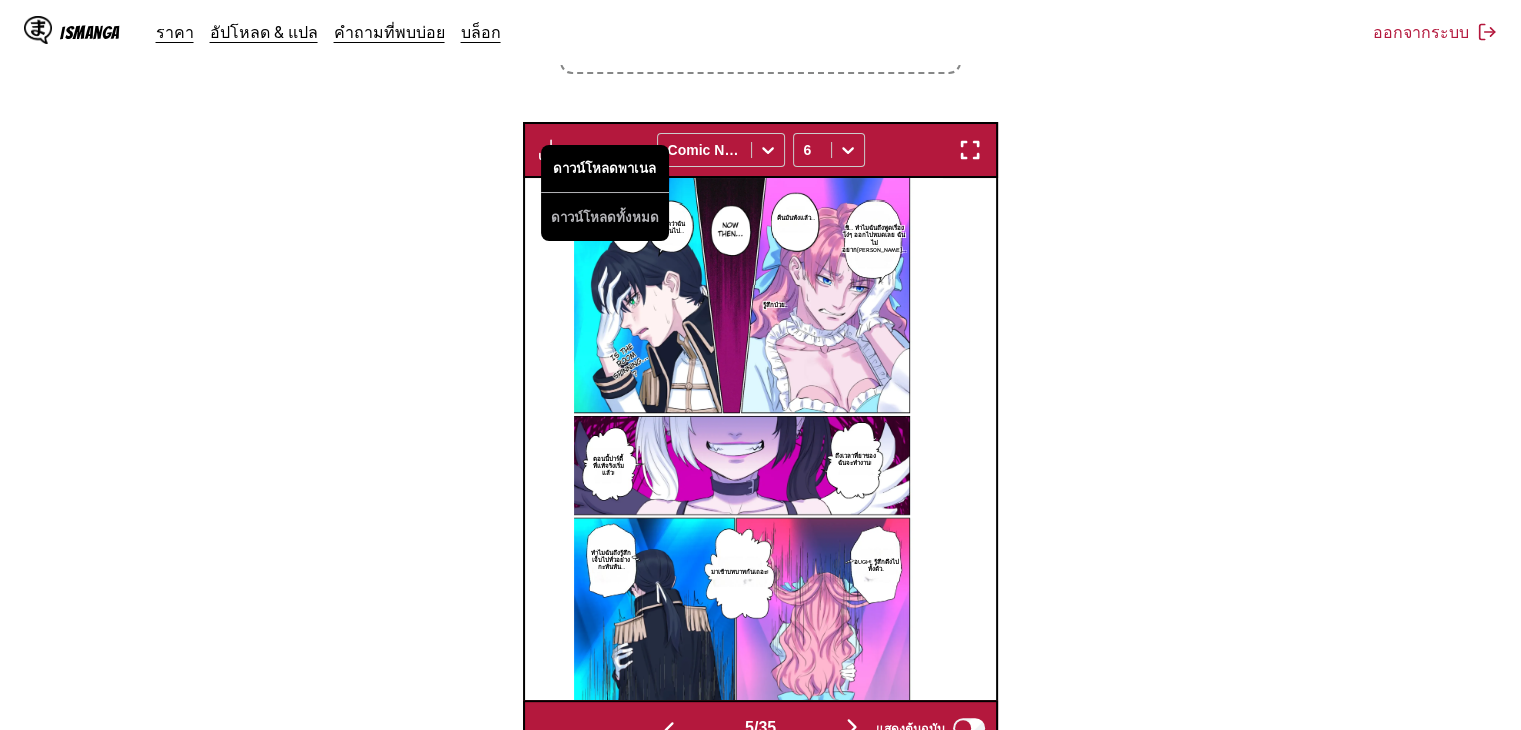 click on "ดาวน์โหลดพาเนล" at bounding box center [605, 169] 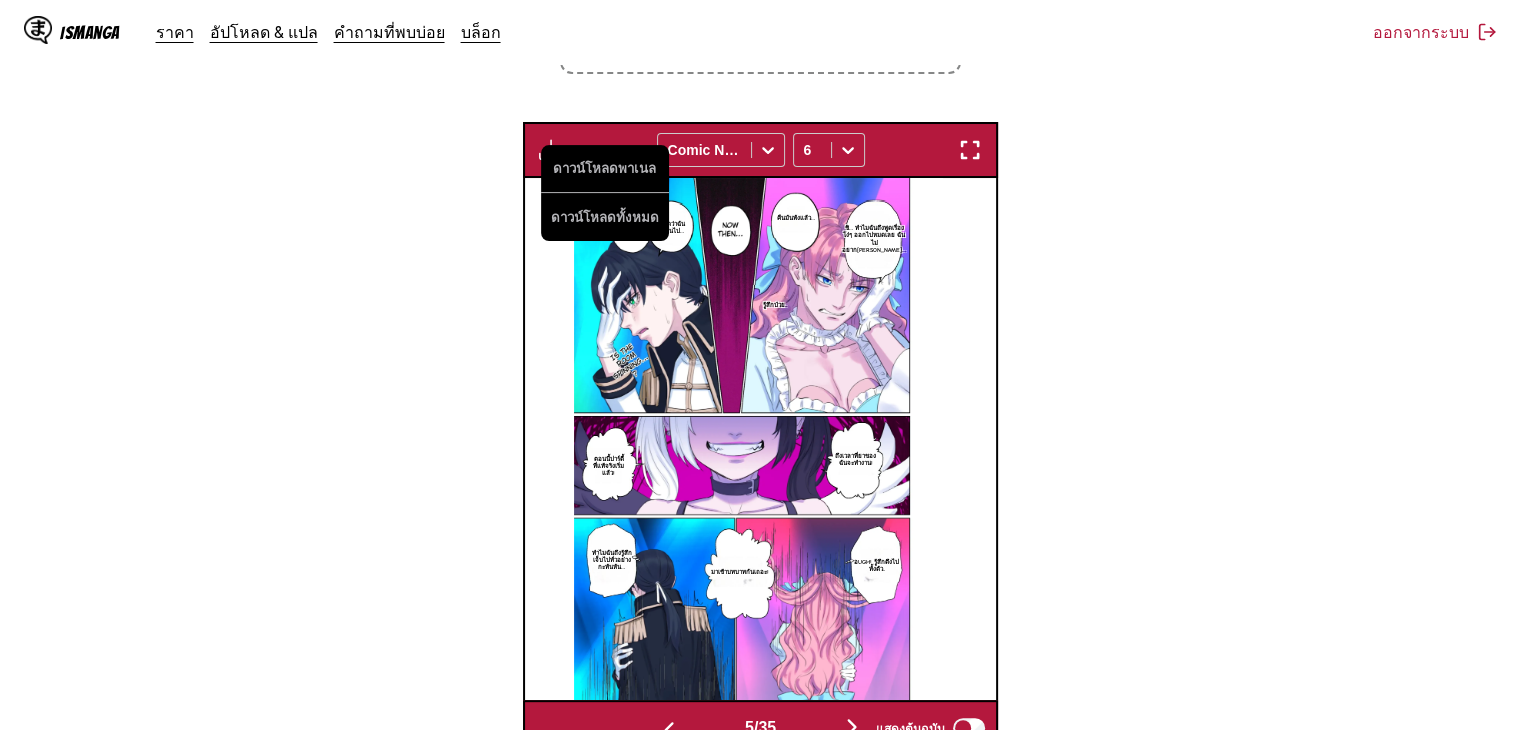 scroll, scrollTop: 664, scrollLeft: 0, axis: vertical 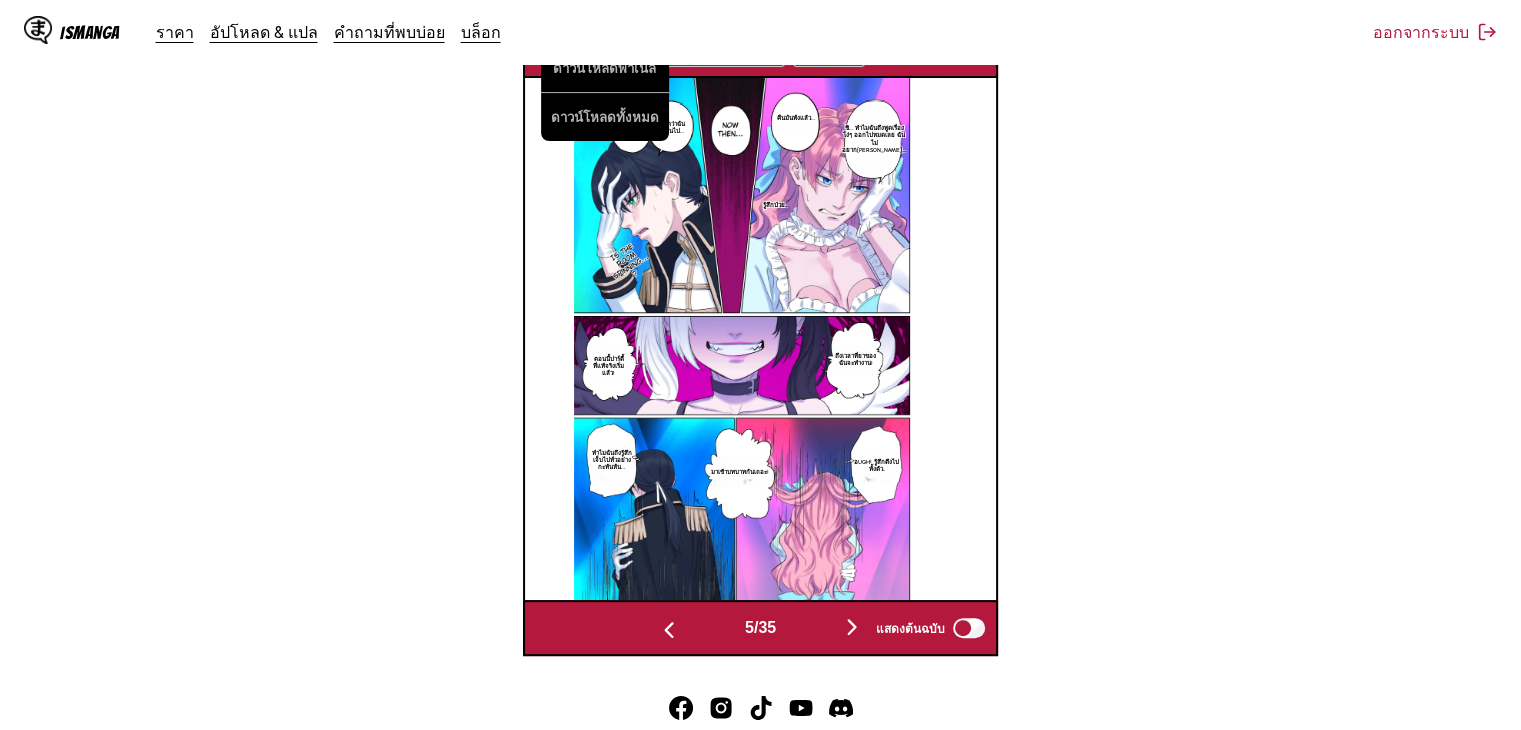 click at bounding box center [852, 627] 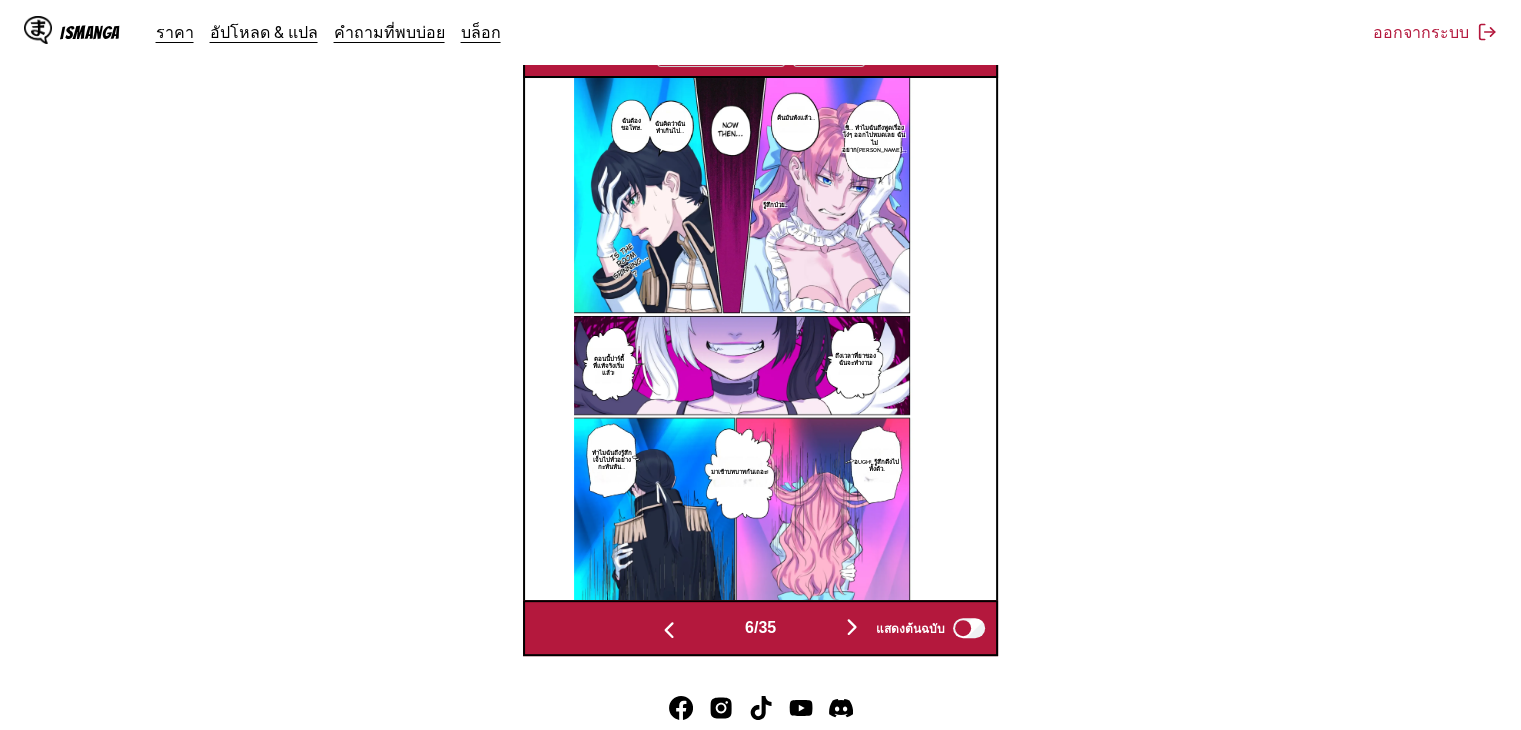 scroll, scrollTop: 0, scrollLeft: 2360, axis: horizontal 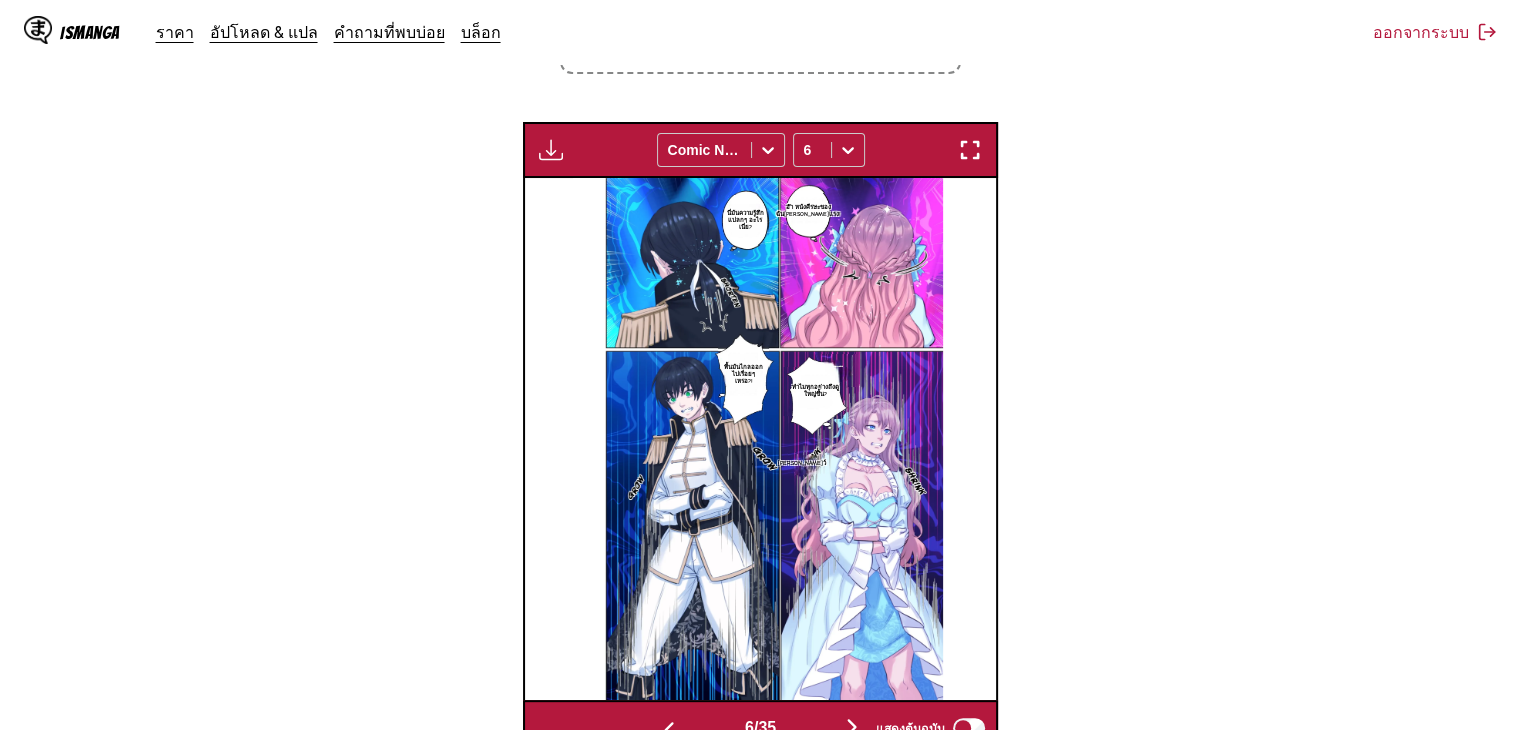 click at bounding box center (551, 150) 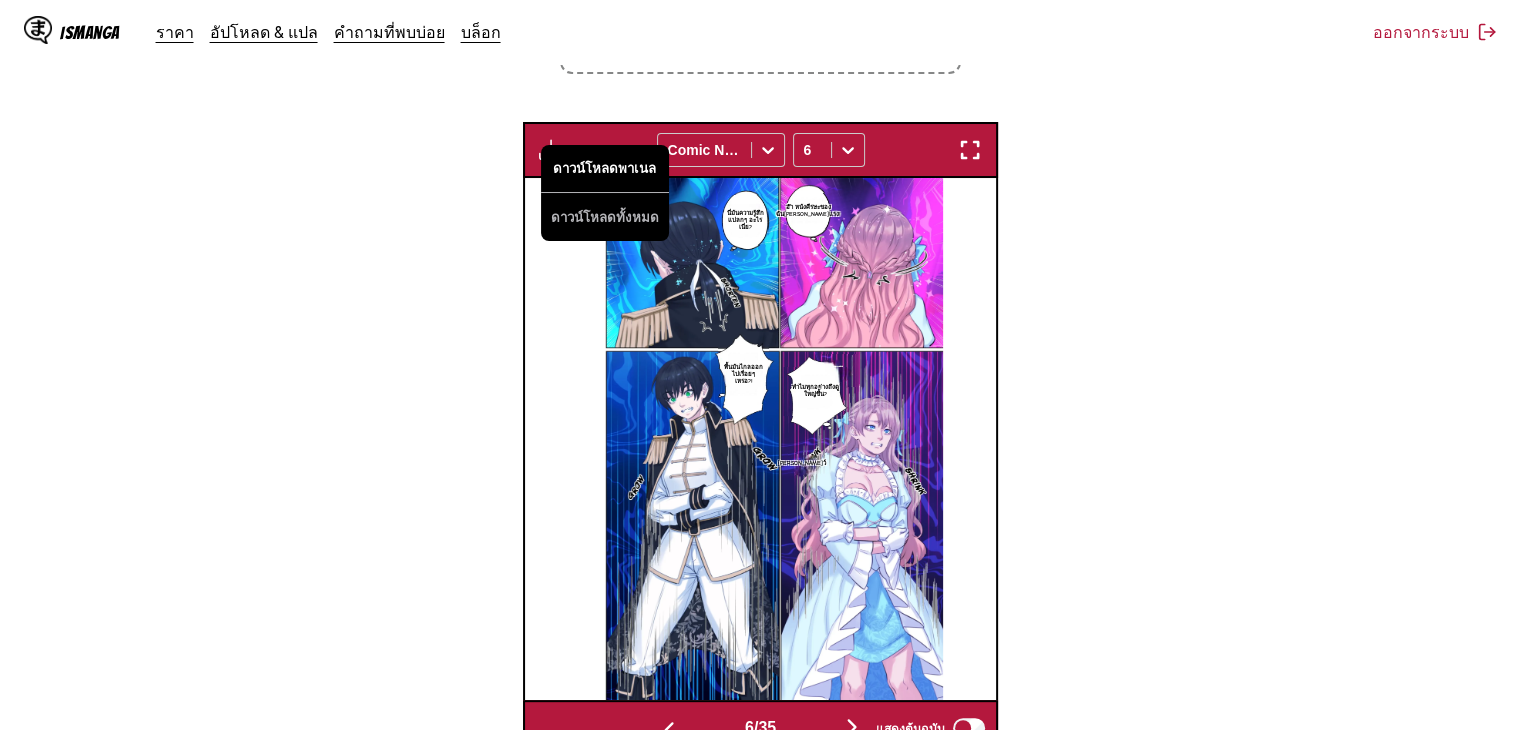 click on "ดาวน์โหลดพาเนล" at bounding box center [605, 169] 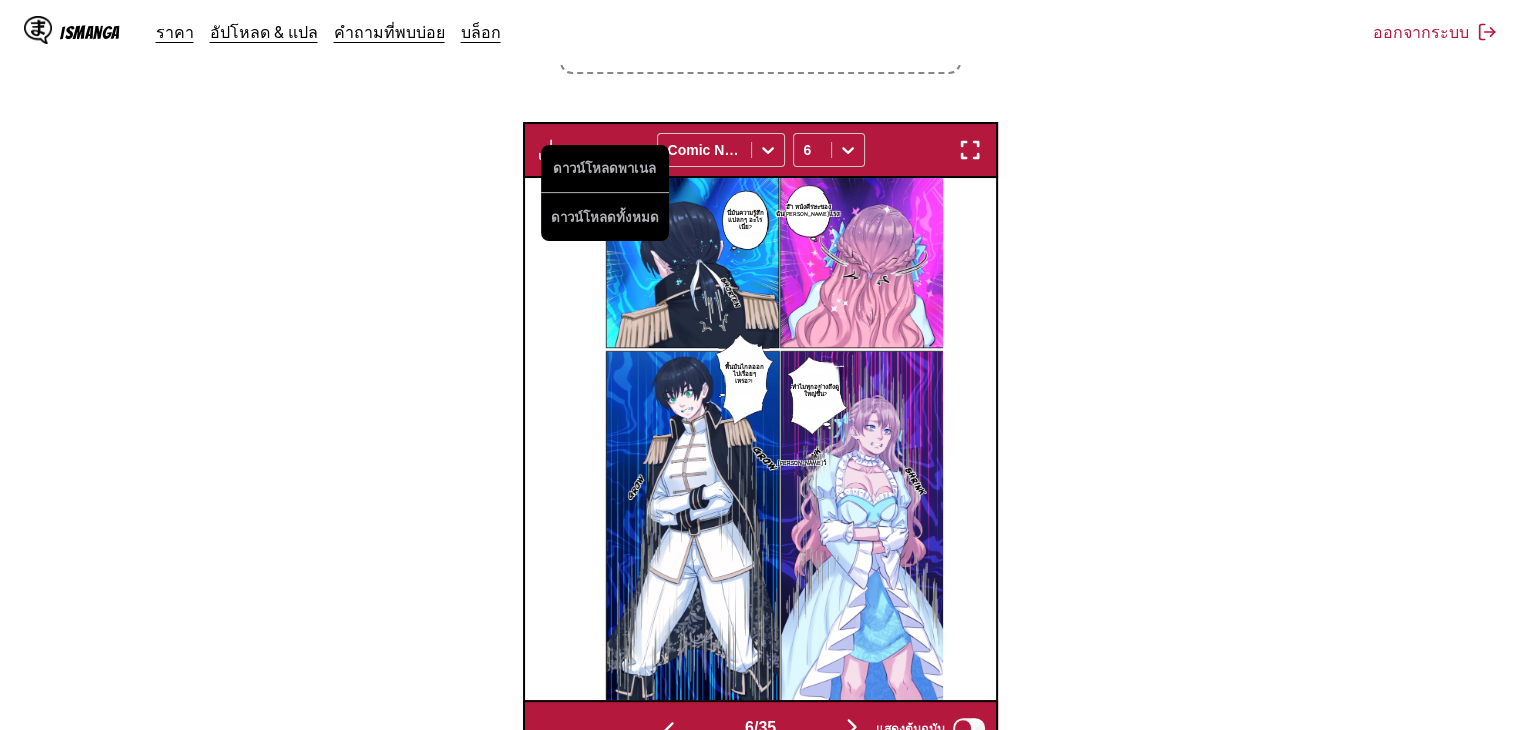 click at bounding box center [852, 727] 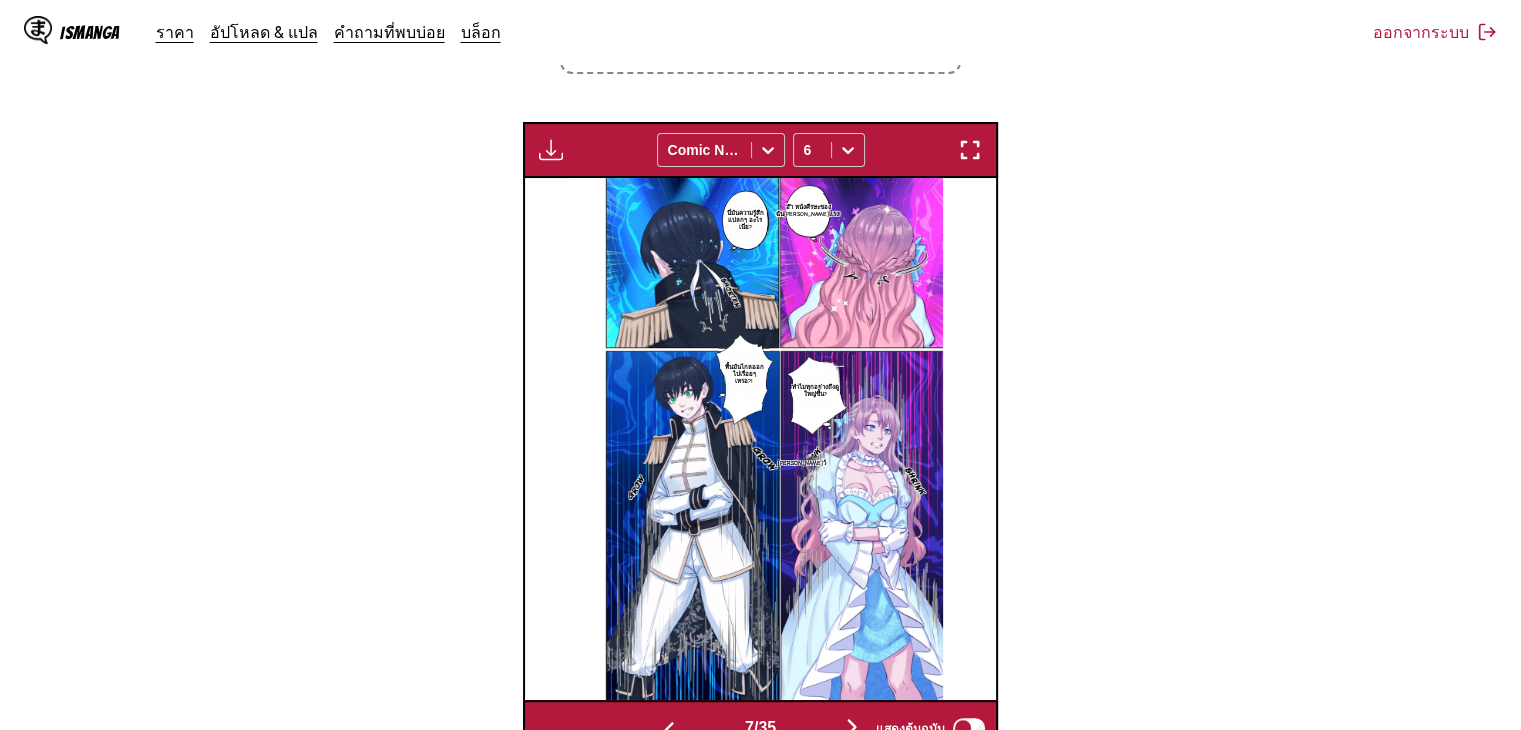 scroll, scrollTop: 0, scrollLeft: 2832, axis: horizontal 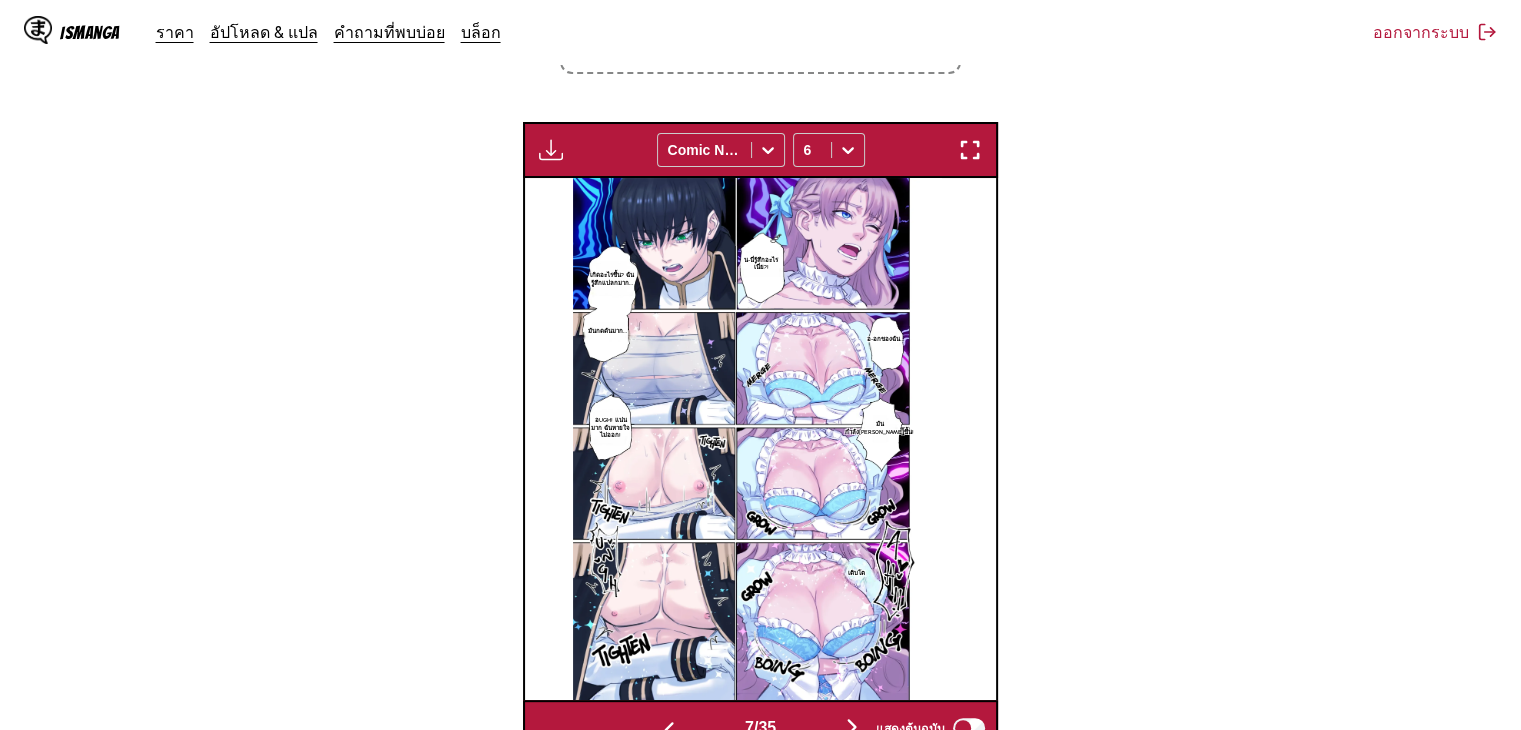 click at bounding box center [551, 150] 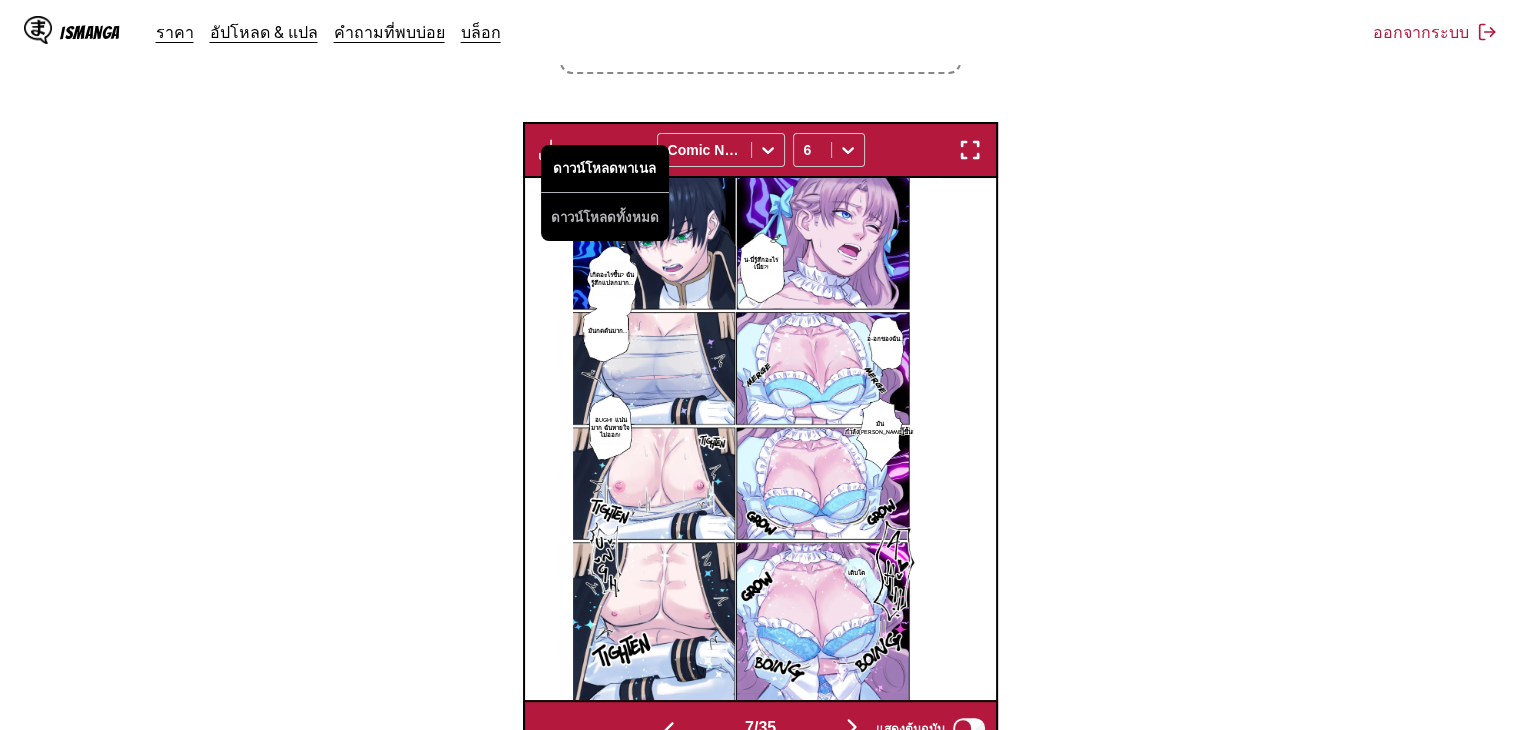 click on "ดาวน์โหลดพาเนล" at bounding box center [605, 169] 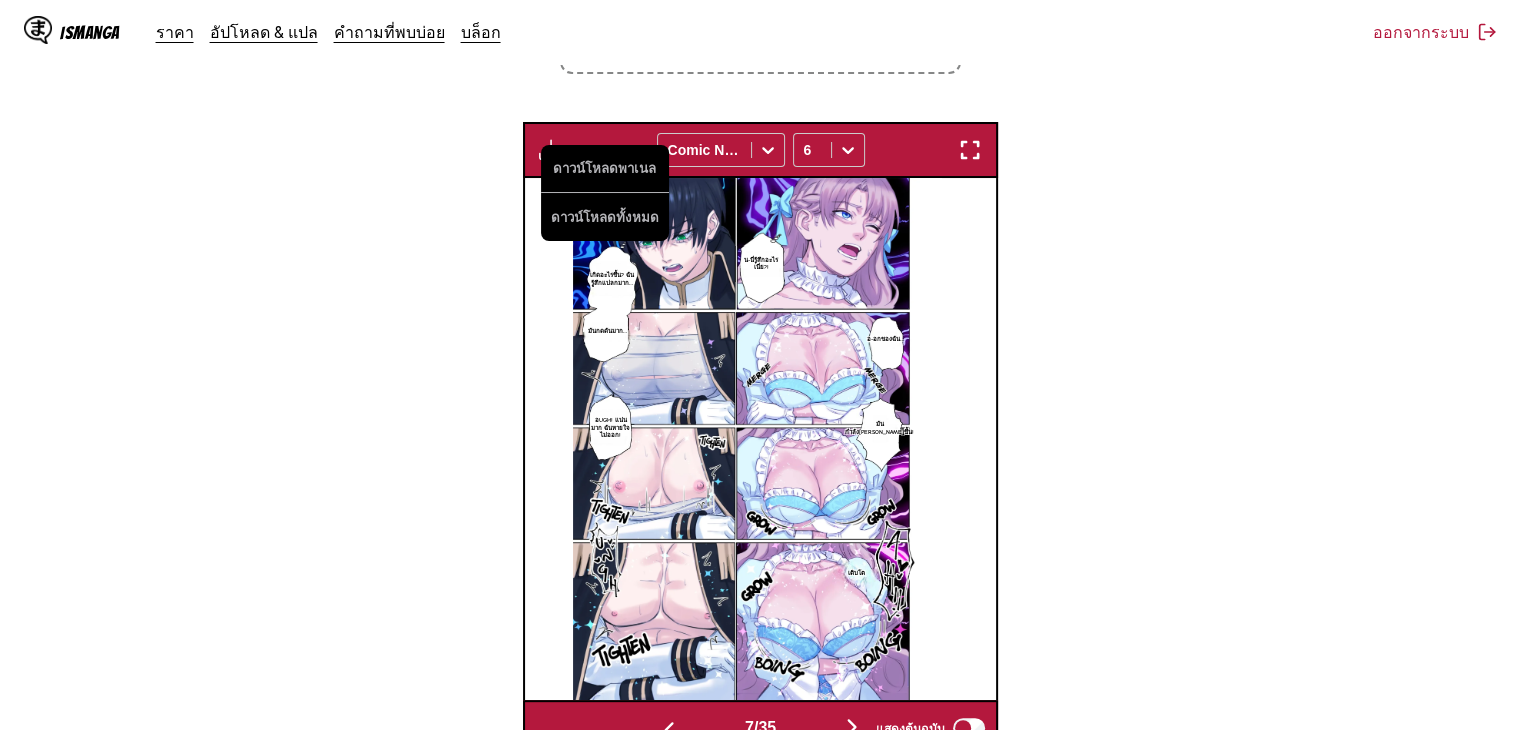 click on "จาก อังกฤษ ถึง ไทย วางไฟล์ที่นี่ หรือคลิกเพื่อเรียกดู ขนาดไฟล์สูงสุด: 5MB  •  รูปแบบที่รองรับ: JP(E)G, PNG, WEBP ดาวน์โหลดพาเนล ดาวน์โหลดทั้งหมด Comic Neue 6 ฮาเสะกาวะ มาซาโน ฉันไม่สามารถพึ่งพาเธอได้เลย! ห๊ะ?! นี่มันใหญ่เกินไปสำหรับฉัน! แต่- อ้า ฉันมีความคิดดีๆ! เราจะต้องสลับชุดกัน และนี่มันเล็กเกินไป… ฉันสลับขนาดของเราเหรอ? เธอสามารถเป็นคนที่ใส่ชุดเดรสนะ โออาโตโม ฮารุกิ จริงเหรอ?! -เธอ-! 7" at bounding box center [760, 262] 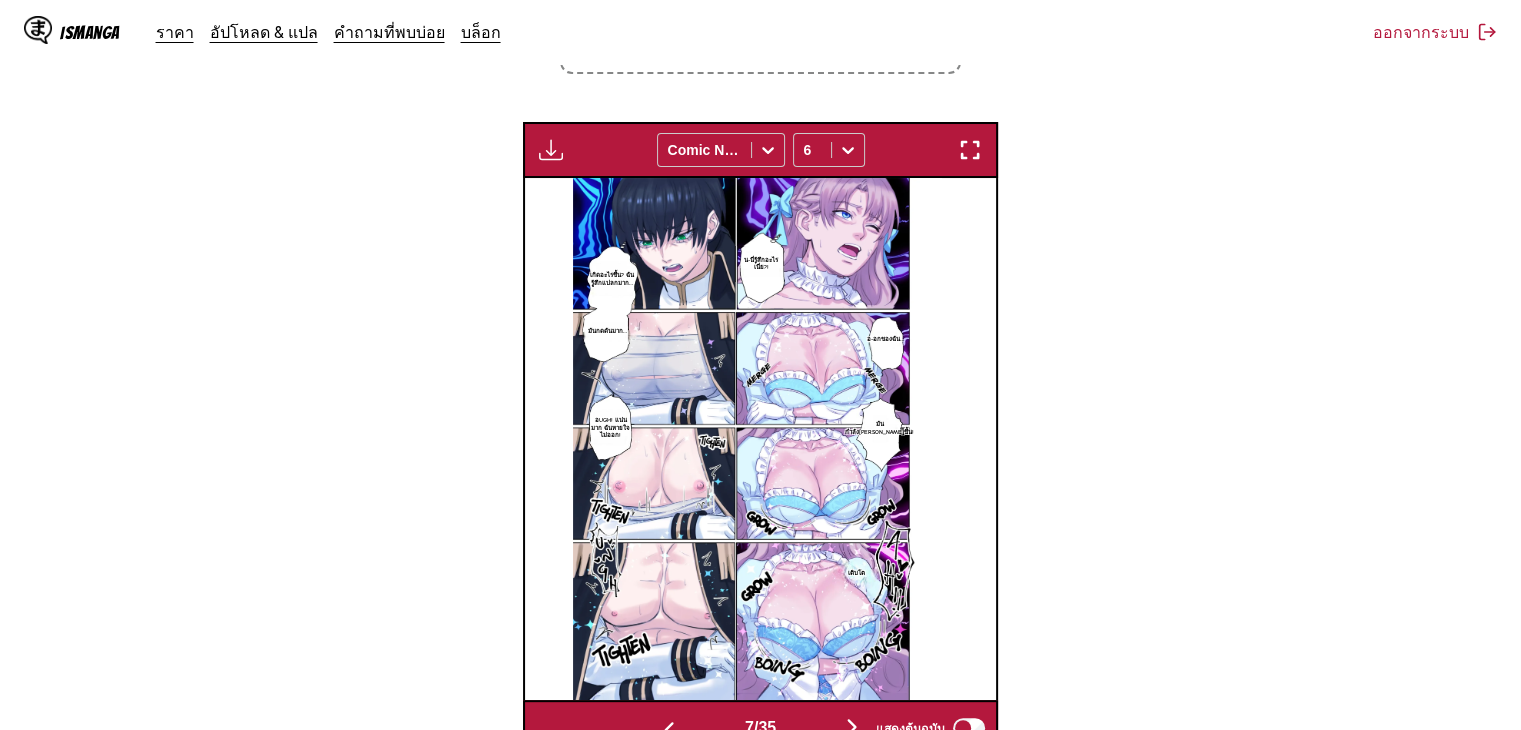 click at bounding box center (852, 727) 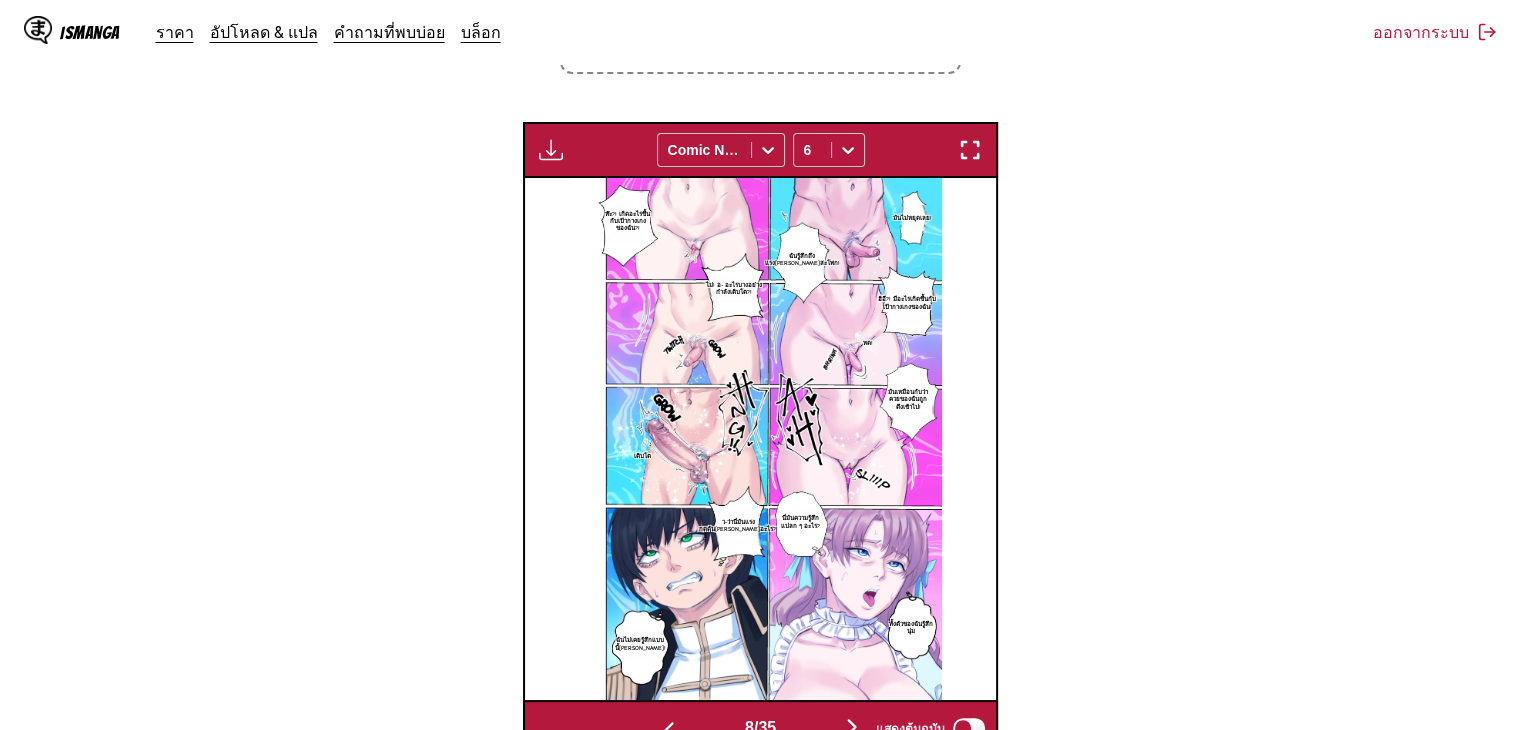 click on "ดาวน์โหลดพาเนล ดาวน์โหลดทั้งหมด Comic Neue 6" at bounding box center (761, 150) 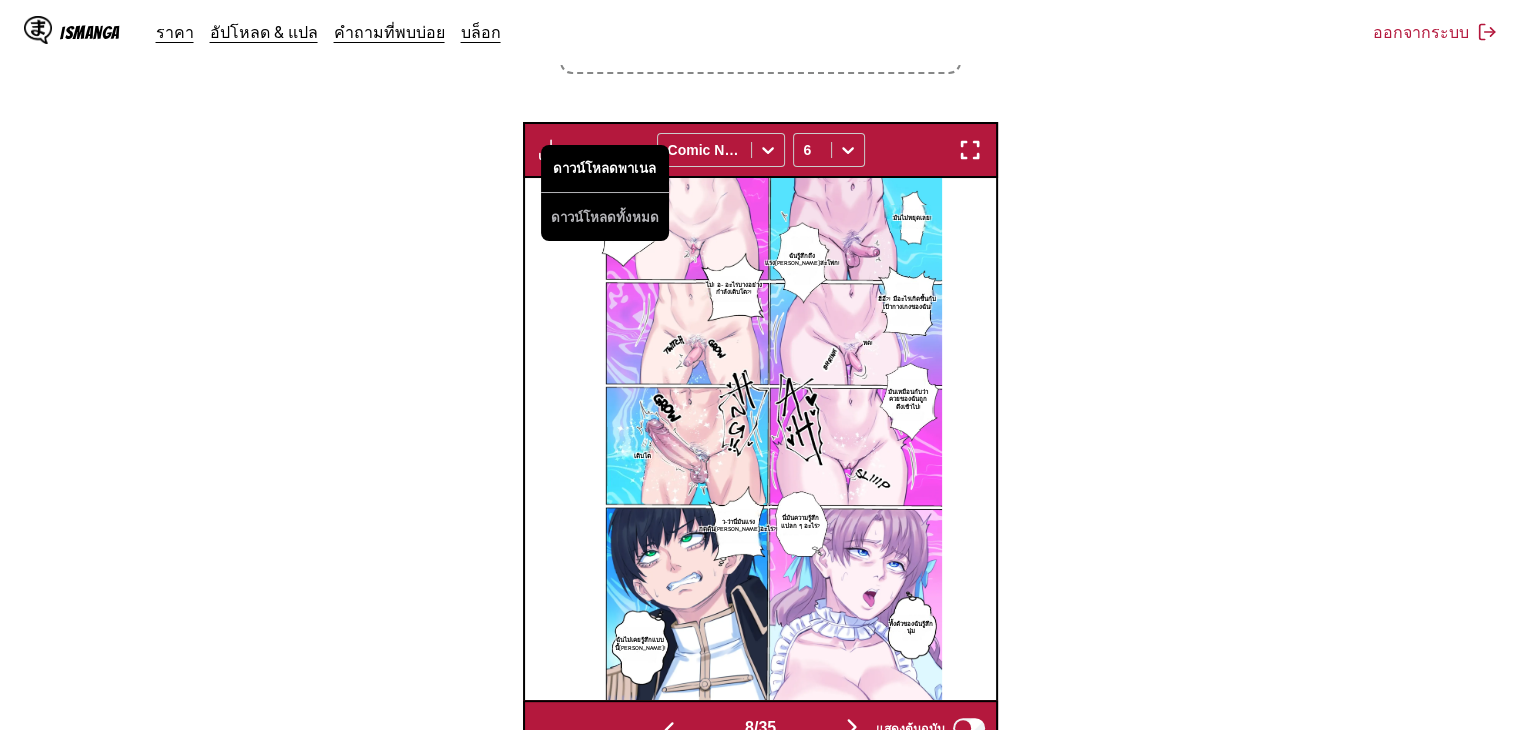 click on "ดาวน์โหลดพาเนล" at bounding box center [605, 169] 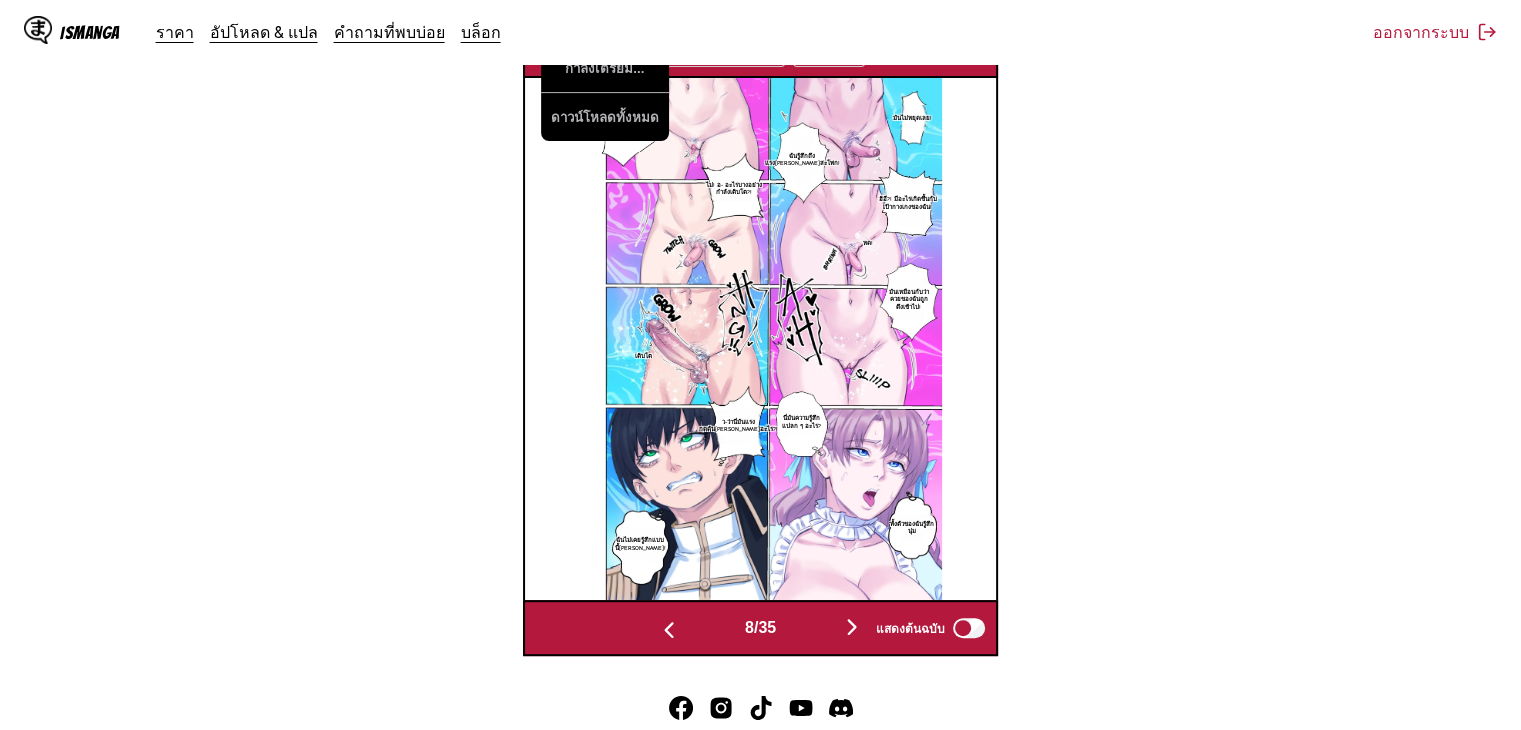 scroll, scrollTop: 564, scrollLeft: 0, axis: vertical 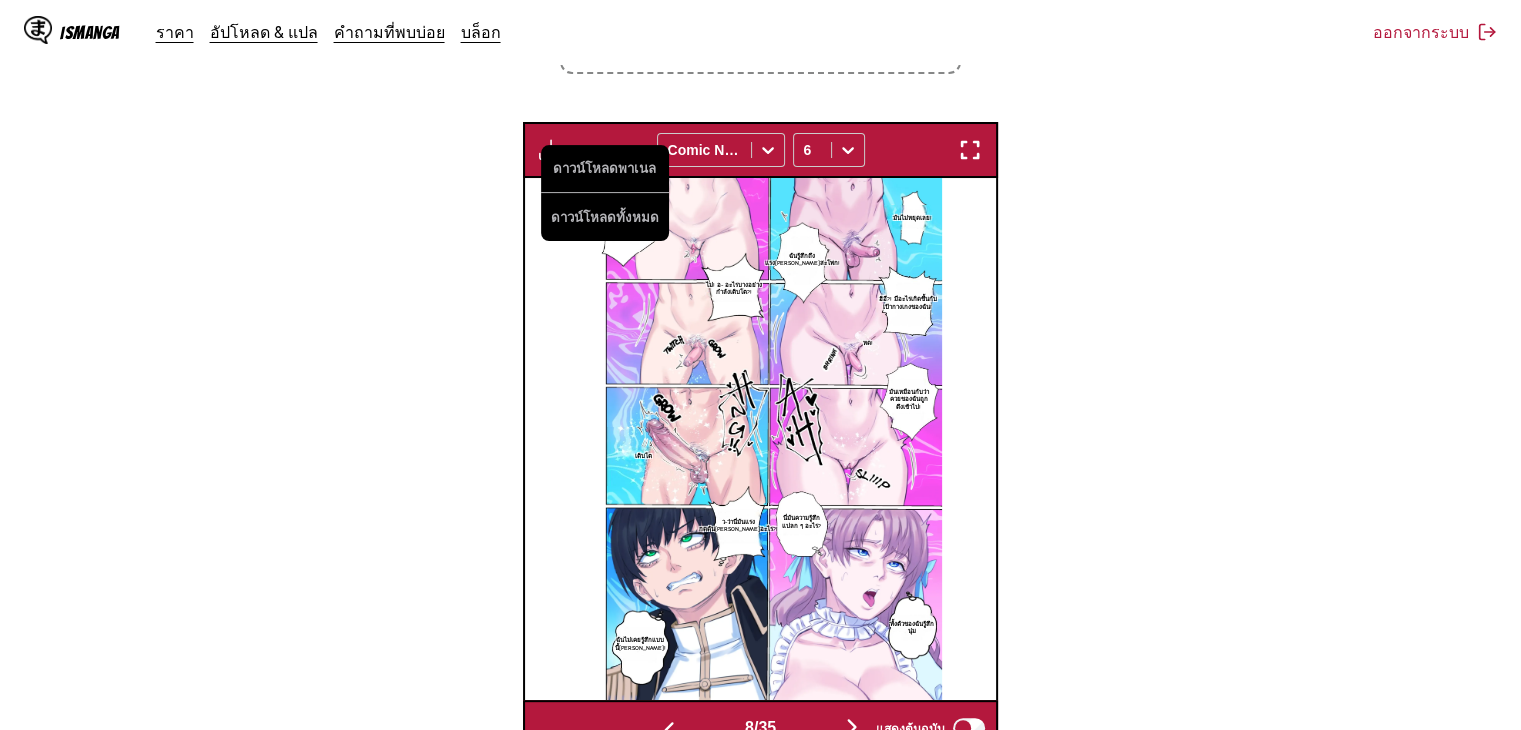 click on "จาก อังกฤษ ถึง ไทย วางไฟล์ที่นี่ หรือคลิกเพื่อเรียกดู ขนาดไฟล์สูงสุด: 5MB  •  รูปแบบที่รองรับ: JP(E)G, PNG, WEBP ดาวน์โหลดพาเนล ดาวน์โหลดทั้งหมด Comic Neue 6 ฮาเสะกาวะ มาซาโน ฉันไม่สามารถพึ่งพาเธอได้เลย! ห๊ะ?! นี่มันใหญ่เกินไปสำหรับฉัน! แต่- อ้า ฉันมีความคิดดีๆ! เราจะต้องสลับชุดกัน และนี่มันเล็กเกินไป… ฉันสลับขนาดของเราเหรอ? เธอสามารถเป็นคนที่ใส่ชุดเดรสนะ โออาโตโม ฮารุกิ จริงเหรอ?! -เธอ-! 8" at bounding box center [760, 262] 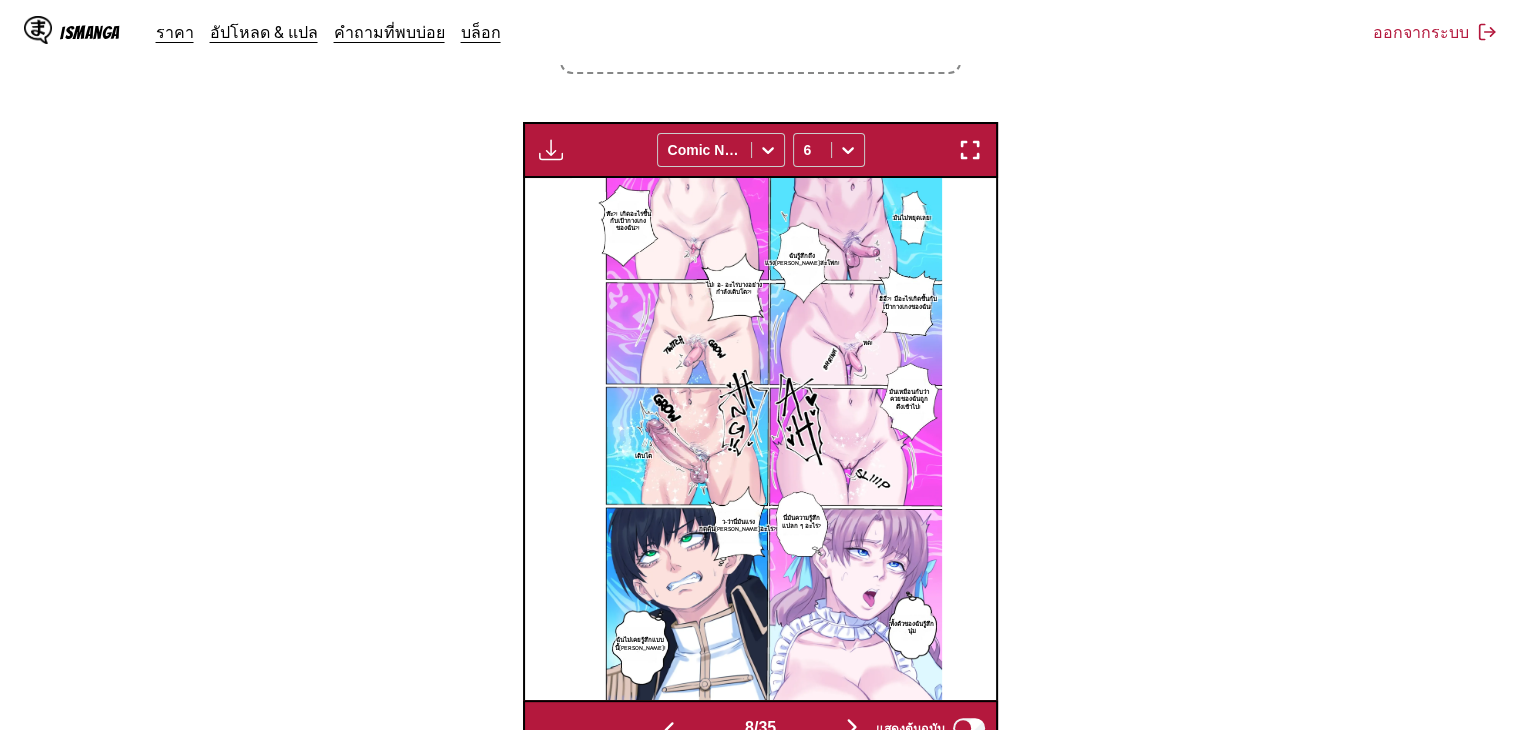 click at bounding box center [852, 727] 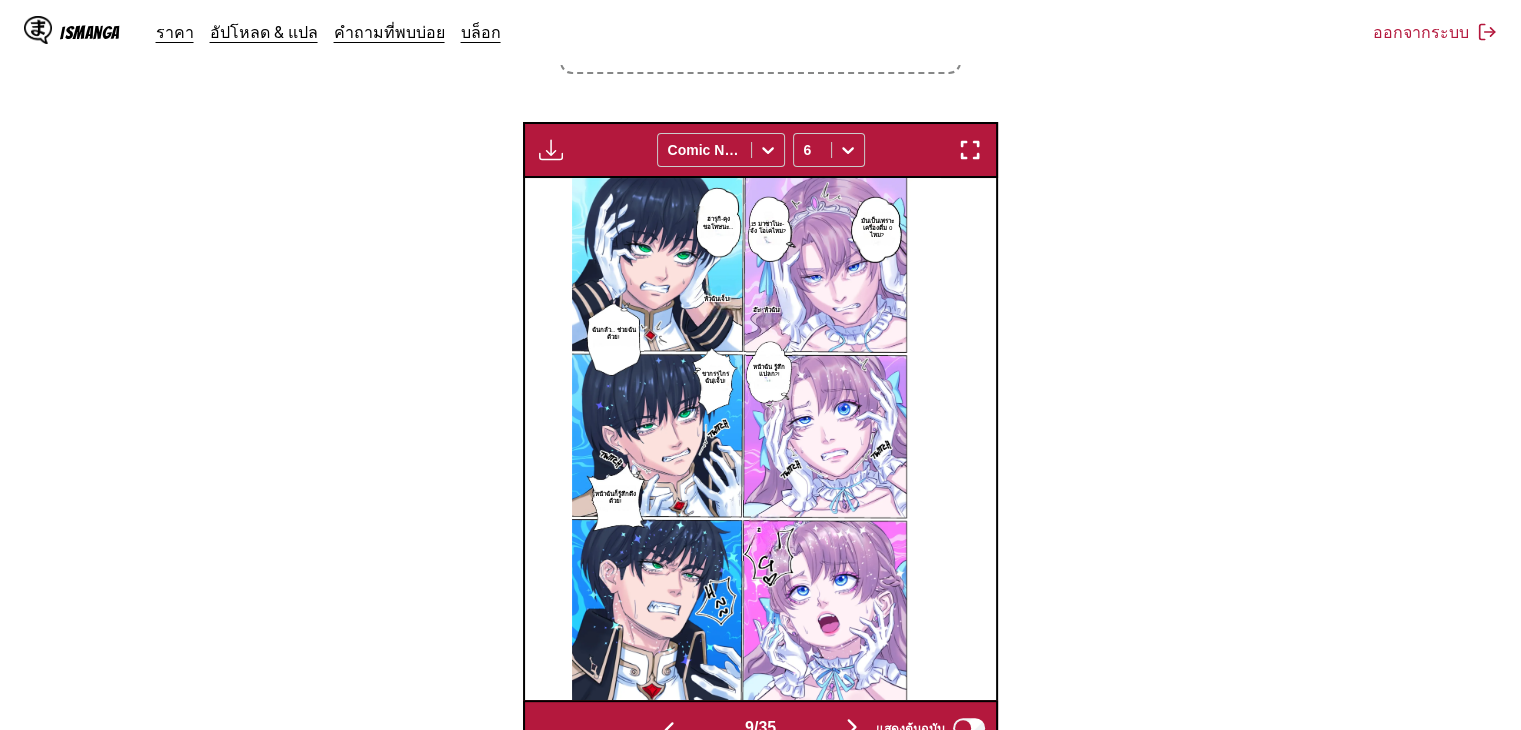 click at bounding box center (551, 150) 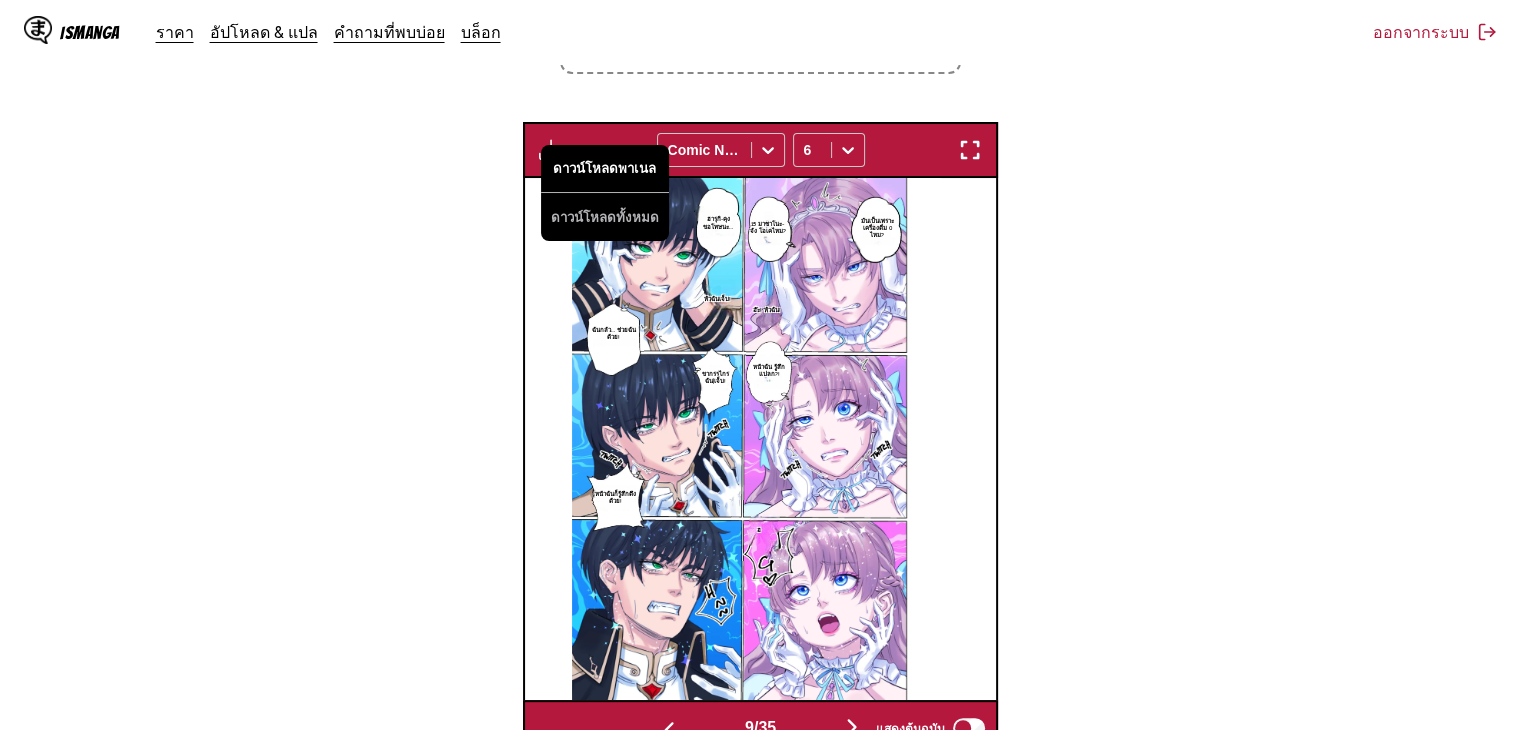 click on "ดาวน์โหลดพาเนล" at bounding box center [605, 169] 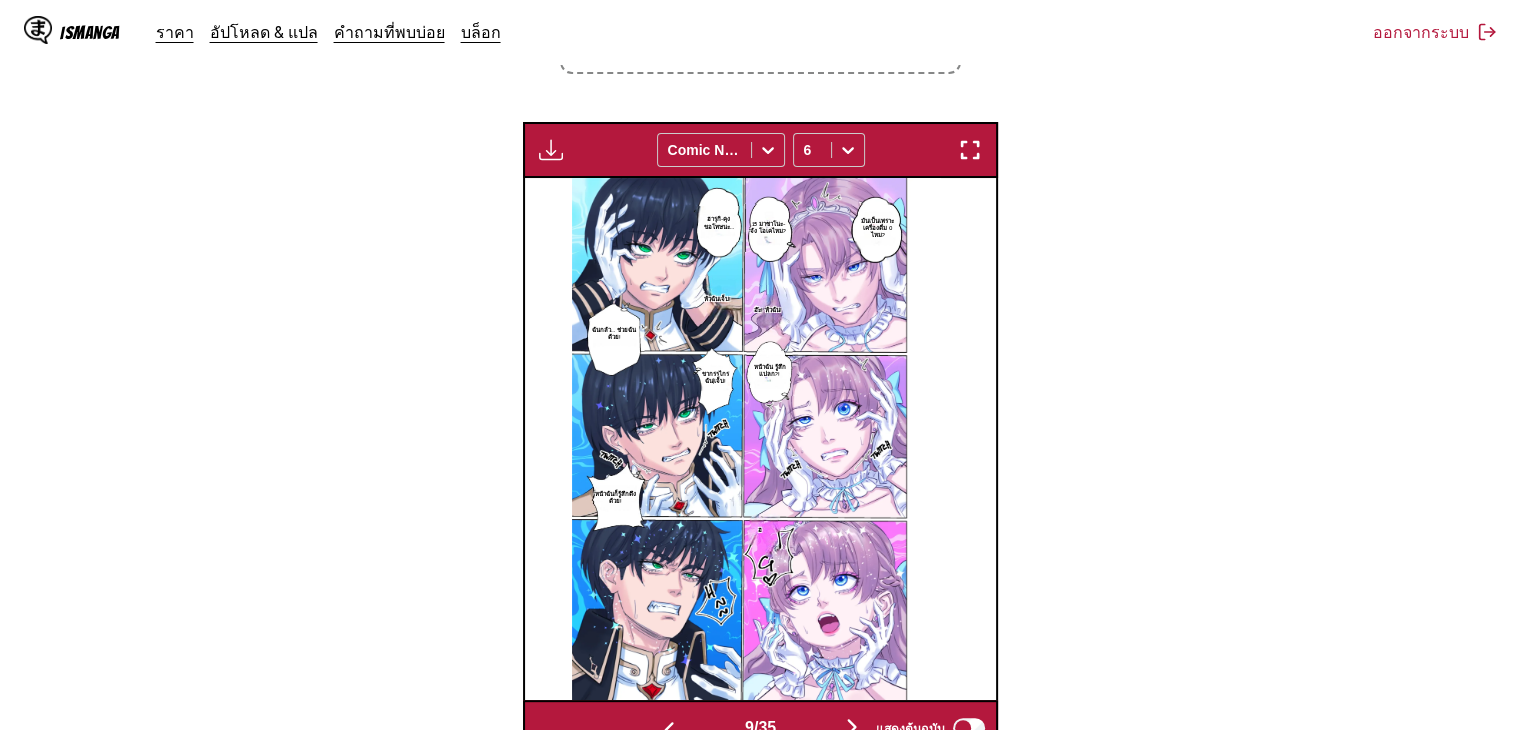 click at bounding box center [852, 727] 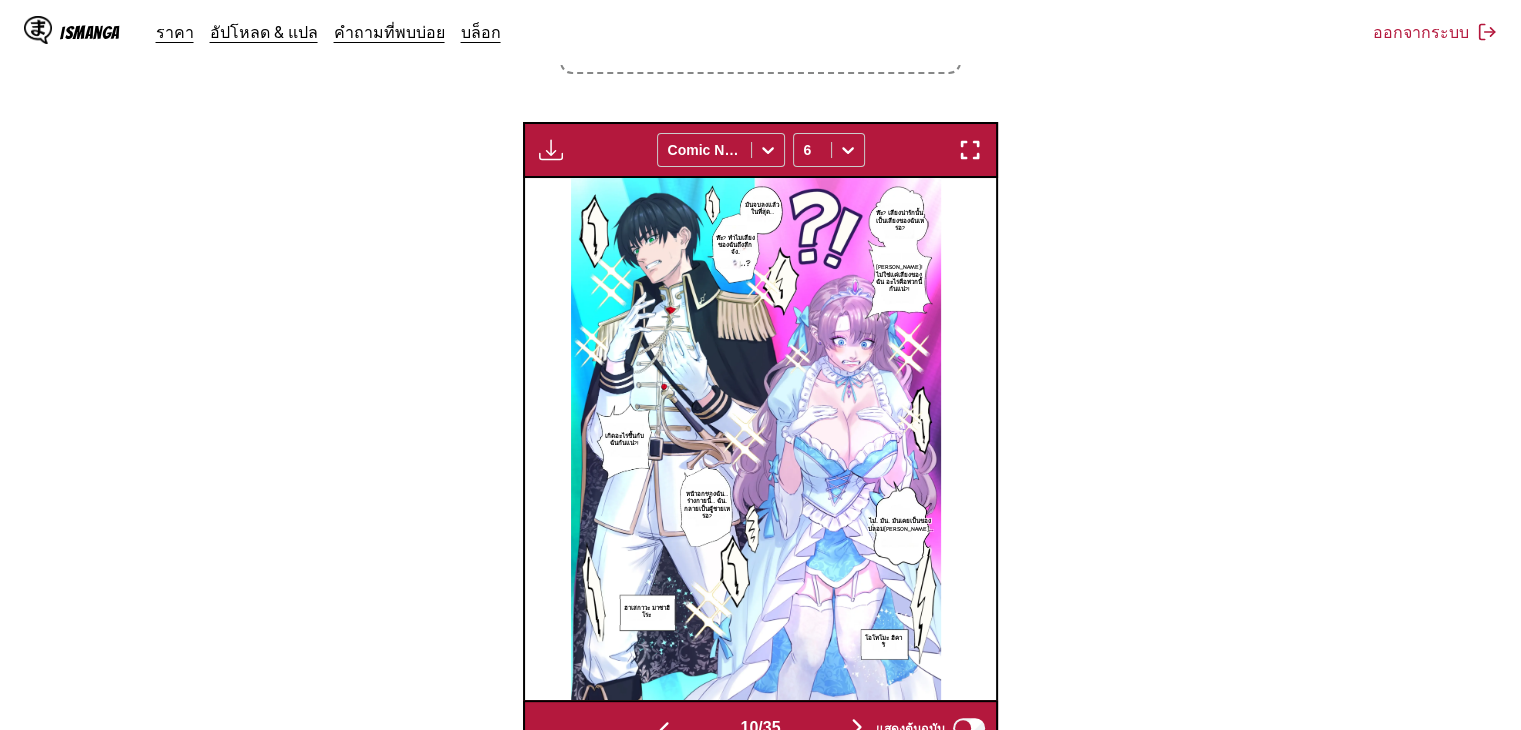 click at bounding box center (551, 150) 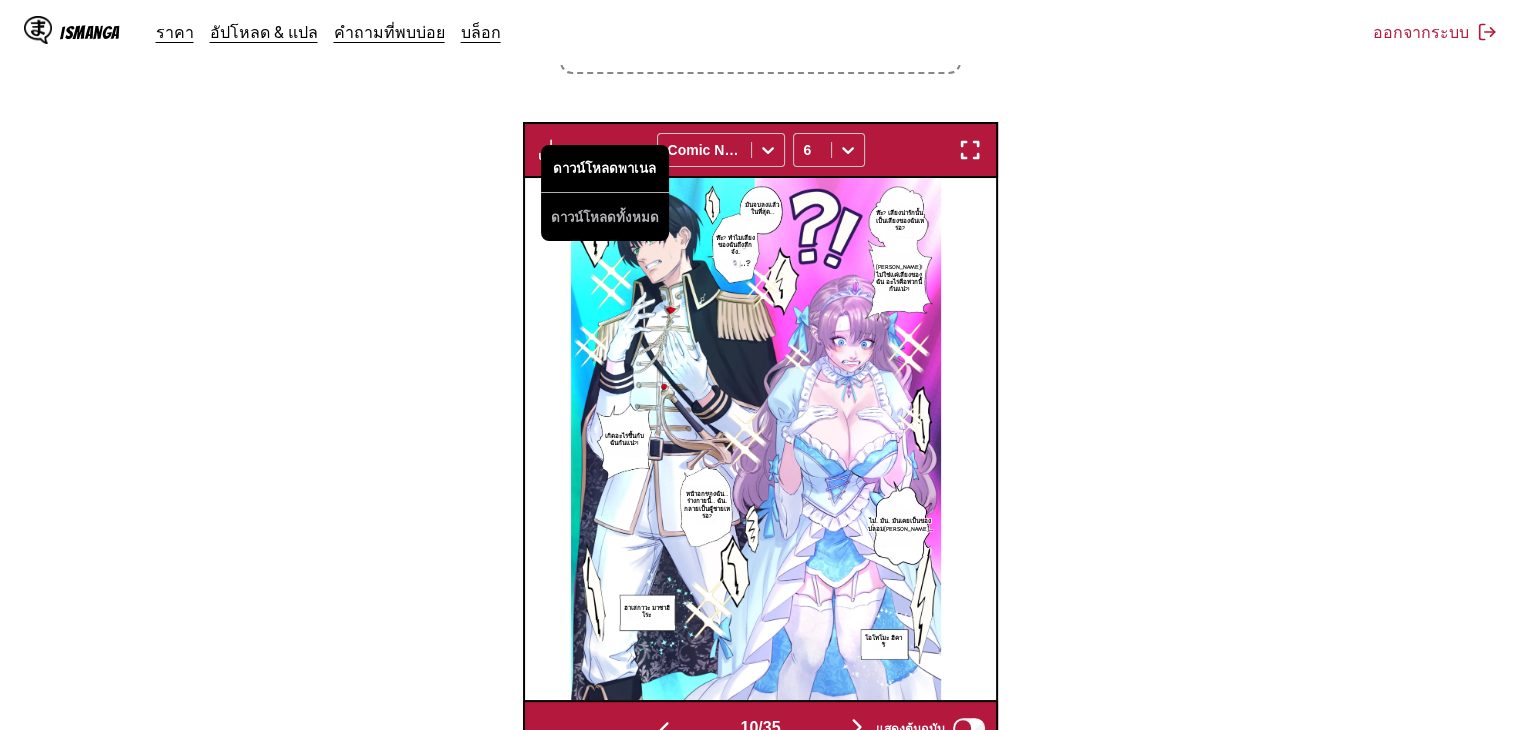 click on "ดาวน์โหลดพาเนล" at bounding box center (605, 169) 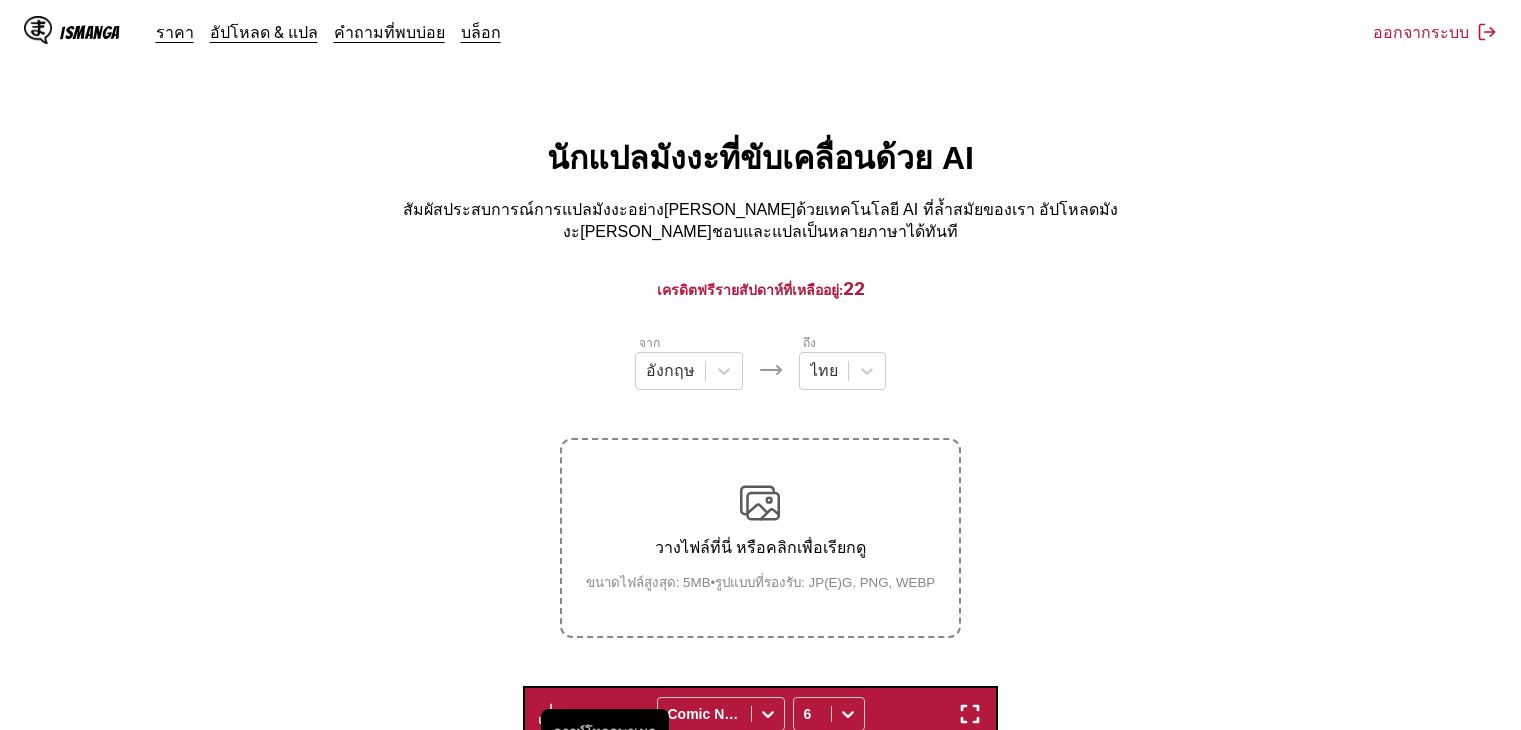 scroll, scrollTop: 564, scrollLeft: 0, axis: vertical 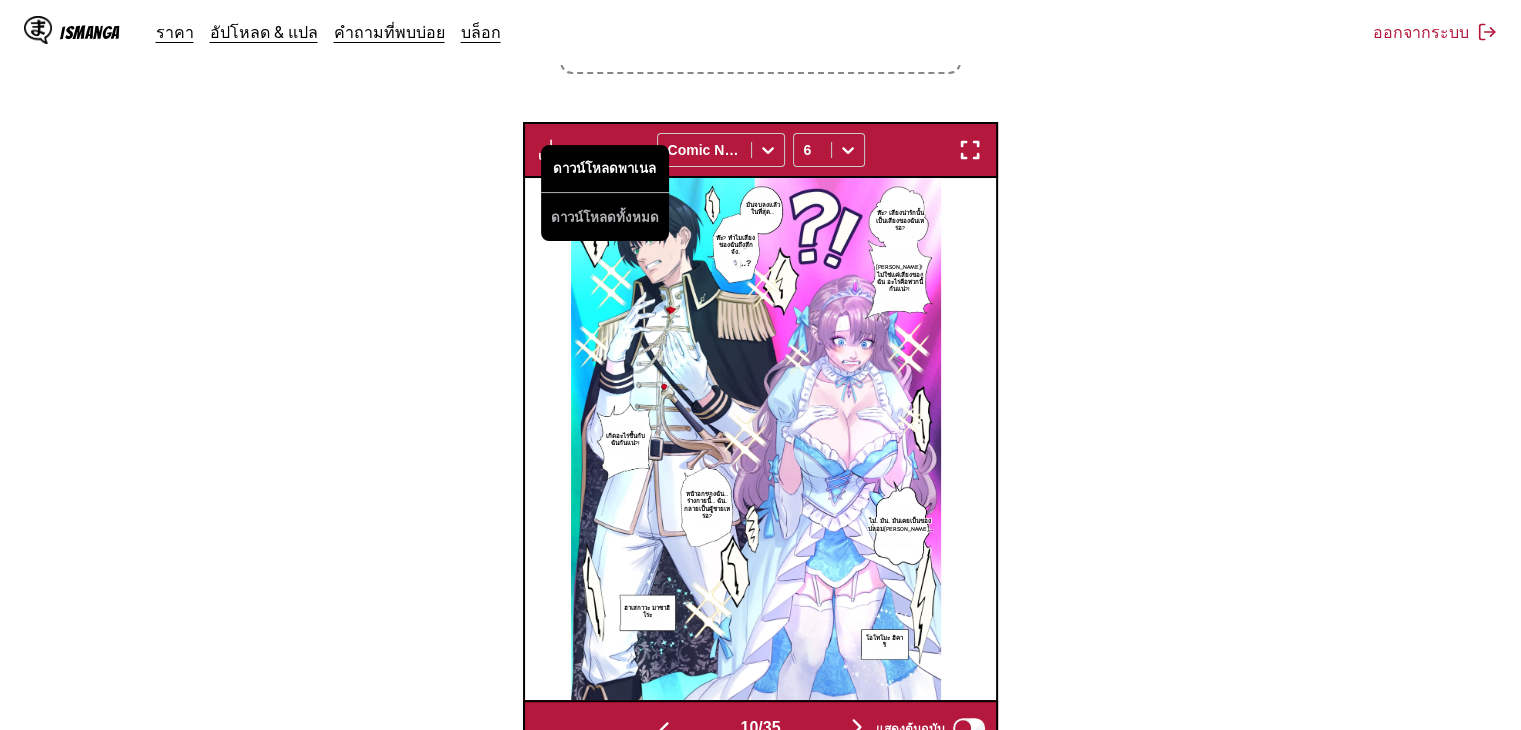 click on "ดาวน์โหลดพาเนล" at bounding box center (605, 169) 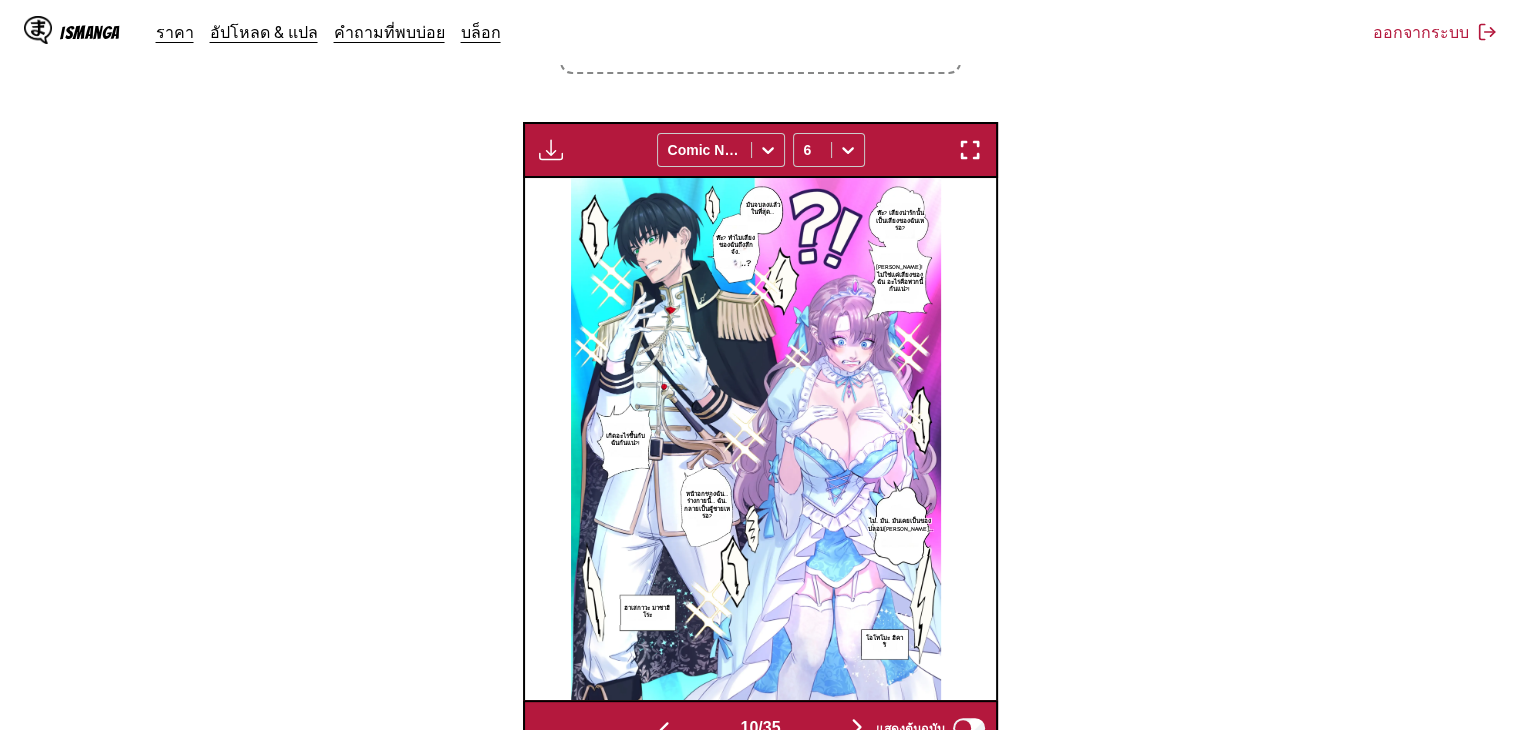 click at bounding box center [857, 727] 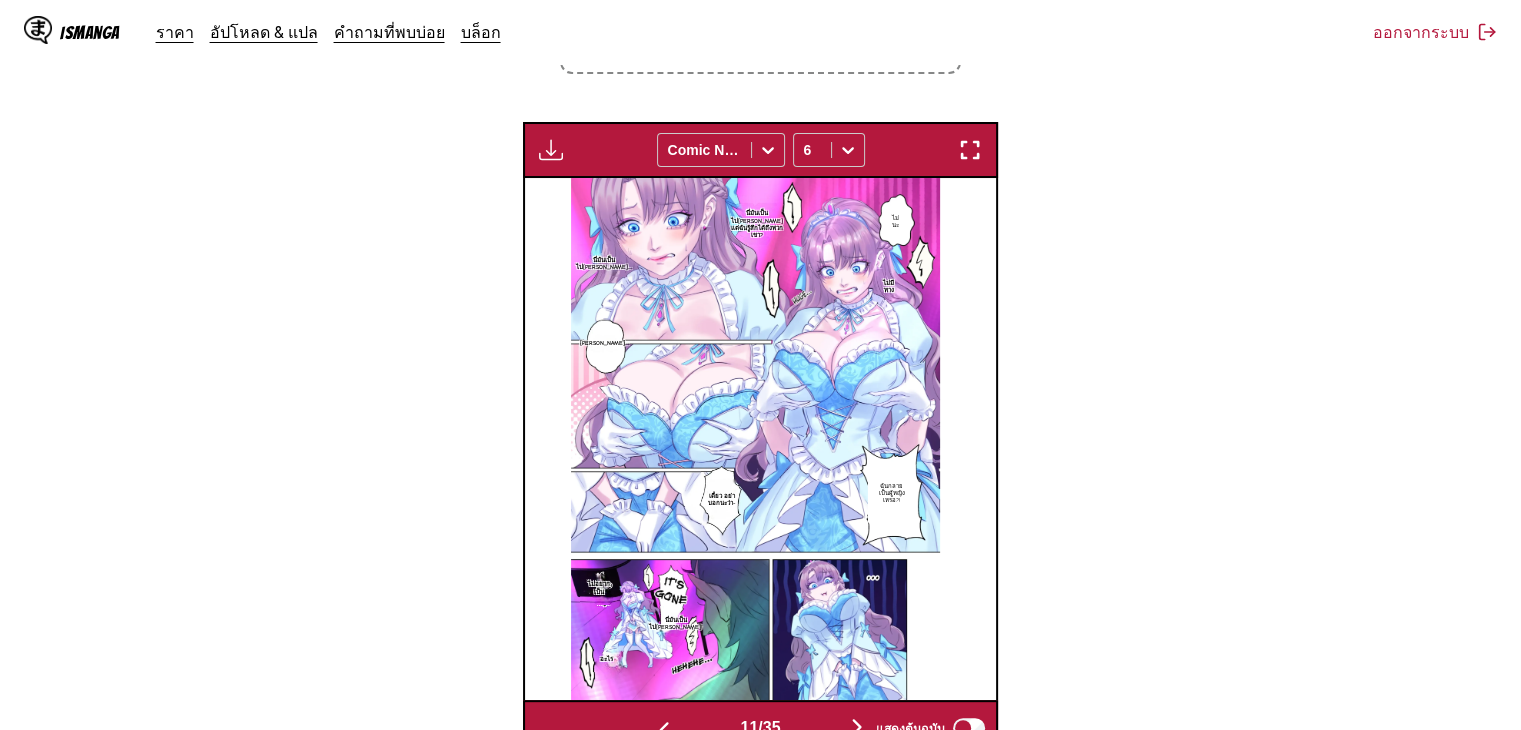click at bounding box center (551, 150) 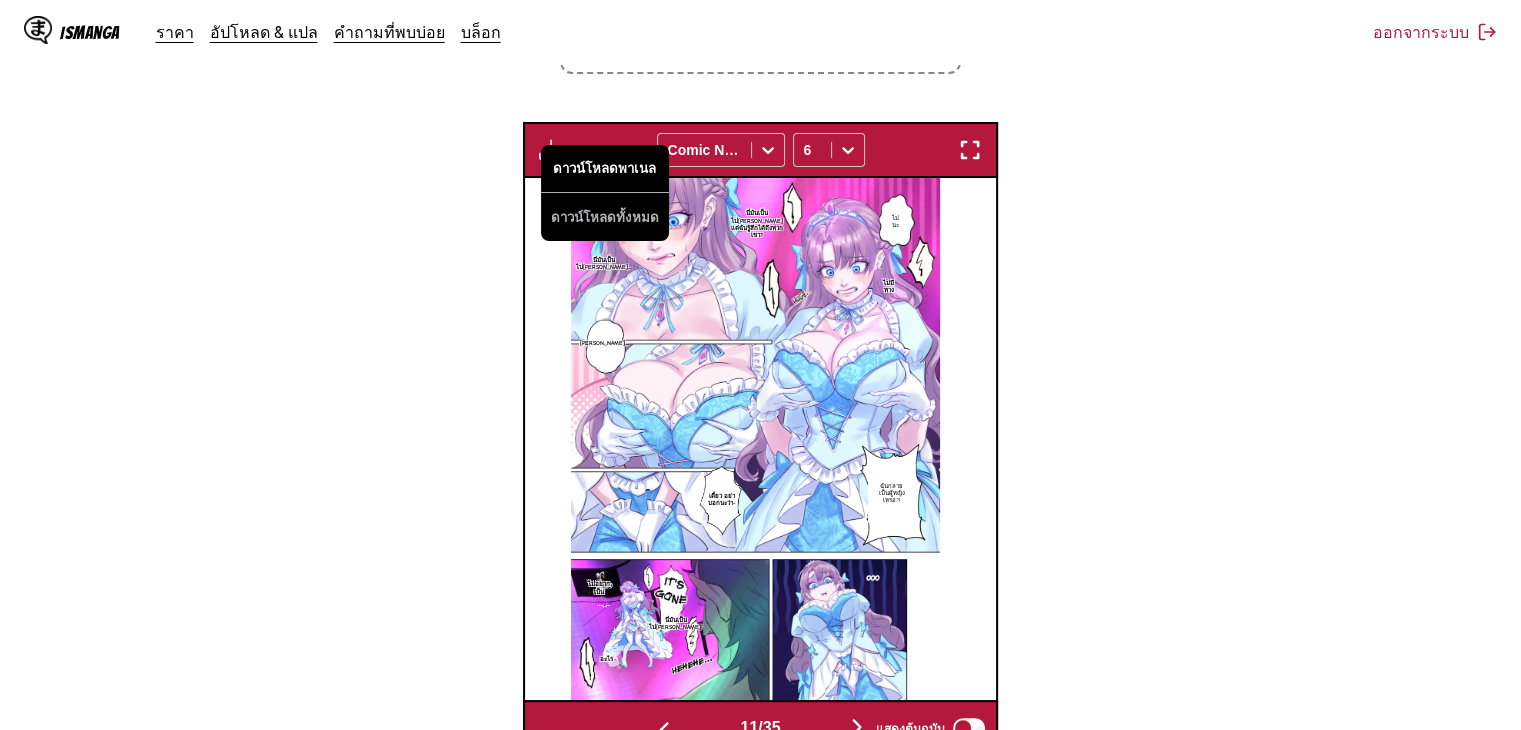 click on "ดาวน์โหลดพาเนล" at bounding box center [605, 169] 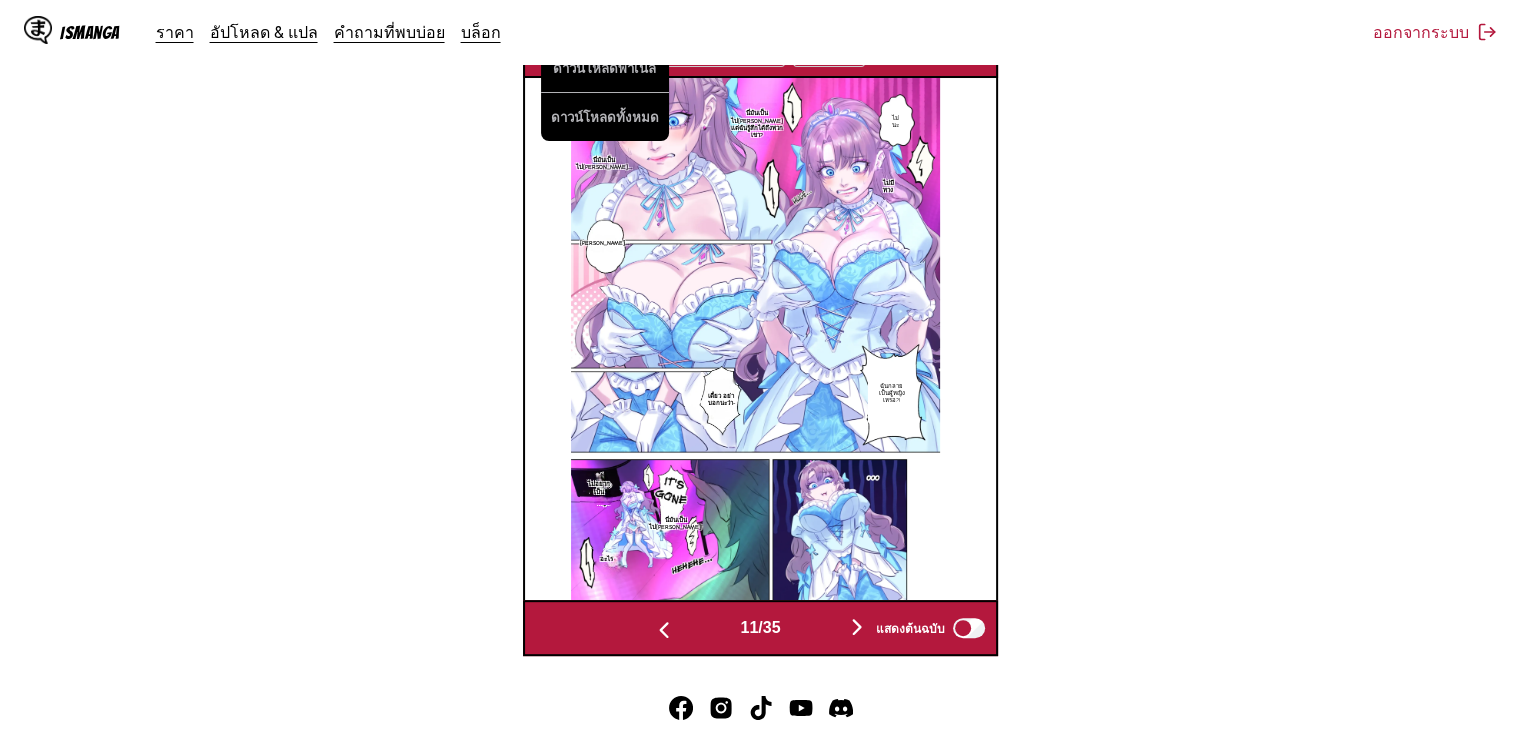 scroll, scrollTop: 564, scrollLeft: 0, axis: vertical 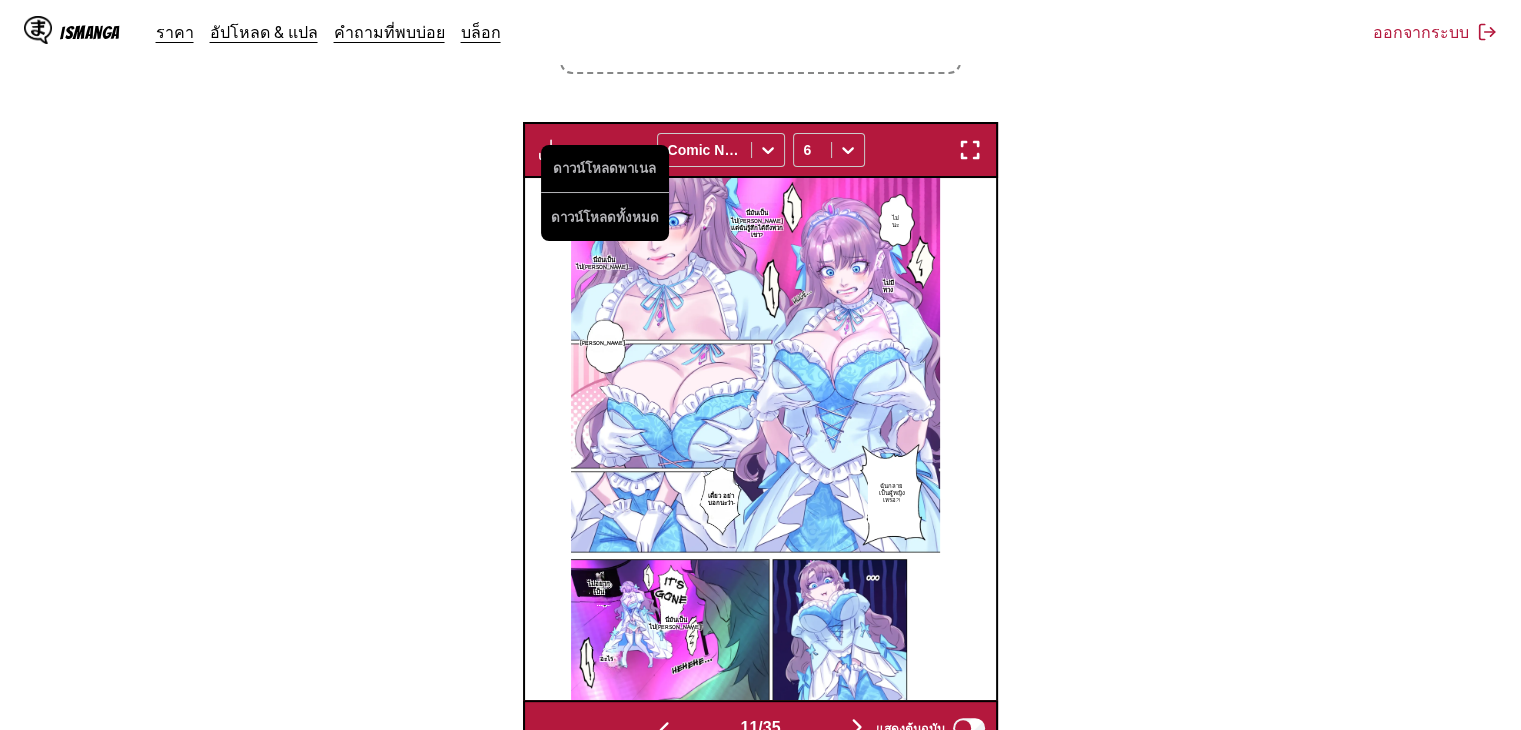 click at bounding box center (857, 727) 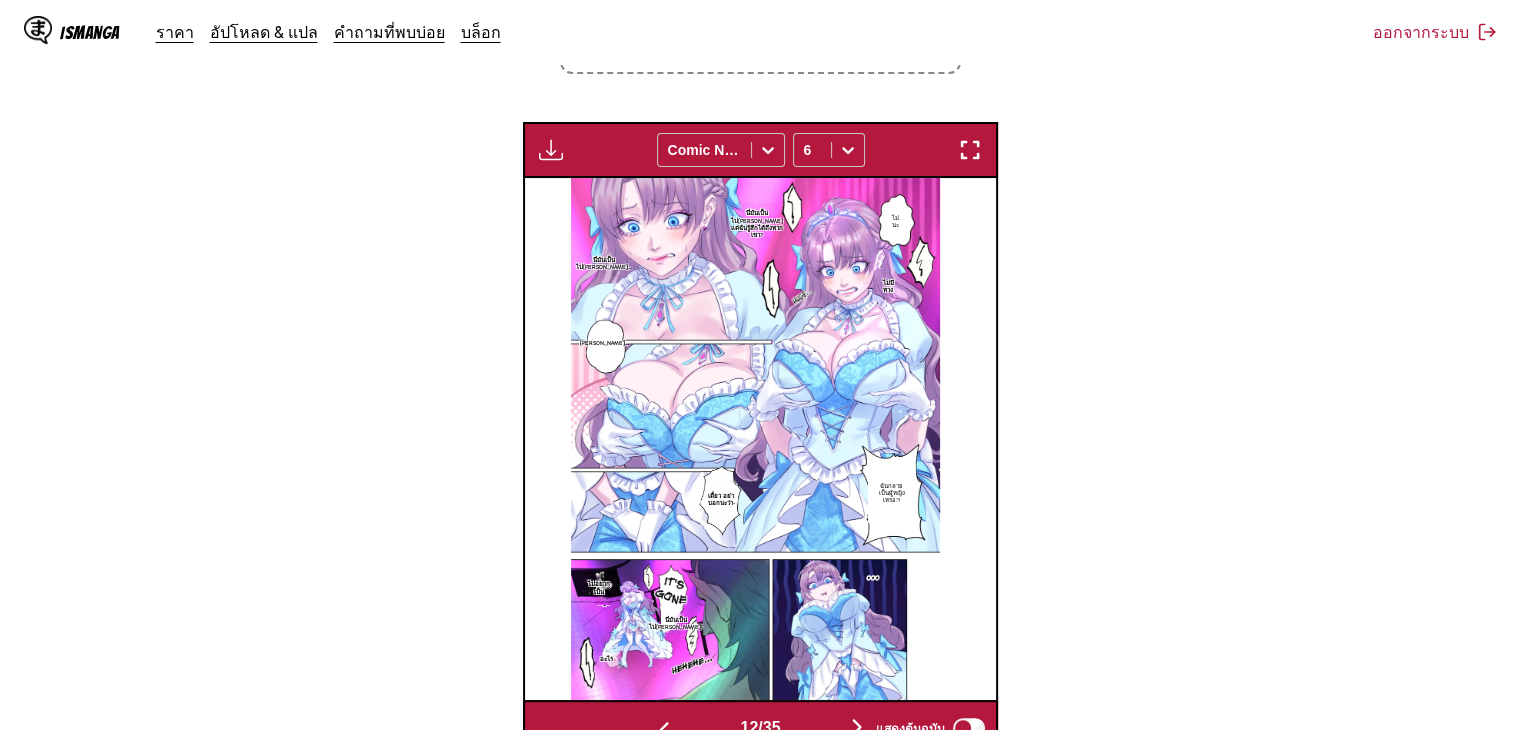 scroll, scrollTop: 0, scrollLeft: 5192, axis: horizontal 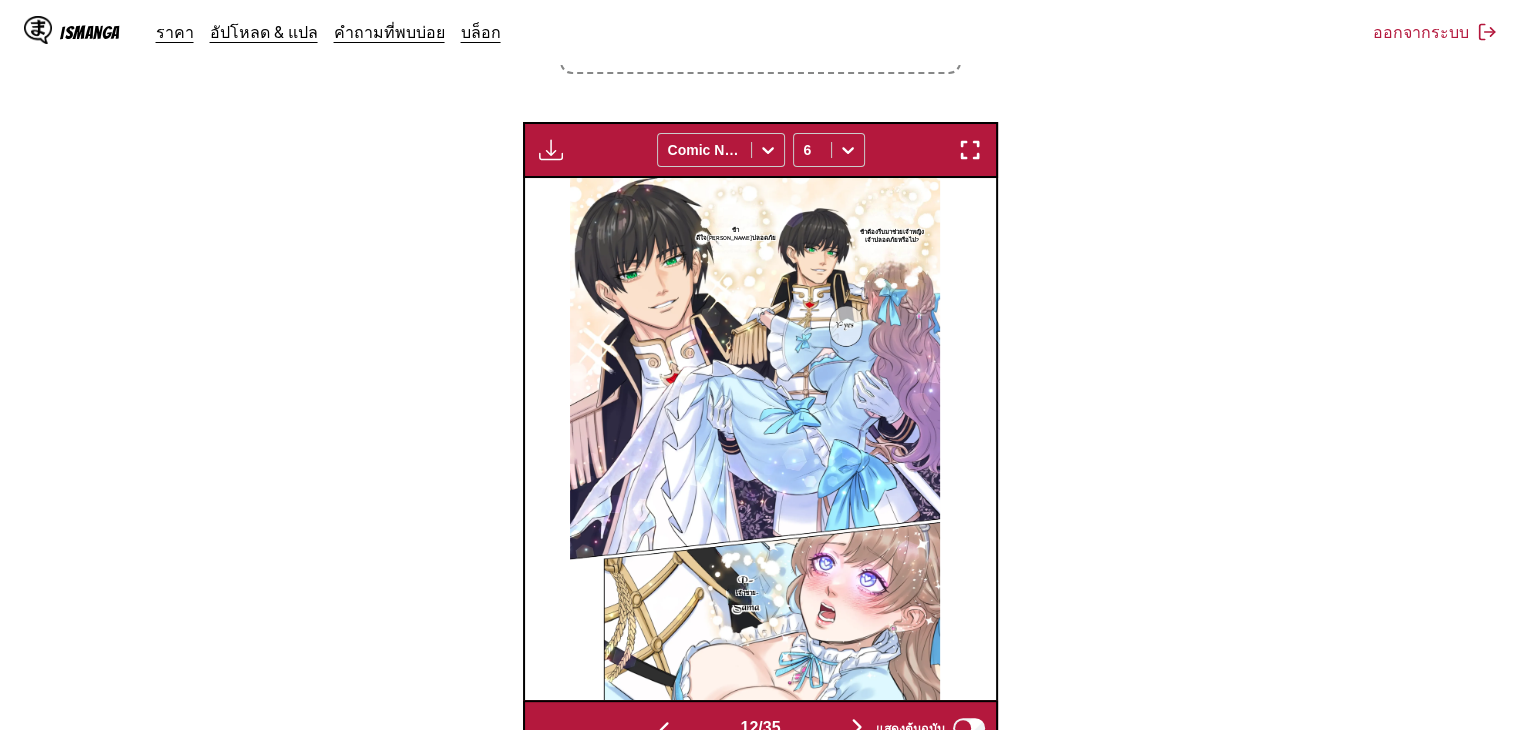 click at bounding box center [551, 150] 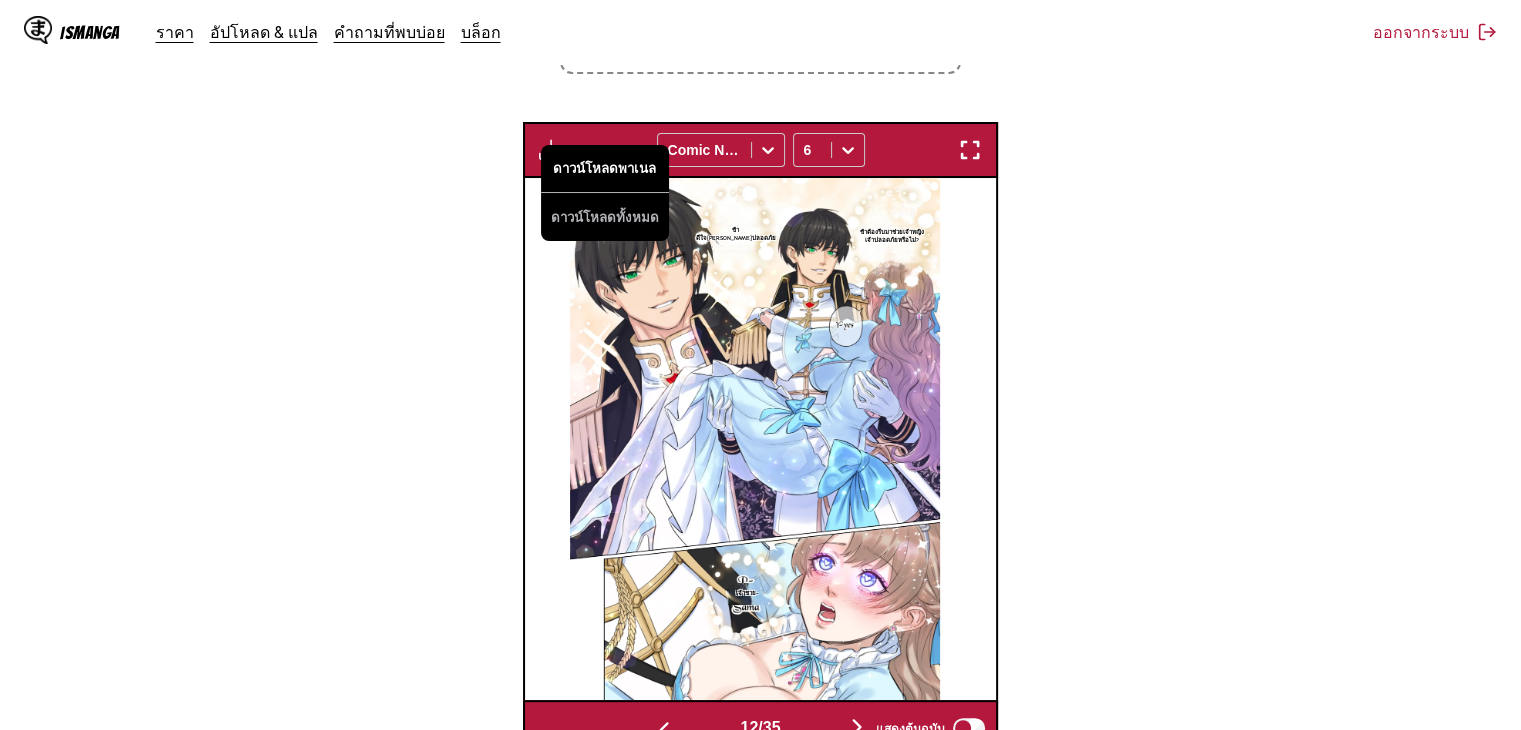 click on "ดาวน์โหลดพาเนล" at bounding box center [605, 169] 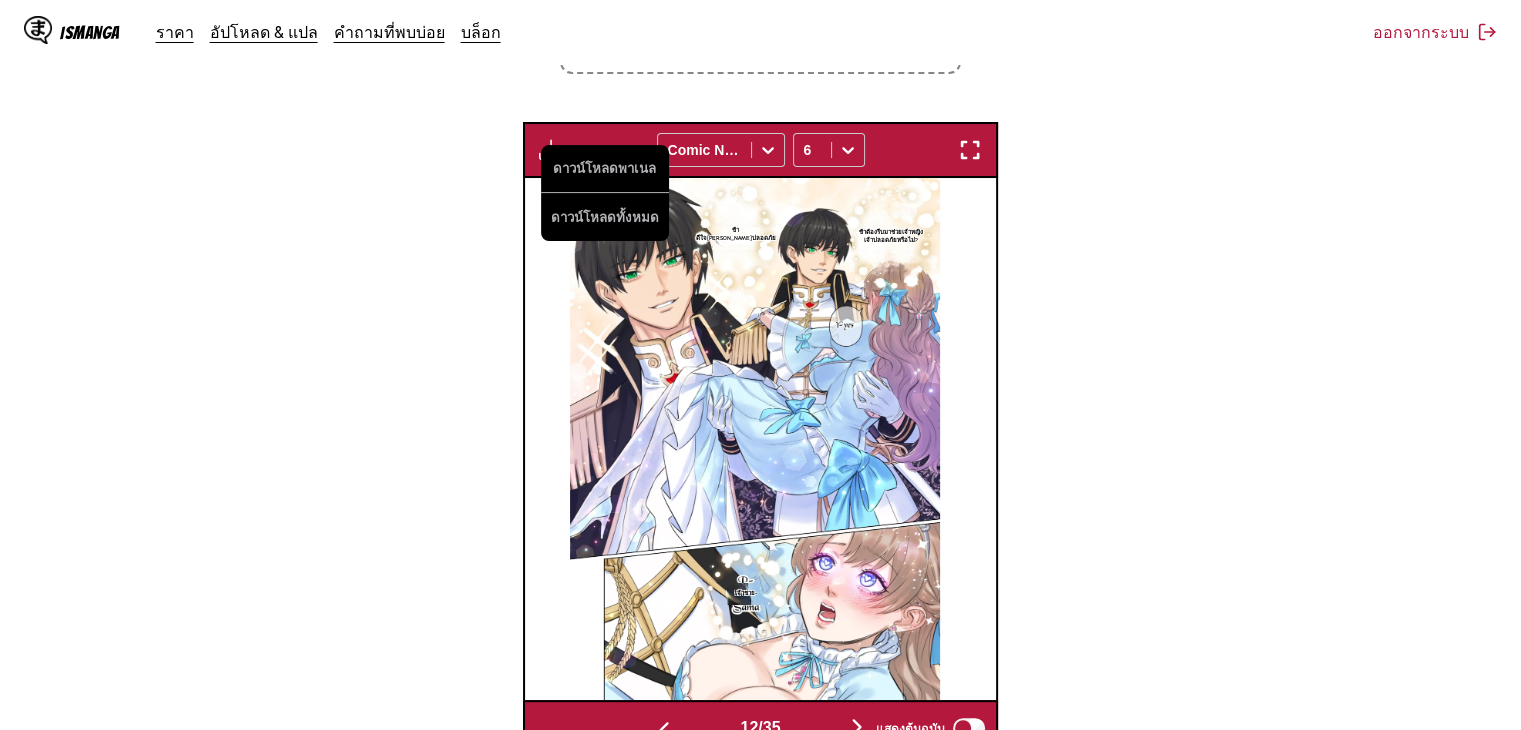 click at bounding box center [857, 727] 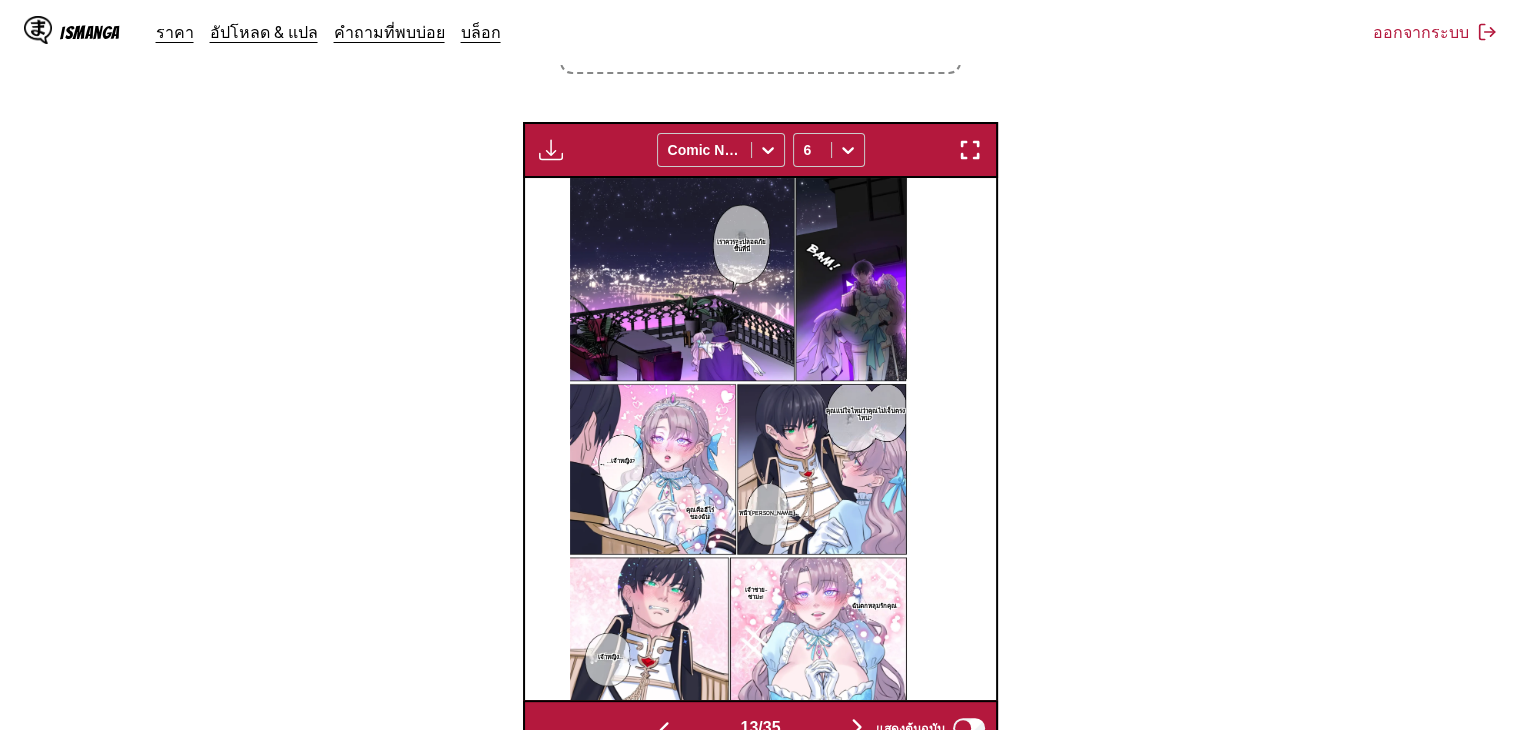 click at bounding box center [551, 150] 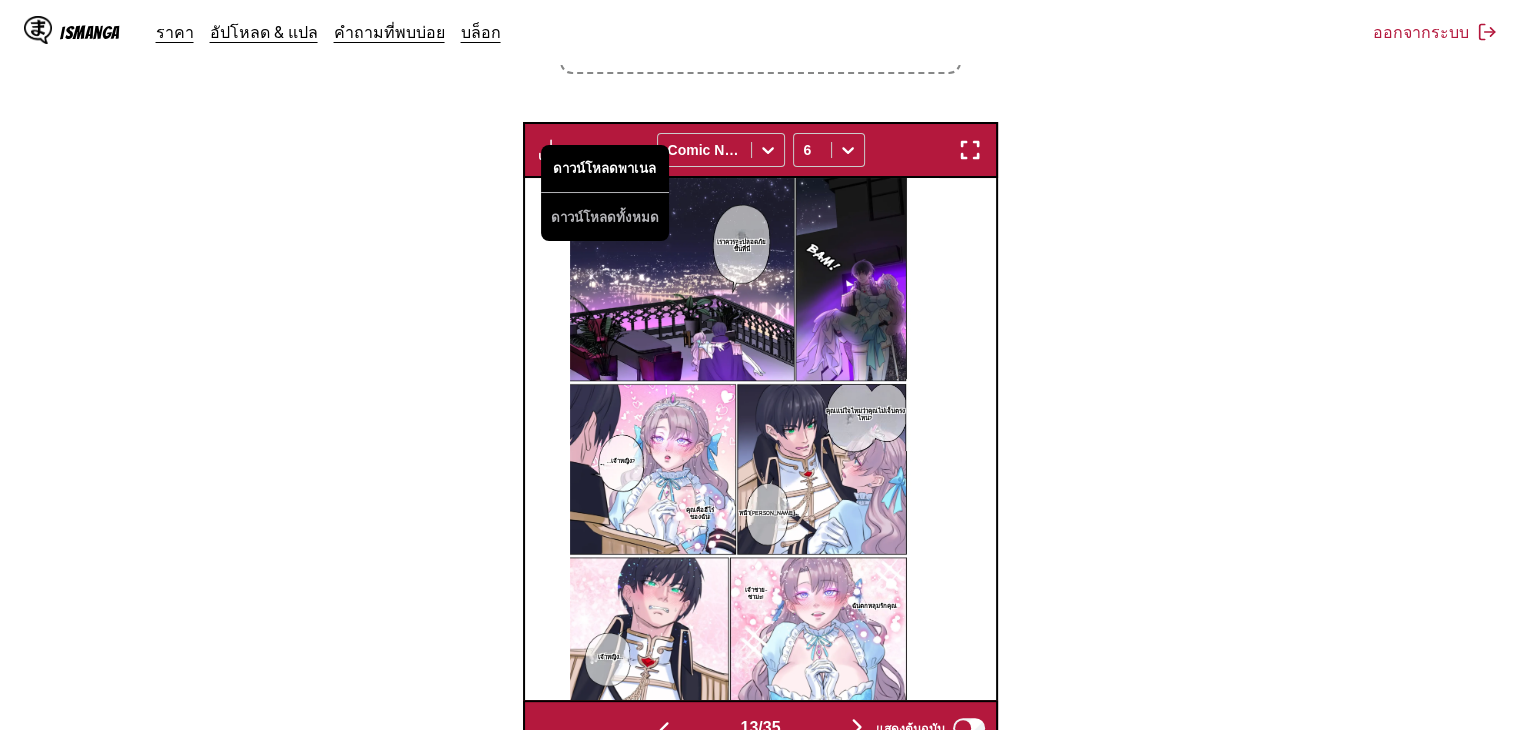 click on "ดาวน์โหลดพาเนล" at bounding box center (605, 169) 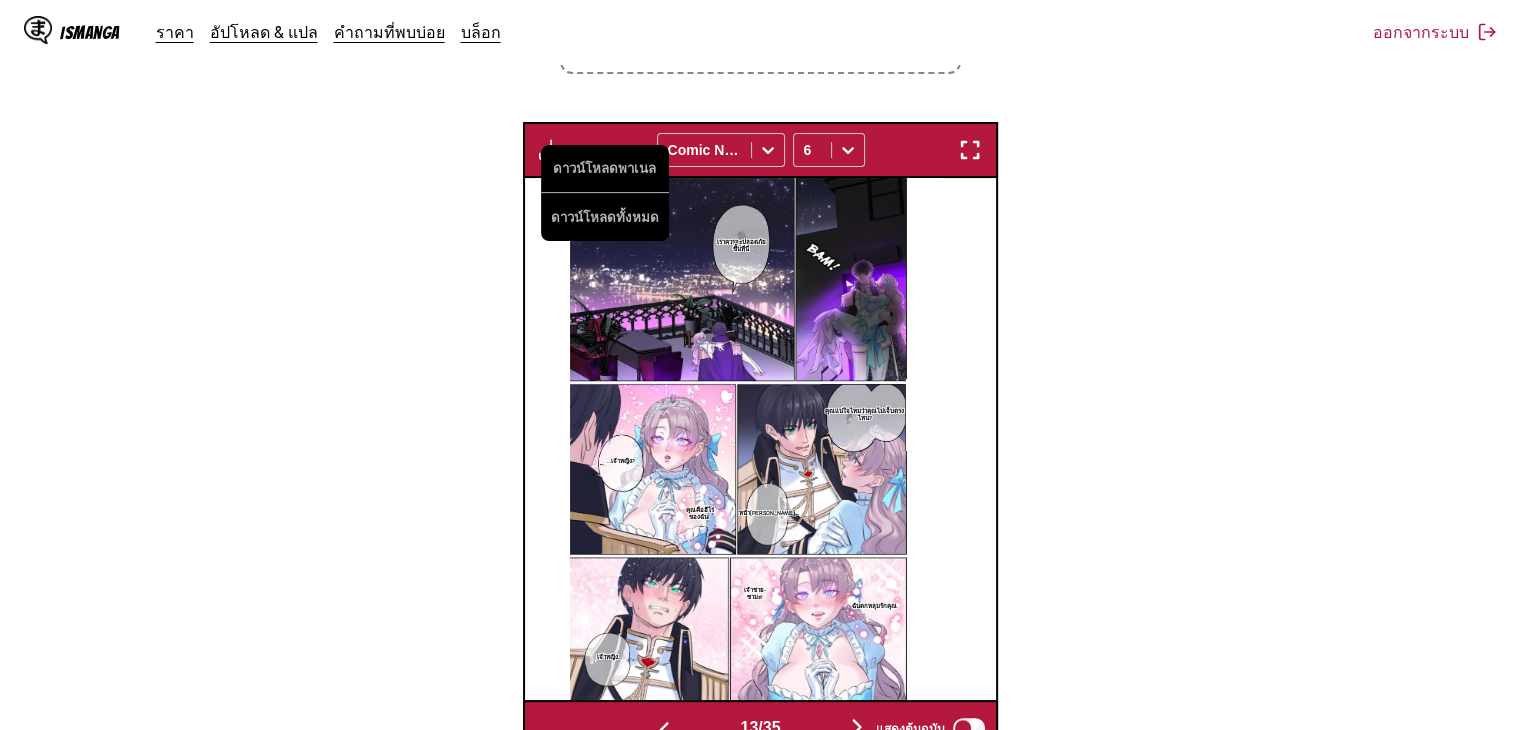 click at bounding box center (857, 727) 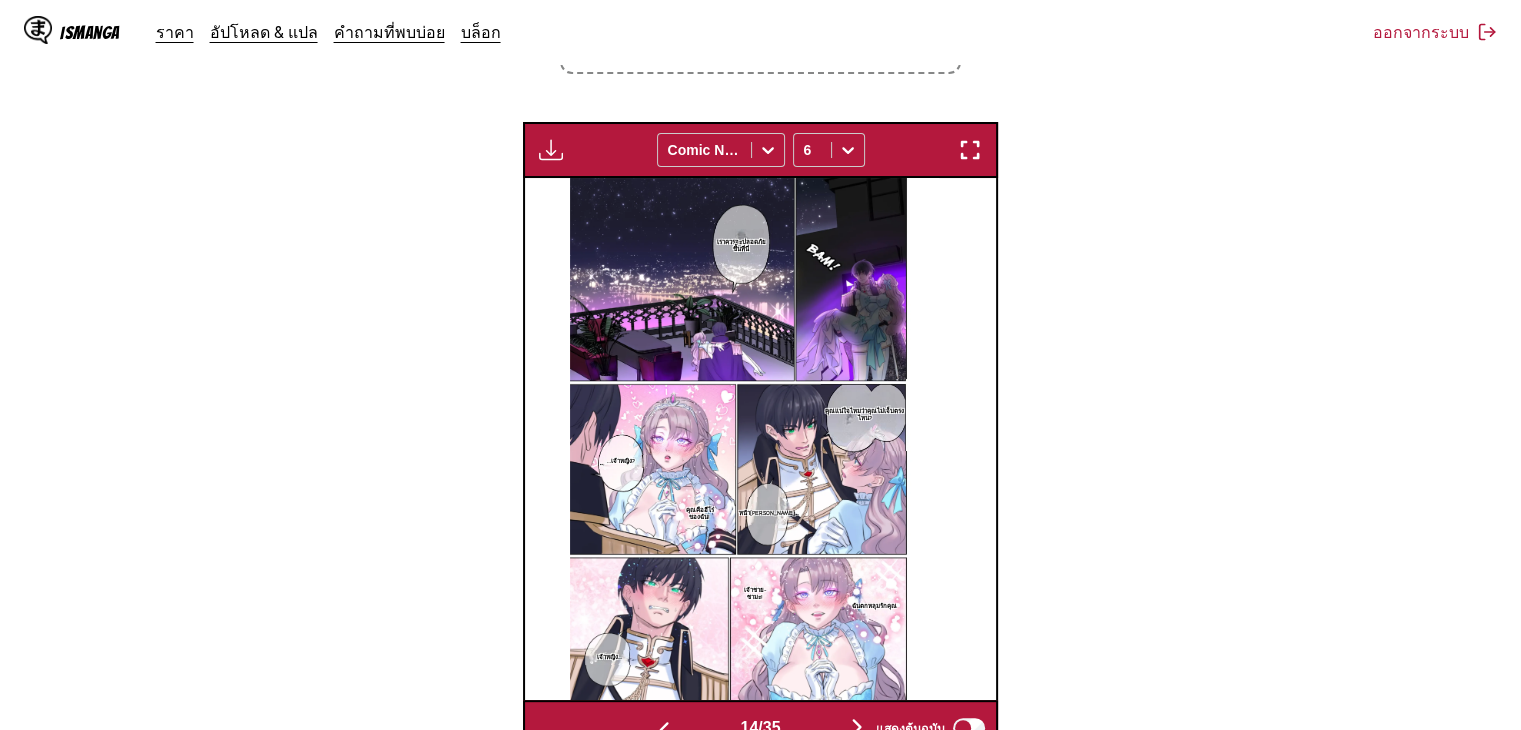 scroll, scrollTop: 0, scrollLeft: 6136, axis: horizontal 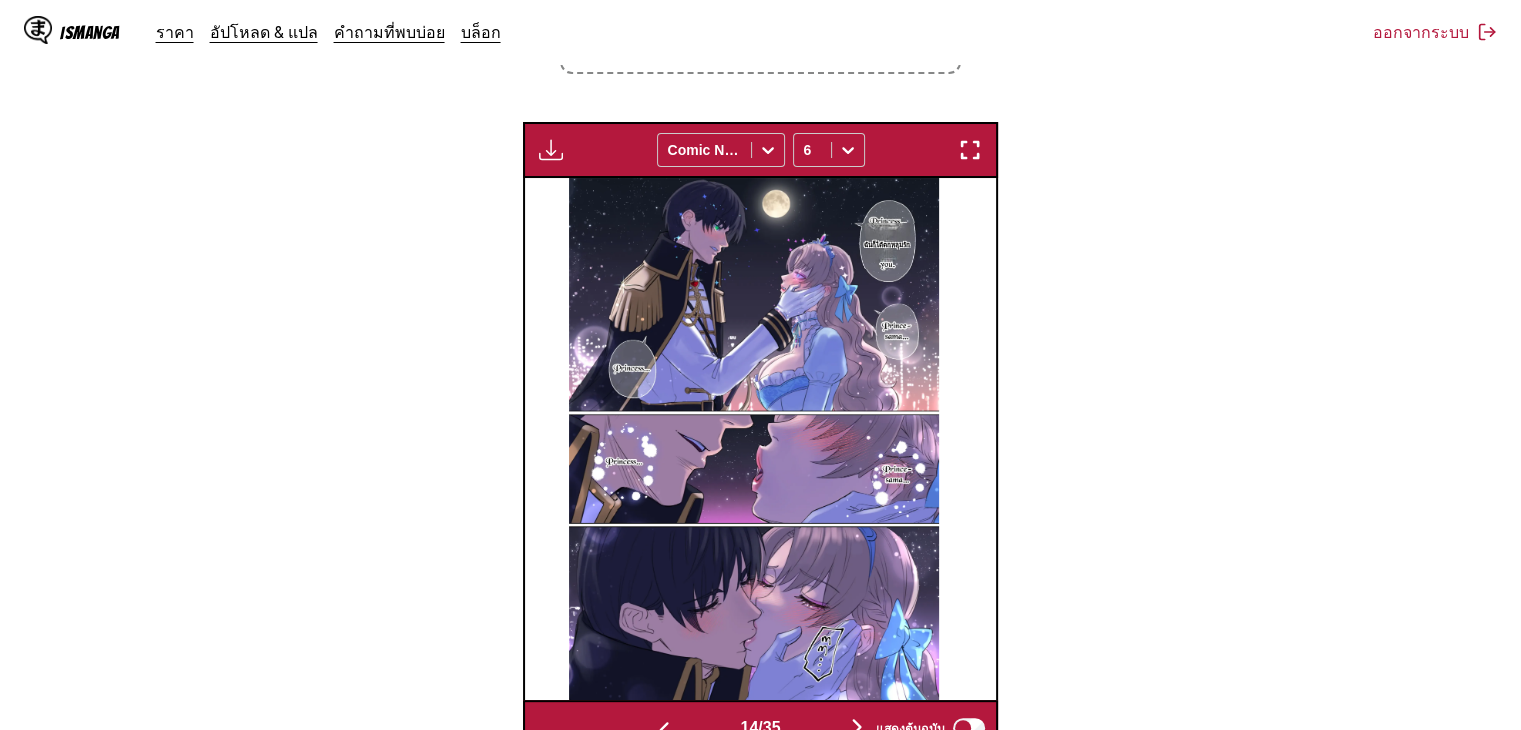click at bounding box center (551, 150) 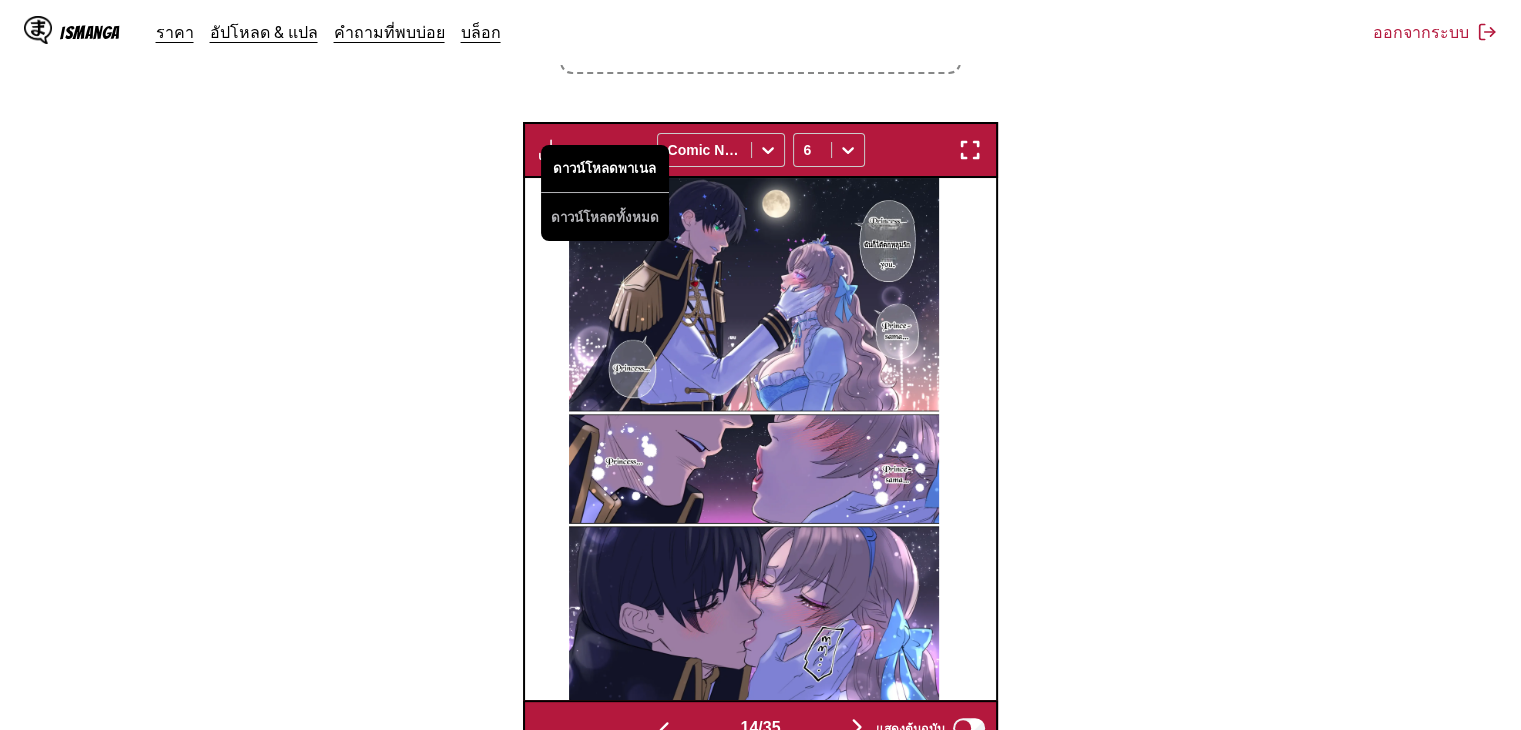 click on "ดาวน์โหลดพาเนล" at bounding box center [605, 169] 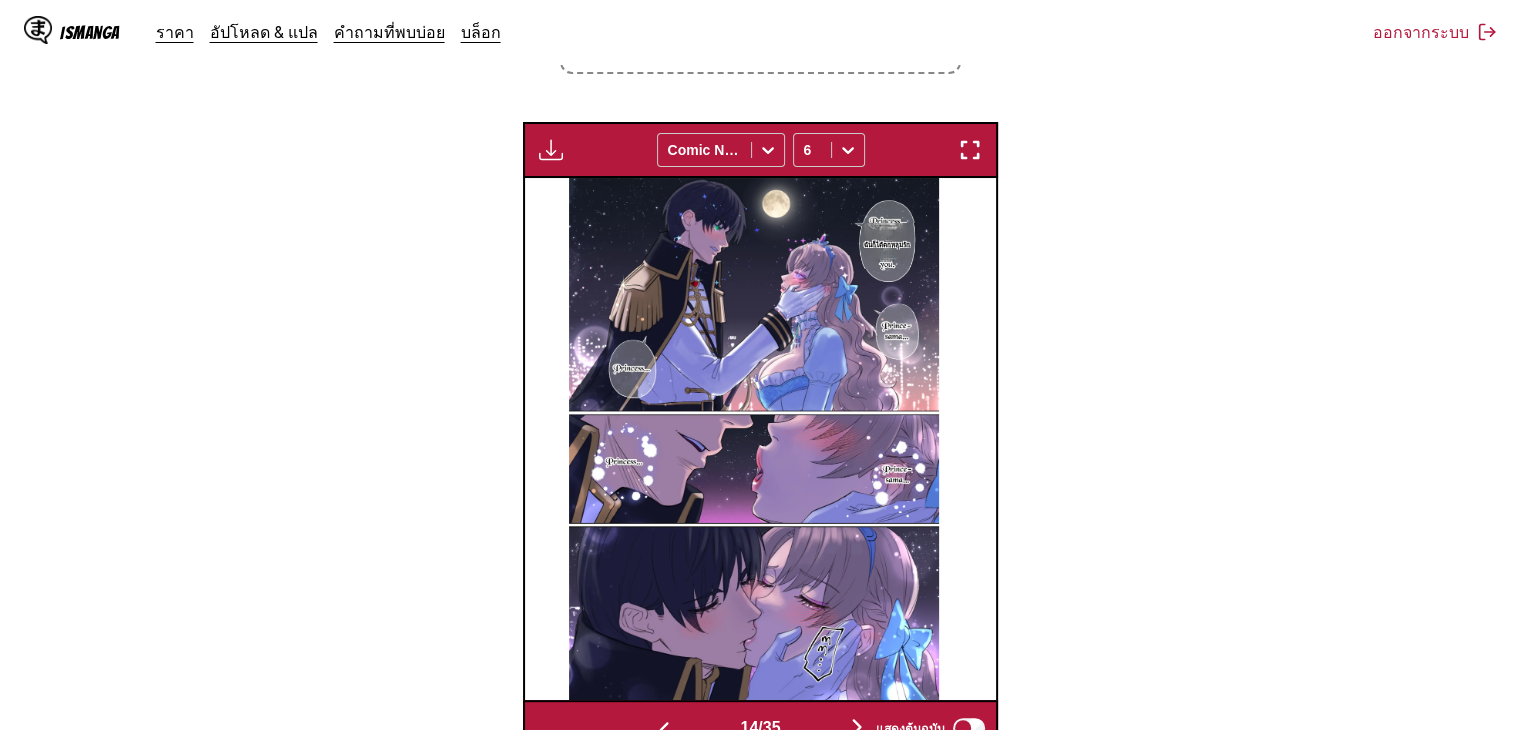 click at bounding box center [857, 727] 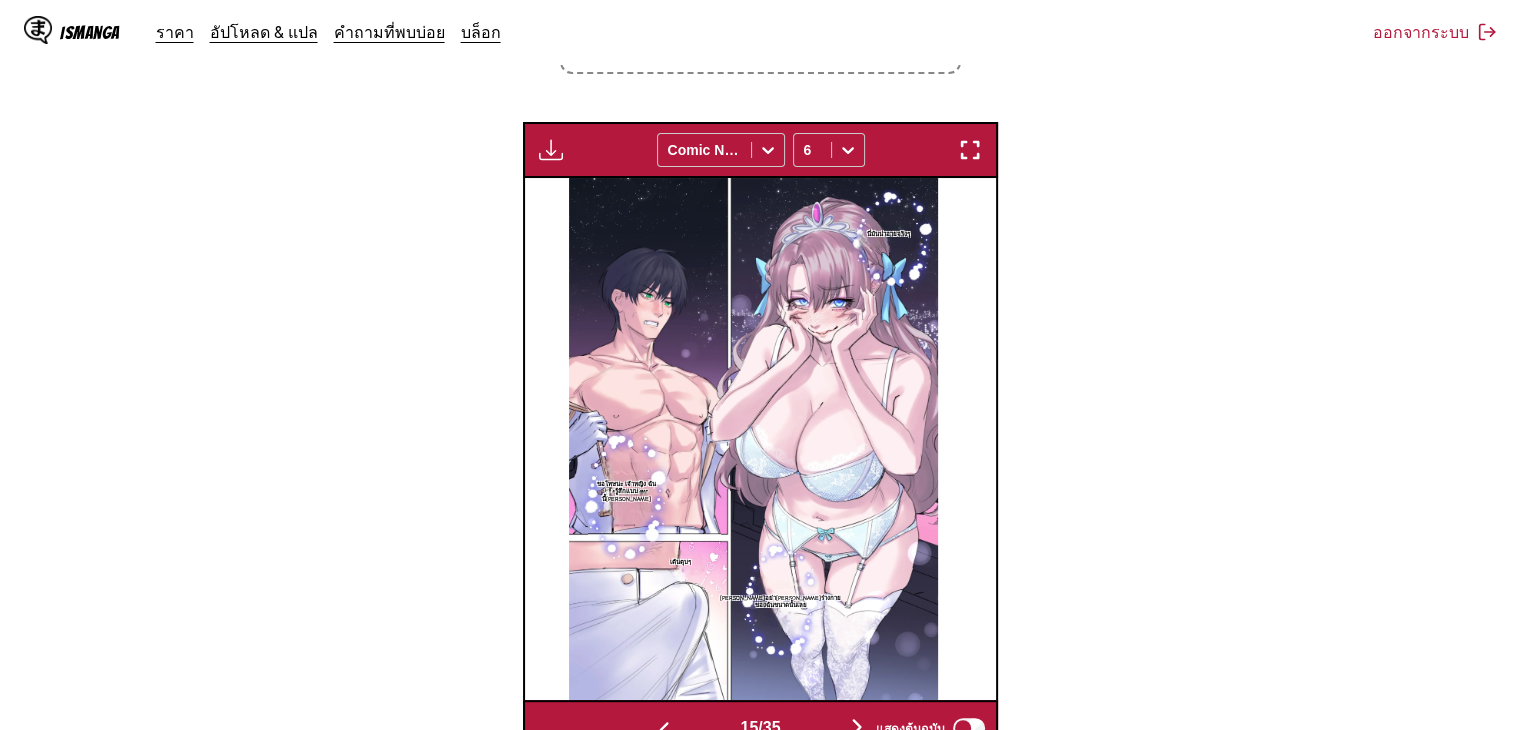 click at bounding box center [551, 150] 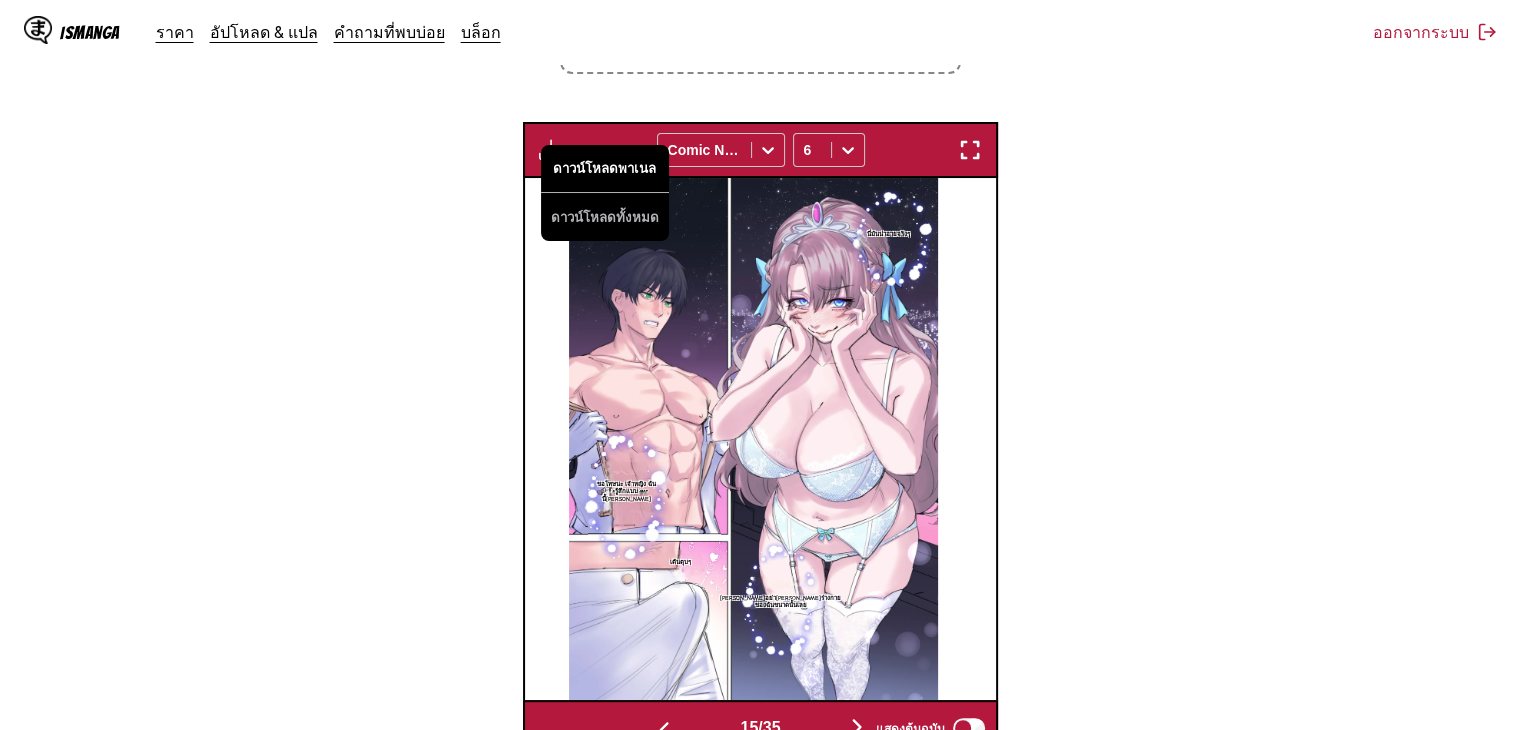click on "ดาวน์โหลดพาเนล" at bounding box center [605, 169] 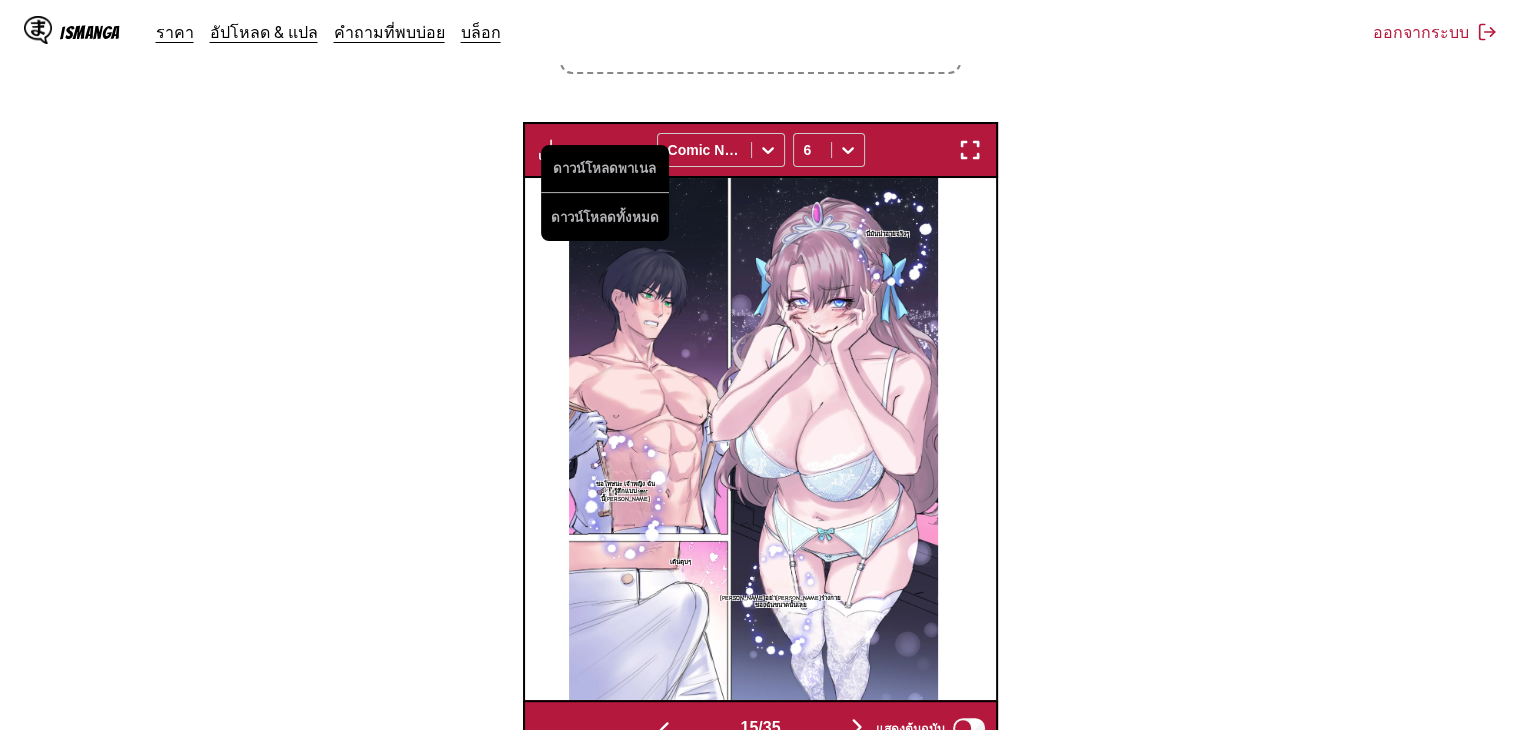 click on "แสดงต้นฉบับ" at bounding box center [926, 728] 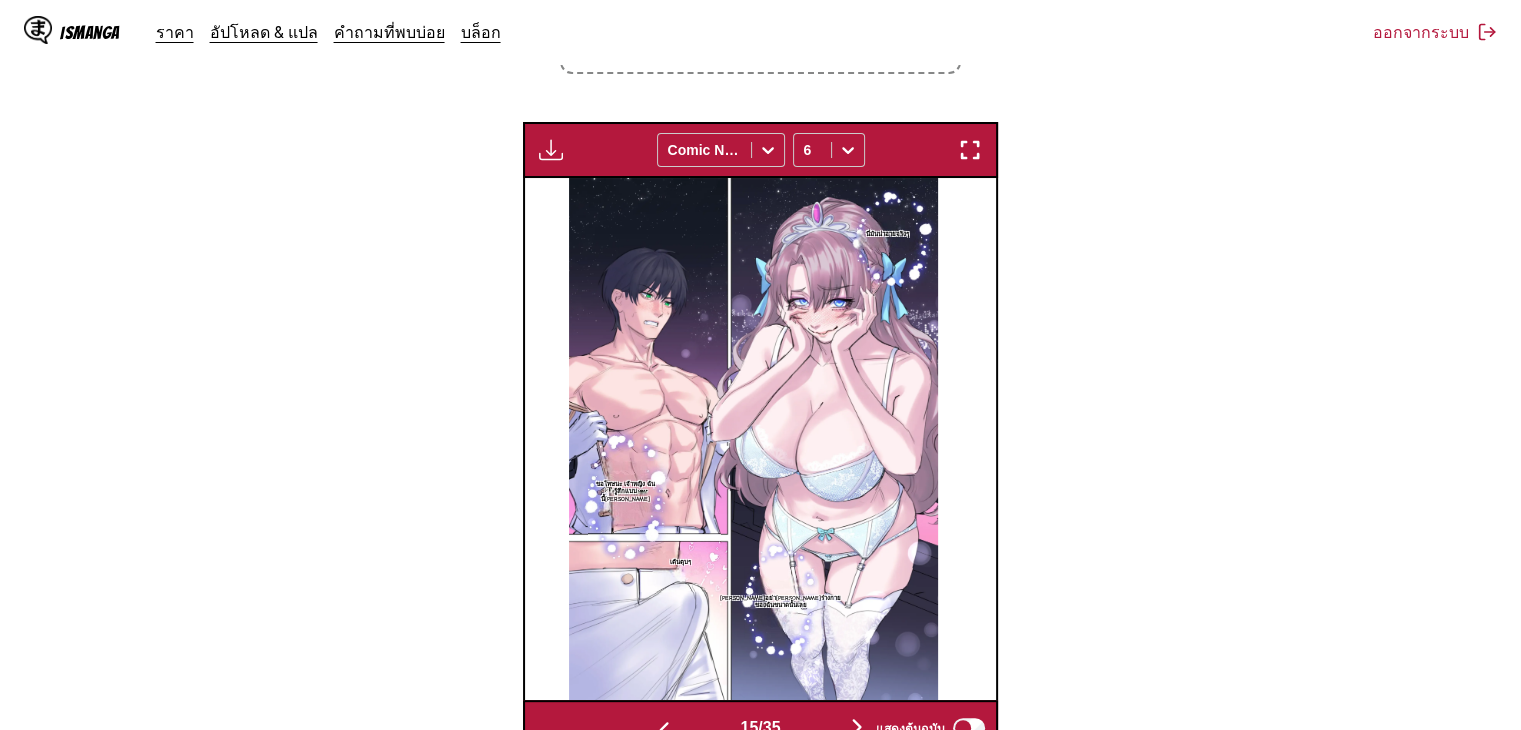 click at bounding box center [857, 727] 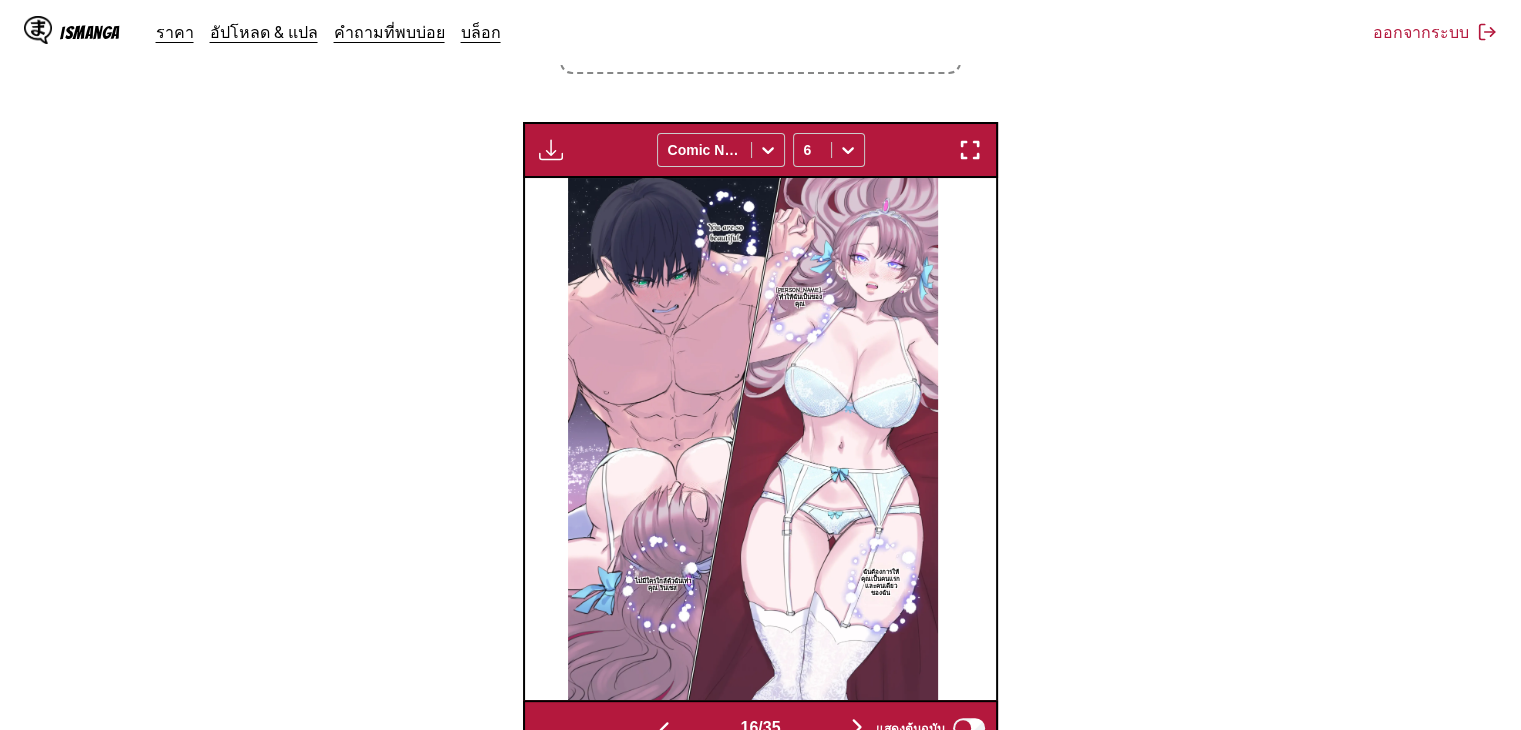 click on "ดาวน์โหลดพาเนล ดาวน์โหลดทั้งหมด Comic Neue 6" at bounding box center (761, 150) 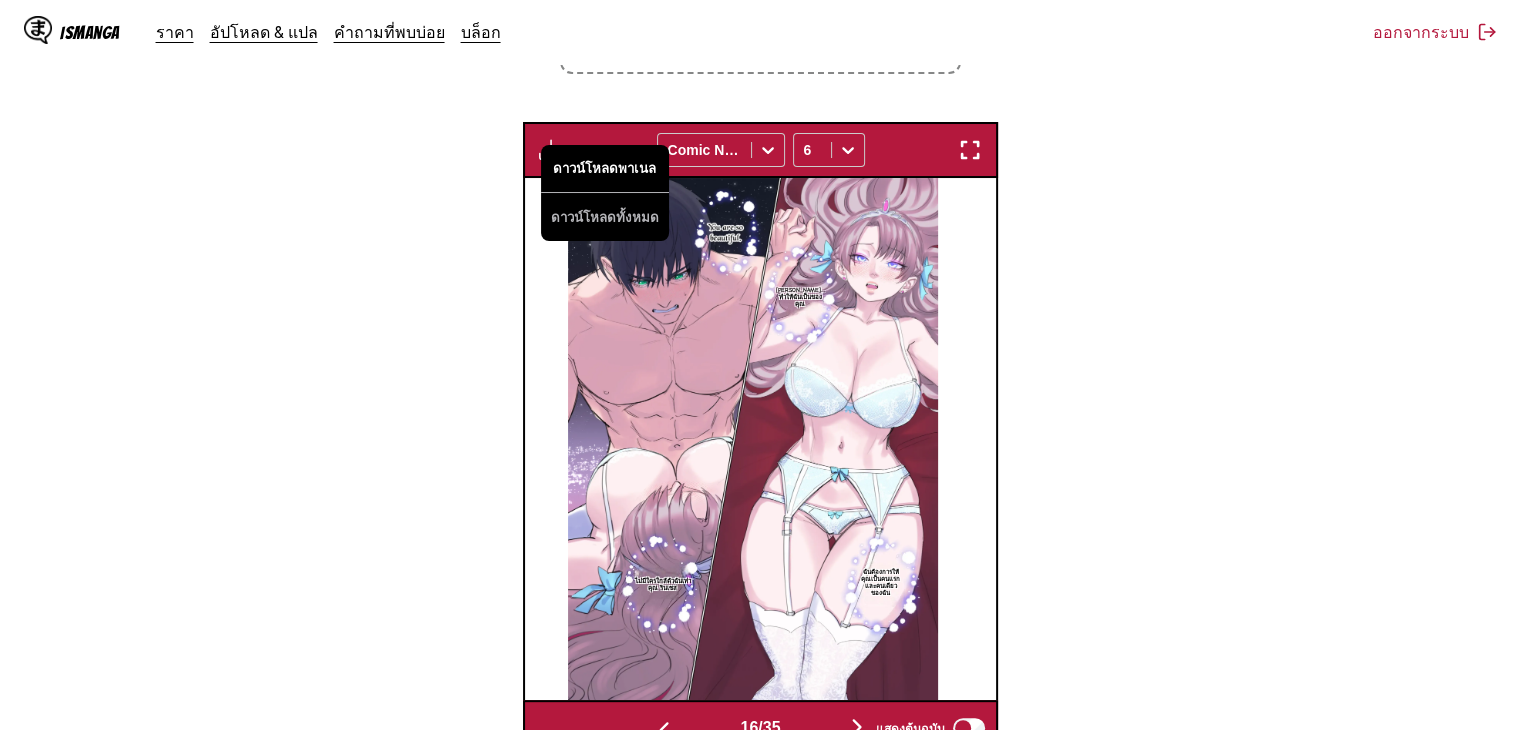 click on "ดาวน์โหลดพาเนล" at bounding box center (605, 169) 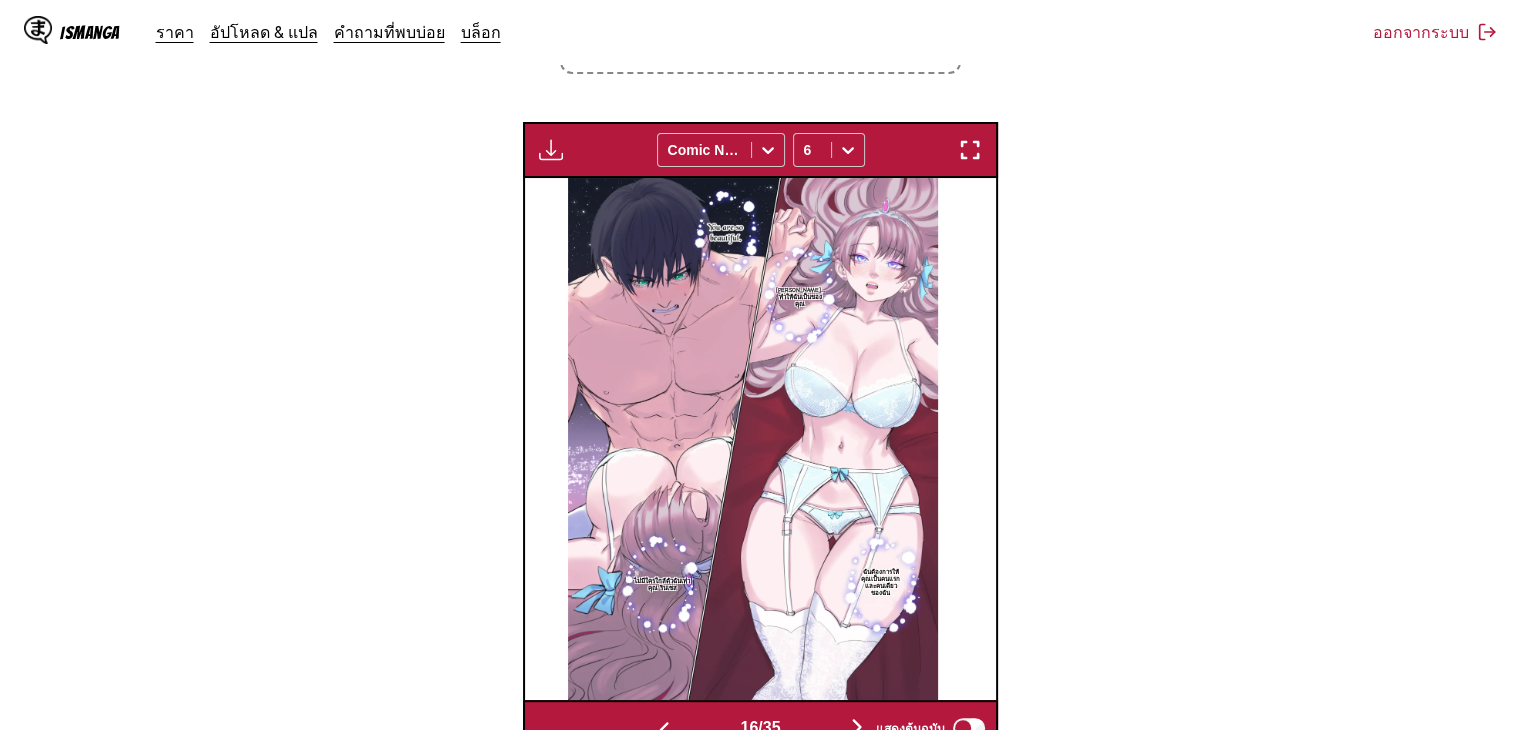 click on "แสดงต้นฉบับ" at bounding box center (926, 728) 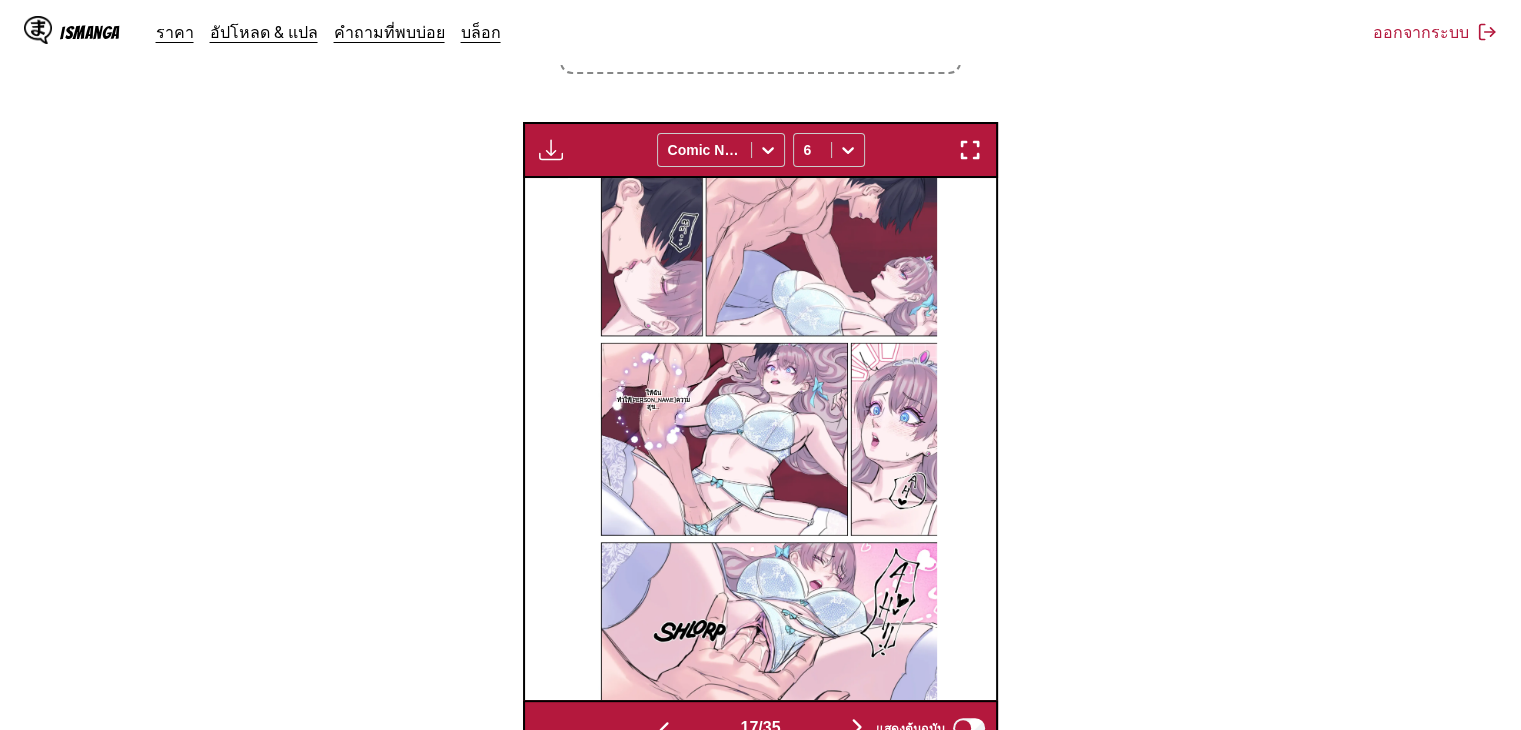 click at bounding box center (551, 150) 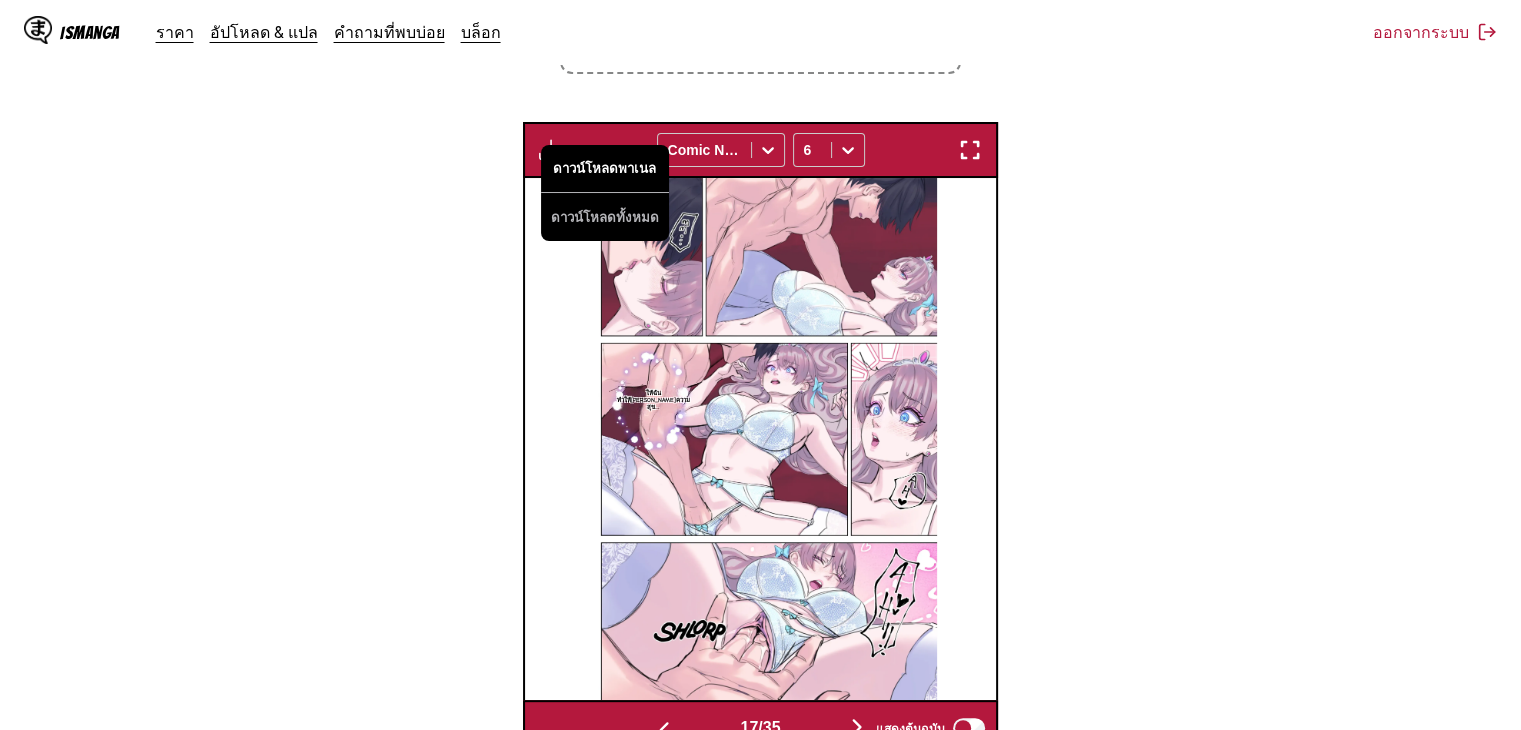 click on "ดาวน์โหลดพาเนล" at bounding box center (605, 169) 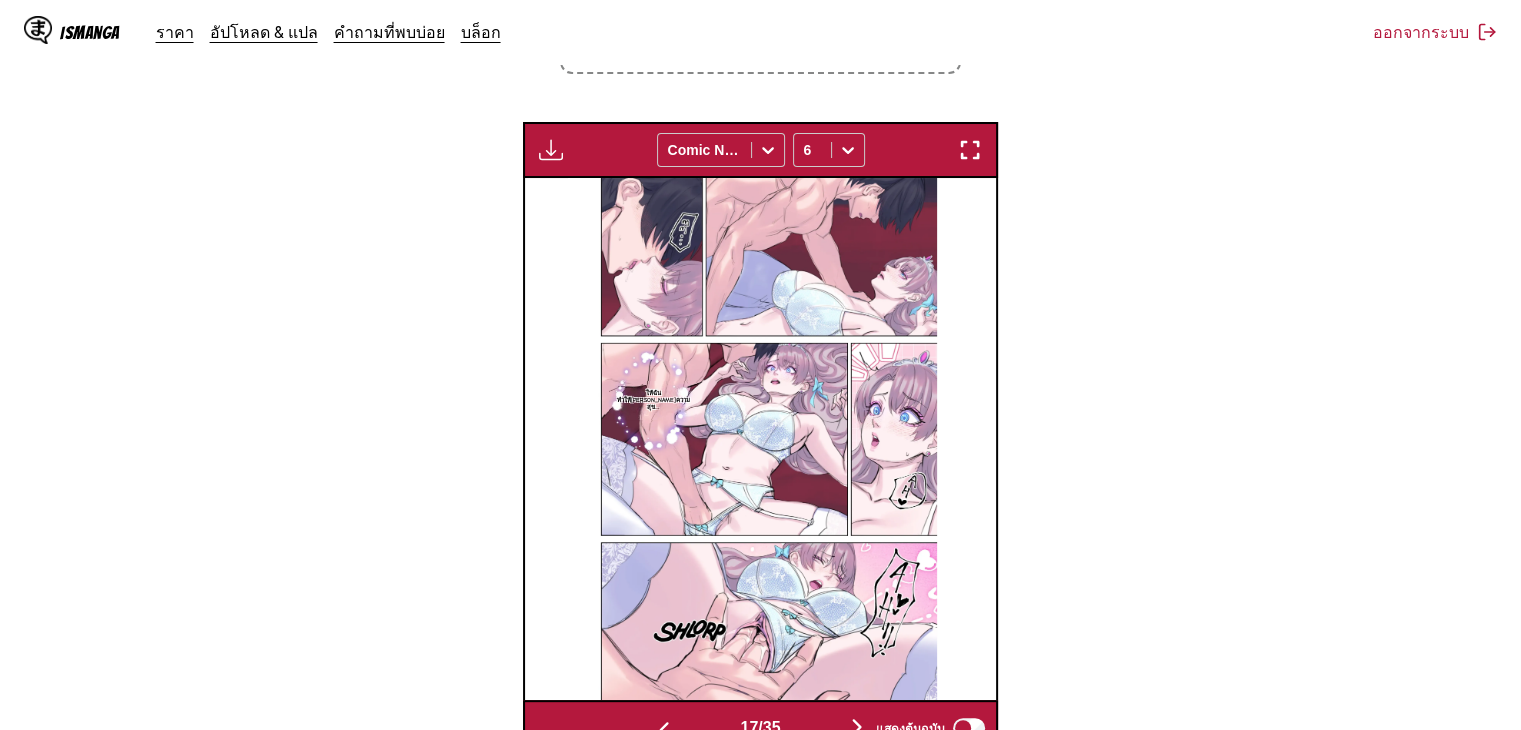 click at bounding box center (857, 727) 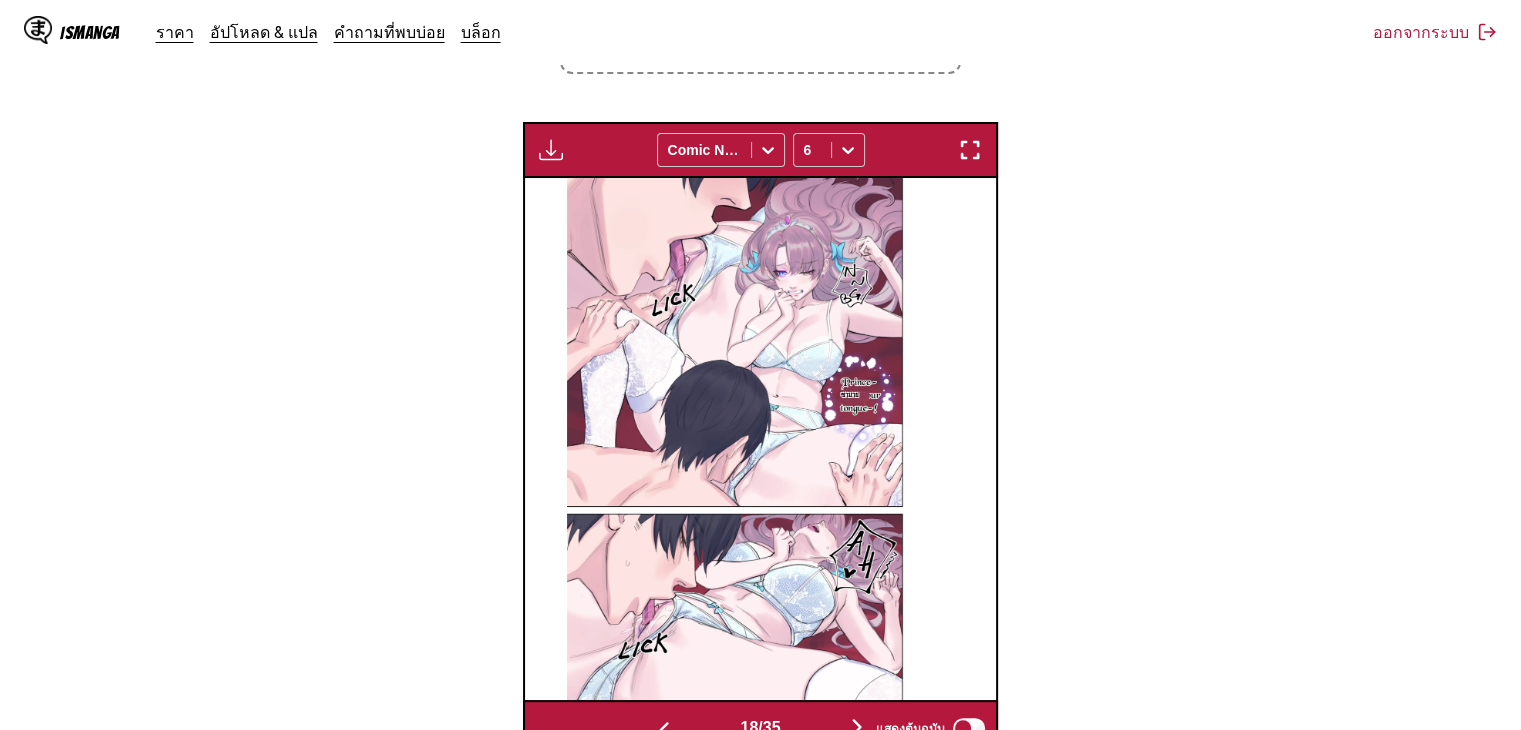click at bounding box center (551, 150) 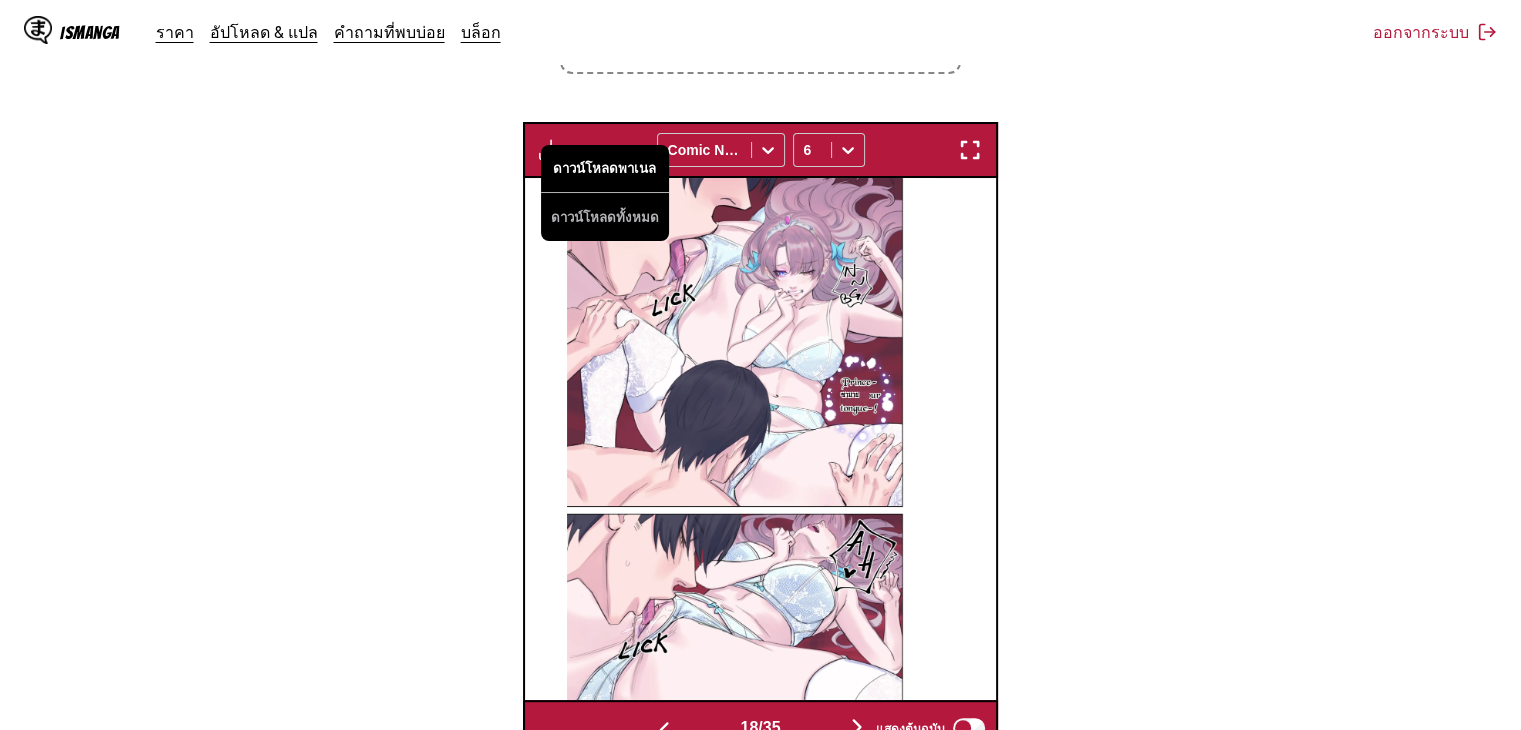 click on "ดาวน์โหลดพาเนล" at bounding box center [605, 169] 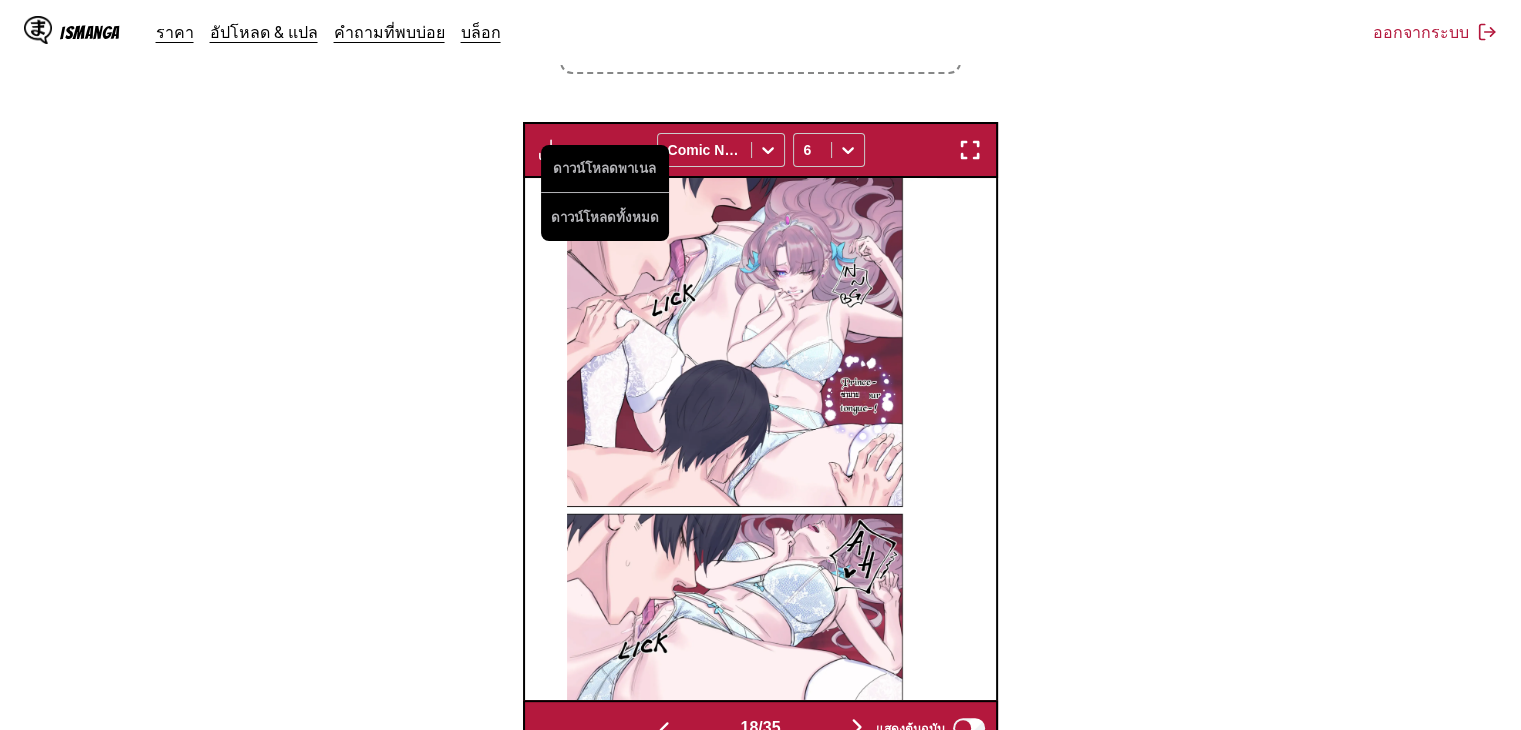click at bounding box center (857, 727) 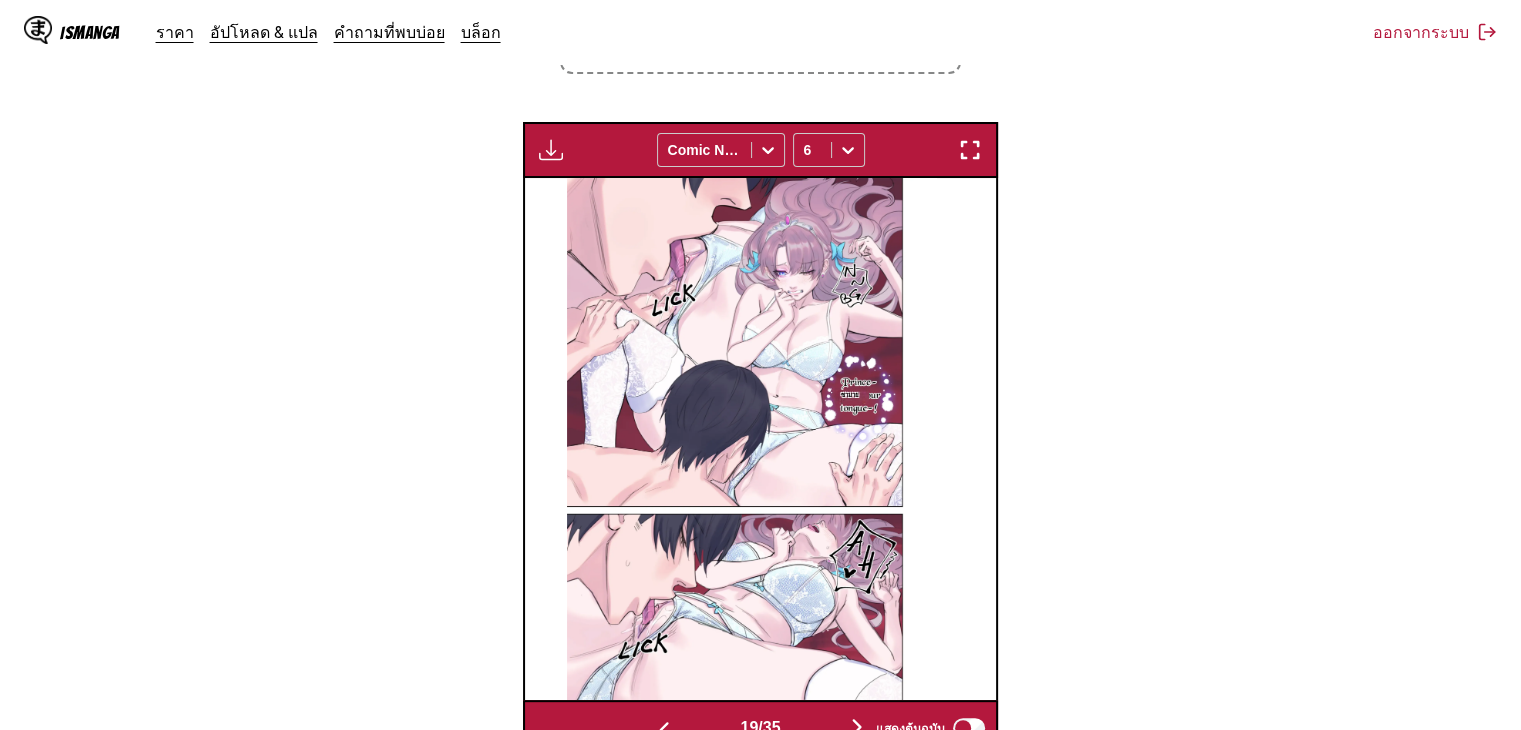 scroll, scrollTop: 0, scrollLeft: 8496, axis: horizontal 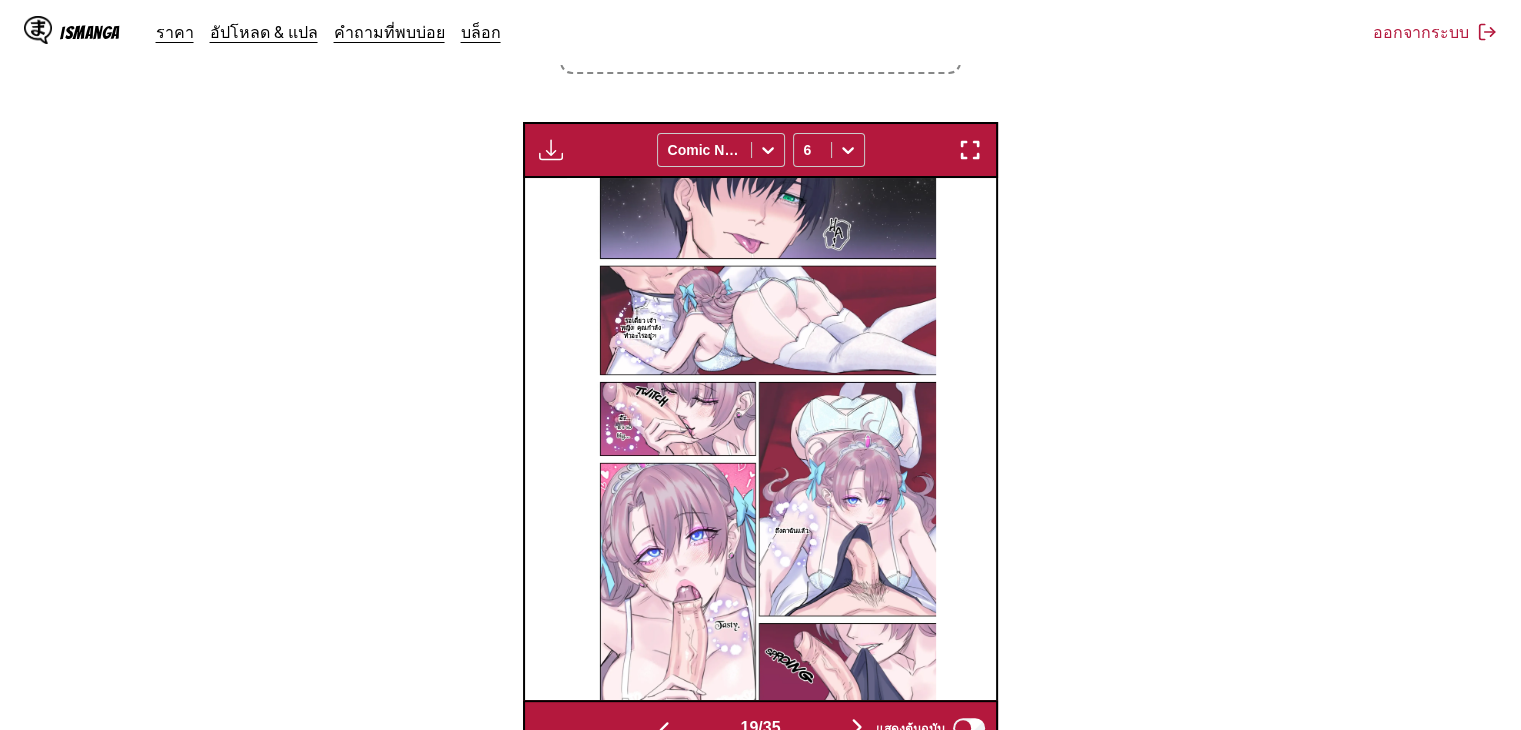 click at bounding box center [551, 150] 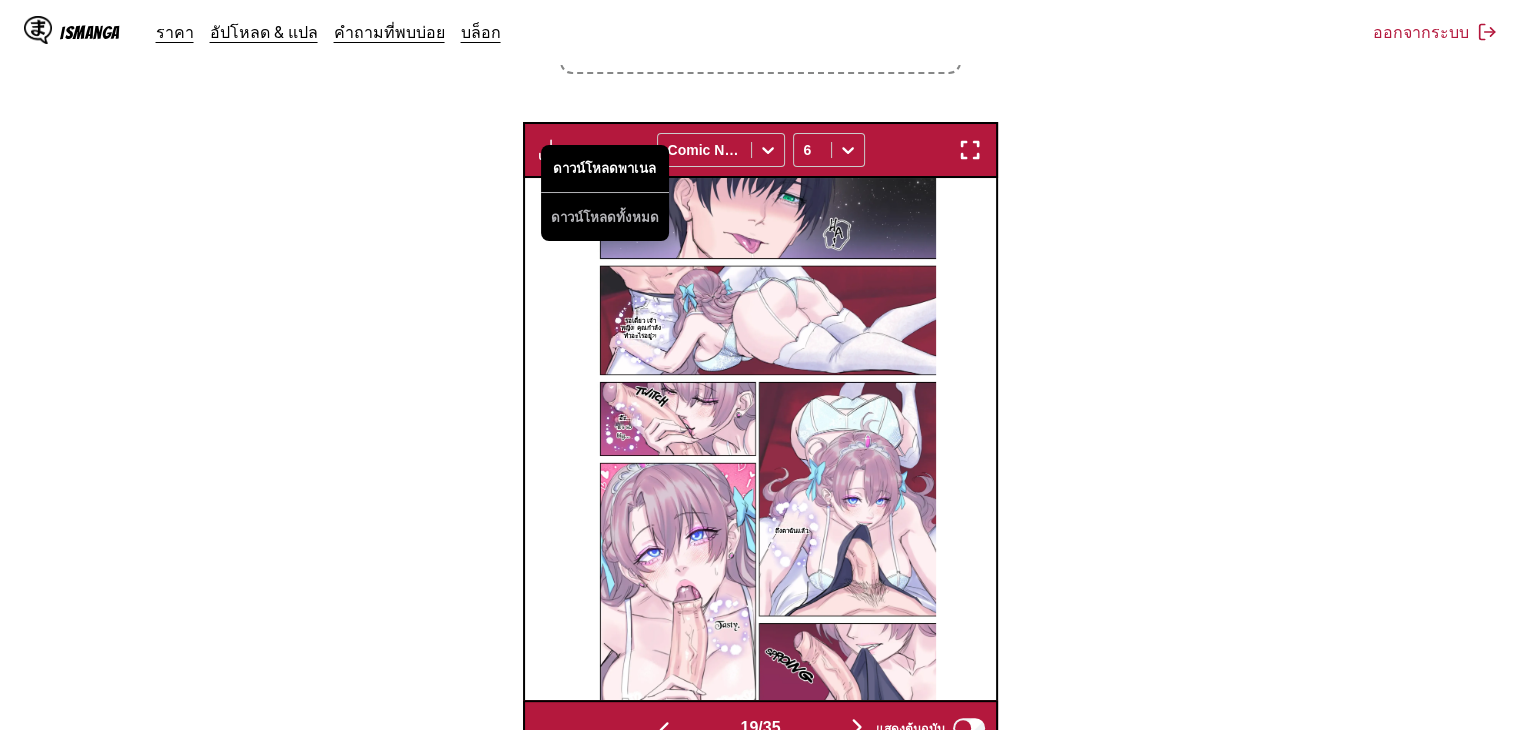 click on "ดาวน์โหลดพาเนล" at bounding box center [605, 169] 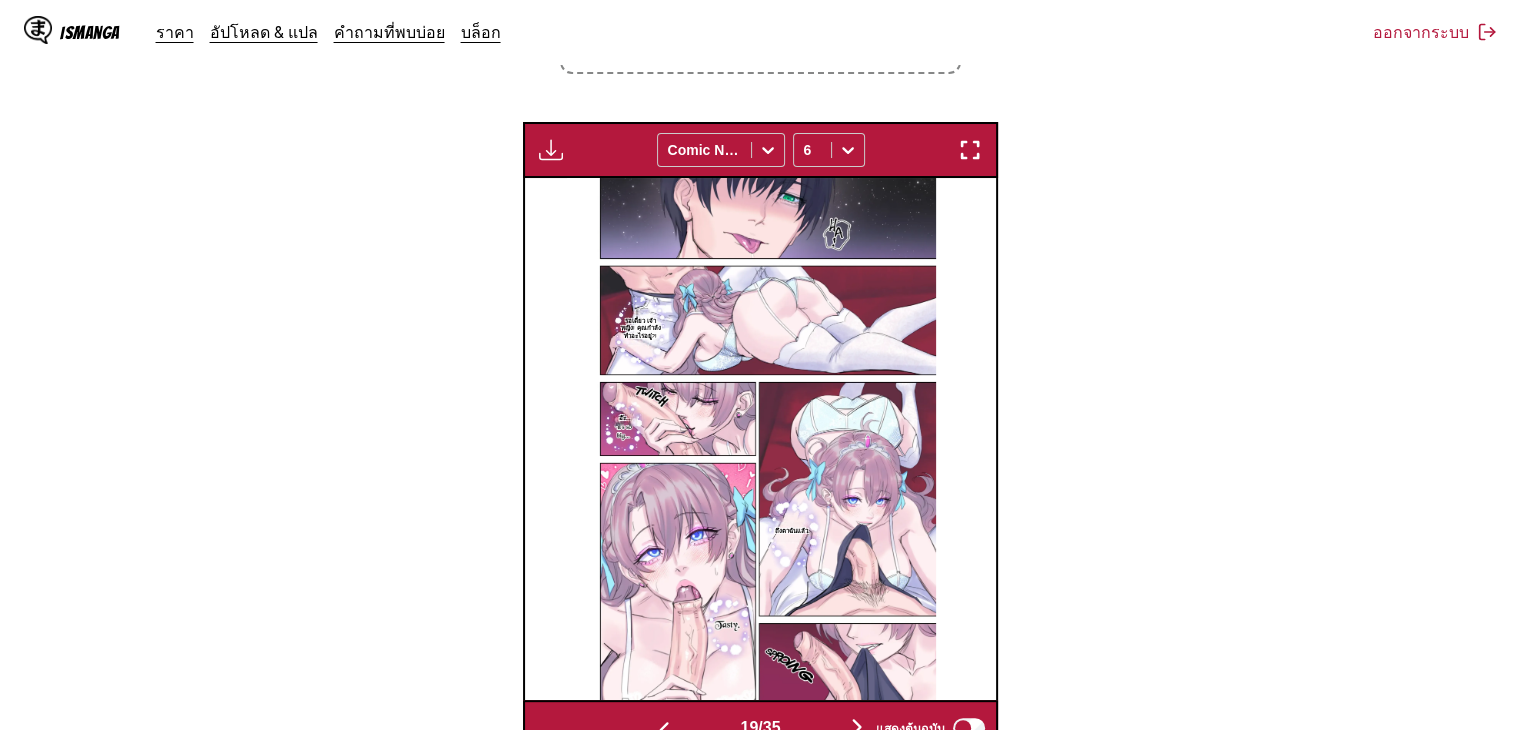 click at bounding box center (857, 727) 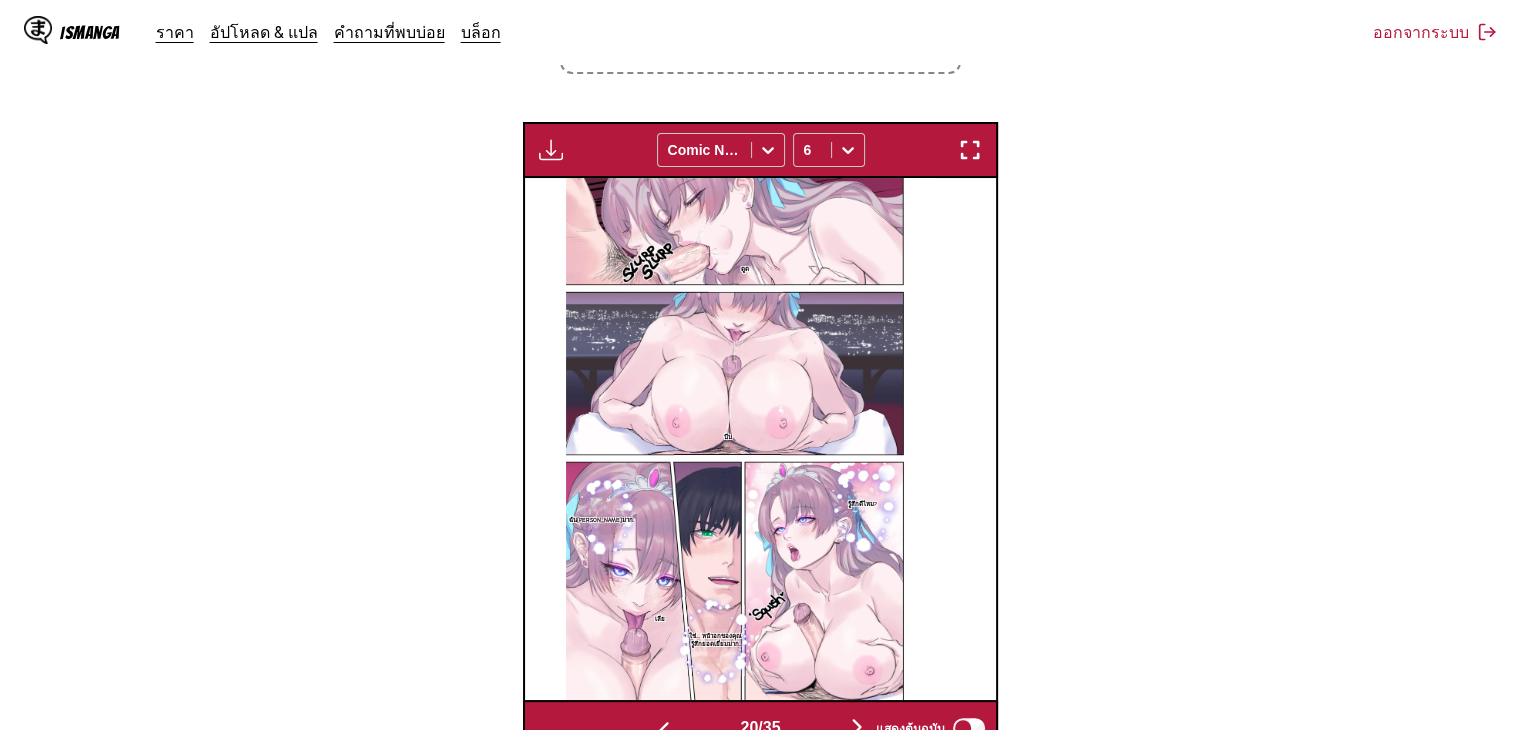 click at bounding box center (551, 150) 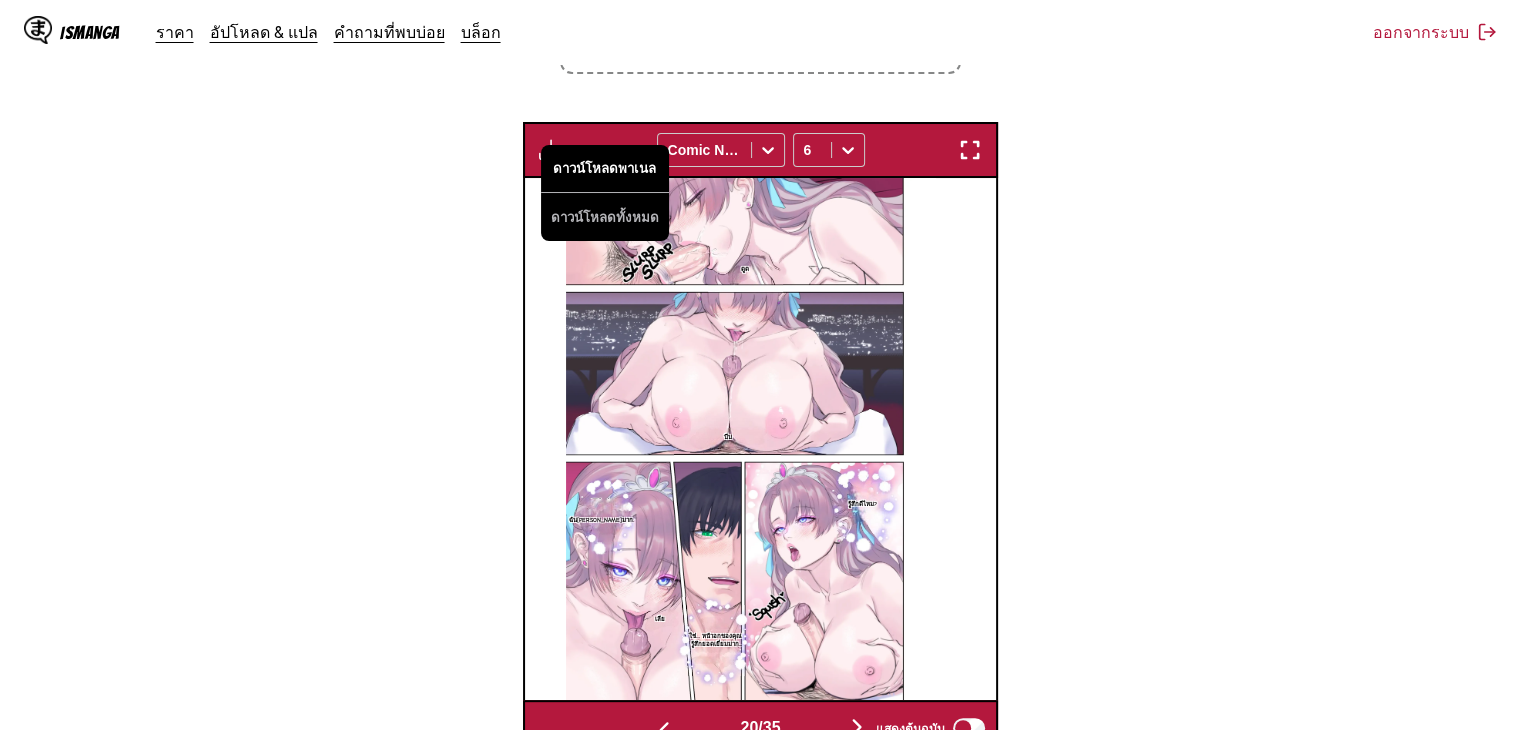 click on "ดาวน์โหลดพาเนล" at bounding box center (605, 169) 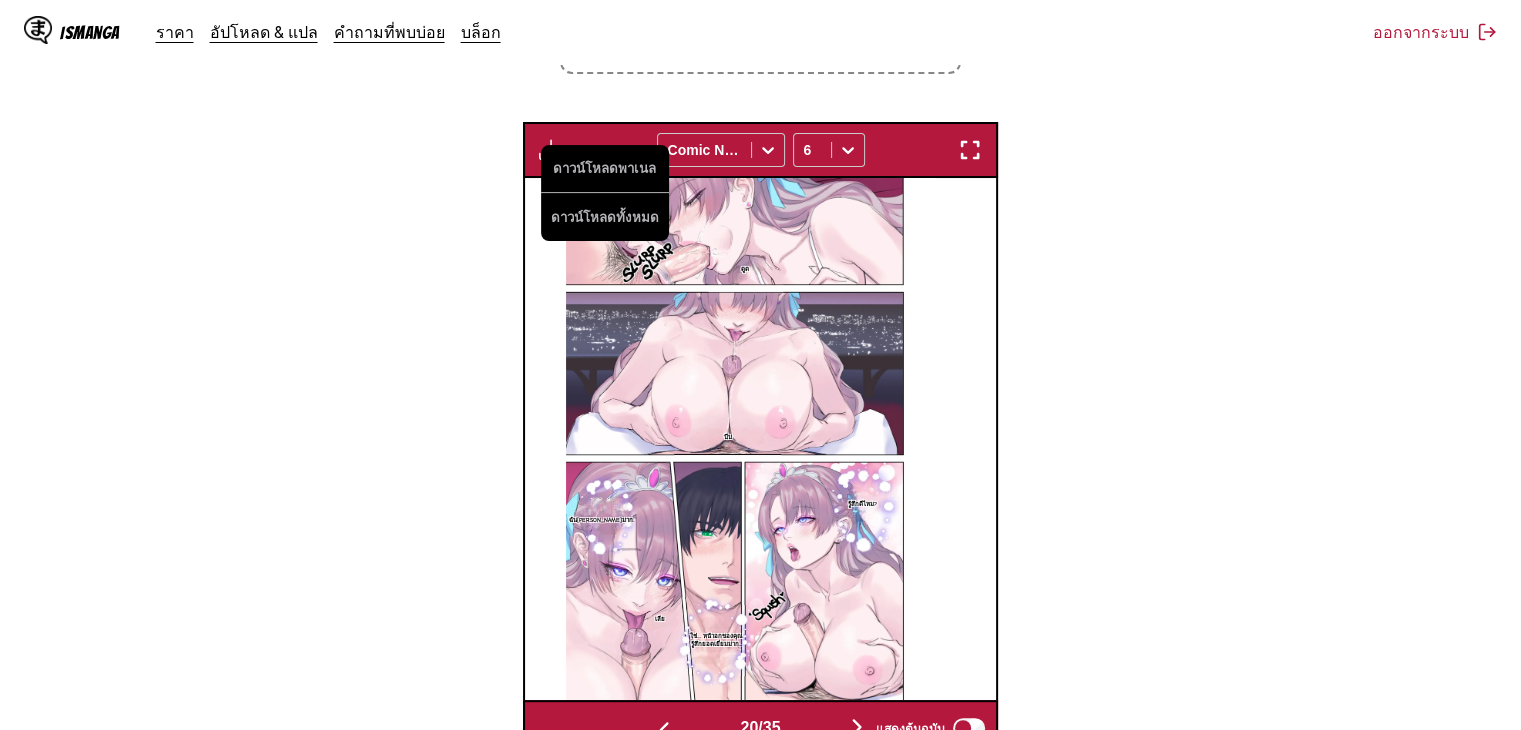 scroll, scrollTop: 565, scrollLeft: 0, axis: vertical 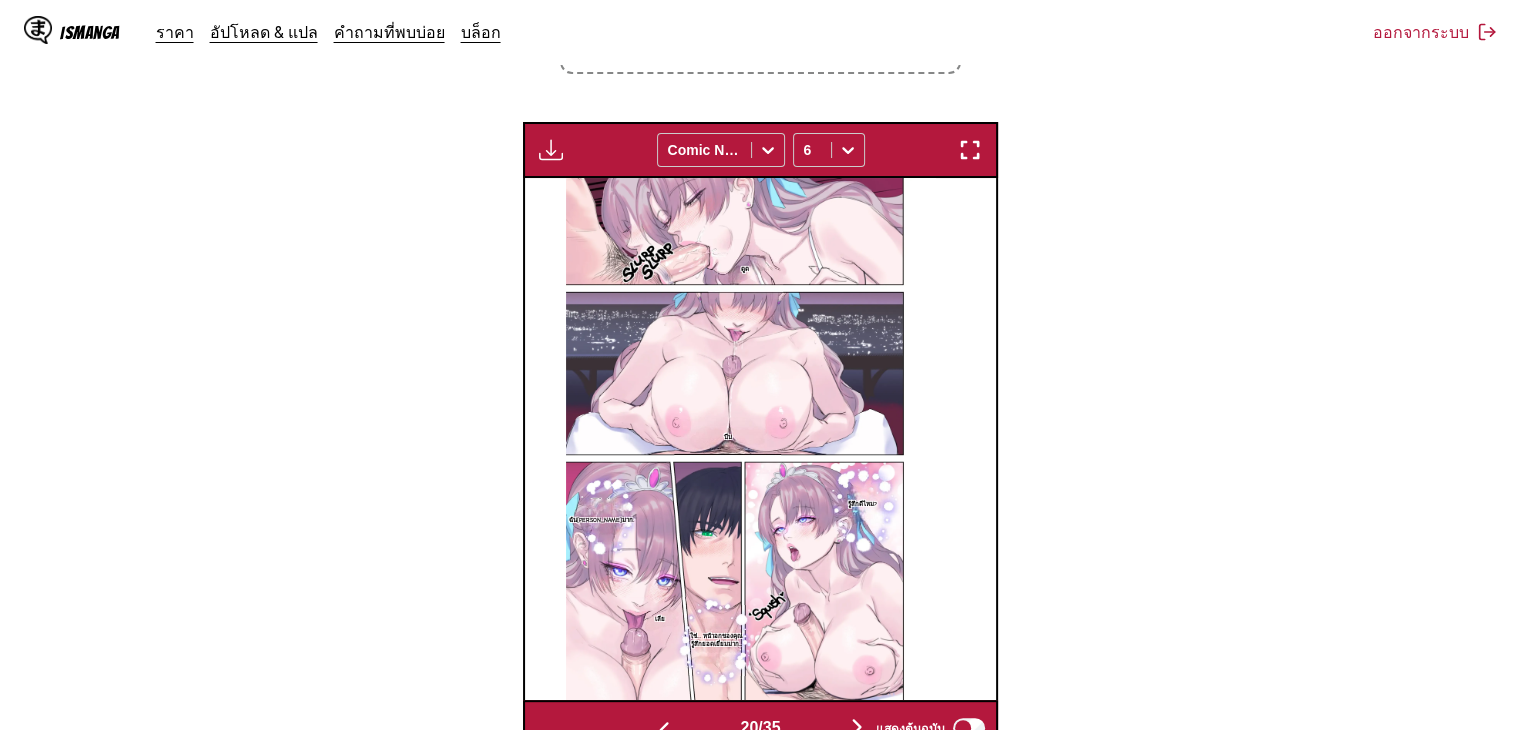 click on "แสดงต้นฉบับ" at bounding box center [926, 728] 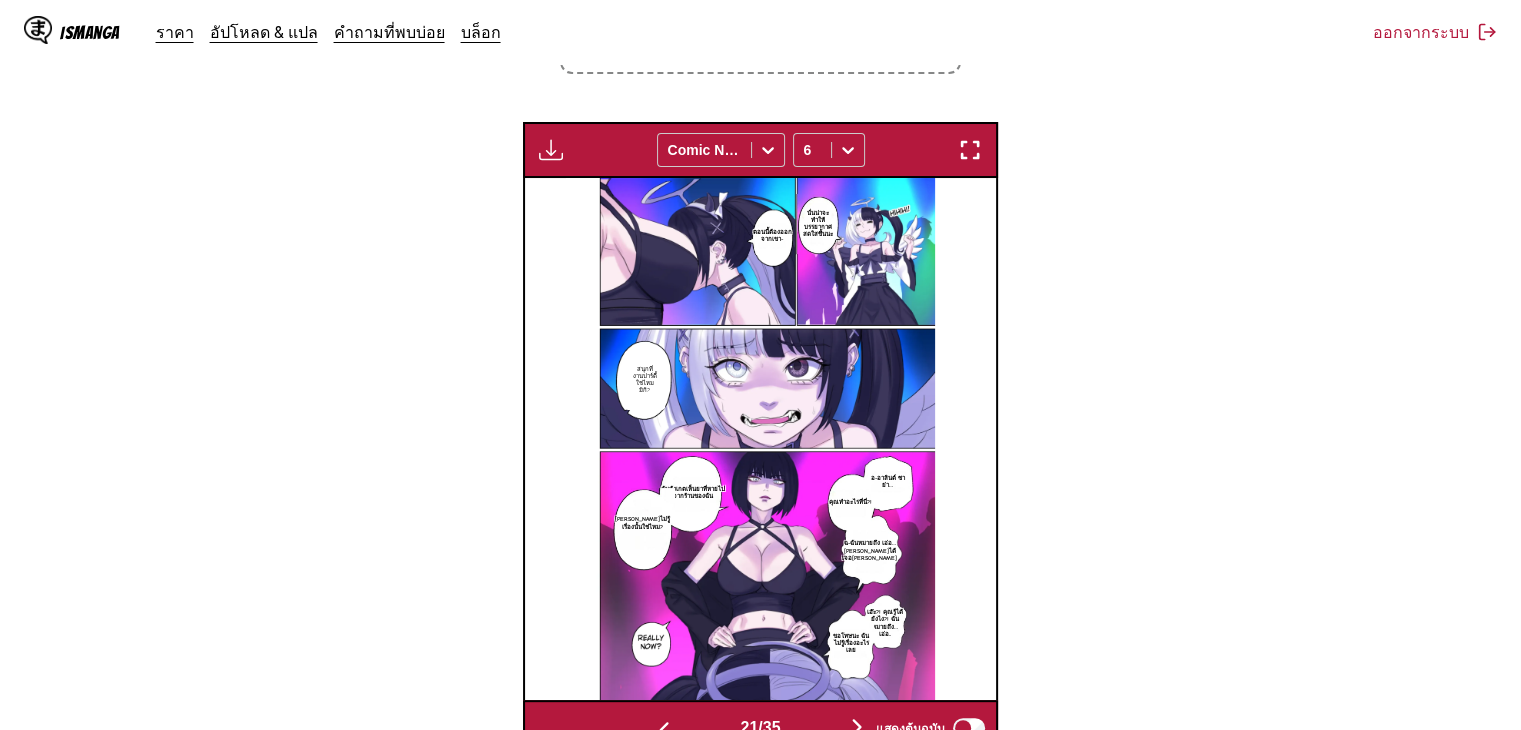 click at bounding box center [551, 150] 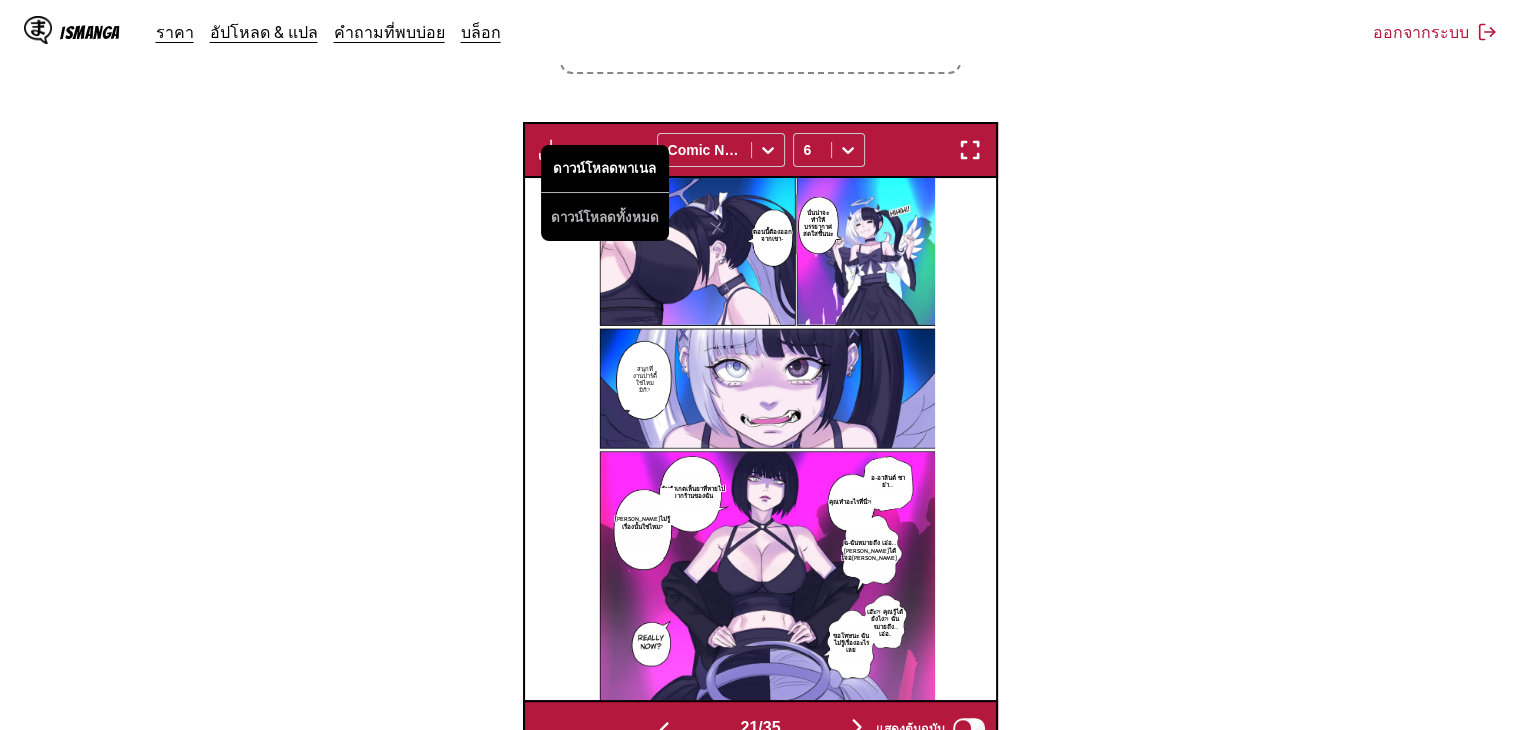 click on "ดาวน์โหลดพาเนล" at bounding box center [605, 169] 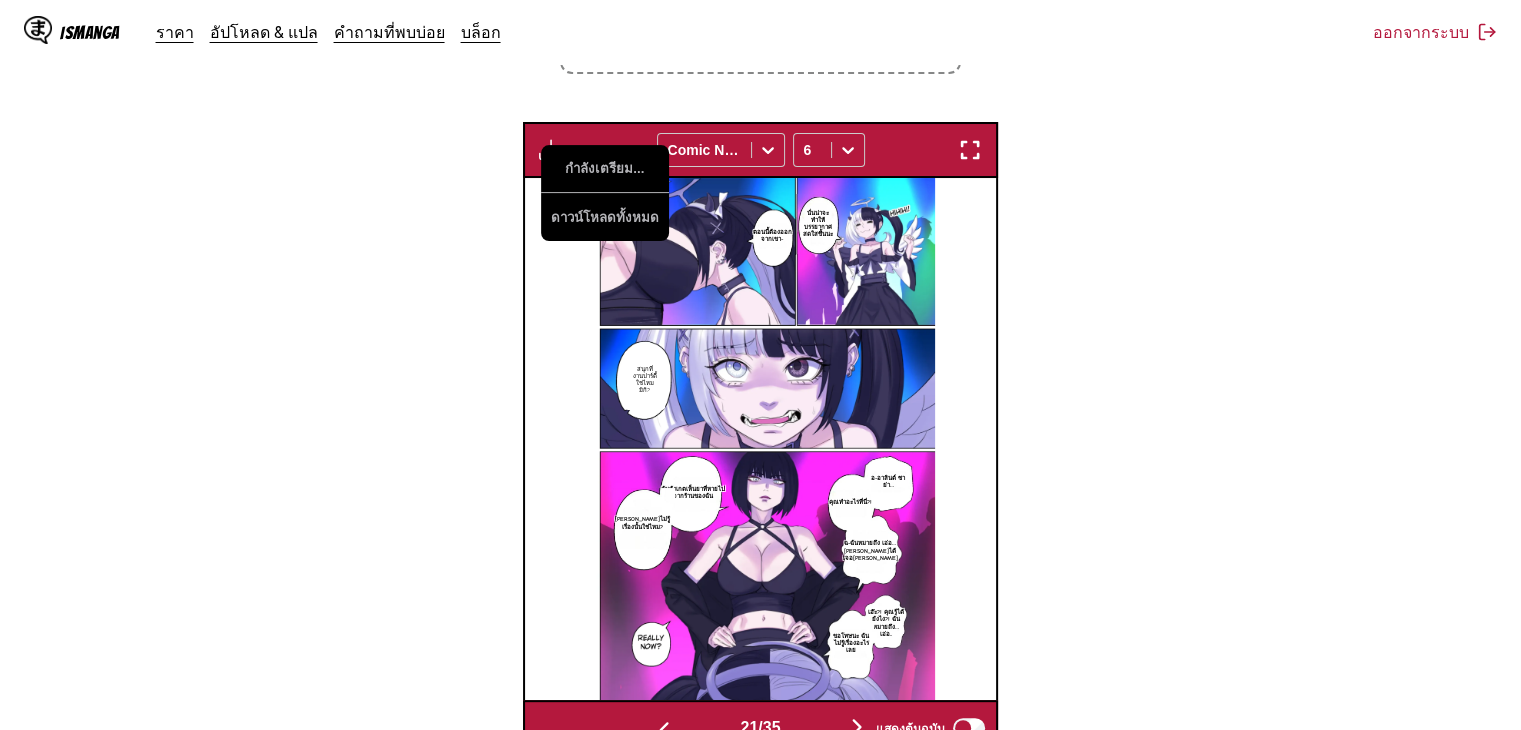 click on "จาก อังกฤษ ถึง ไทย วางไฟล์ที่นี่ หรือคลิกเพื่อเรียกดู ขนาดไฟล์สูงสุด: 5MB  •  รูปแบบที่รองรับ: JP(E)G, PNG, WEBP กำลังเตรียม... ดาวน์โหลดทั้งหมด Comic Neue 6 ฮาเสะกาวะ มาซาโน ฉันไม่[PERSON_NAME]เธอได้เลย! ห๊ะ?! นี่มันใหญ่เกินไปสำหรับฉัน! แต่- อ้า ฉันมีความคิดดีๆ! เราจะต้องสลับชุดกัน และนี่มันเล็กเกินไป… ฉันสลับขนาดของเราเหรอ? เธอ[PERSON_NAME]เป็นคนที่ใส่ชุดเดรสนะ [PERSON_NAME] ฮารุกิ จริงเหรอ?! อาหาๆๆ!" at bounding box center (760, 262) 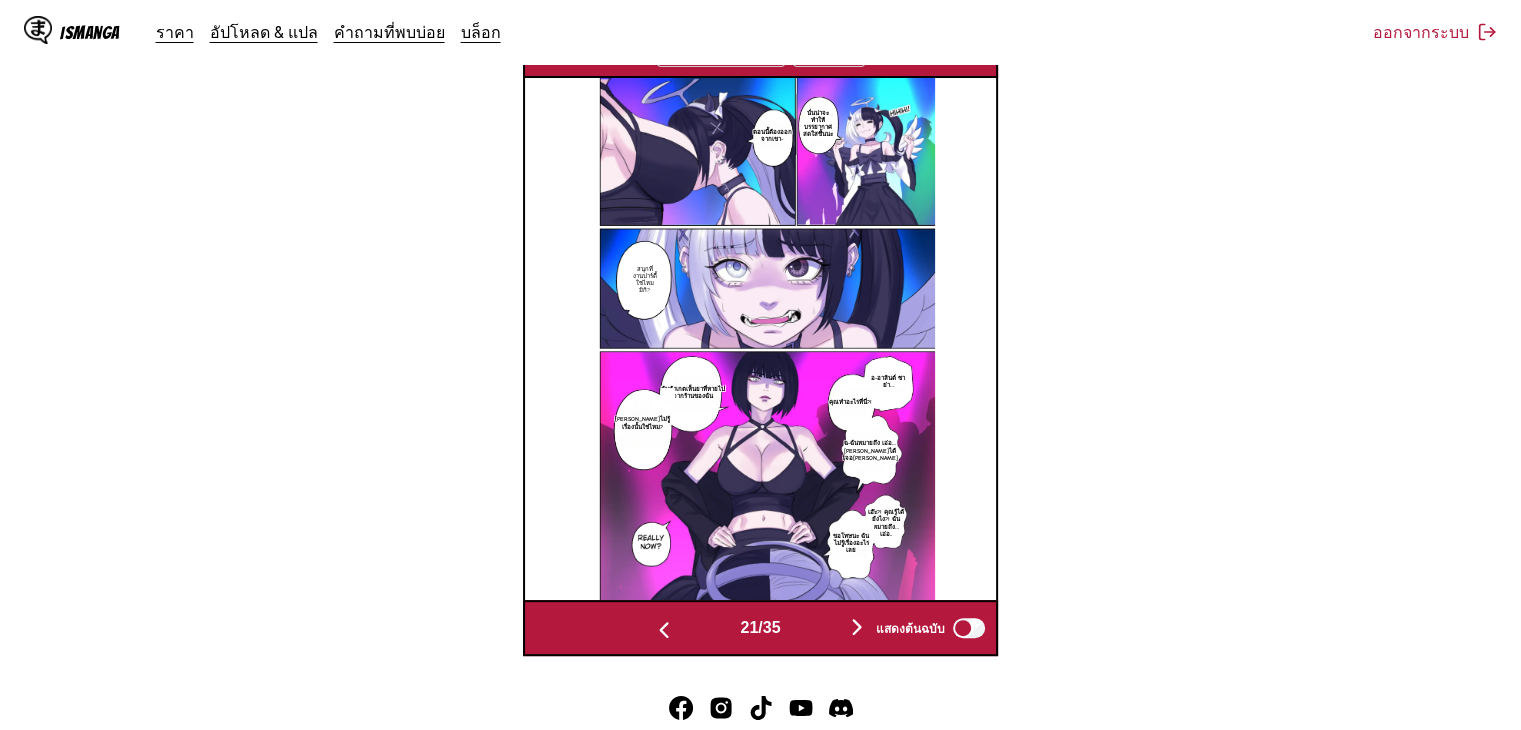scroll, scrollTop: 564, scrollLeft: 0, axis: vertical 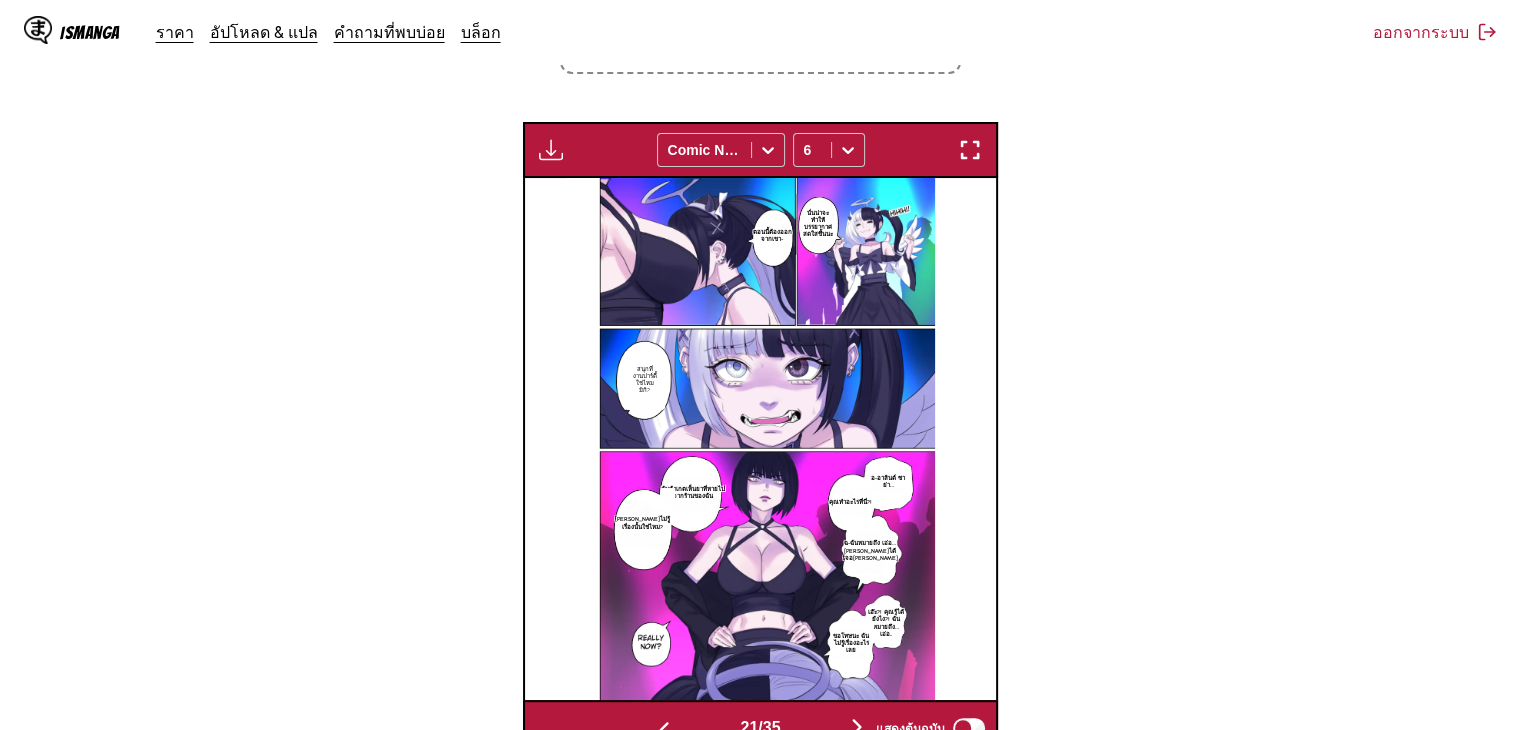click at bounding box center (857, 727) 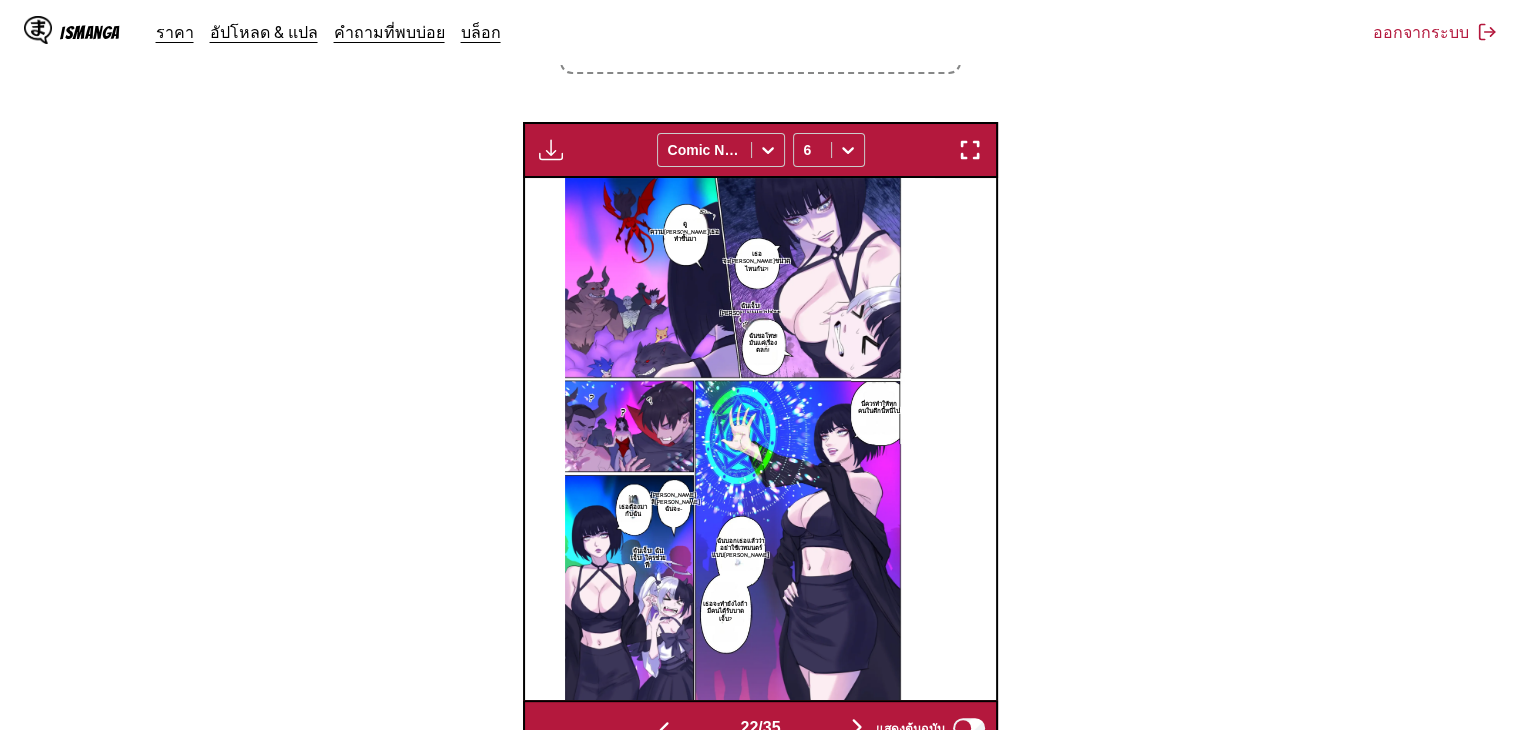 click at bounding box center (551, 150) 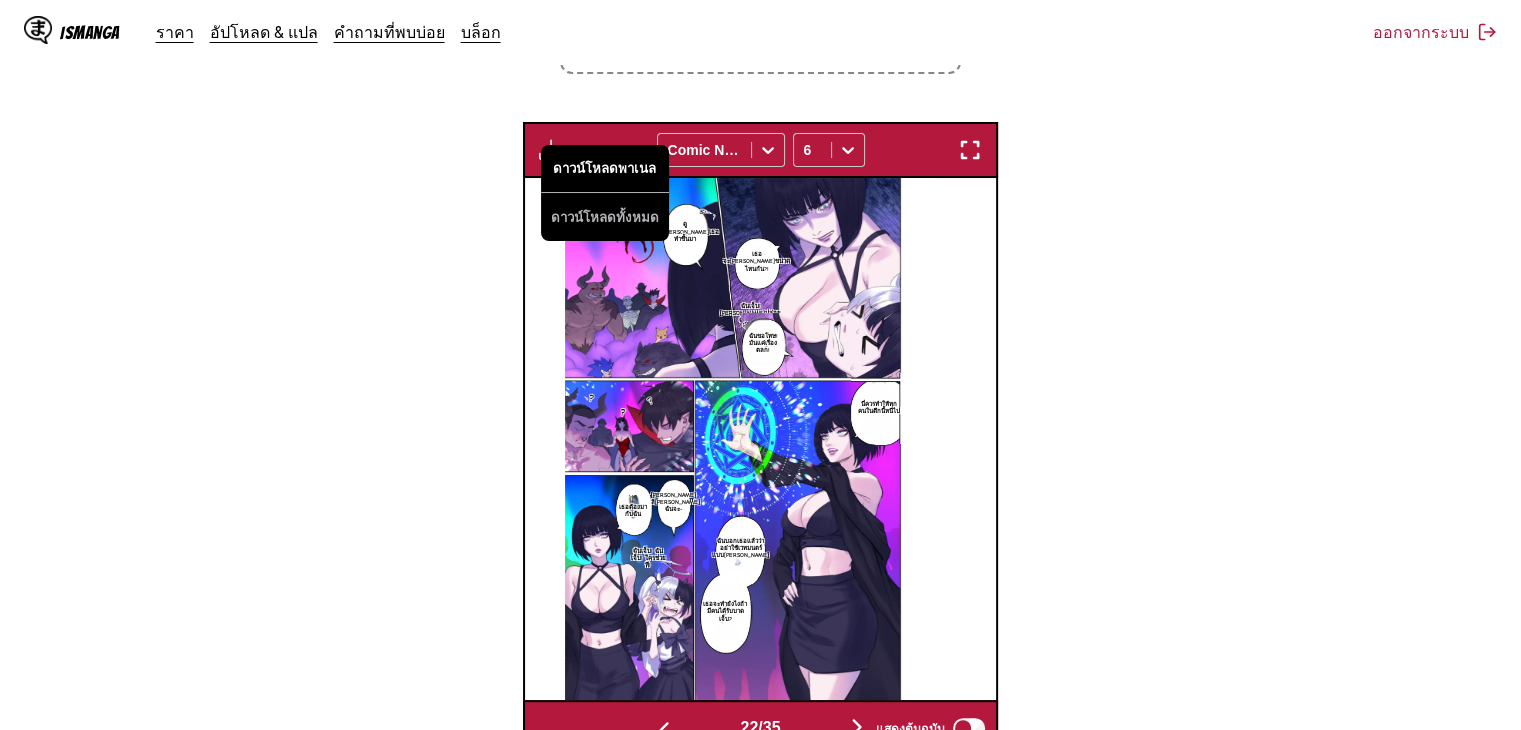 click on "ดาวน์โหลดพาเนล" at bounding box center [605, 169] 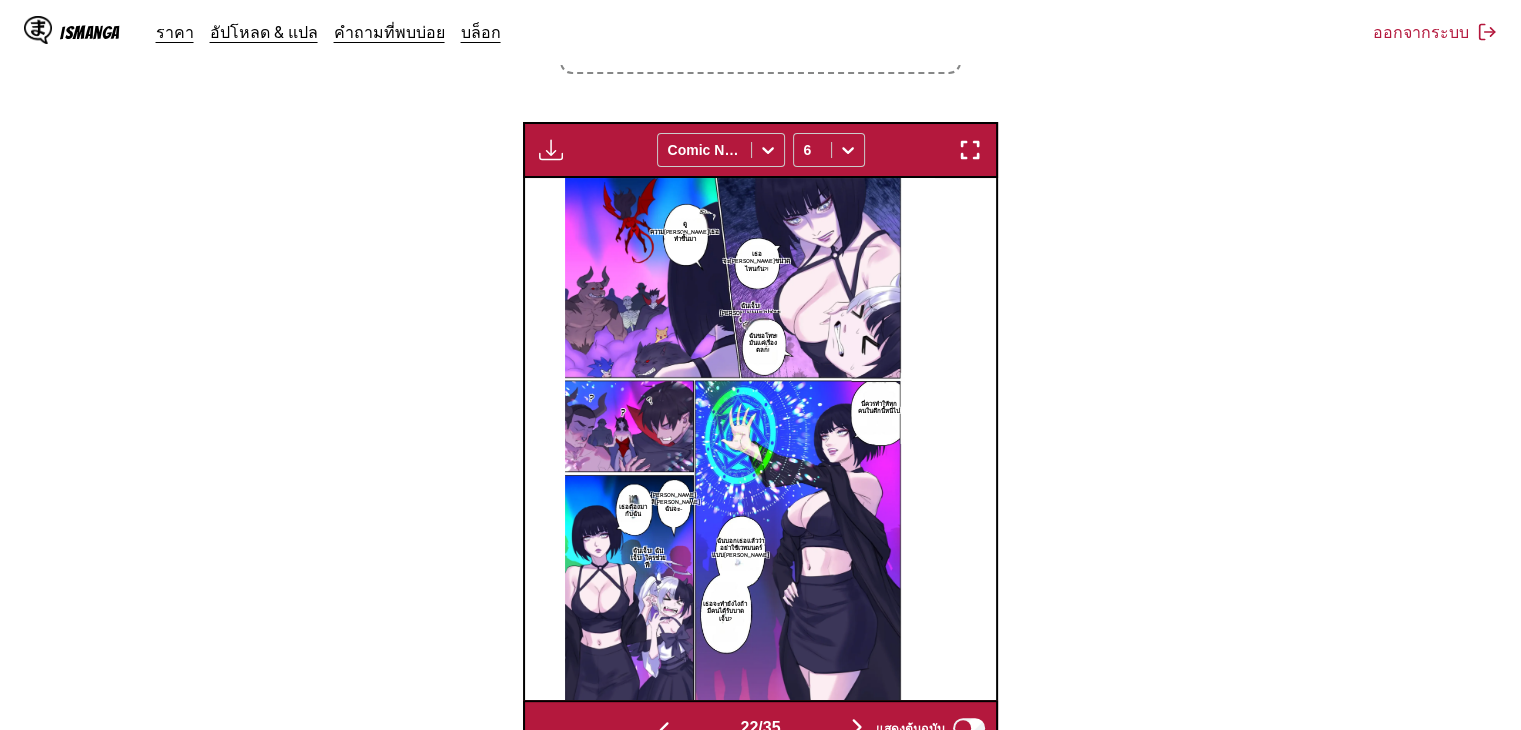click on "แสดงต้นฉบับ" at bounding box center (926, 728) 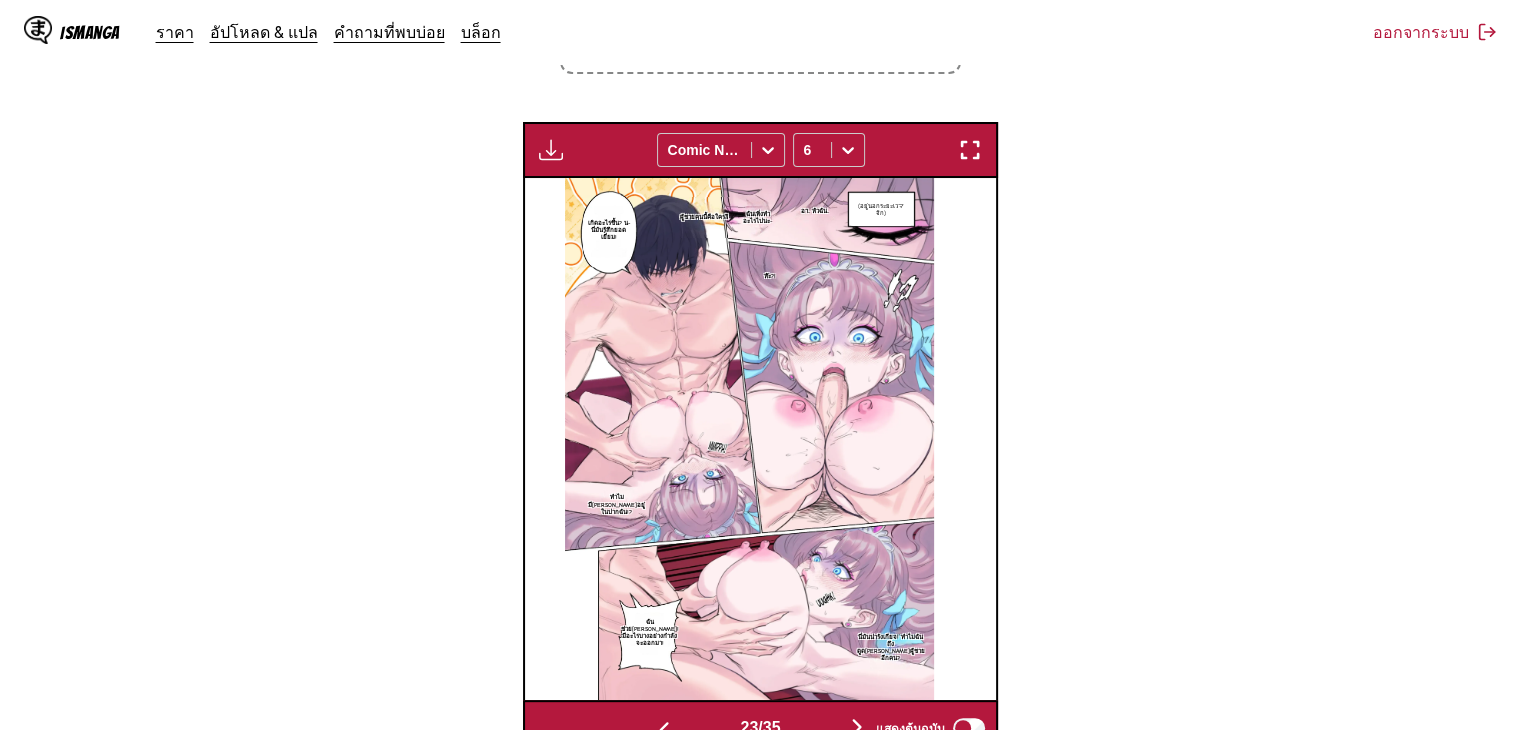 click on "จาก อังกฤษ ถึง ไทย วางไฟล์ที่นี่ หรือคลิกเพื่อเรียกดู ขนาดไฟล์สูงสุด: 5MB  •  รูปแบบที่รองรับ: JP(E)G, PNG, WEBP ดาวน์โหลดพาเนล ดาวน์โหลดทั้งหมด Comic Neue 6 ฮาเสะกาวะ มาซาโน ฉันไม่สามารถพึ่งพาเธอได้เลย! ห๊ะ?! นี่มันใหญ่เกินไปสำหรับฉัน! แต่- อ้า ฉันมีความคิดดีๆ! เราจะต้องสลับชุดกัน และนี่มันเล็กเกินไป… ฉันสลับขนาดของเราเหรอ? เธอสามารถเป็นคนที่ใส่ชุดเดรสนะ โออาโตโม ฮารุกิ จริงเหรอ?! -เธอ-! 23" at bounding box center [760, 262] 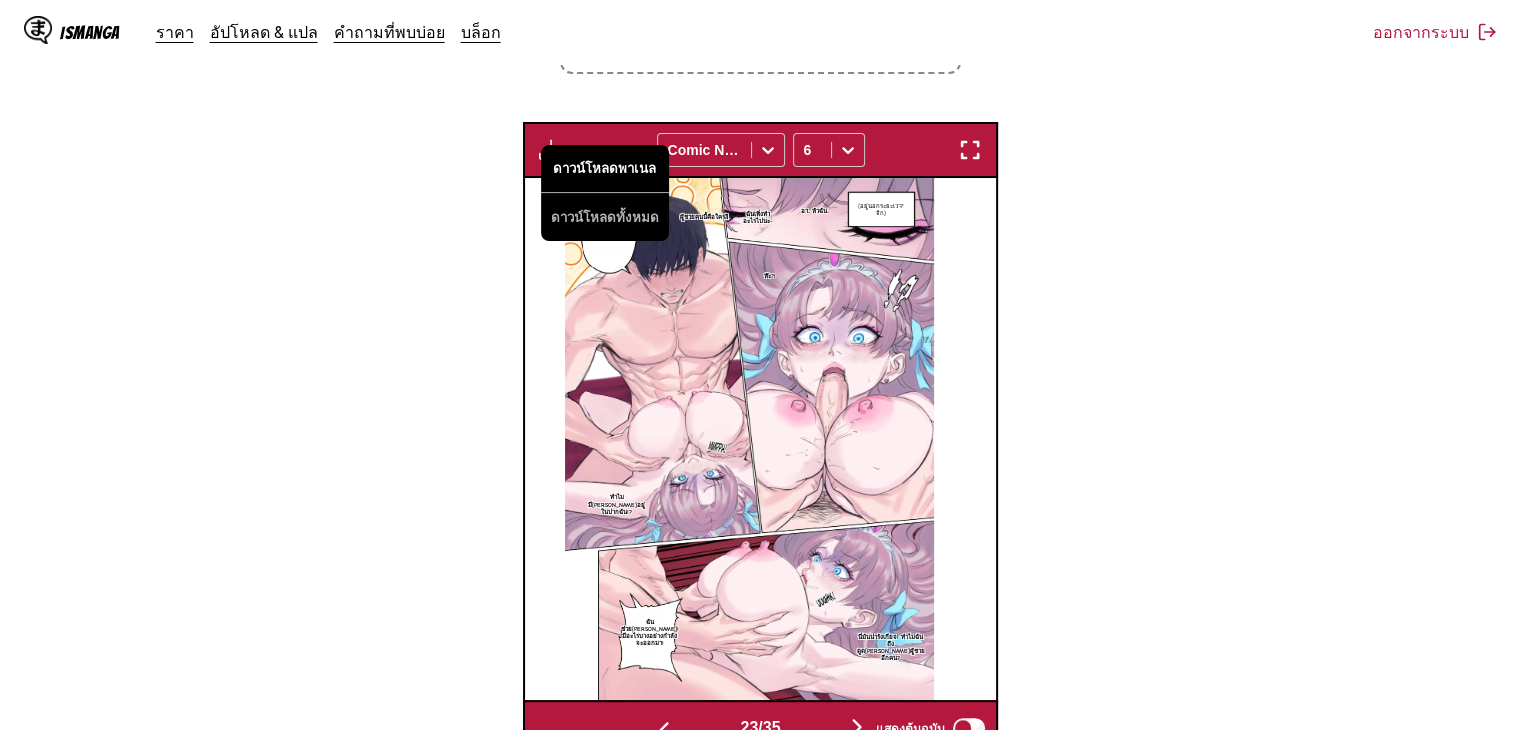 click on "ดาวน์โหลดพาเนล" at bounding box center (605, 169) 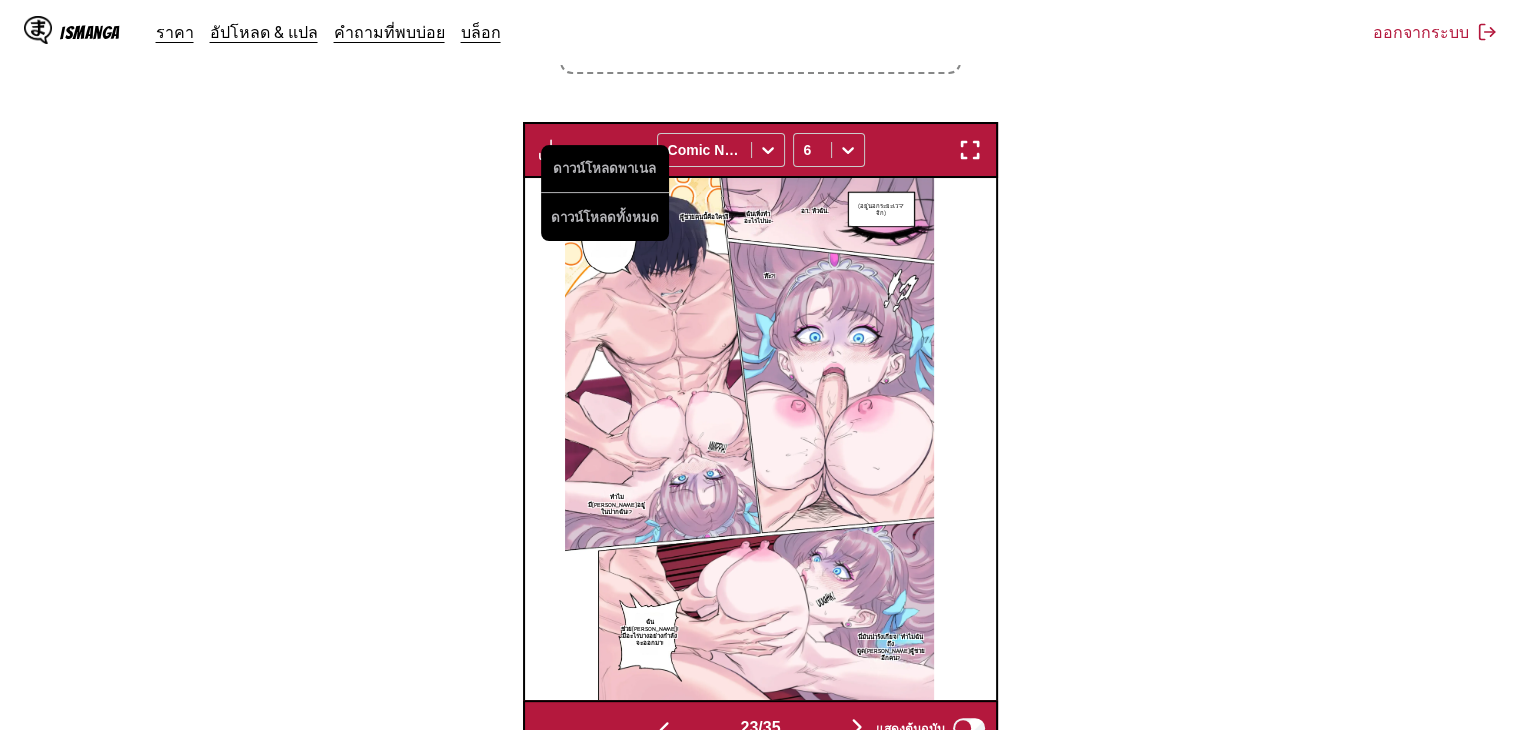 click at bounding box center (857, 727) 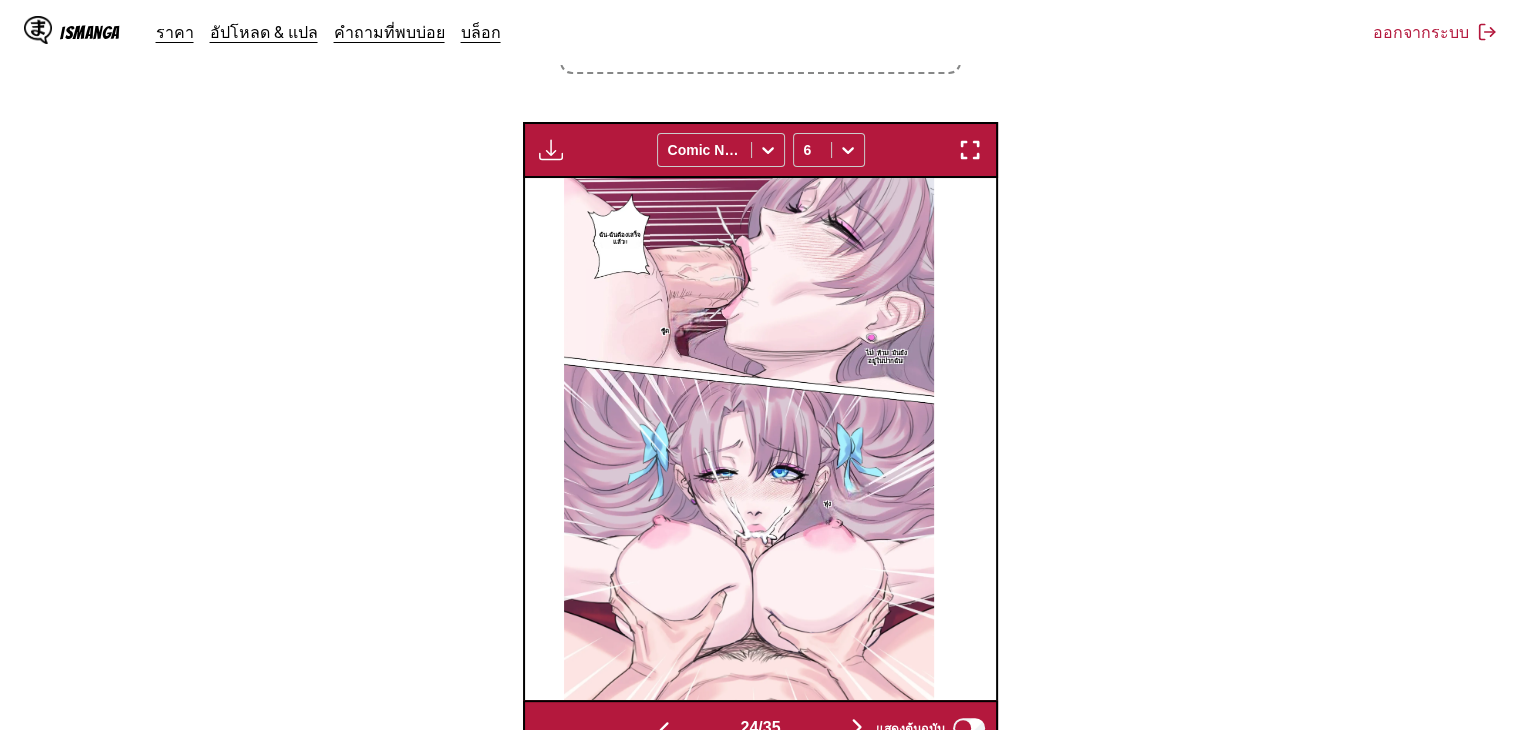 click at bounding box center [551, 150] 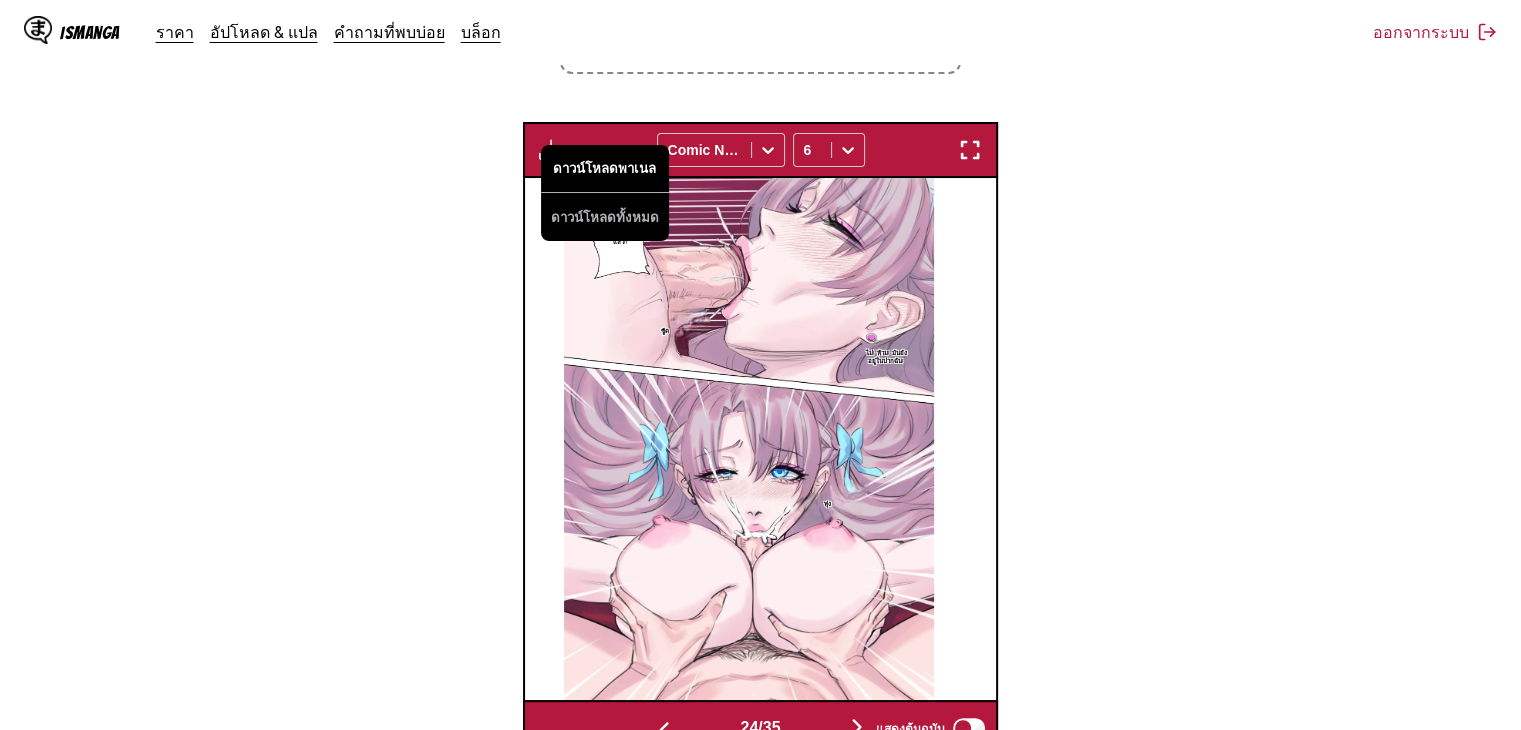 click on "ดาวน์โหลดพาเนล" at bounding box center (605, 169) 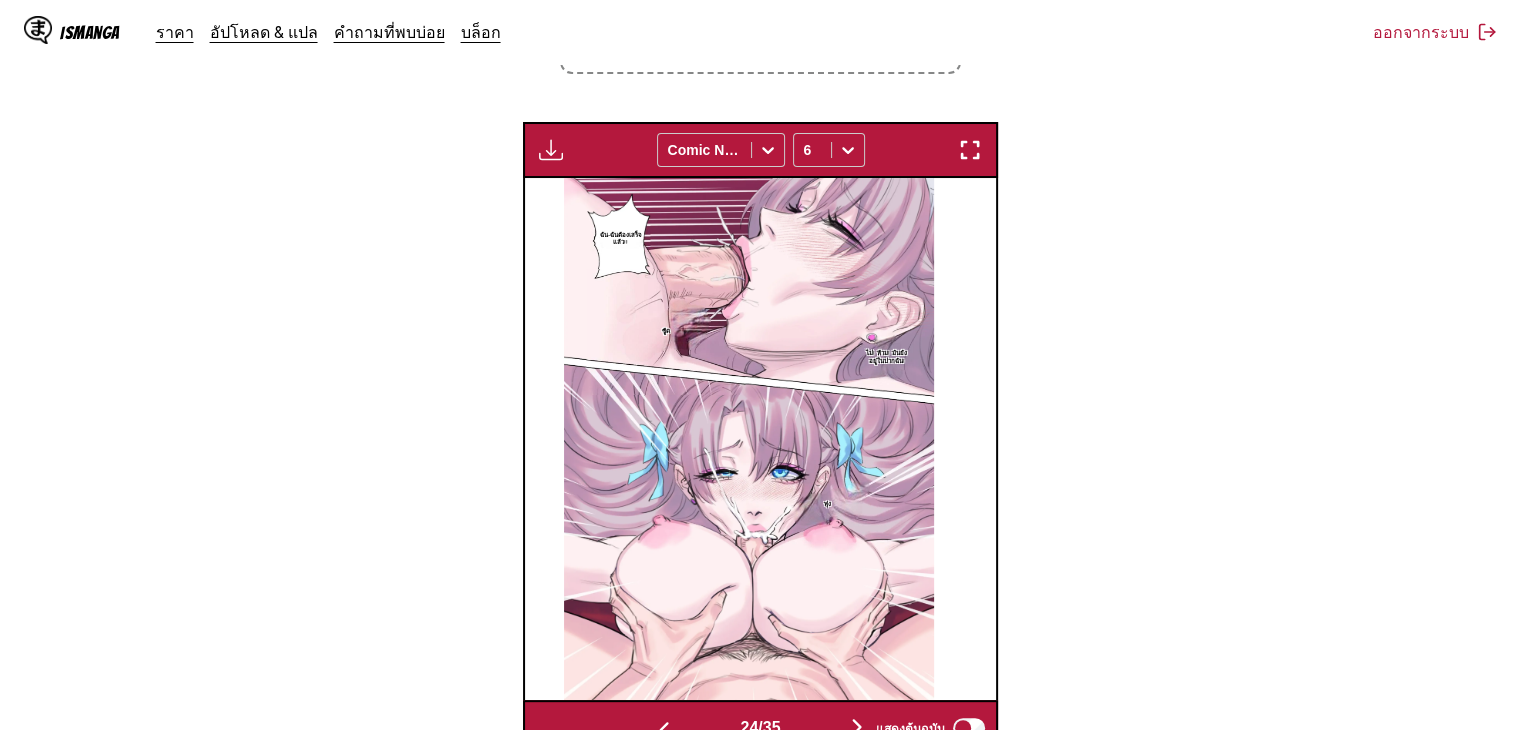 click at bounding box center [857, 727] 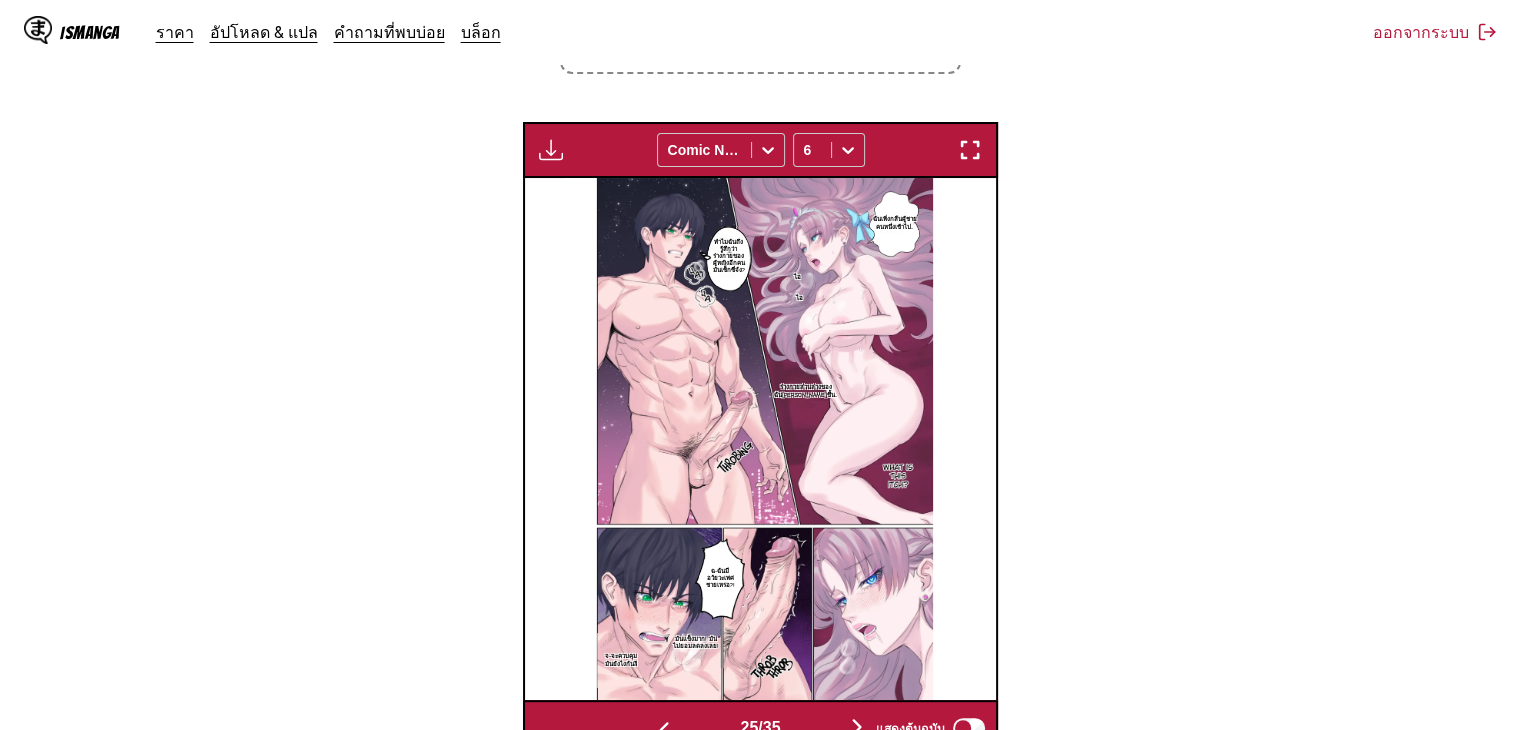 click at bounding box center (551, 150) 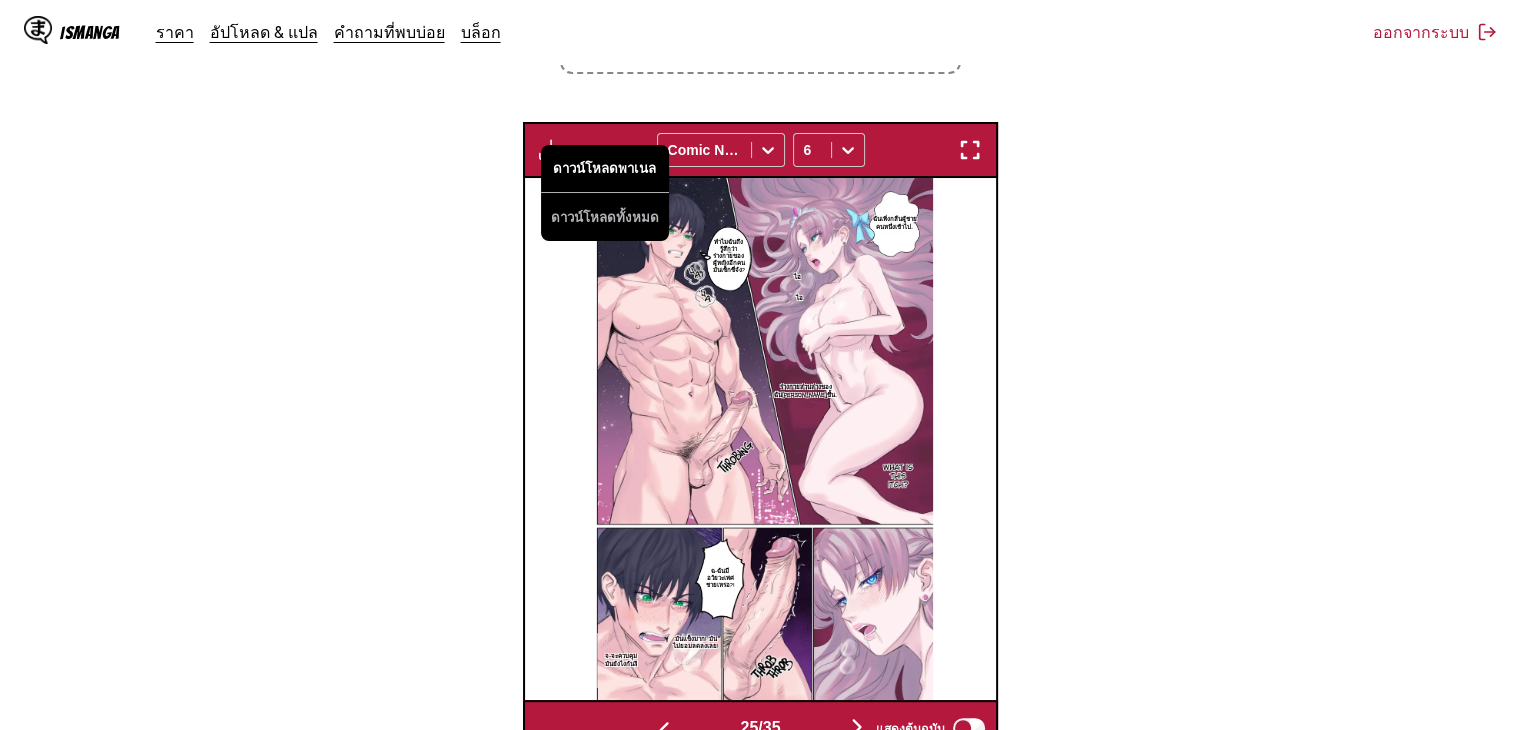 click on "ดาวน์โหลดพาเนล" at bounding box center (605, 169) 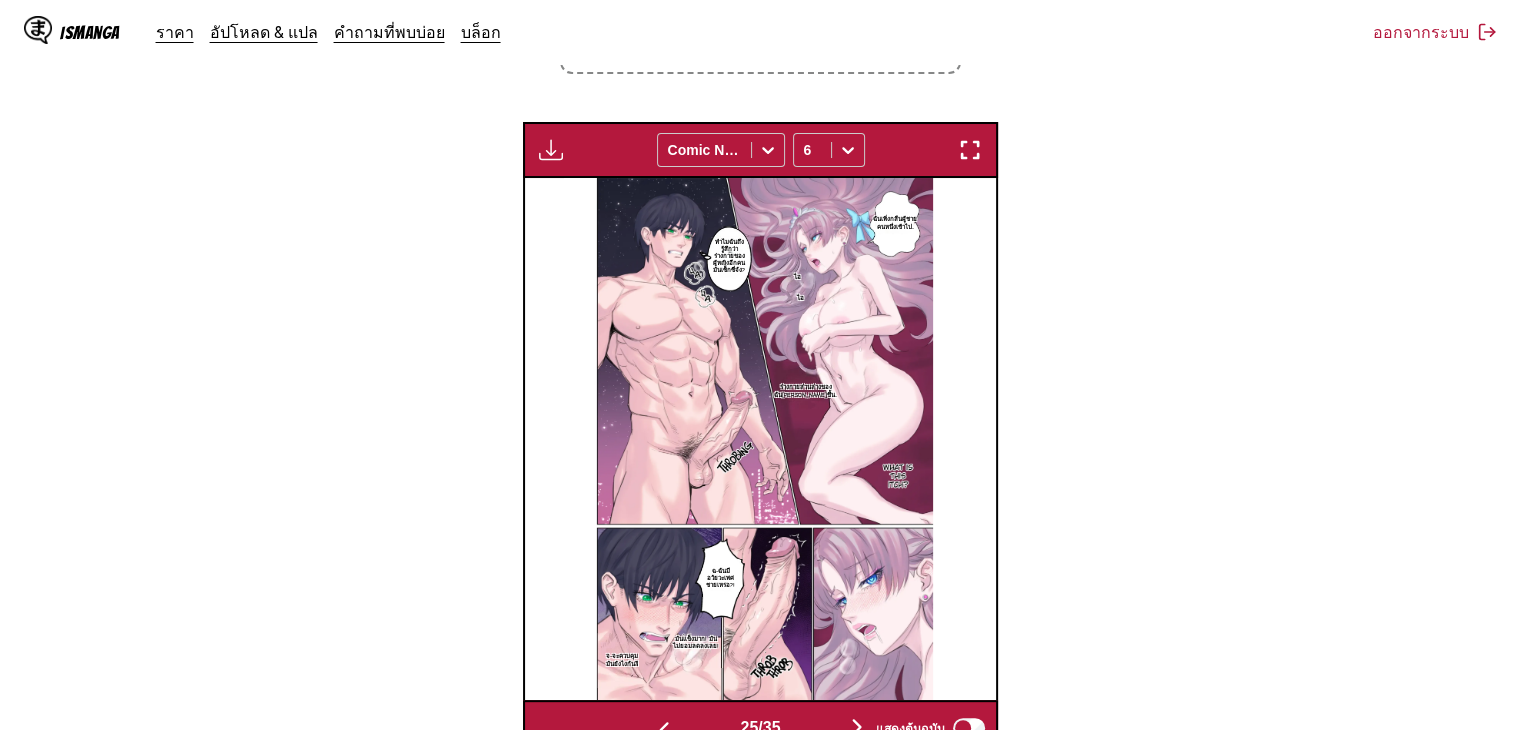 click on "แสดงต้นฉบับ" at bounding box center [926, 728] 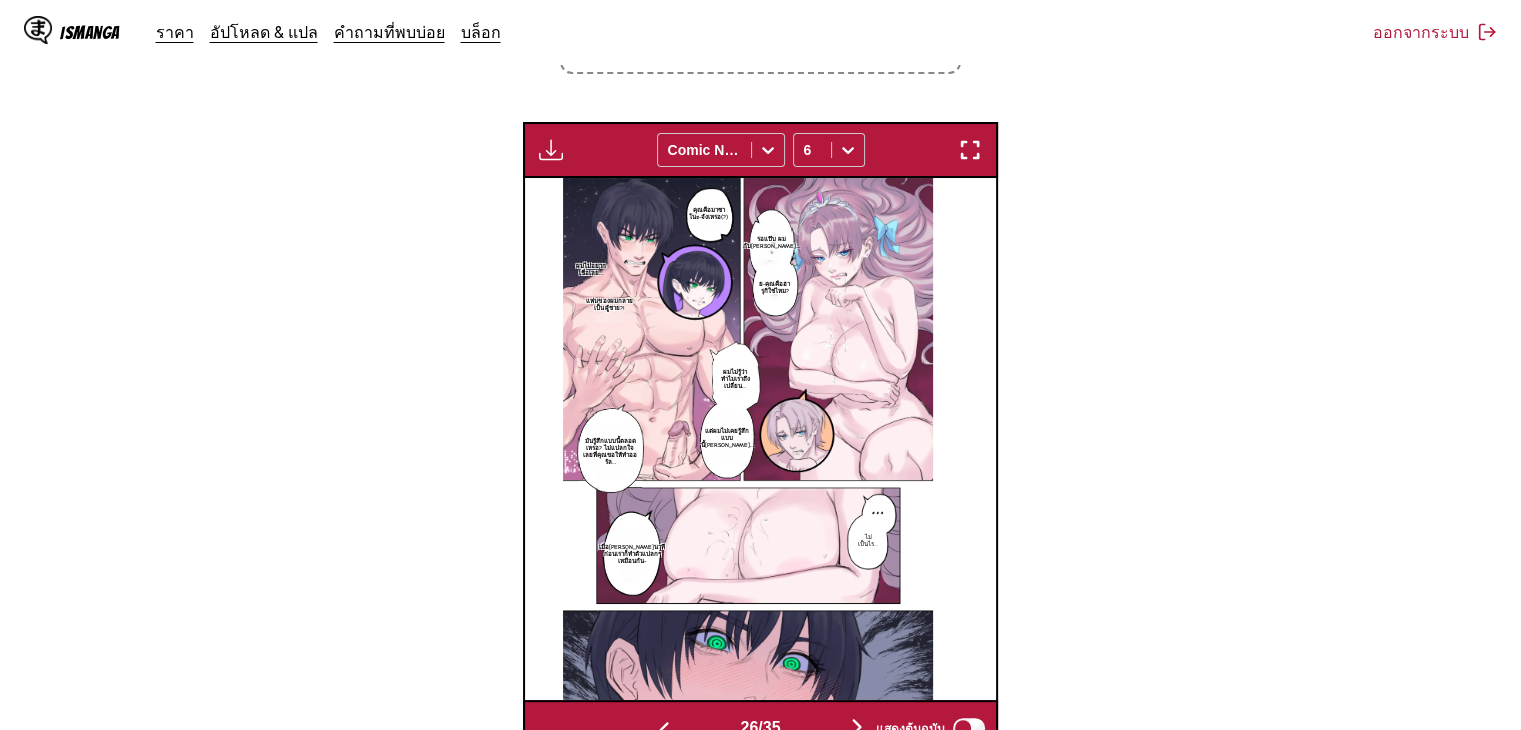 click at bounding box center (551, 150) 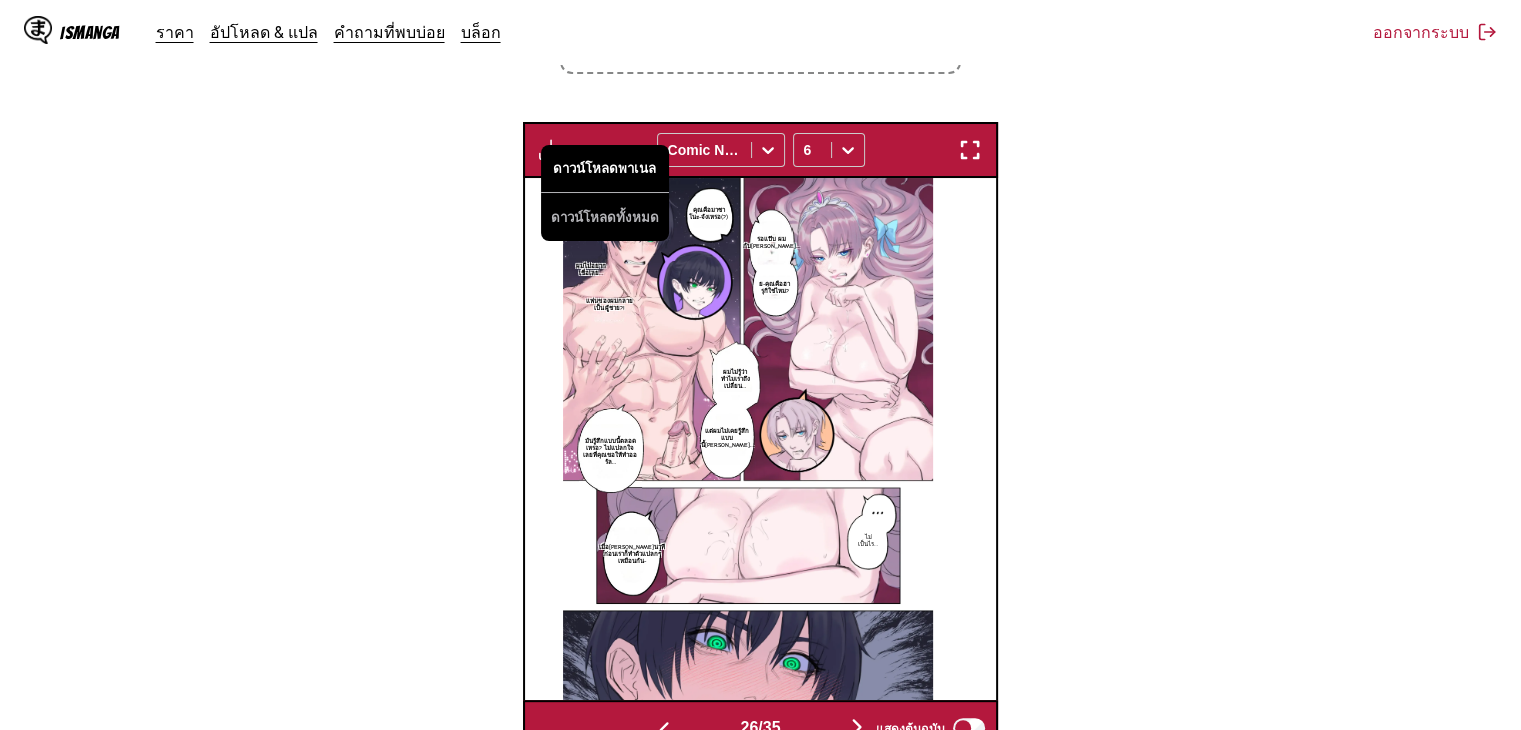 click on "ดาวน์โหลดพาเนล" at bounding box center [605, 169] 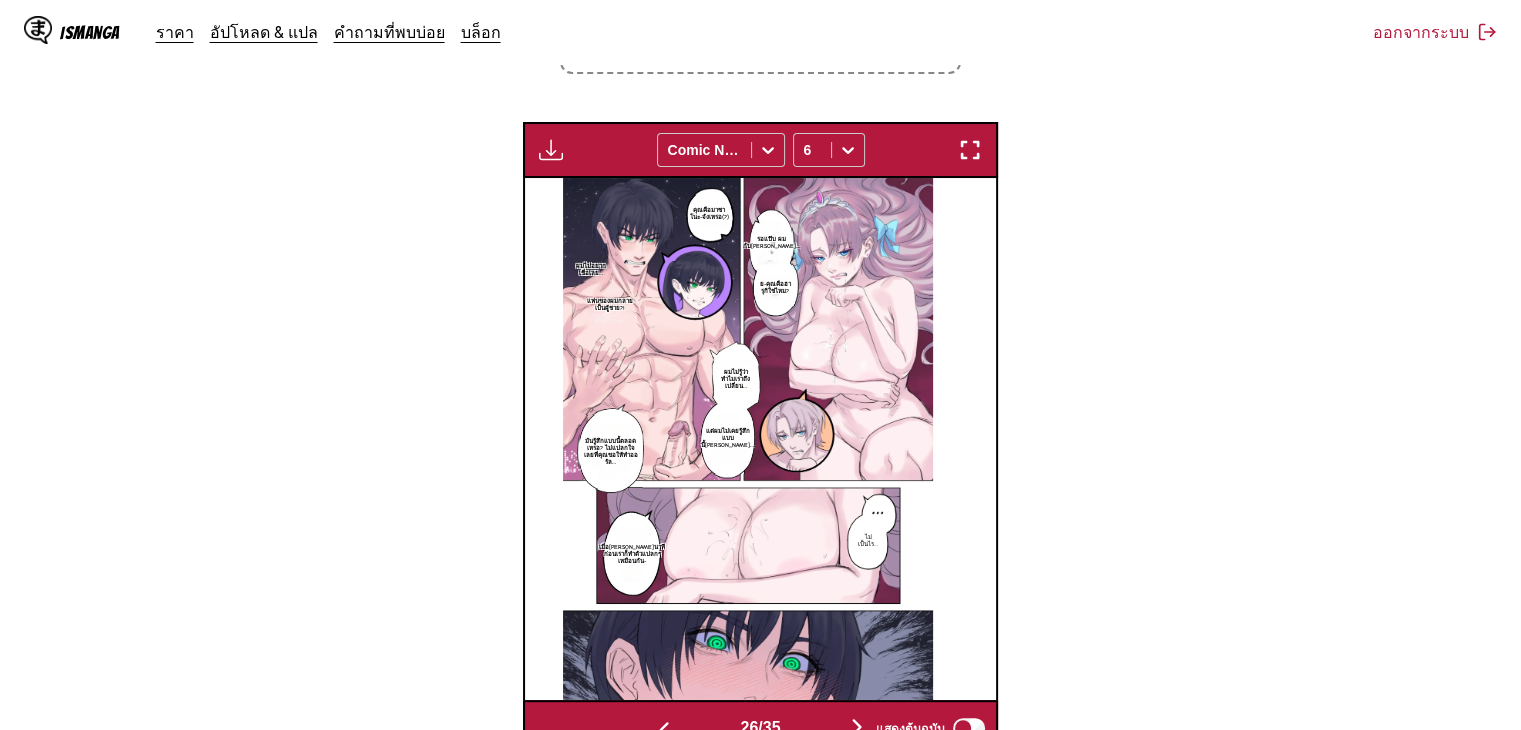 click at bounding box center [857, 727] 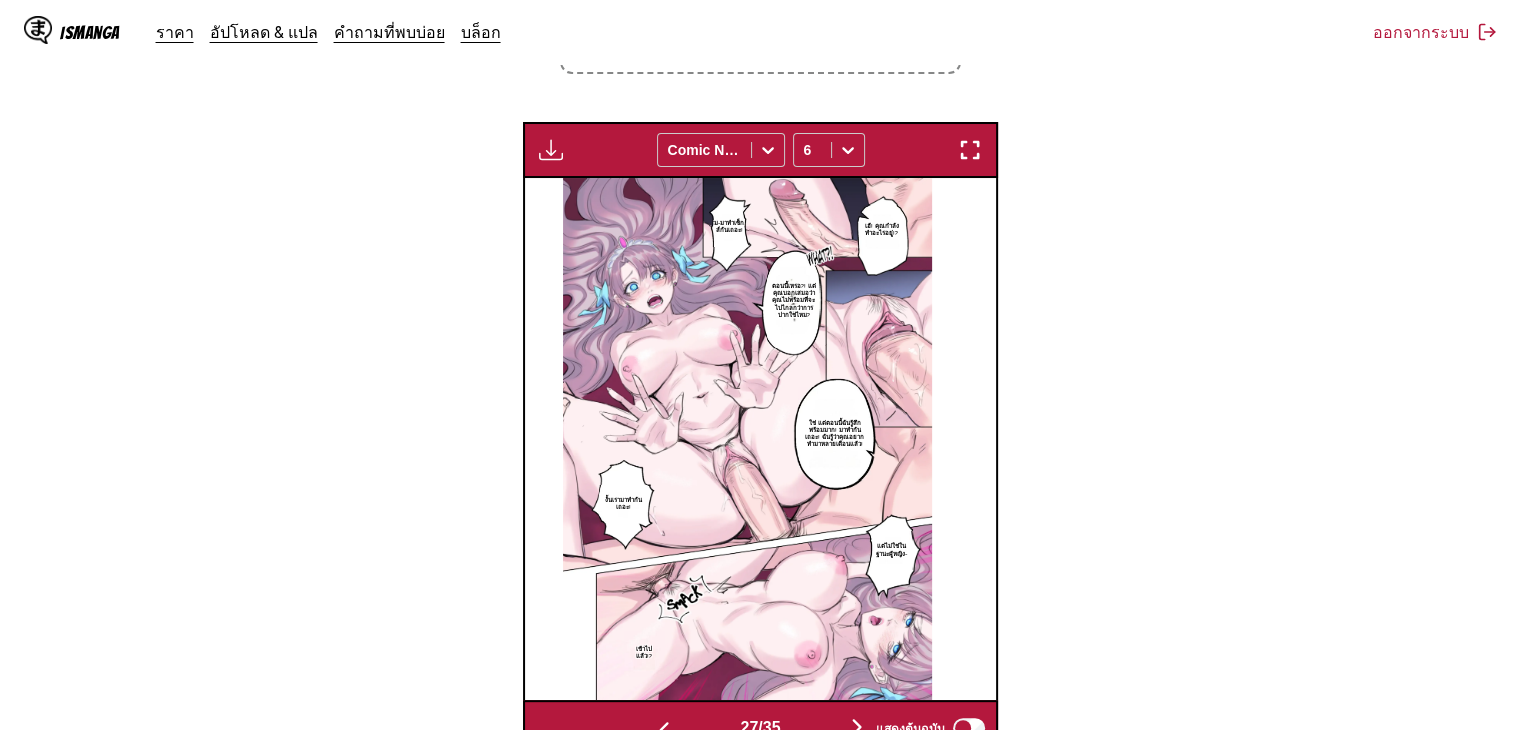 click at bounding box center (551, 150) 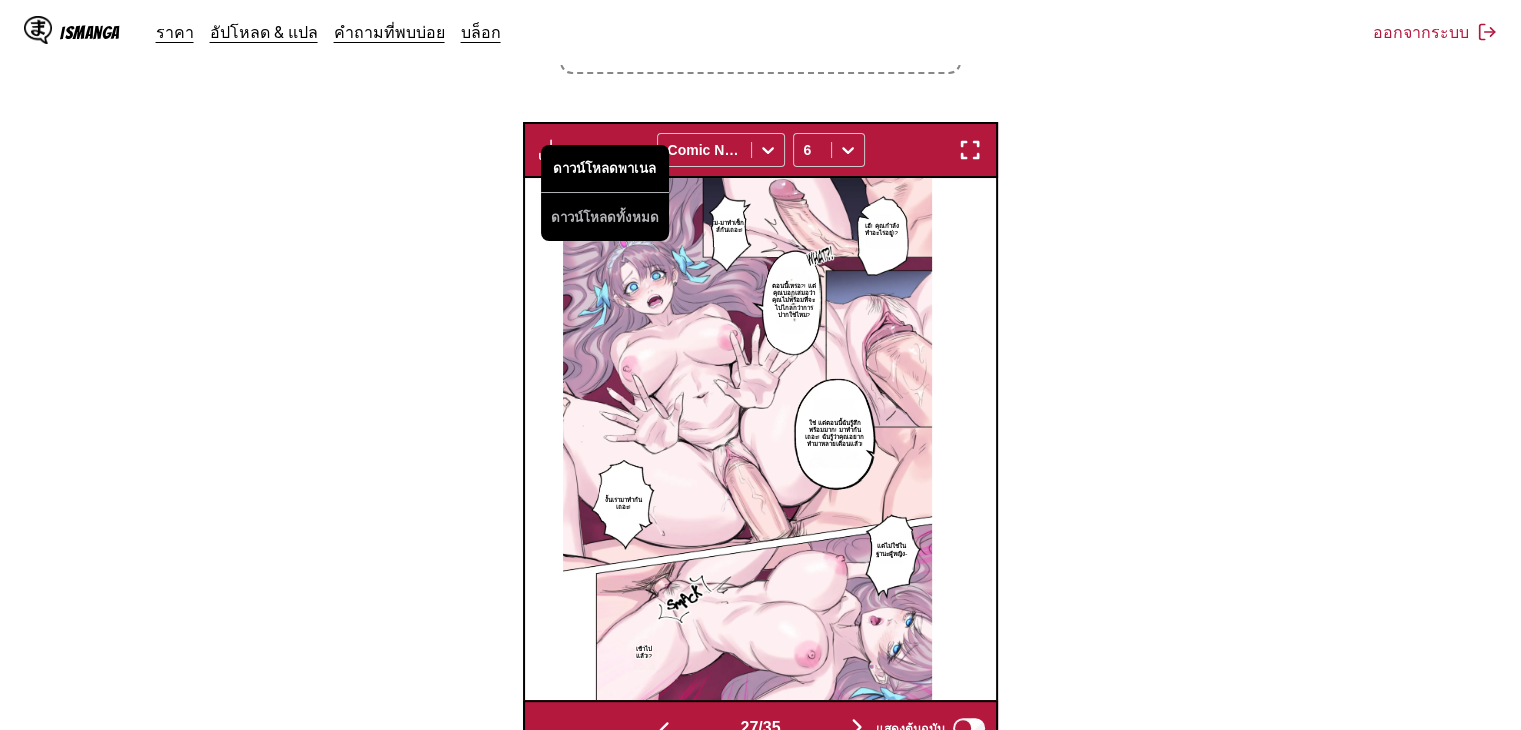 click on "ดาวน์โหลดพาเนล" at bounding box center (605, 169) 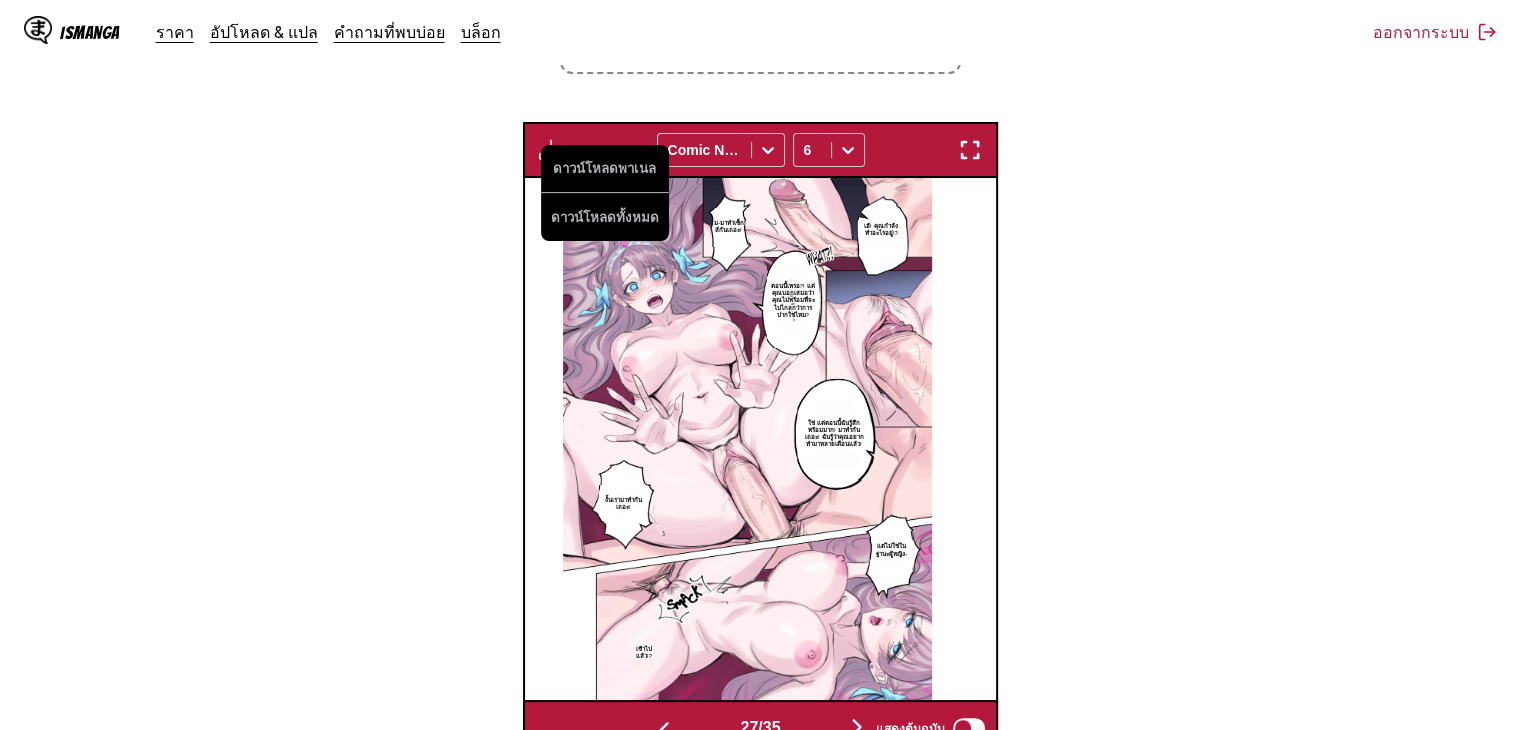 click at bounding box center (857, 727) 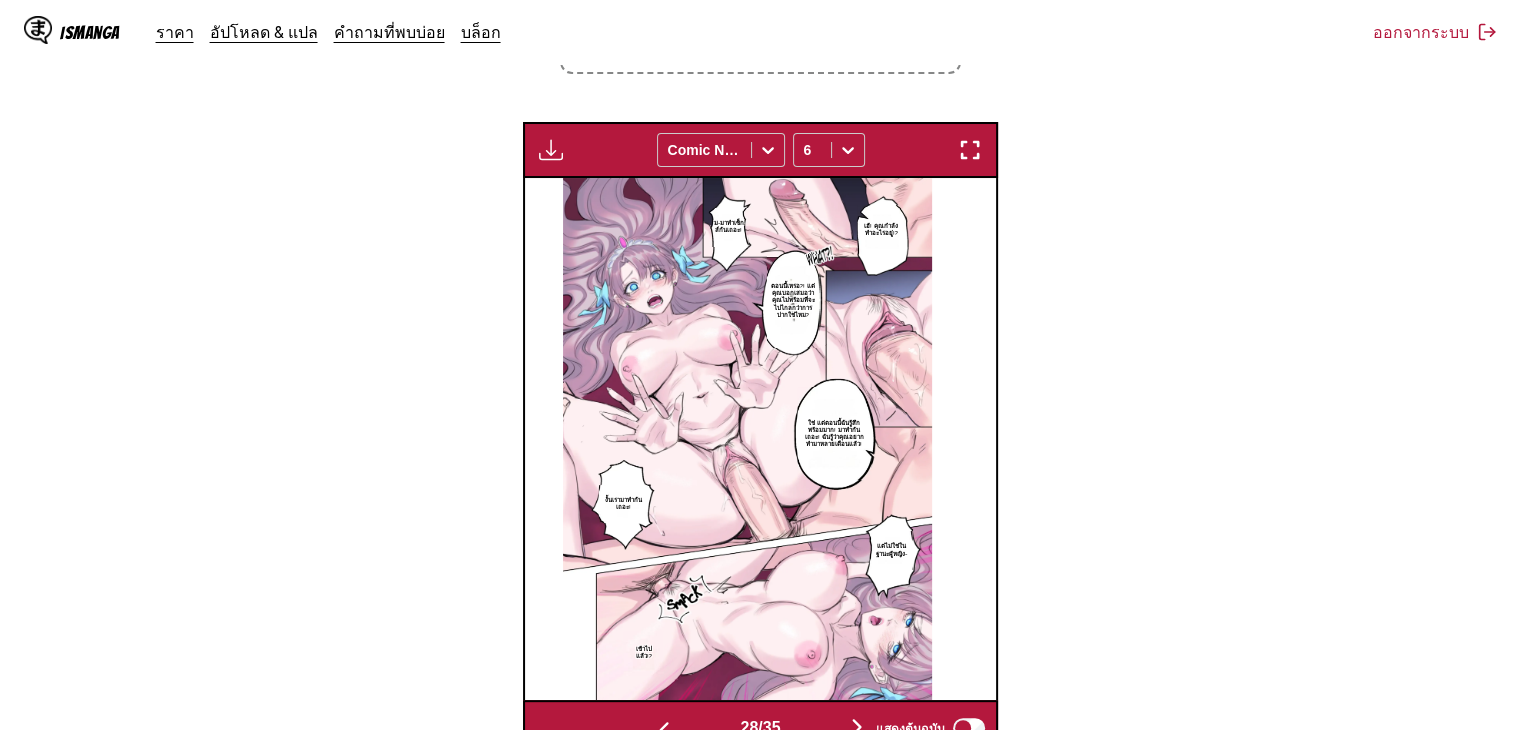 scroll, scrollTop: 0, scrollLeft: 12744, axis: horizontal 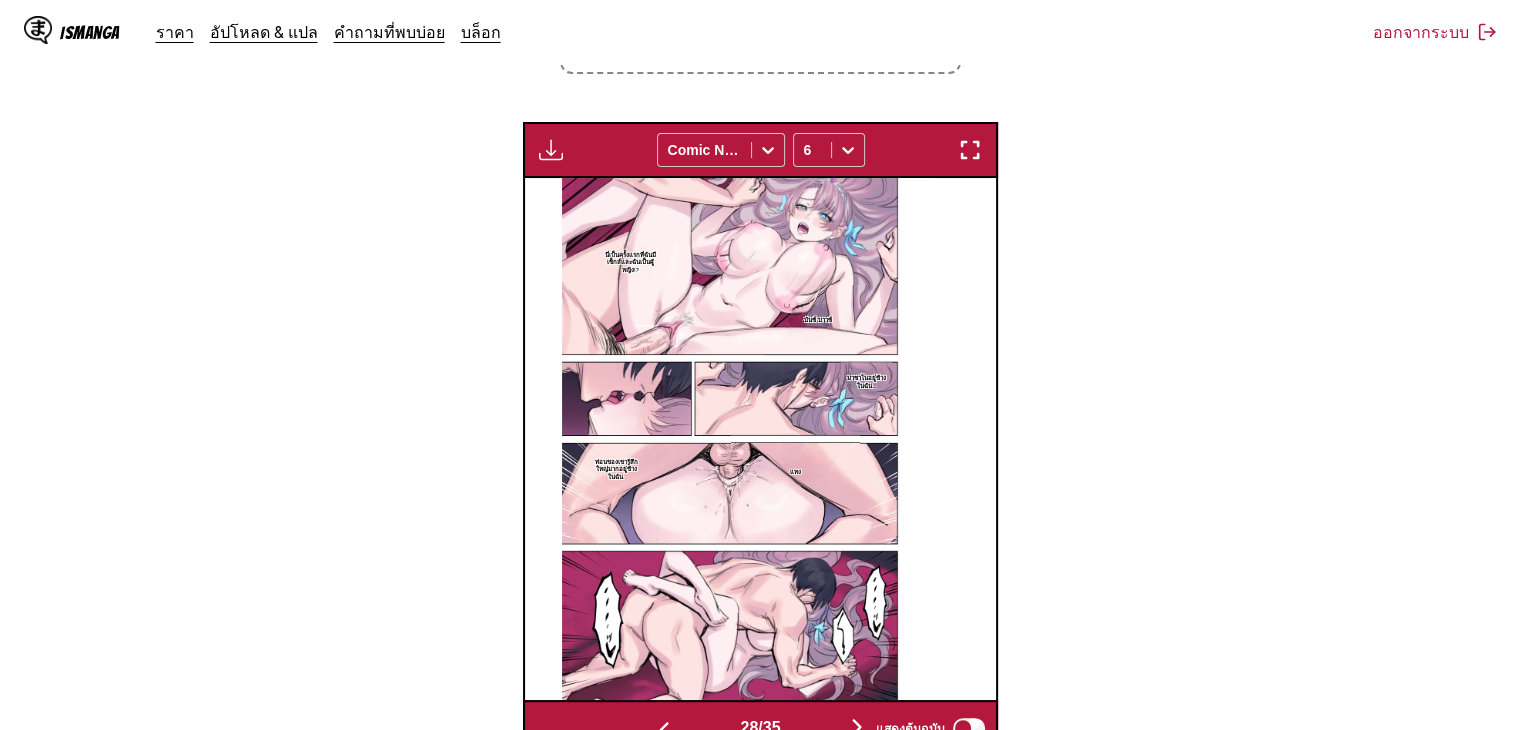 click on "ดาวน์โหลดพาเนล ดาวน์โหลดทั้งหมด Comic Neue 6" at bounding box center [761, 150] 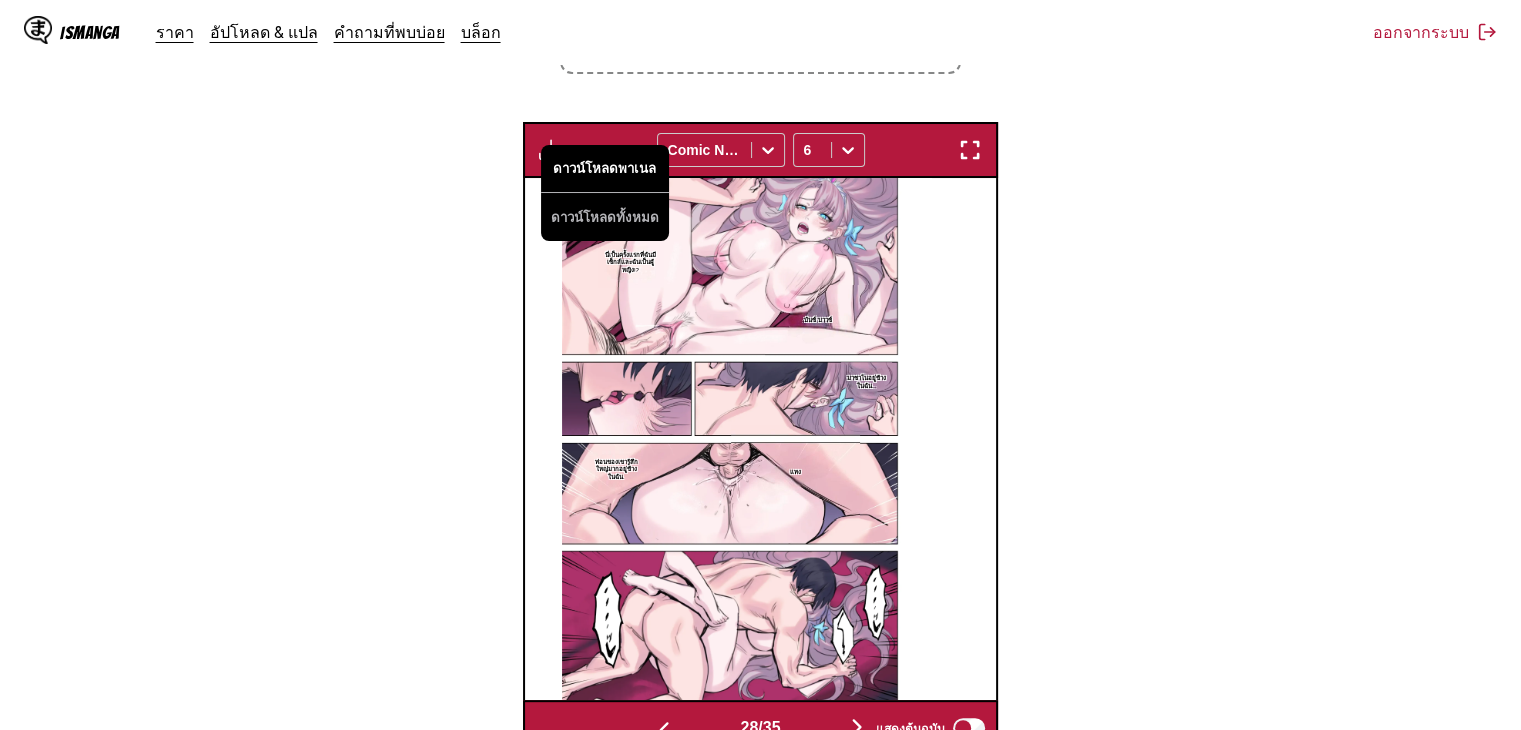 click on "ดาวน์โหลดพาเนล" at bounding box center (605, 169) 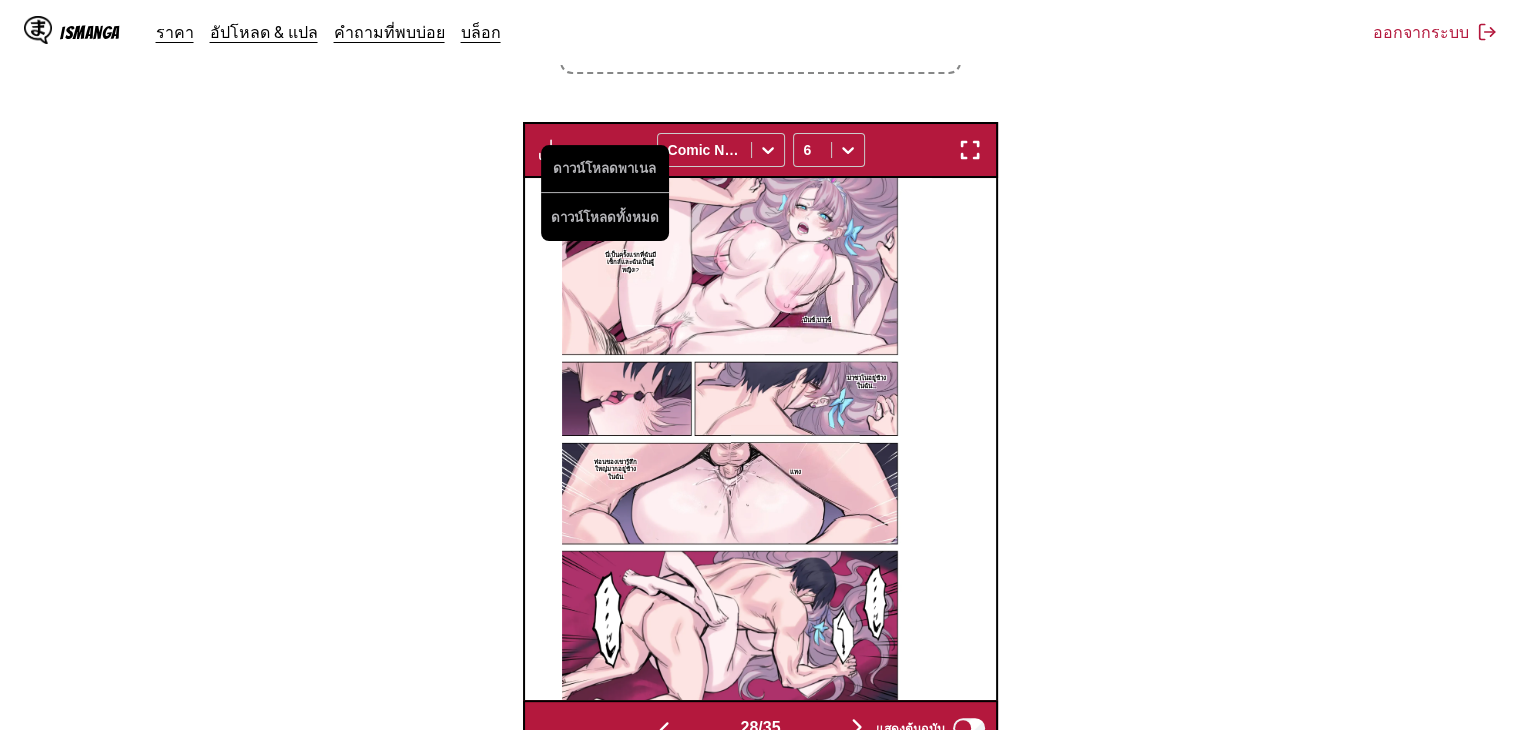 click at bounding box center [857, 727] 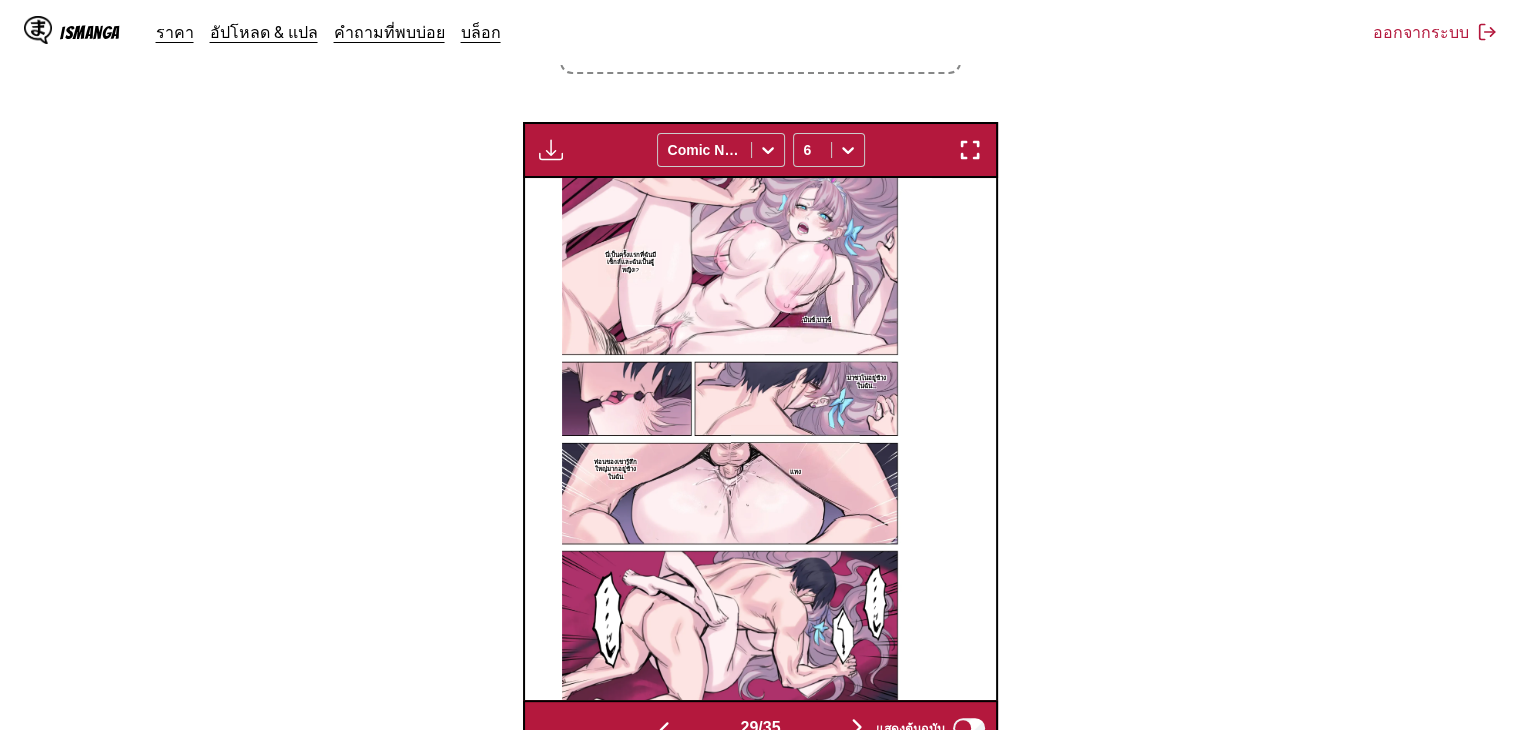 scroll, scrollTop: 0, scrollLeft: 13216, axis: horizontal 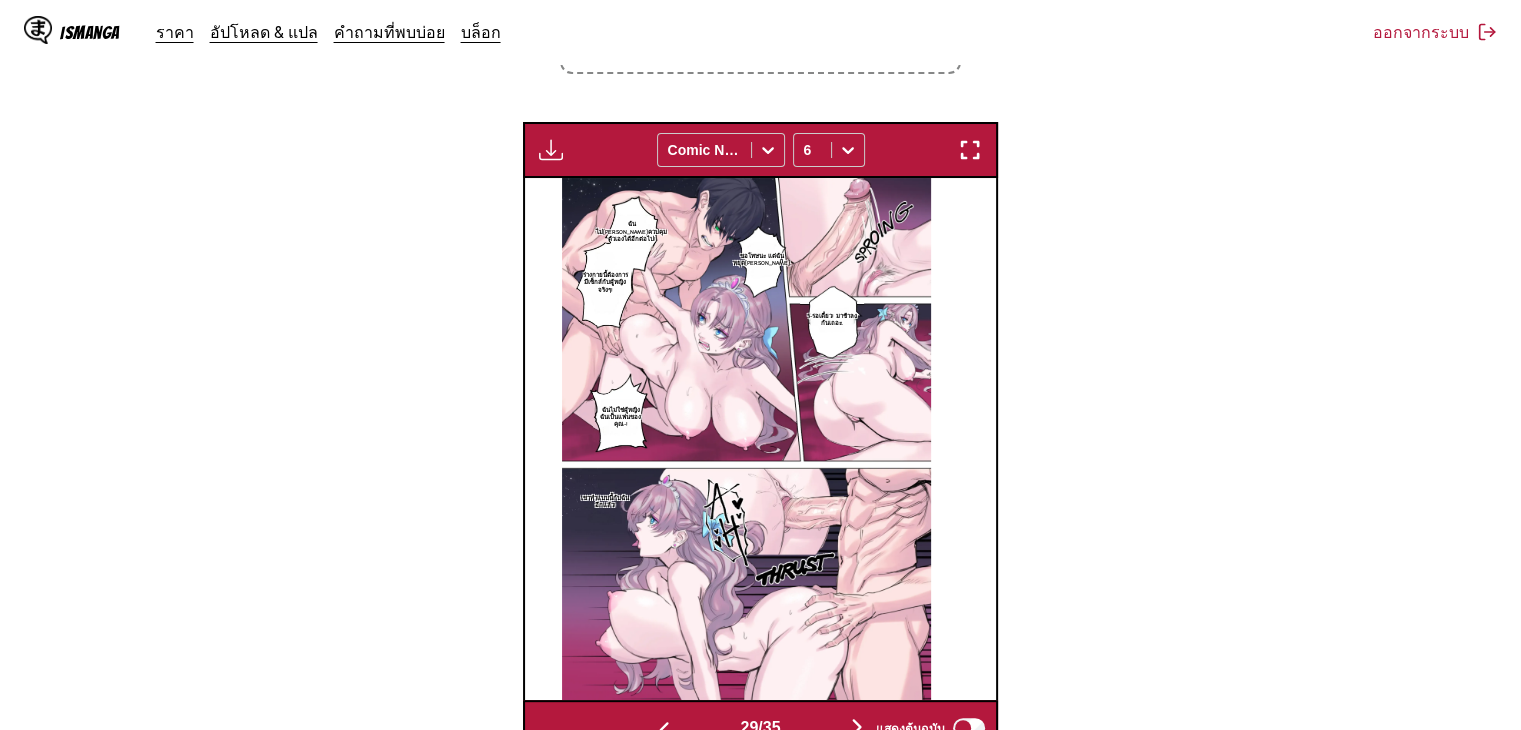click at bounding box center (551, 150) 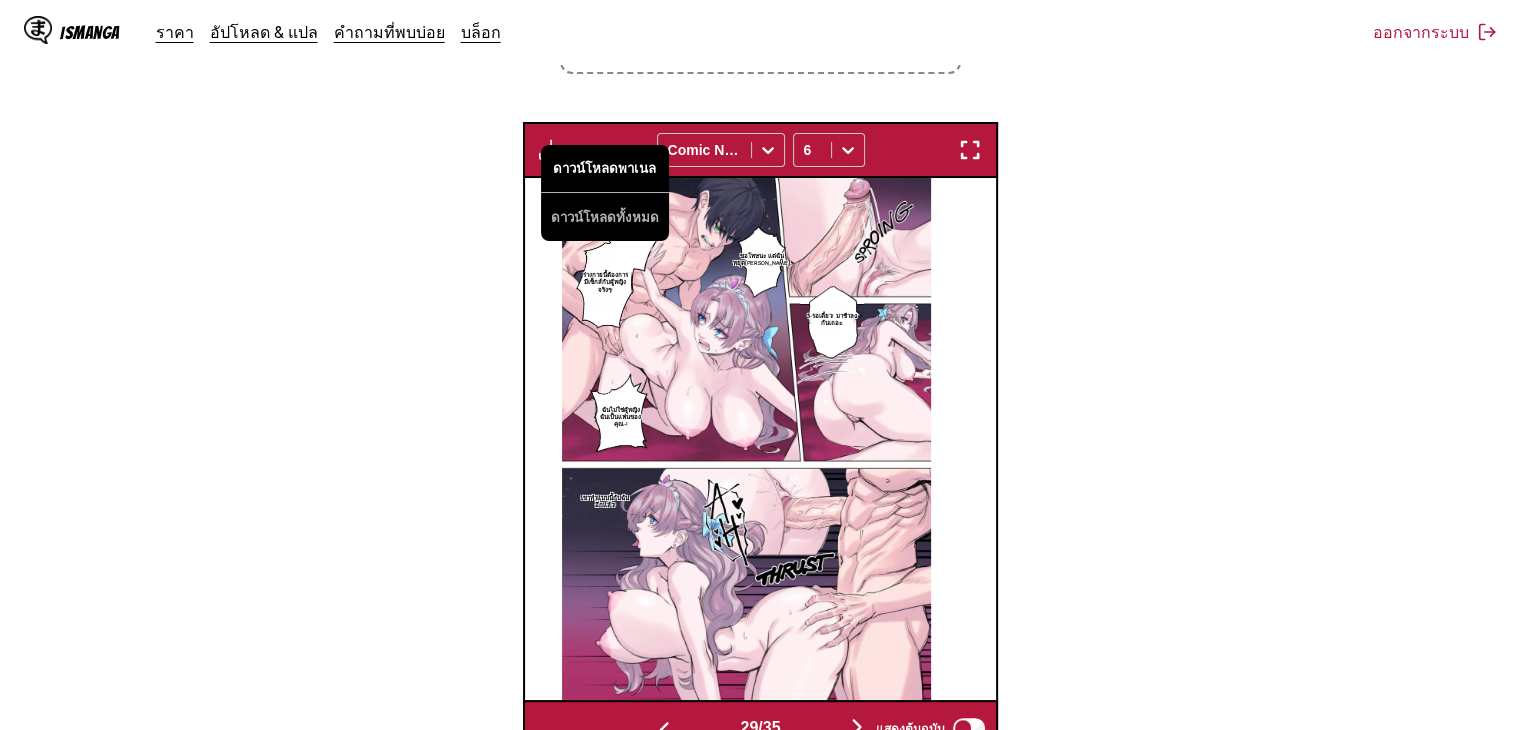 click on "ดาวน์โหลดพาเนล" at bounding box center [605, 169] 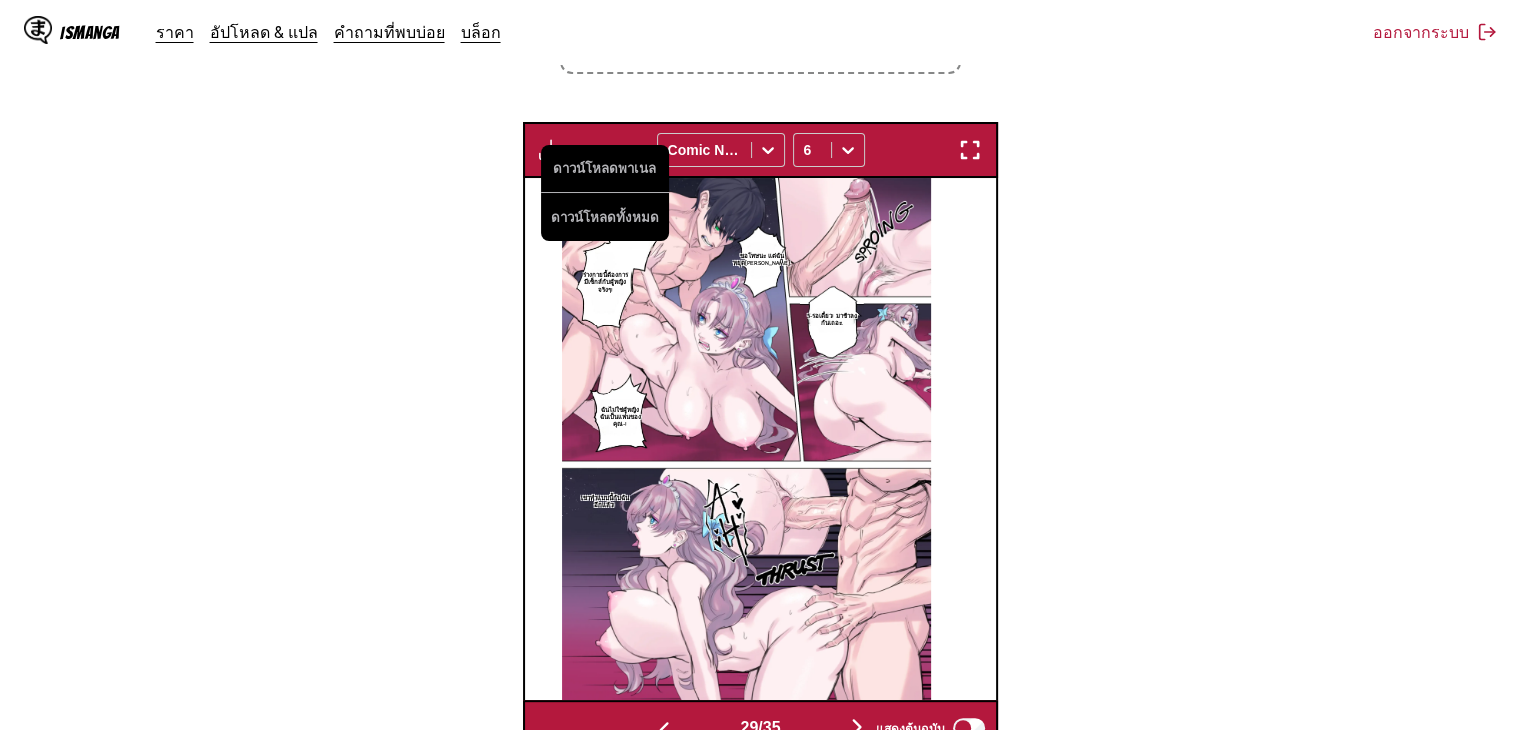 click at bounding box center (857, 727) 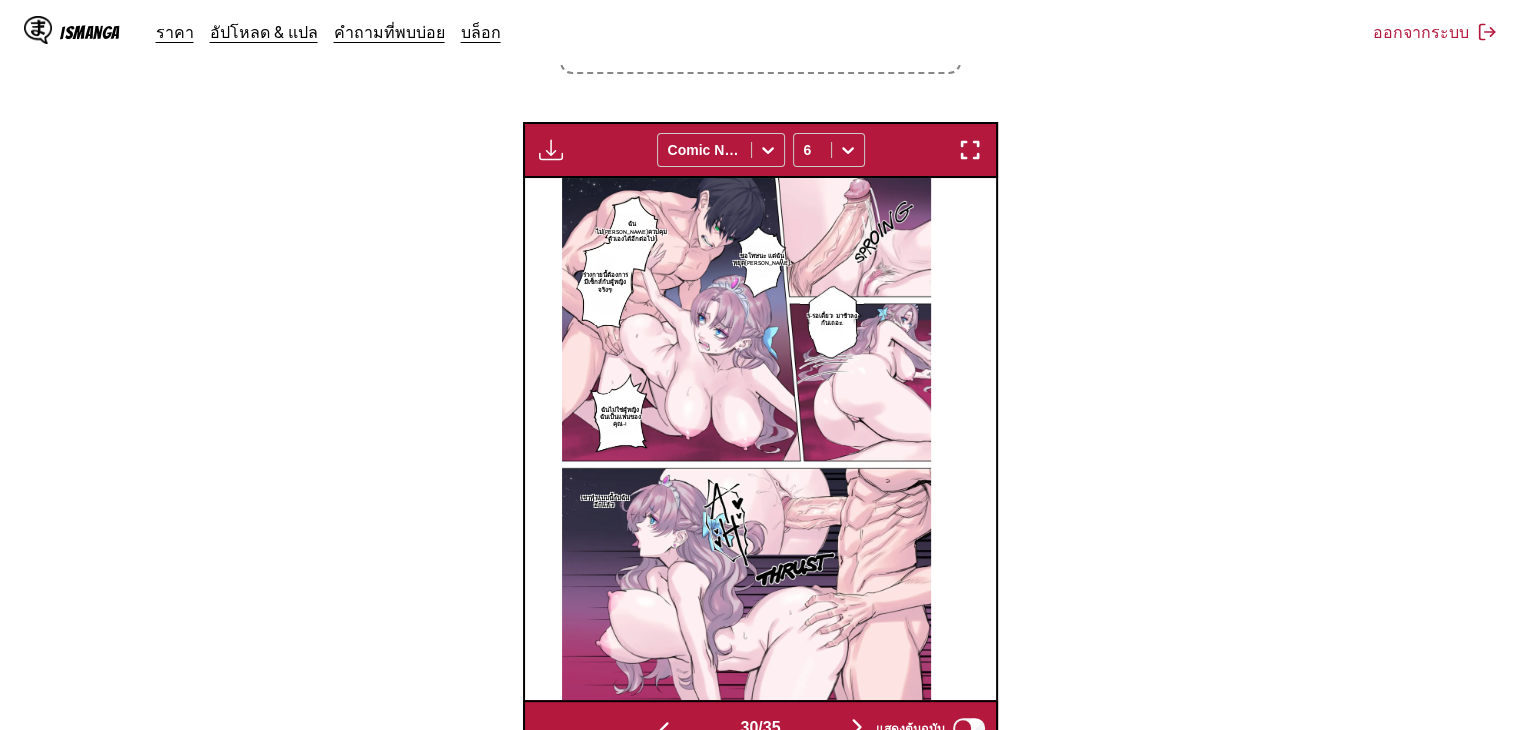 scroll, scrollTop: 0, scrollLeft: 13688, axis: horizontal 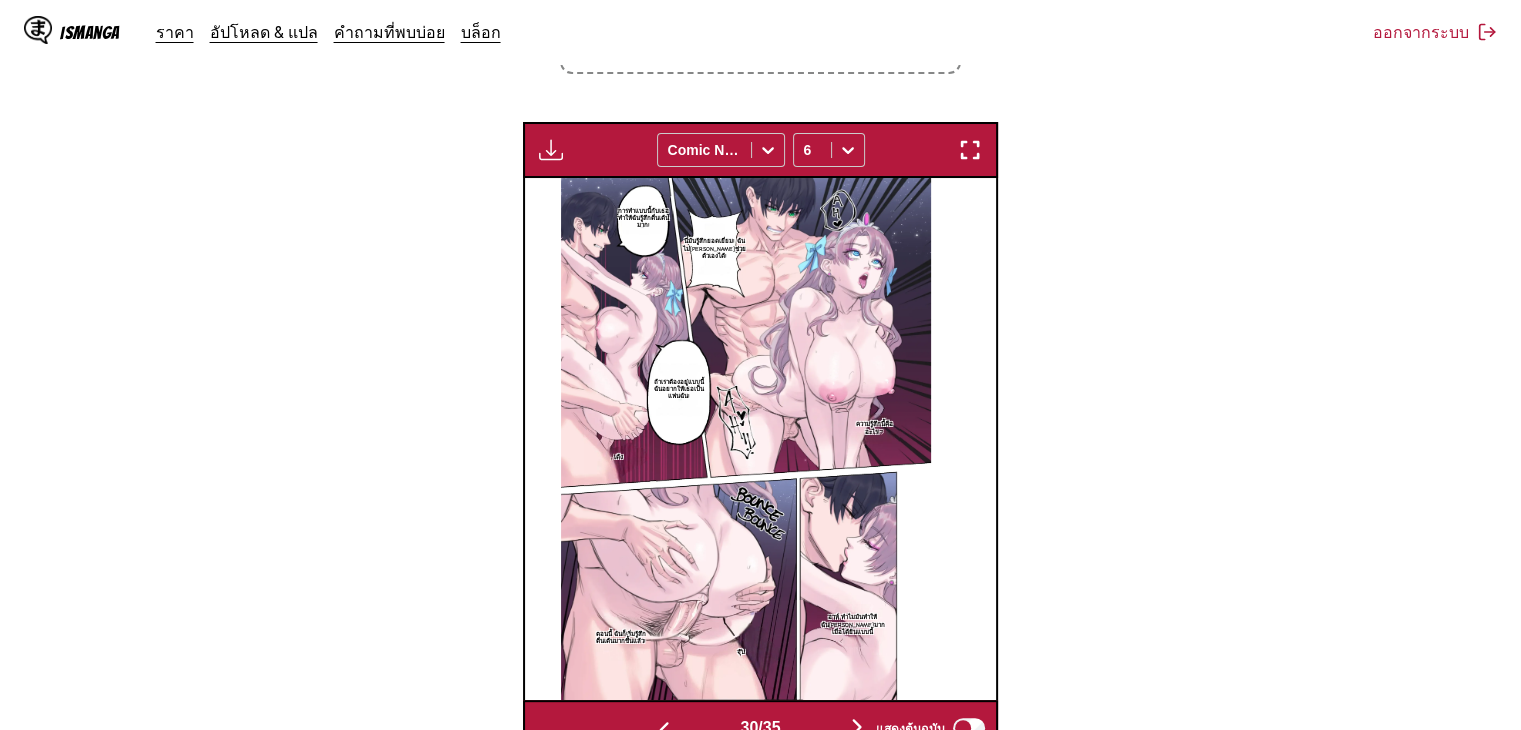 click at bounding box center [551, 150] 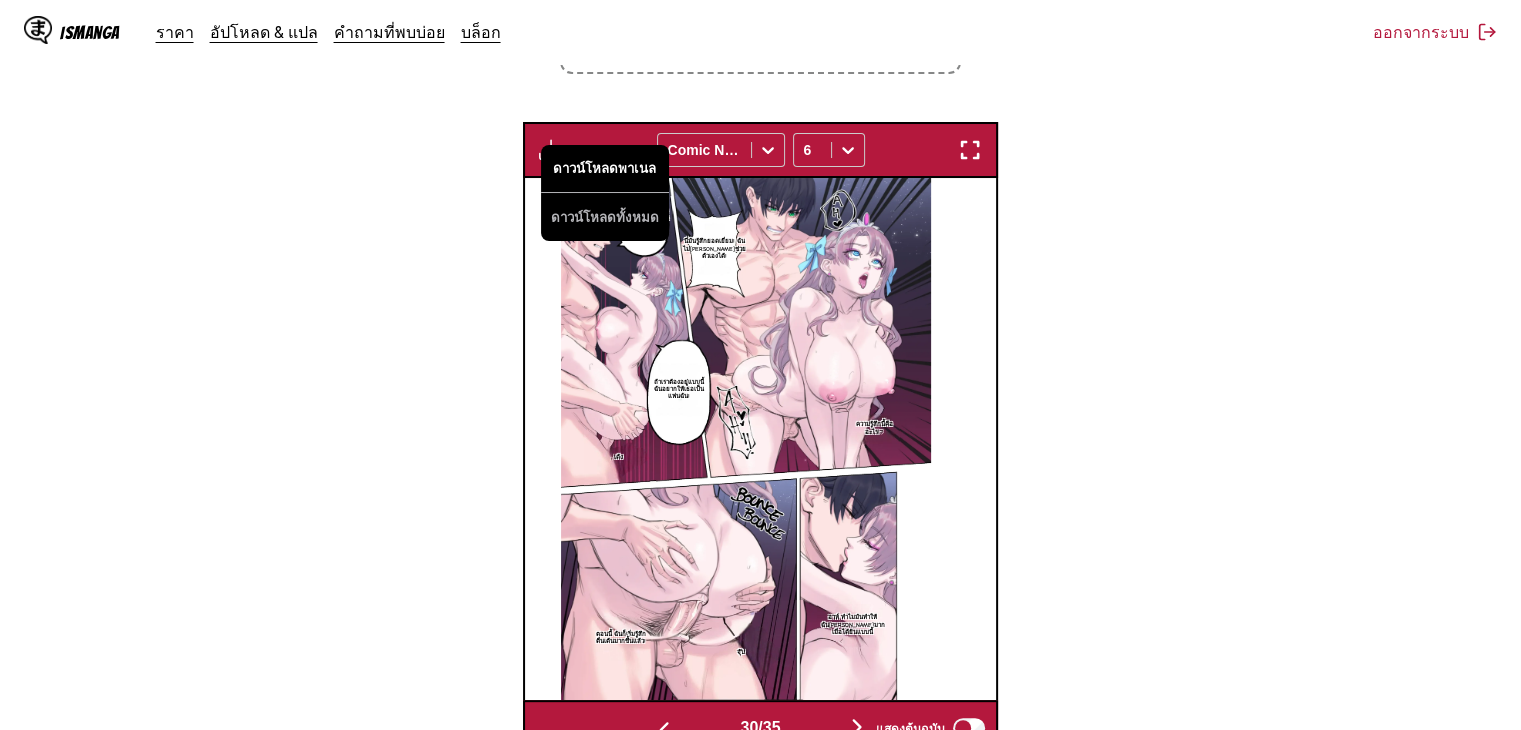 click on "ดาวน์โหลดพาเนล" at bounding box center (605, 169) 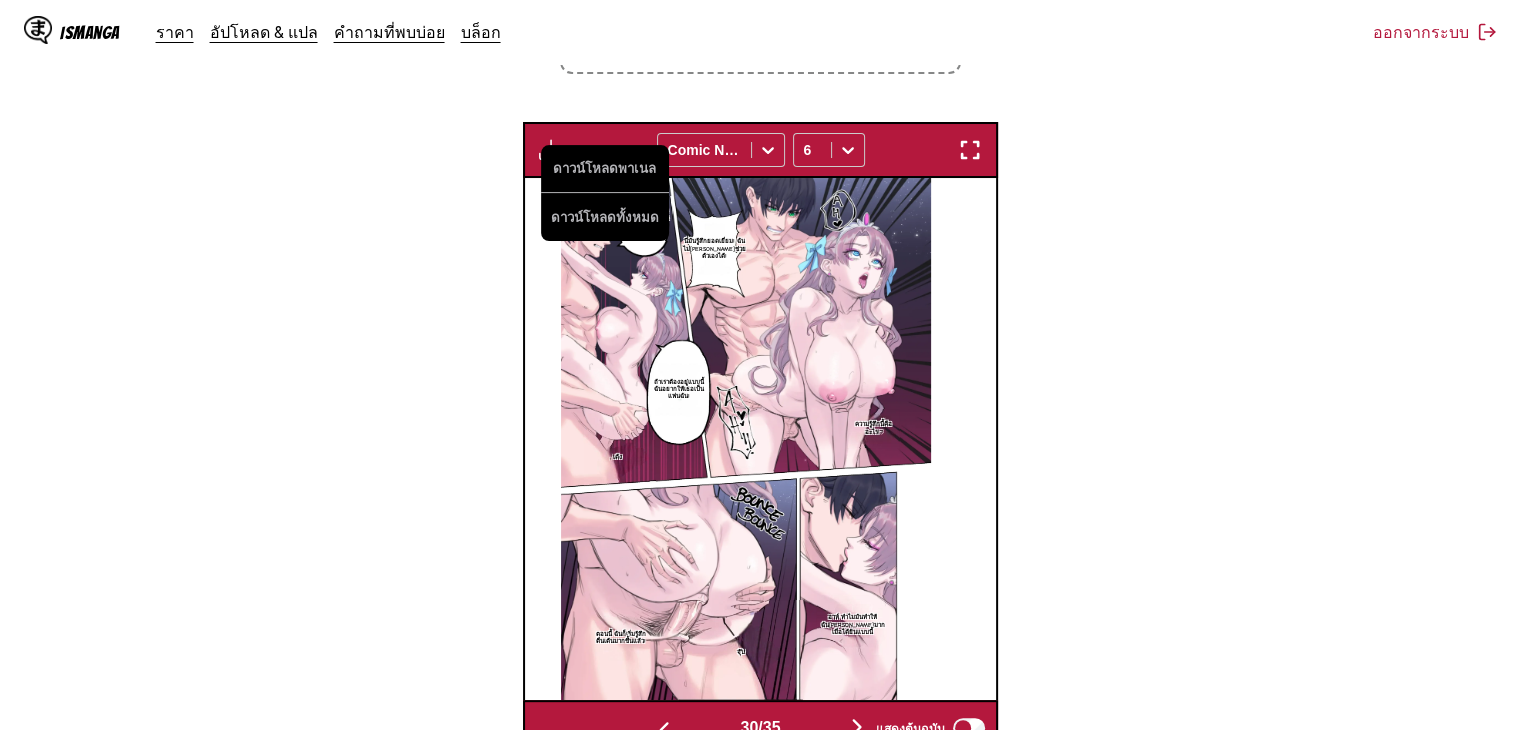 click at bounding box center (857, 727) 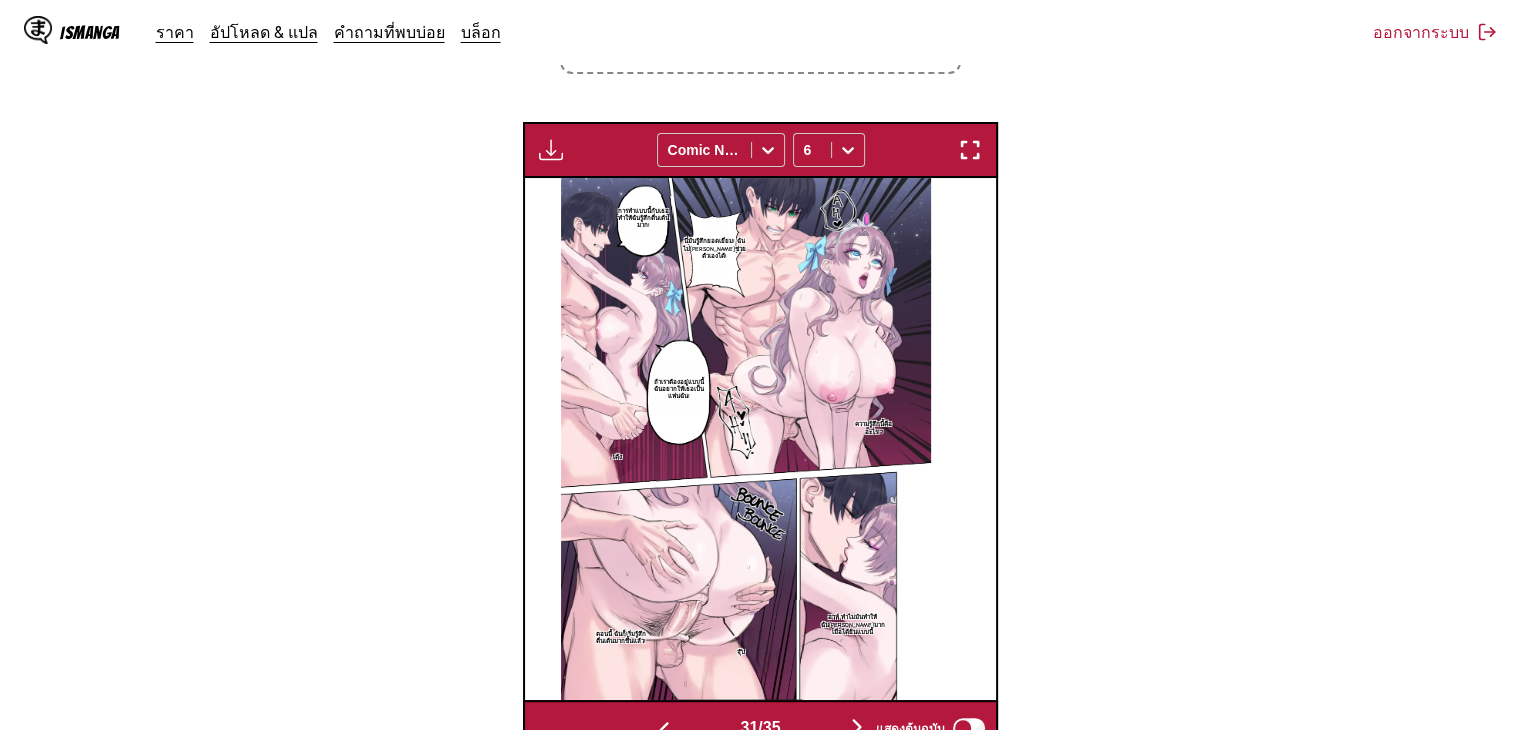 scroll, scrollTop: 0, scrollLeft: 14160, axis: horizontal 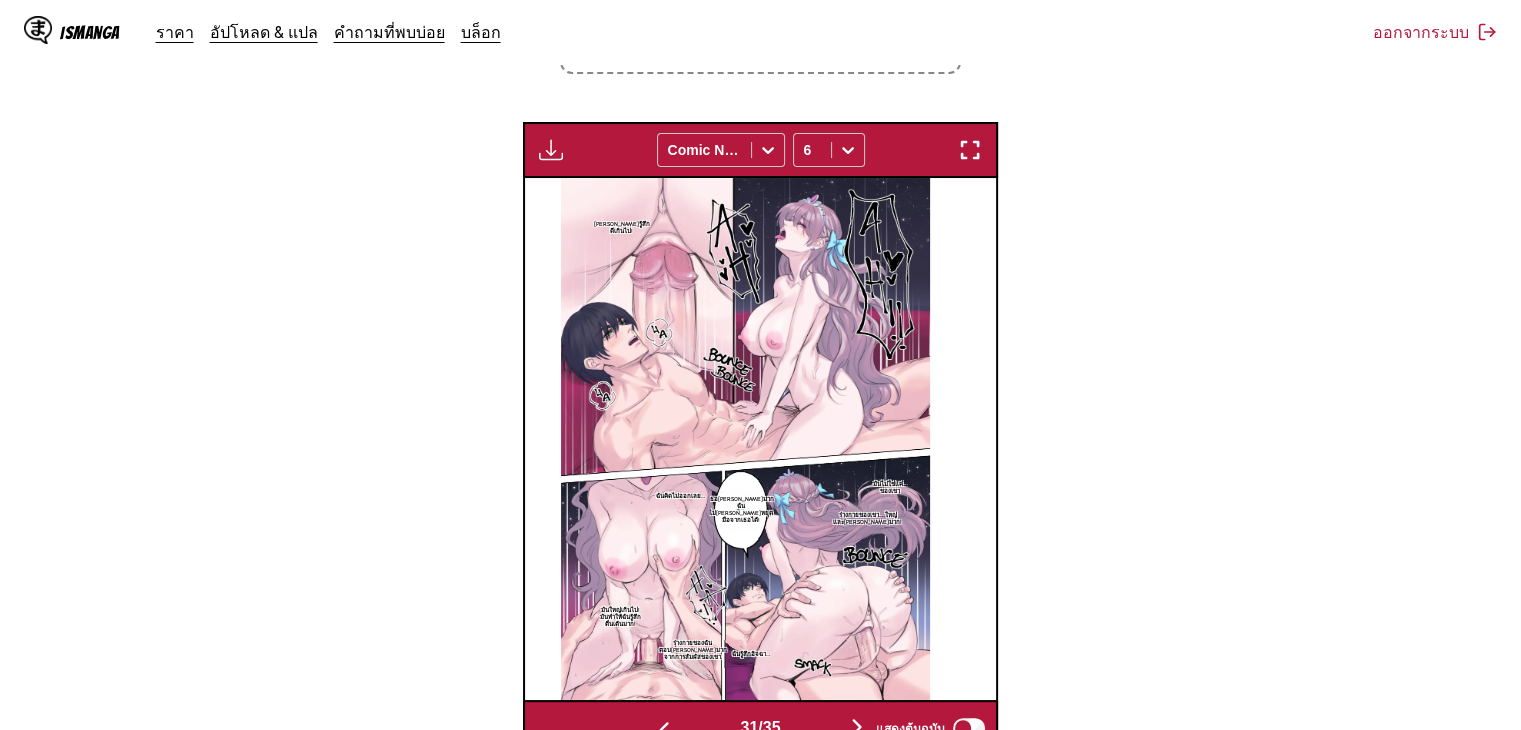 click at bounding box center [551, 150] 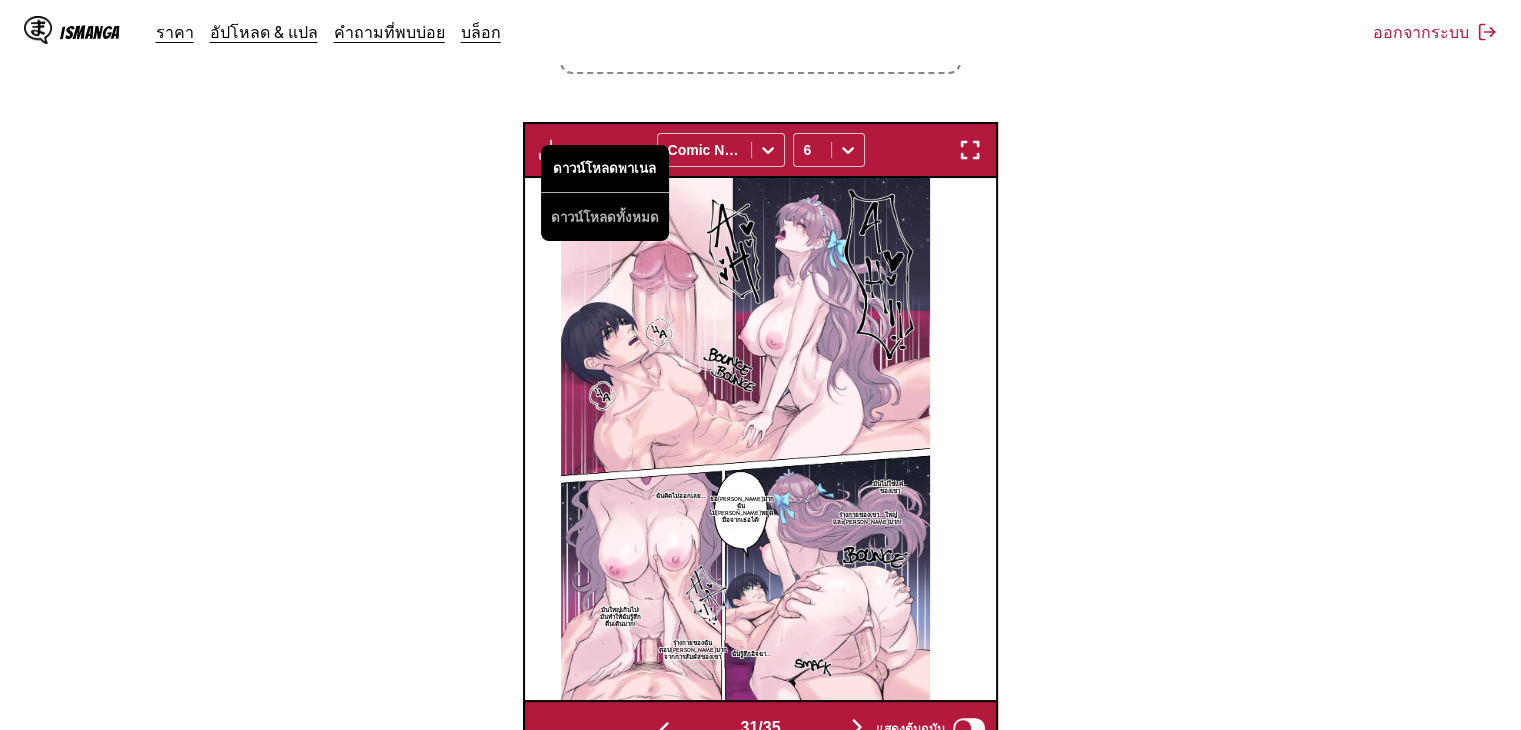 click on "ดาวน์โหลดพาเนล" at bounding box center (605, 169) 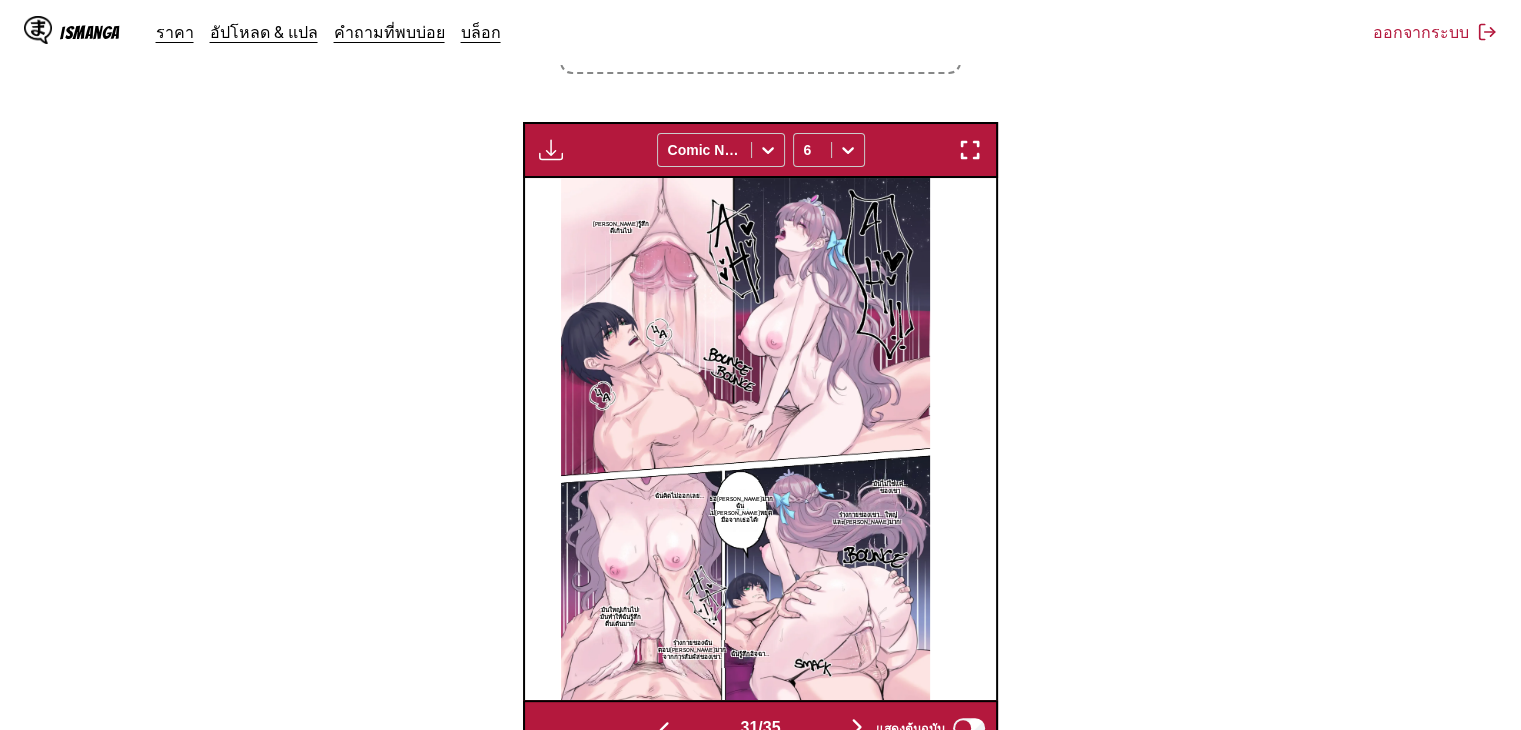 click at bounding box center [857, 727] 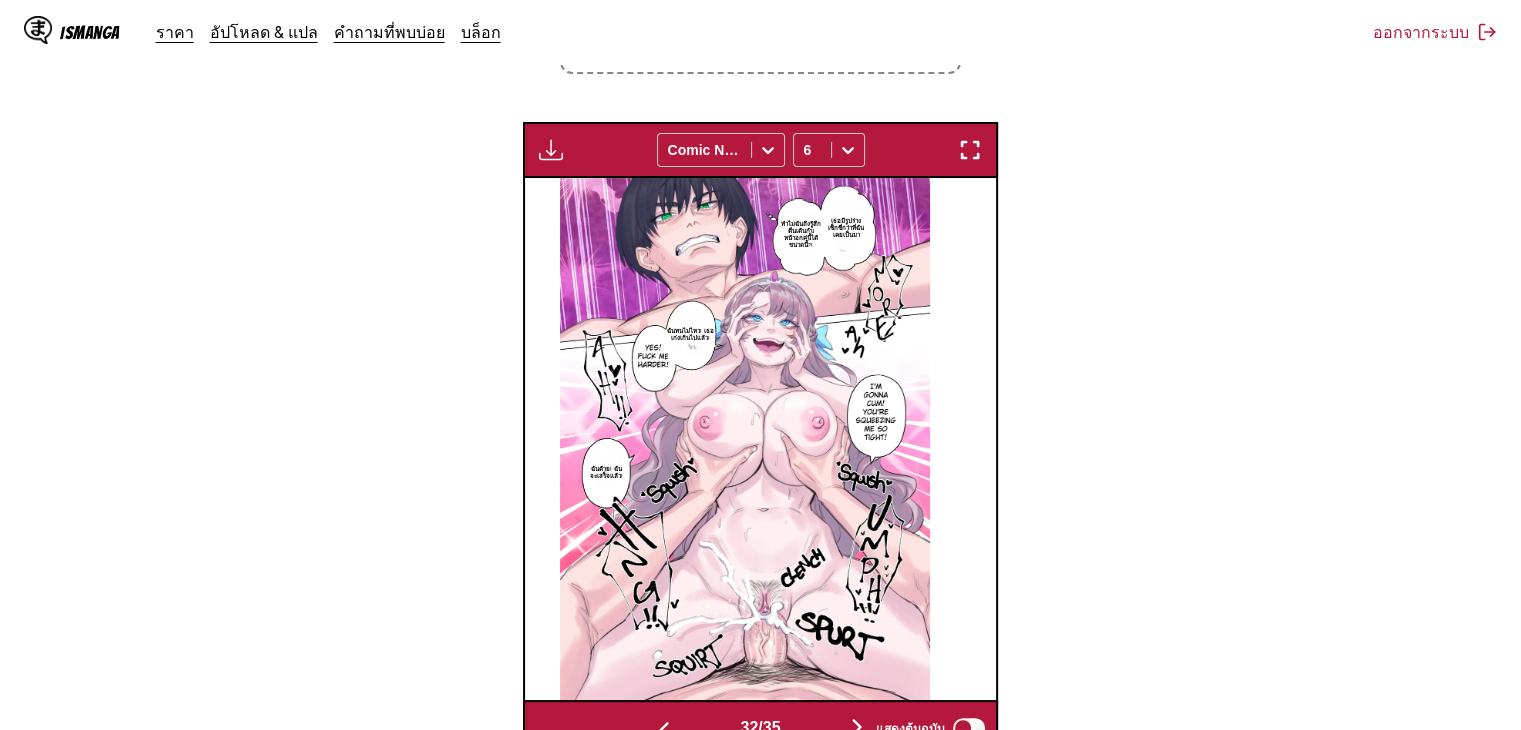 click at bounding box center (551, 150) 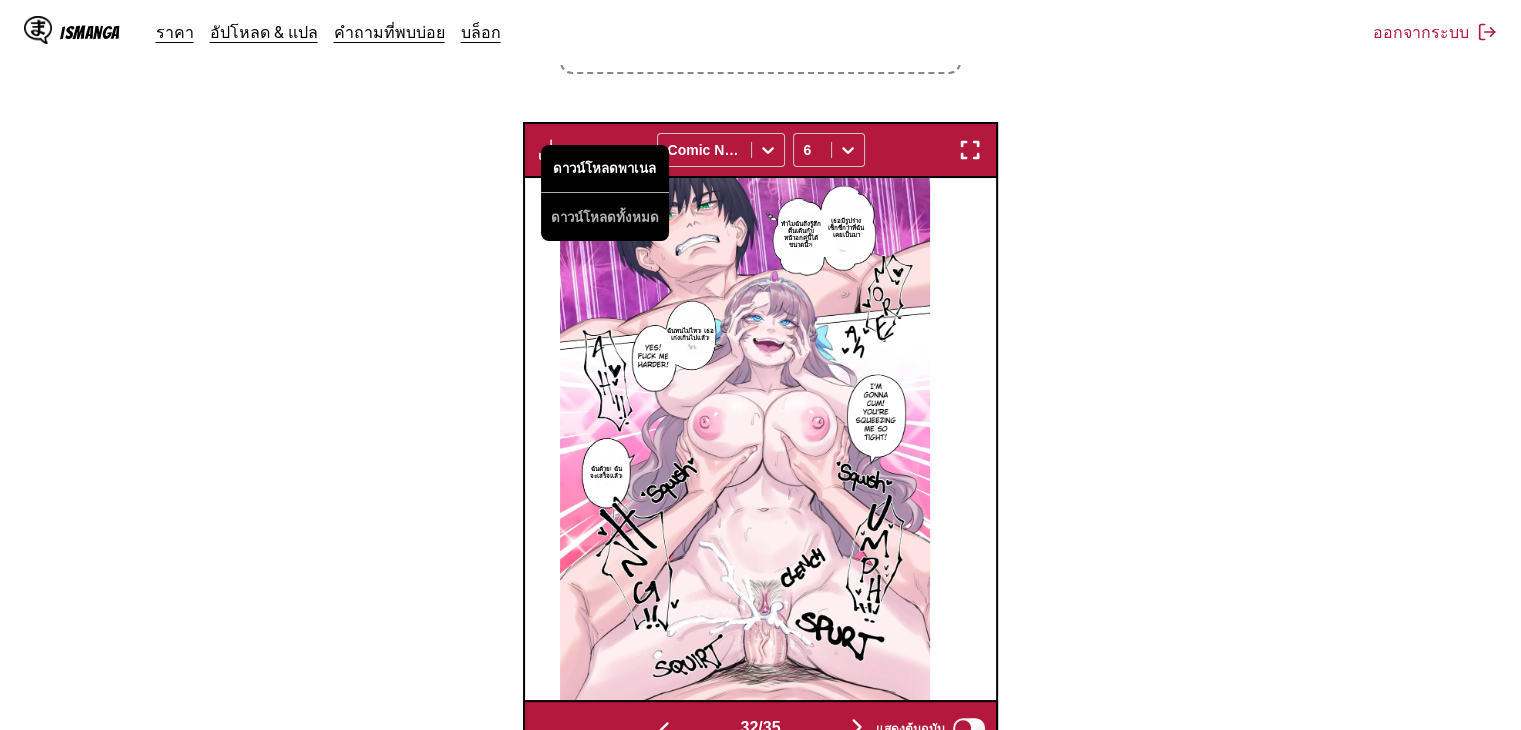 click on "ดาวน์โหลดพาเนล" at bounding box center [605, 169] 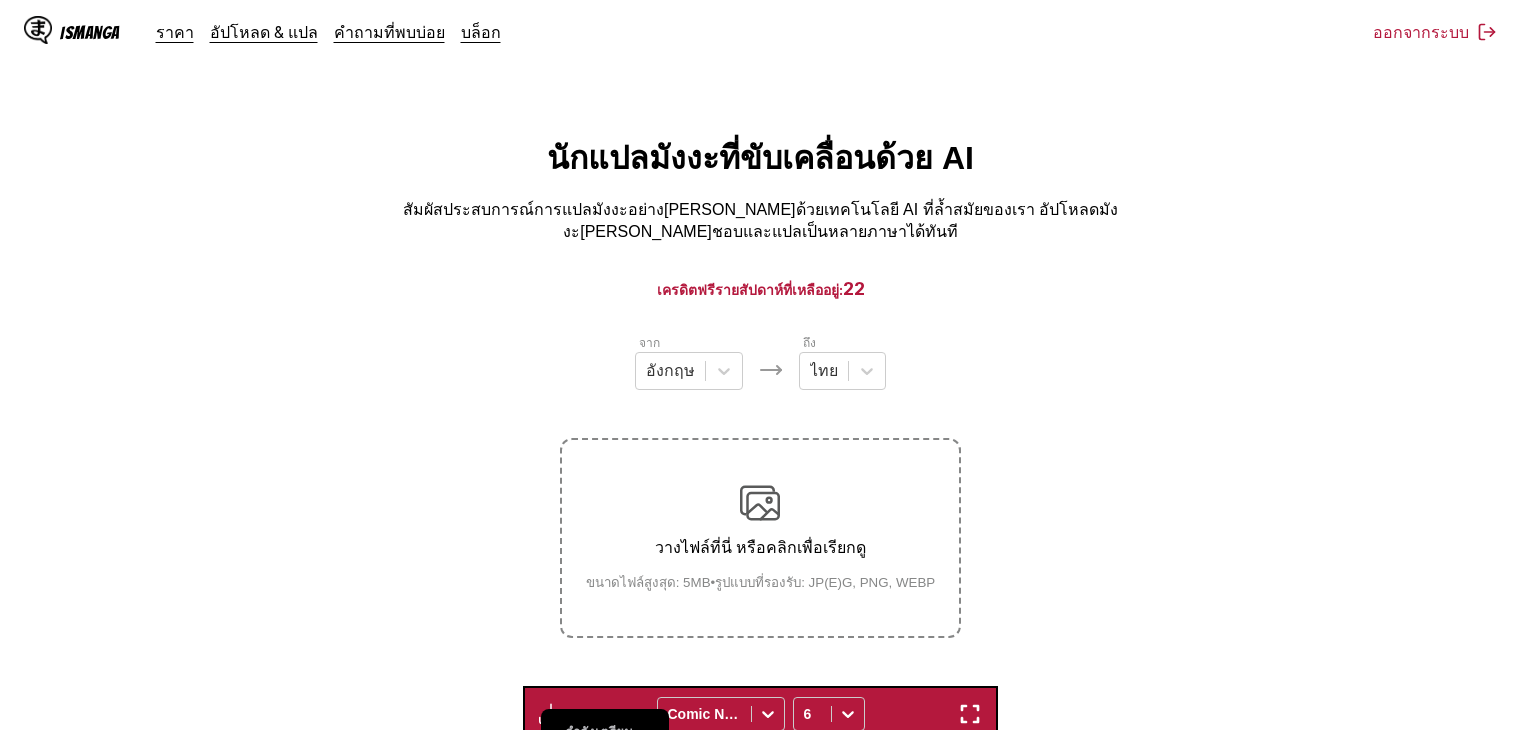 scroll, scrollTop: 564, scrollLeft: 0, axis: vertical 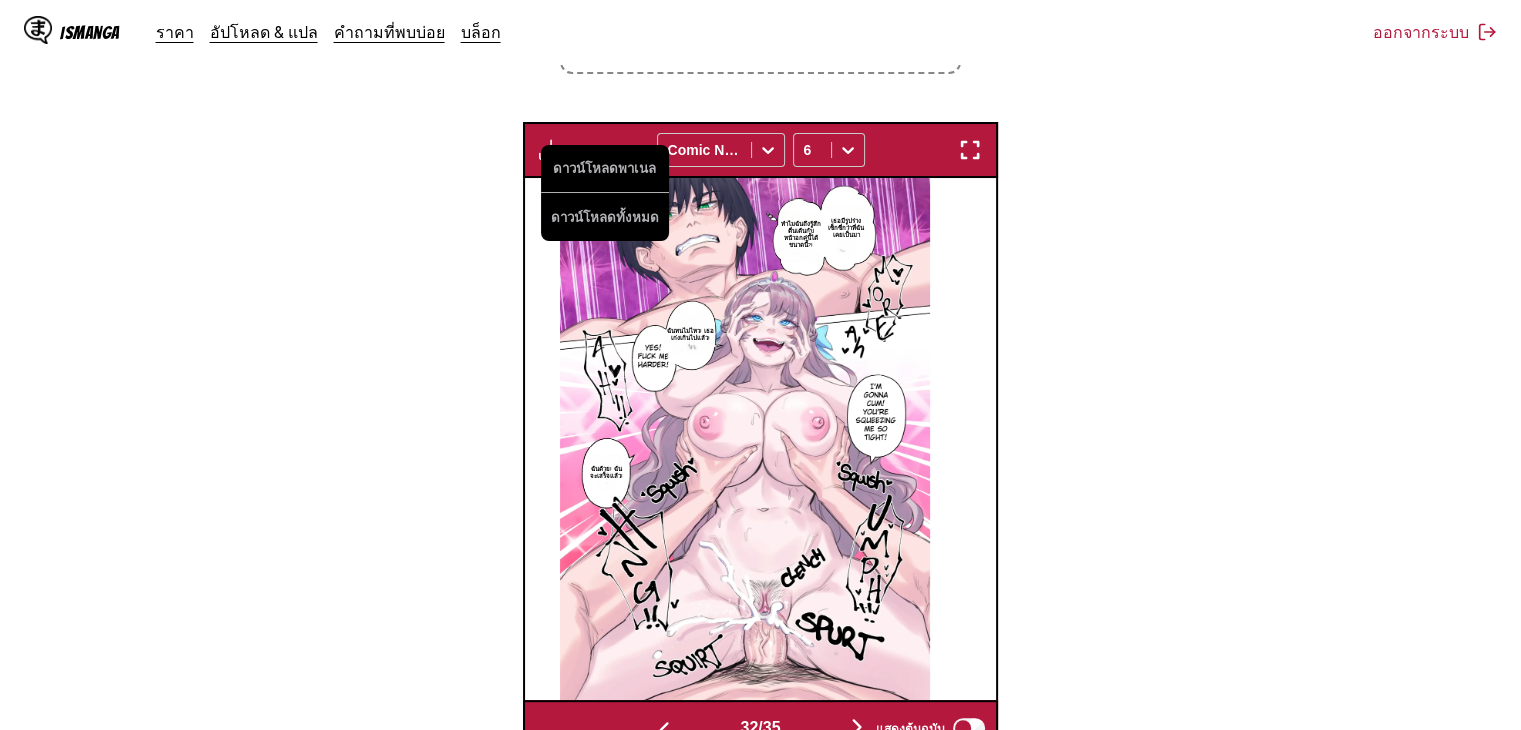click on "32  /  35 แสดงต้นฉบับ" at bounding box center (761, 728) 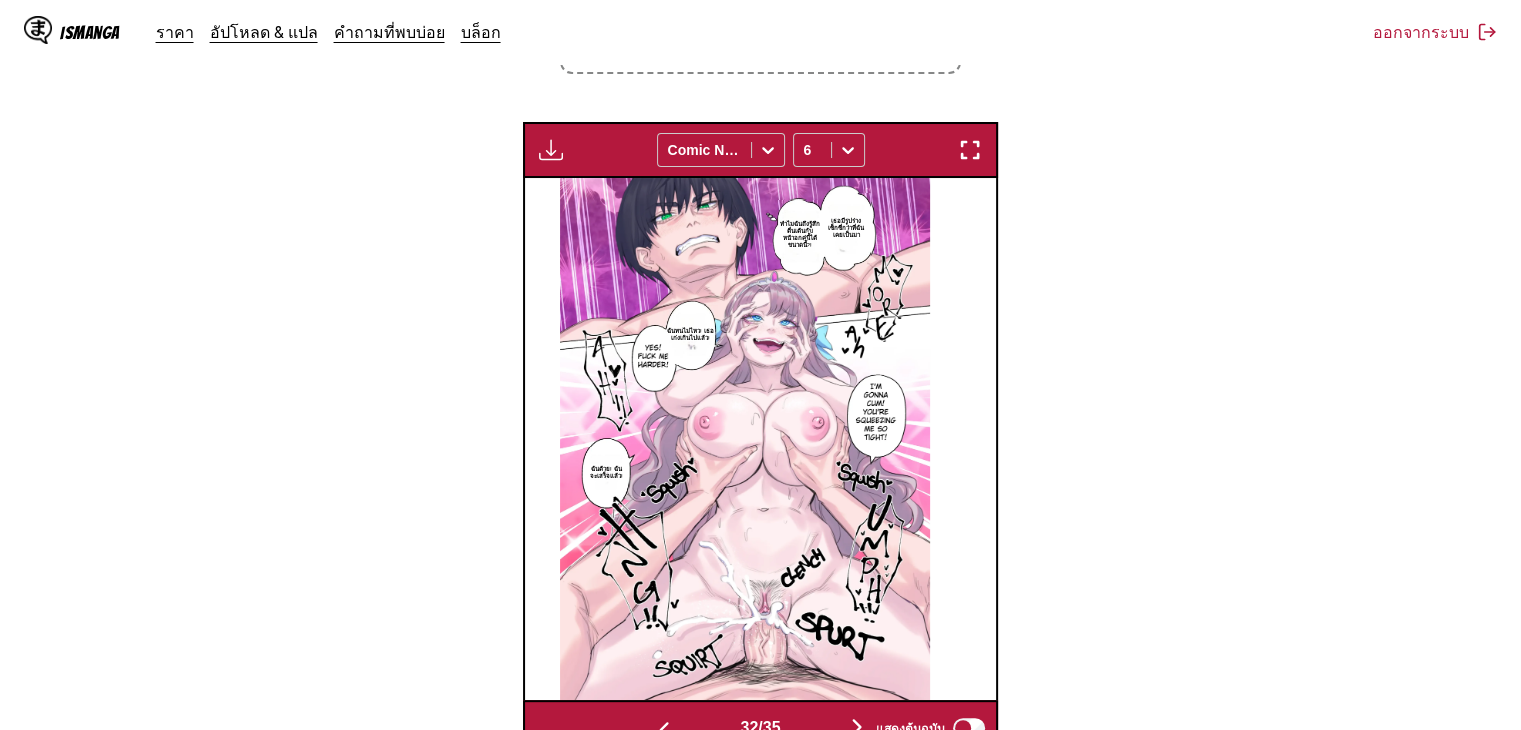 click at bounding box center [857, 727] 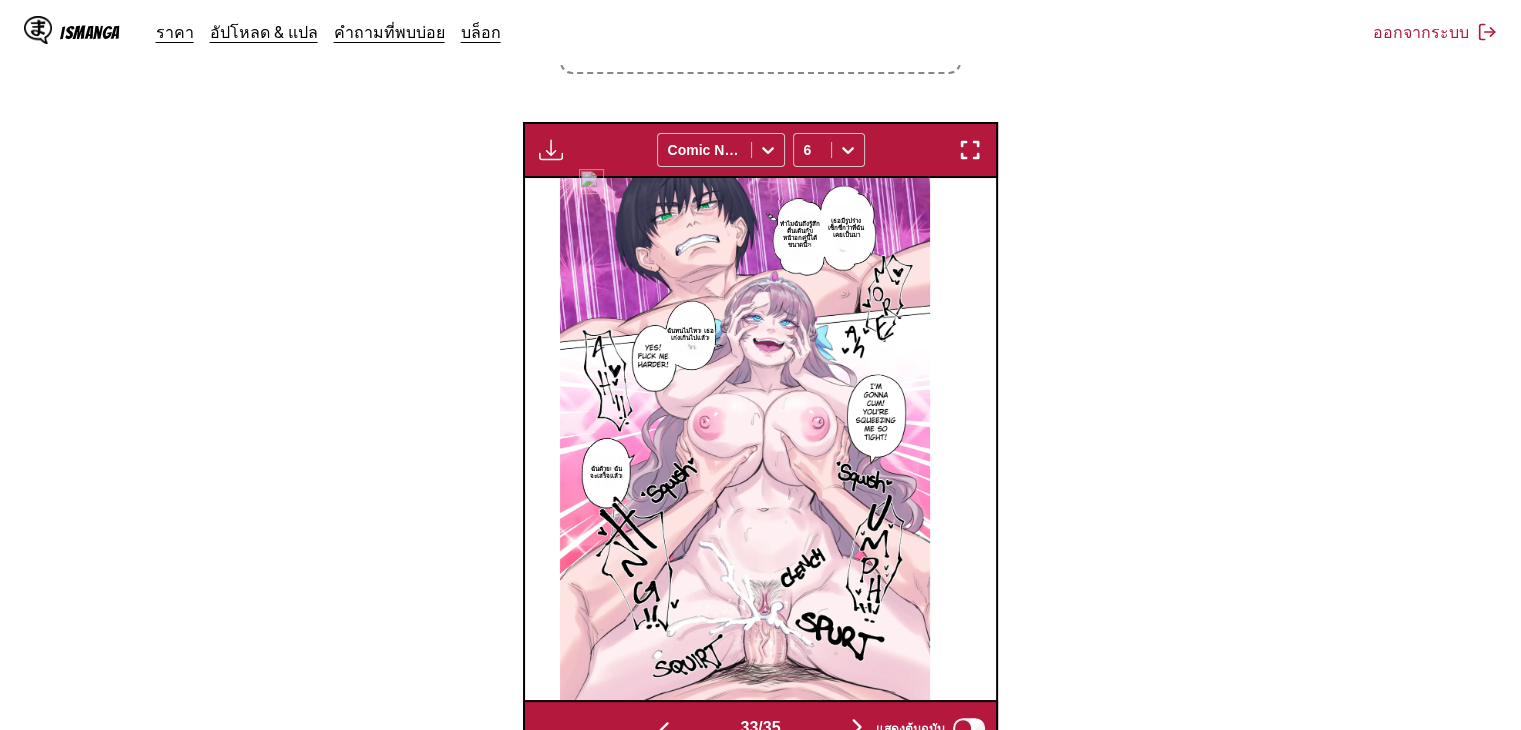scroll, scrollTop: 0, scrollLeft: 15104, axis: horizontal 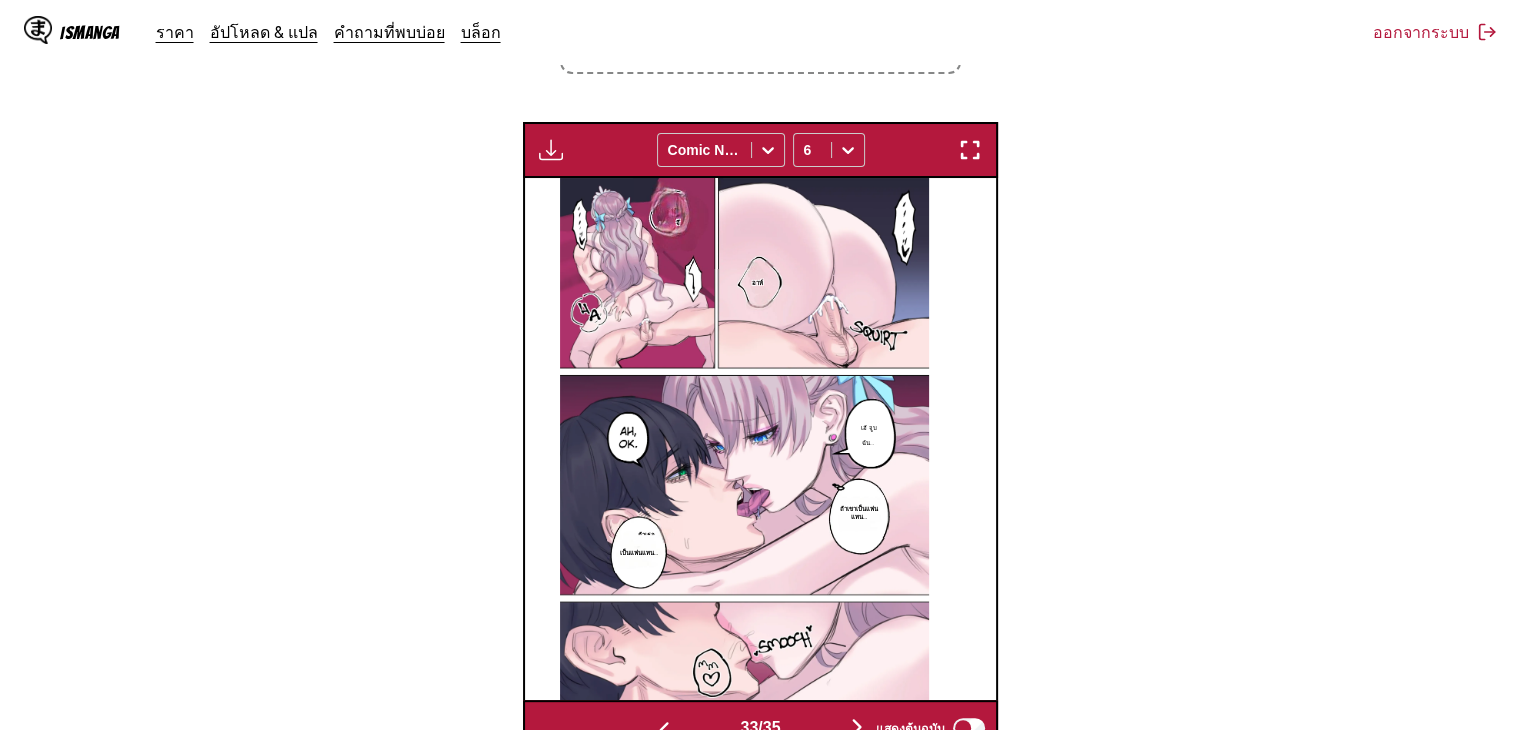 click on "ดาวน์โหลดพาเนล ดาวน์โหลดทั้งหมด Comic Neue 6" at bounding box center [761, 150] 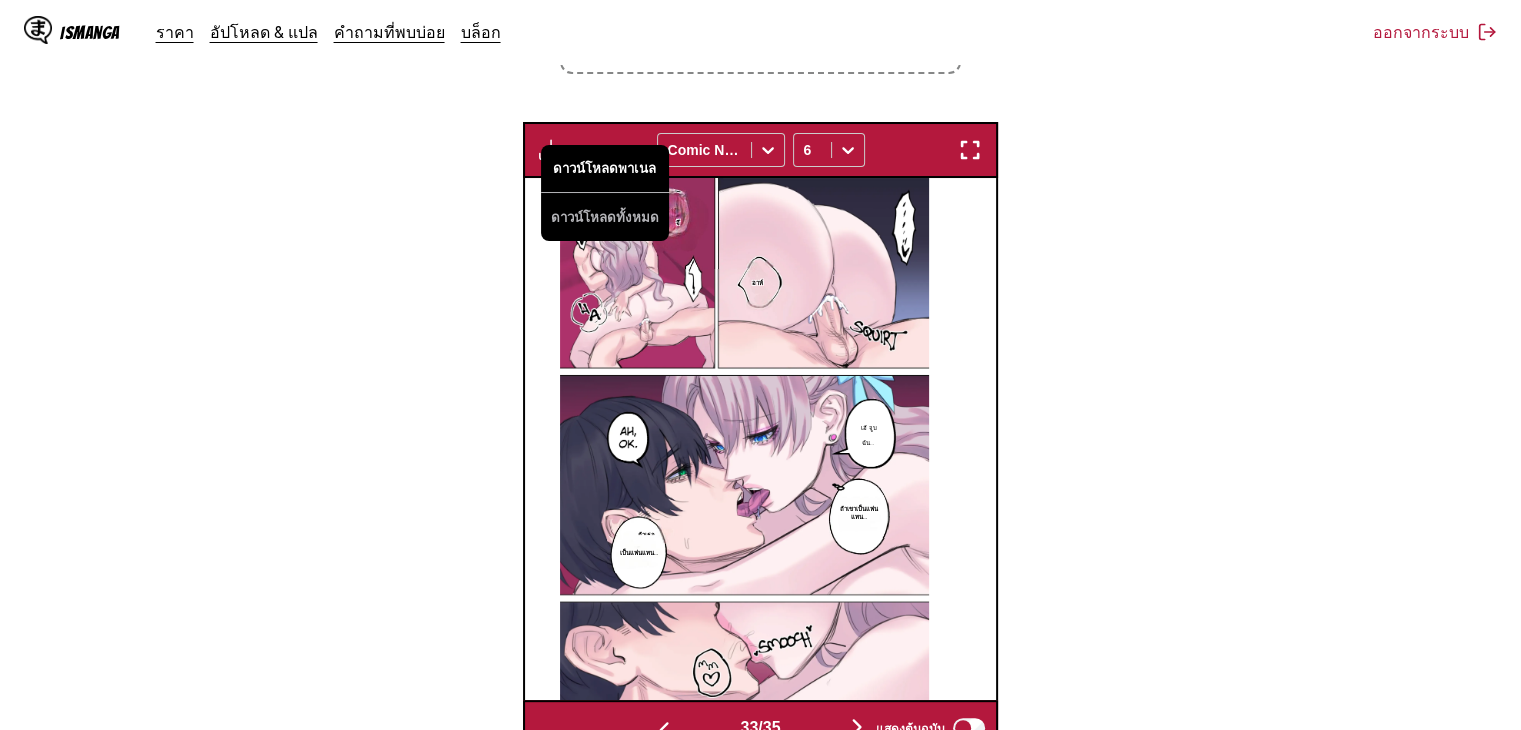 click on "ดาวน์โหลดพาเนล" at bounding box center [605, 169] 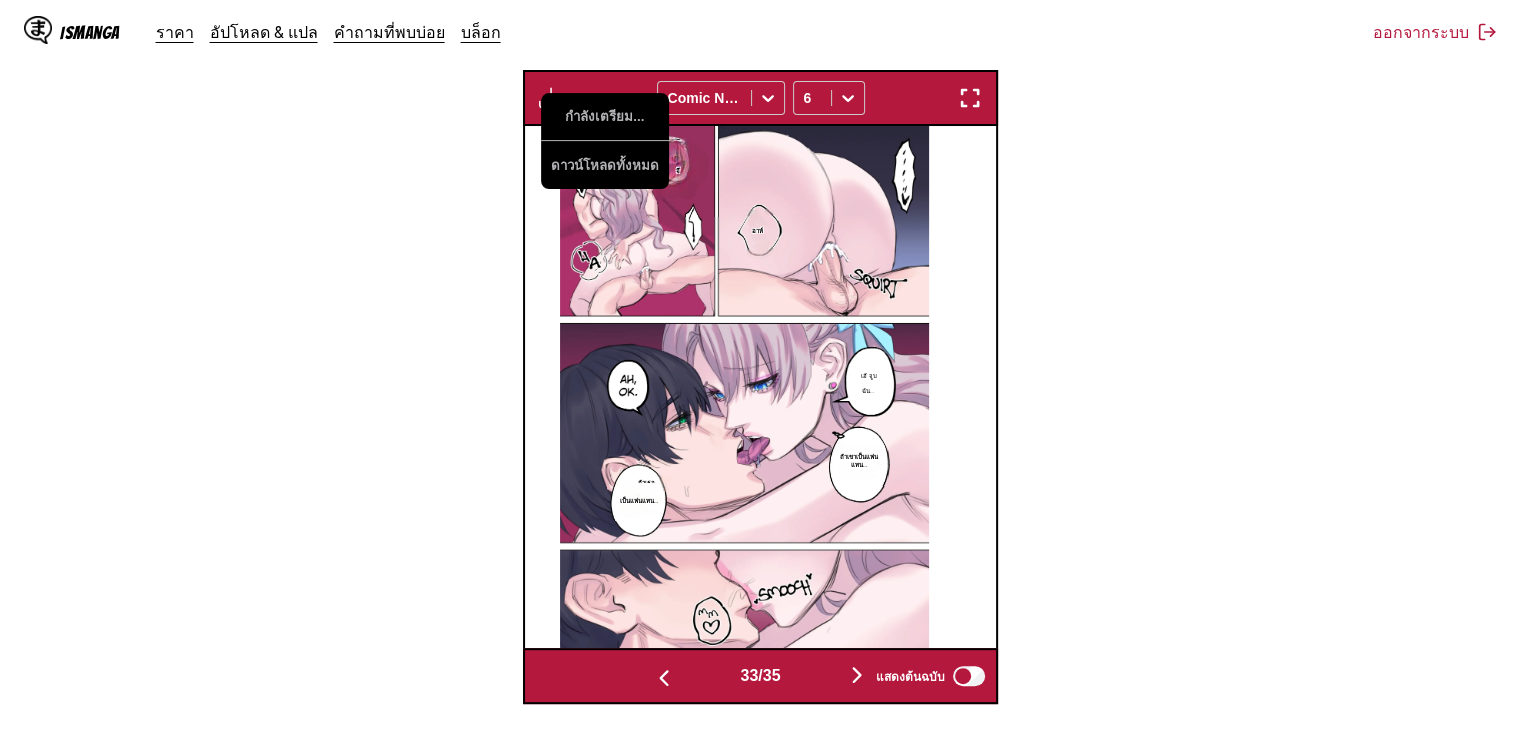 scroll, scrollTop: 664, scrollLeft: 0, axis: vertical 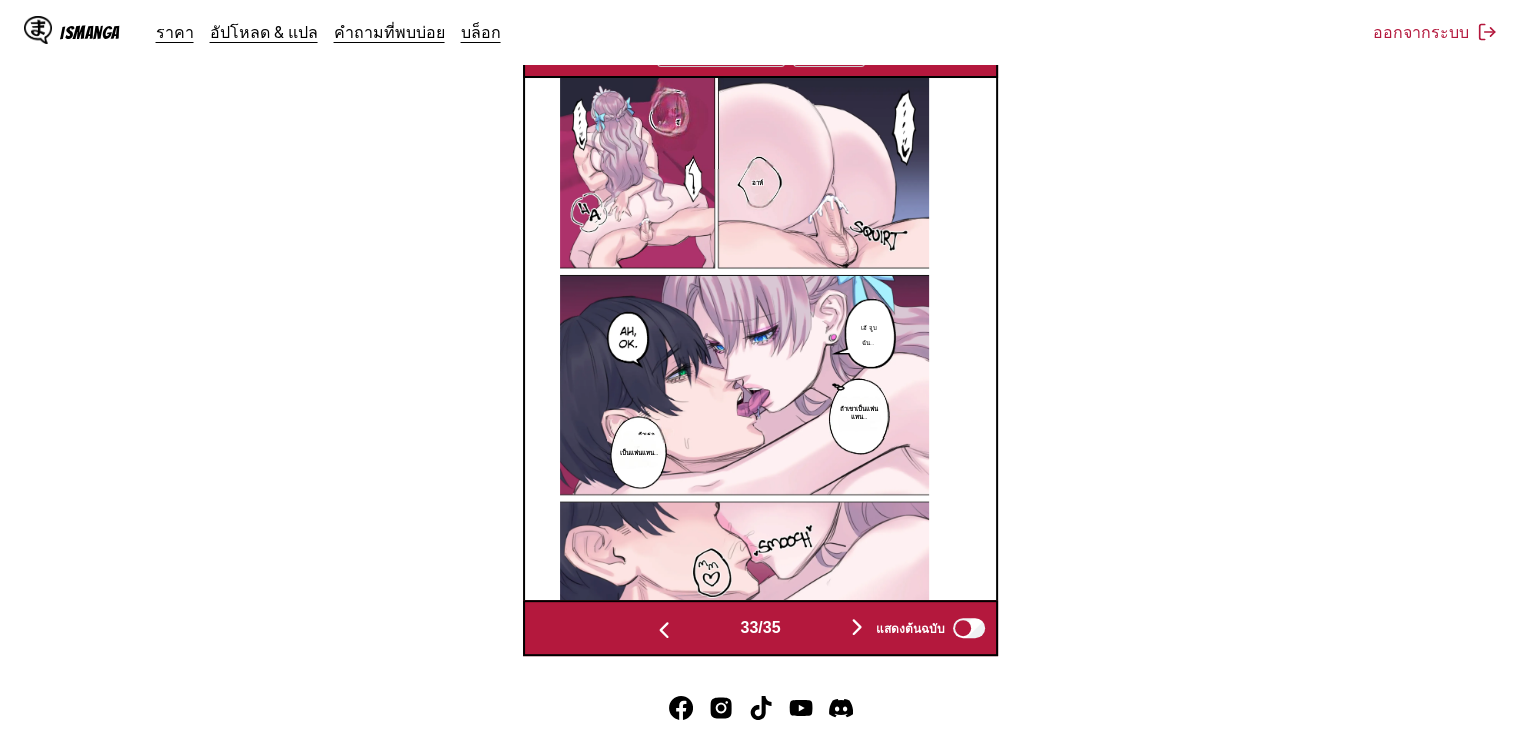 click at bounding box center [857, 627] 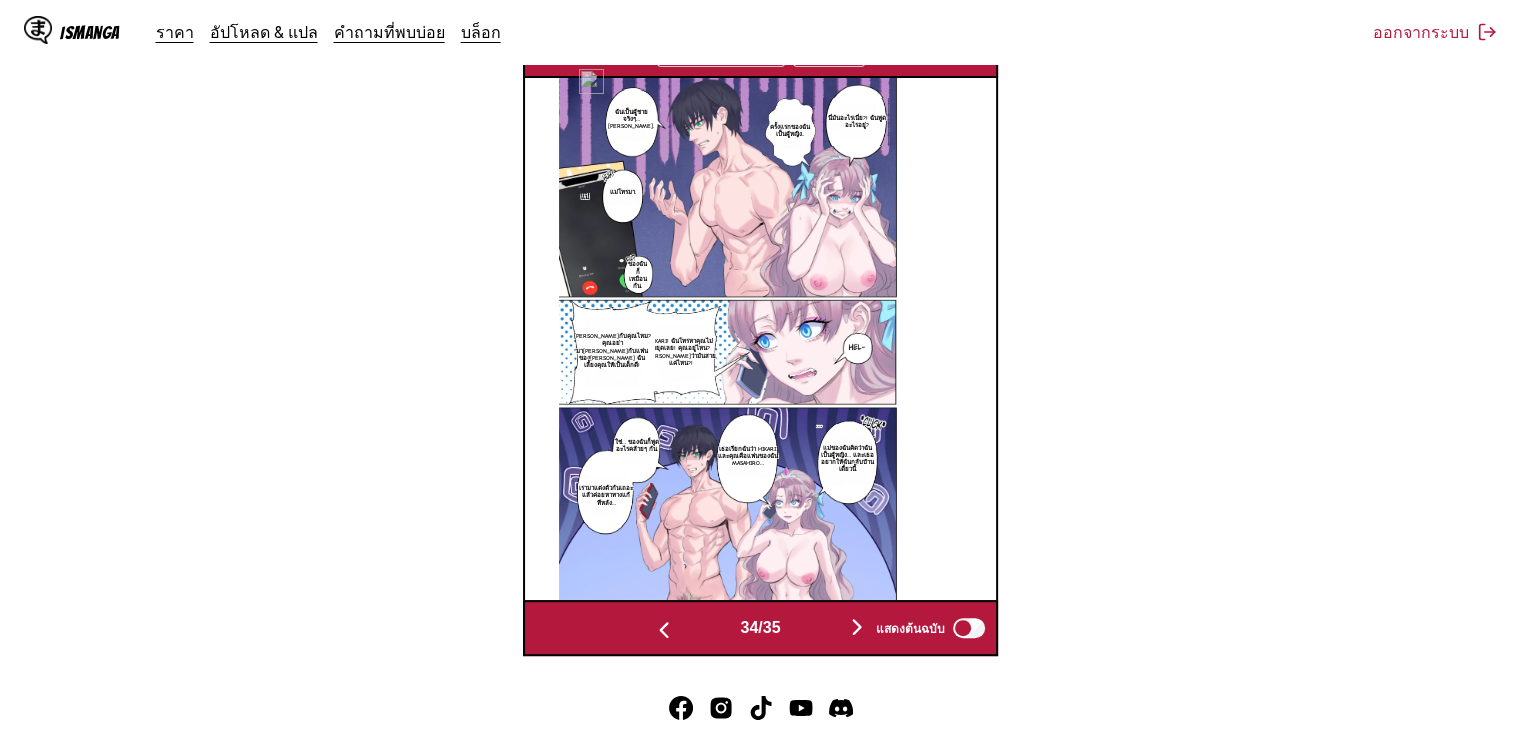scroll, scrollTop: 564, scrollLeft: 0, axis: vertical 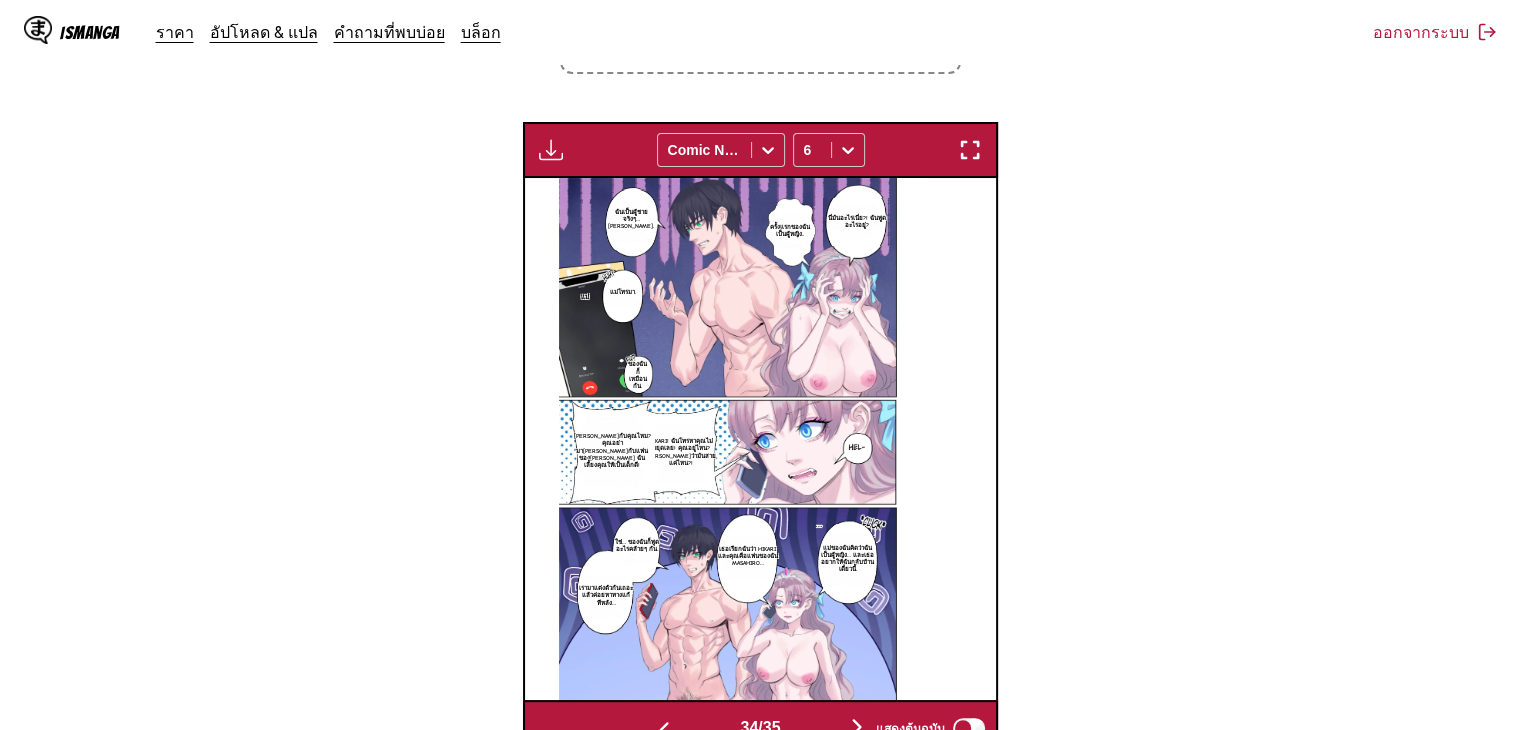 click on "ดาวน์โหลดพาเนล ดาวน์โหลดทั้งหมด Comic Neue 6" at bounding box center (761, 150) 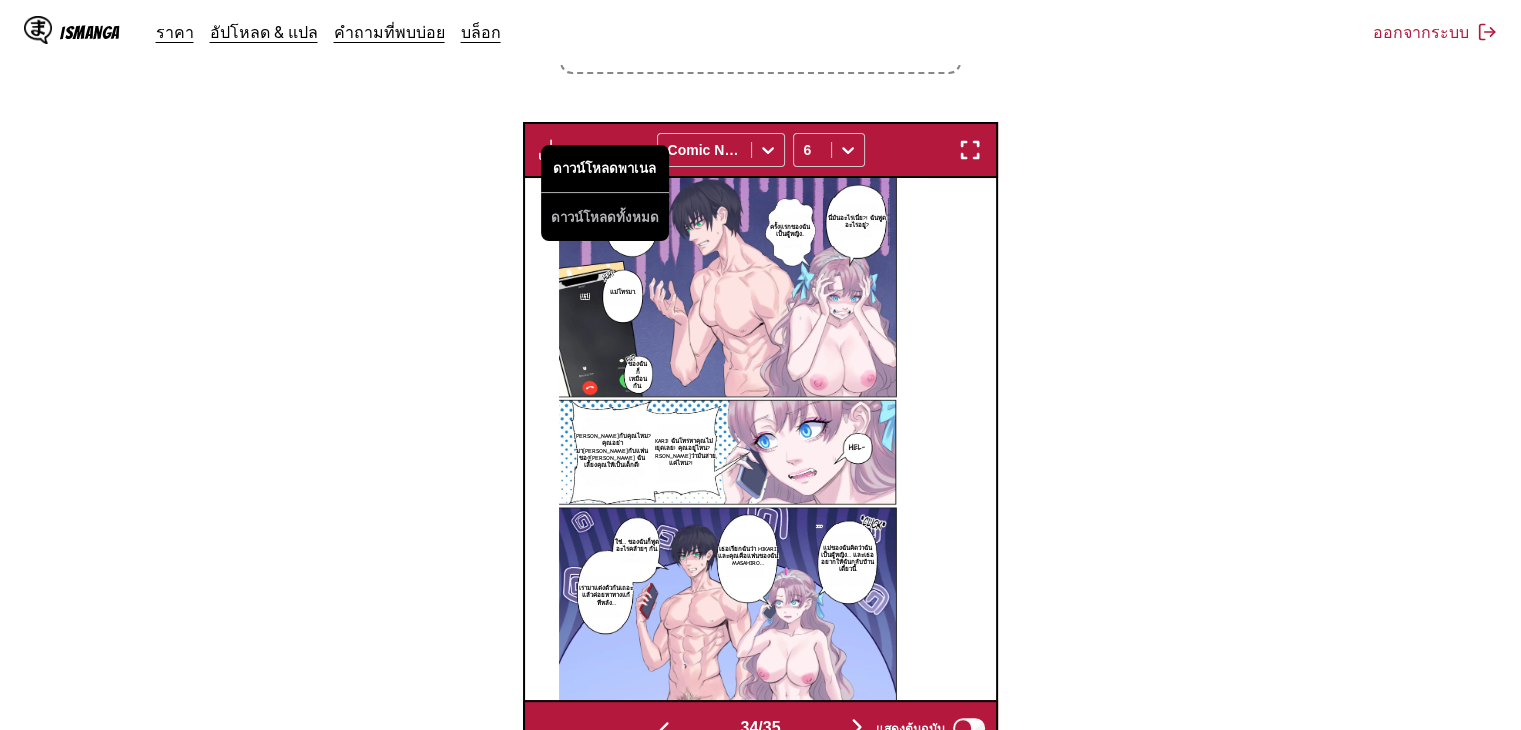 click on "ดาวน์โหลดพาเนล" at bounding box center [605, 169] 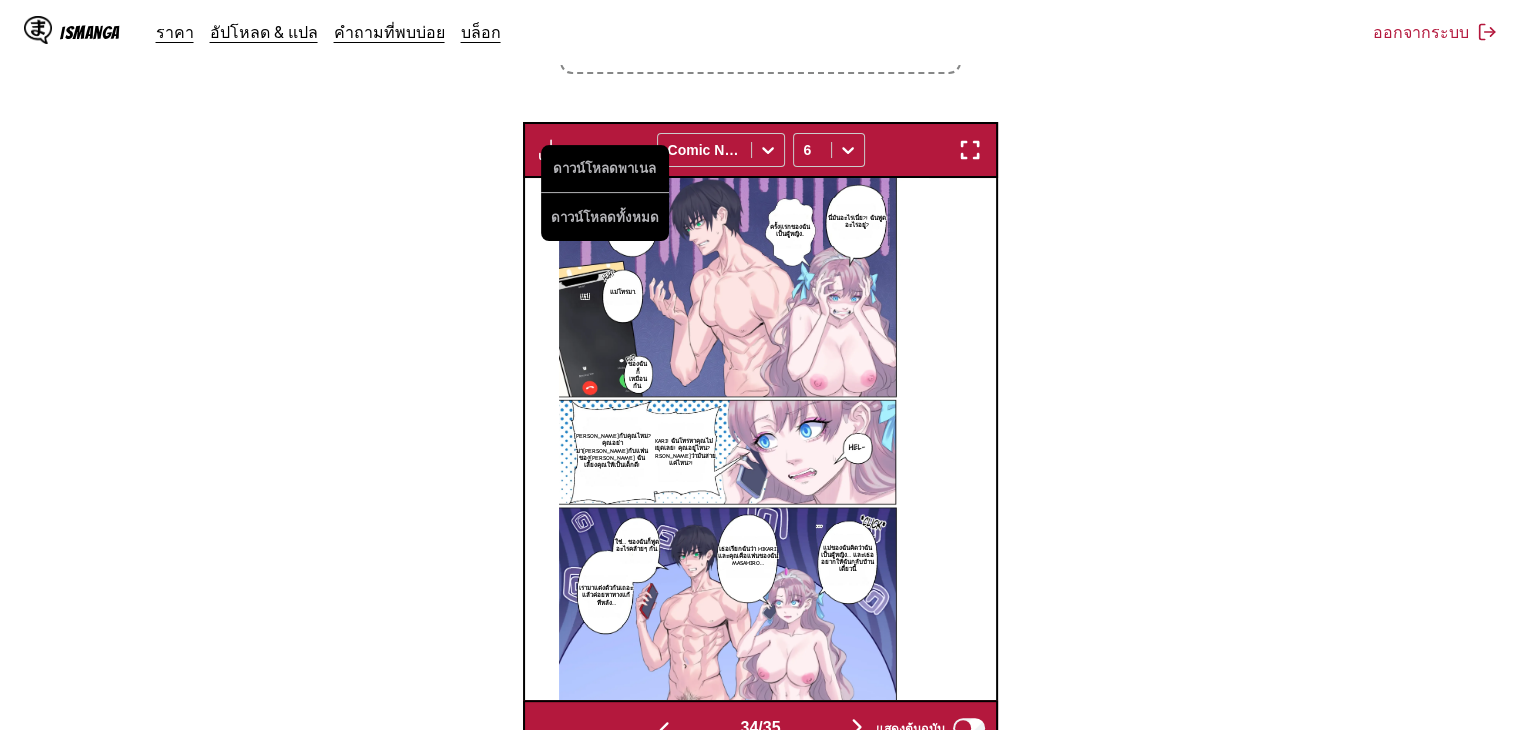 click at bounding box center [857, 727] 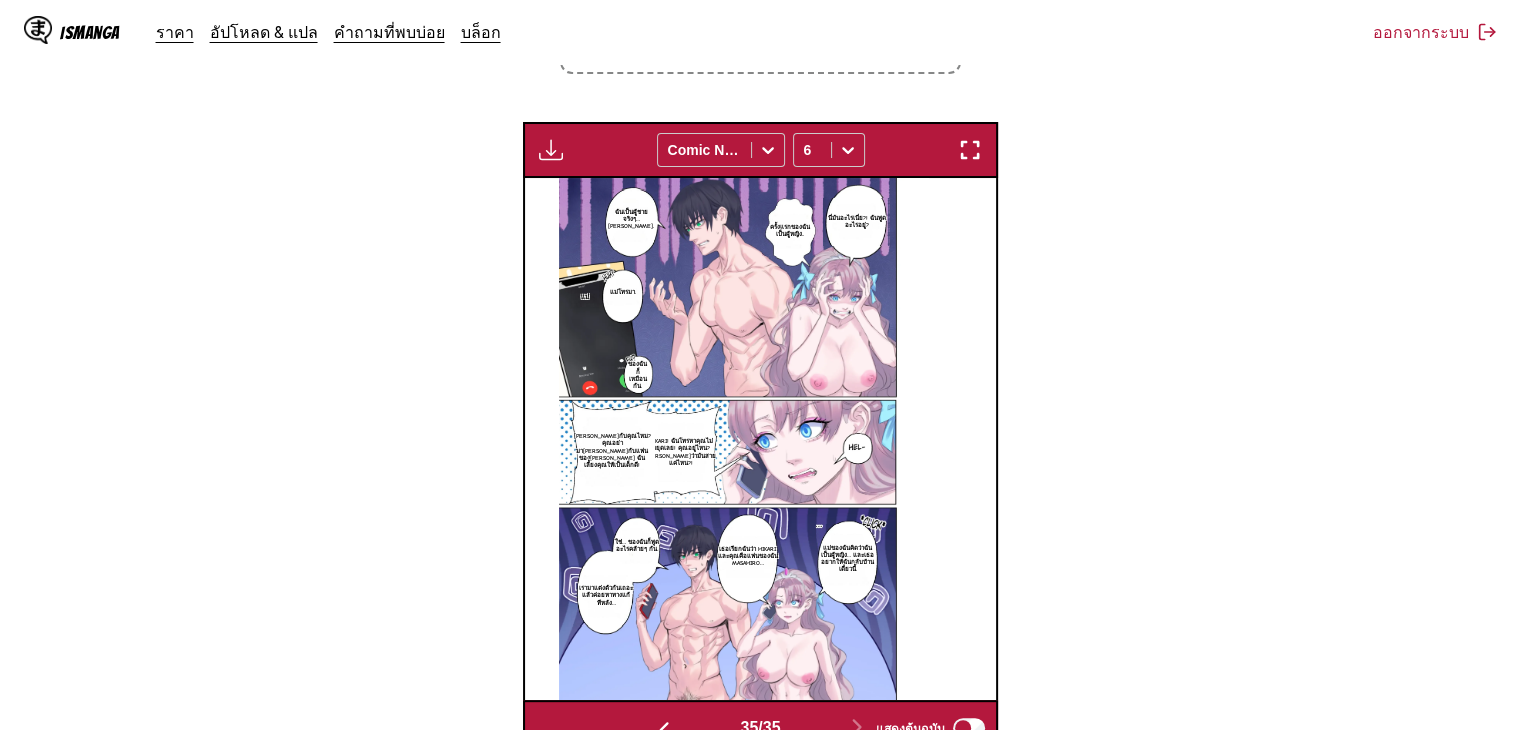 scroll, scrollTop: 0, scrollLeft: 16048, axis: horizontal 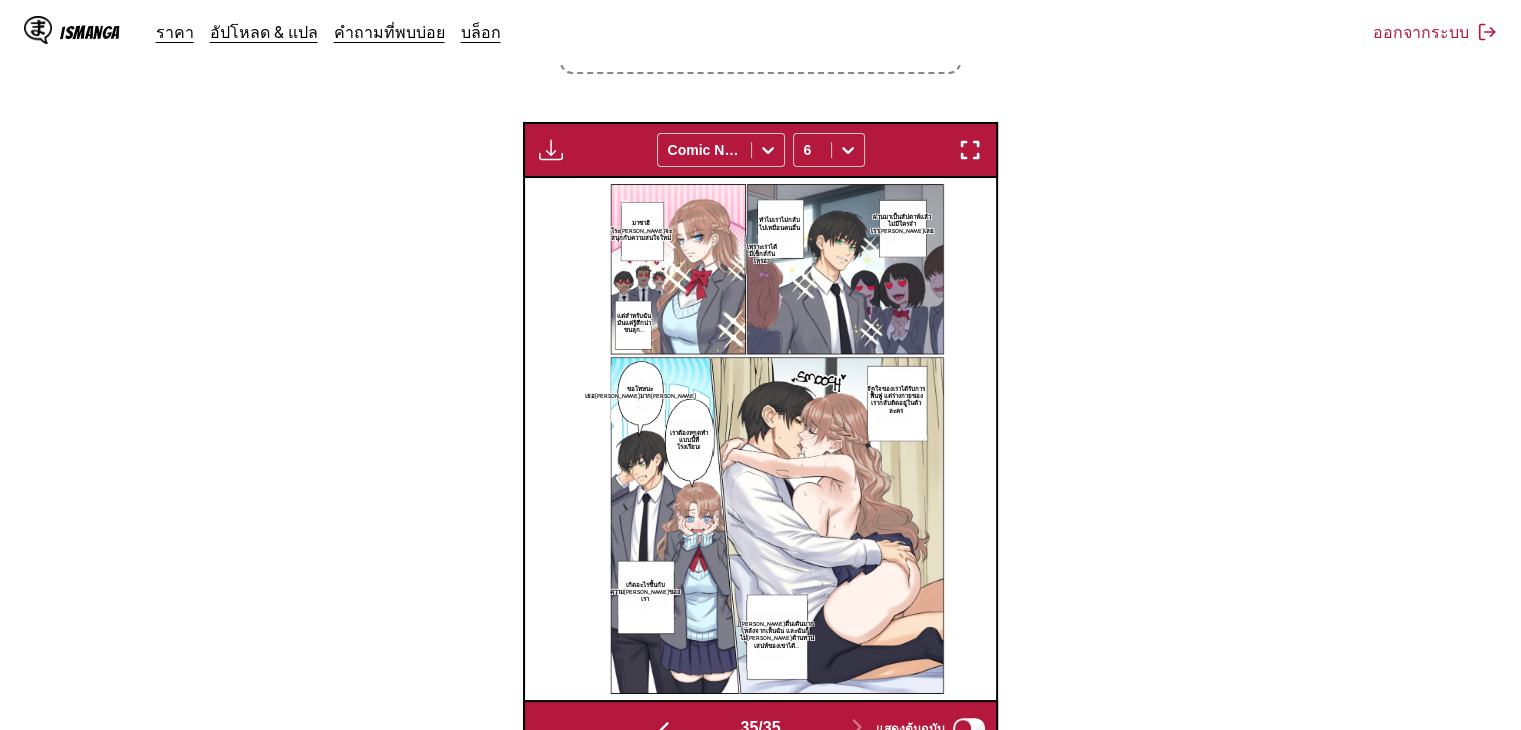 click on "ดาวน์โหลดพาเนล ดาวน์โหลดทั้งหมด Comic Neue 6" at bounding box center (761, 150) 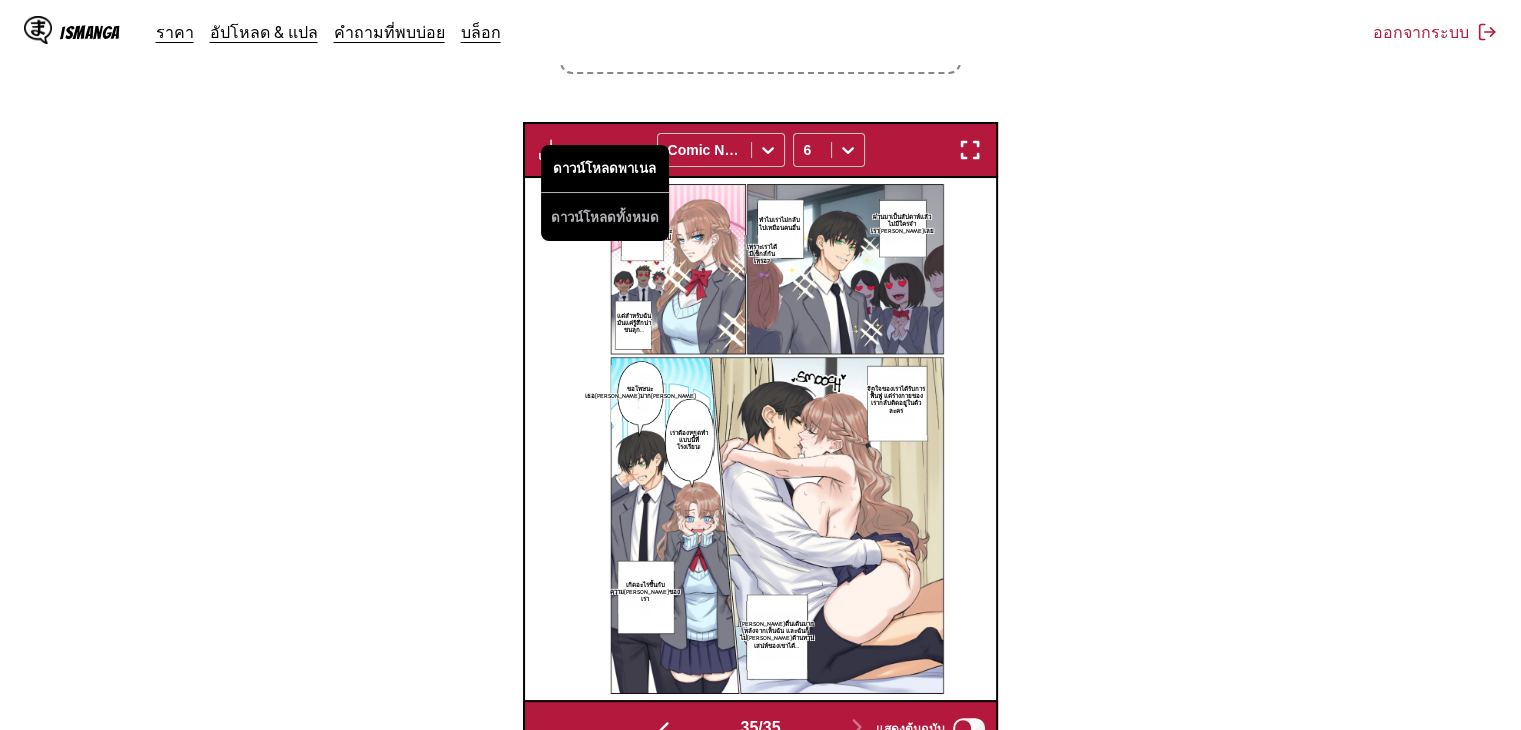 click on "ดาวน์โหลดพาเนล" at bounding box center (605, 169) 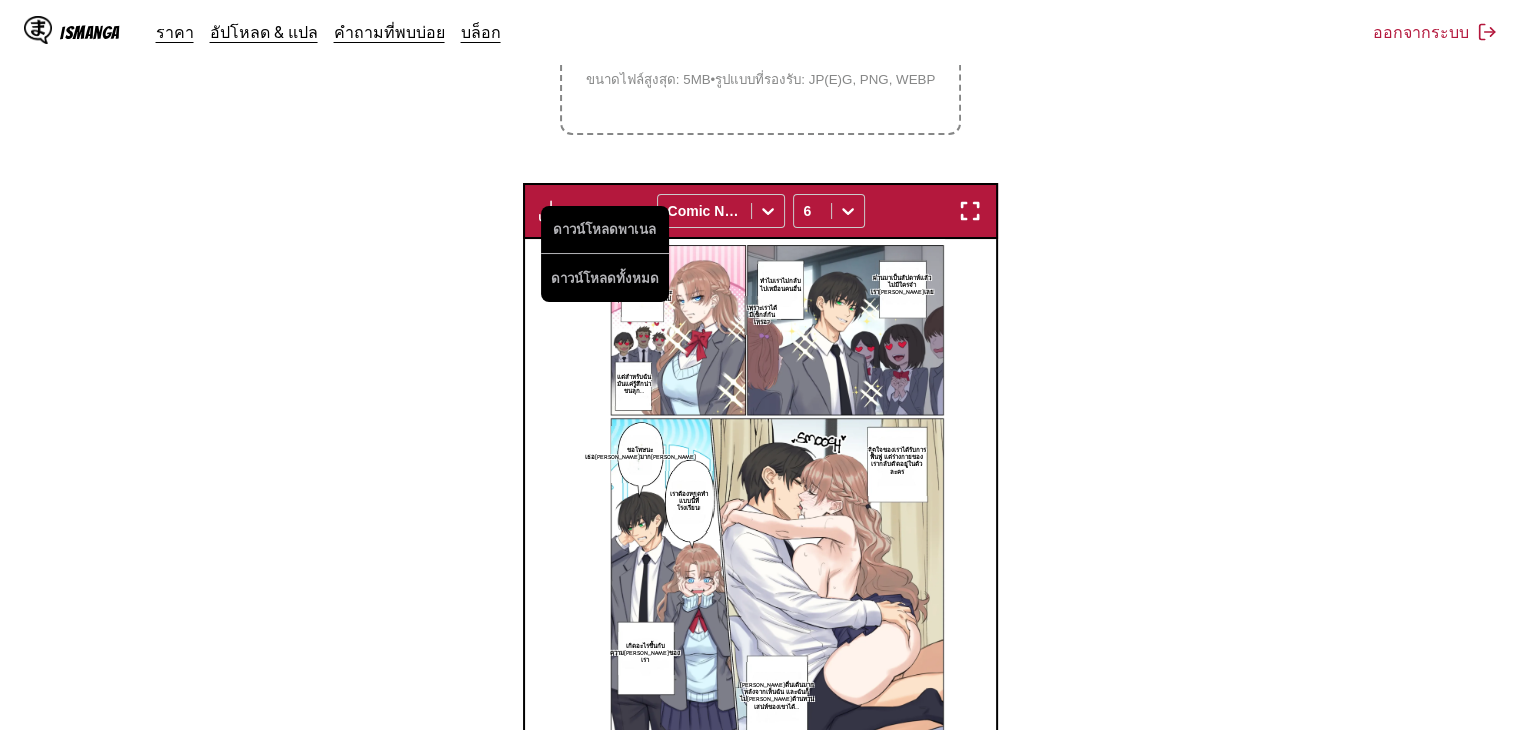 scroll, scrollTop: 664, scrollLeft: 0, axis: vertical 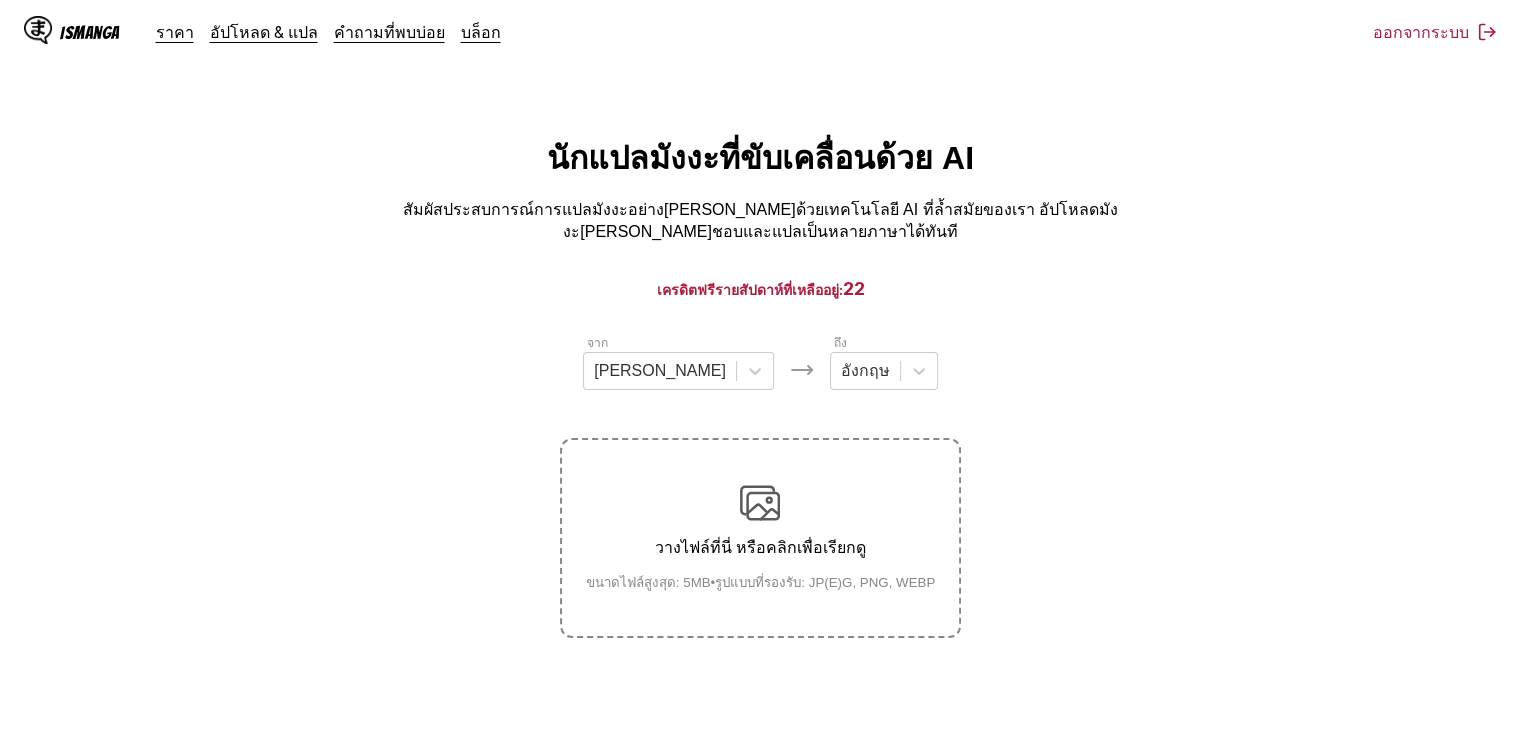 click on "ขนาดไฟล์สูงสุด: 5MB  •  รูปแบบที่รองรับ: JP(E)G, PNG, WEBP" at bounding box center [761, 582] 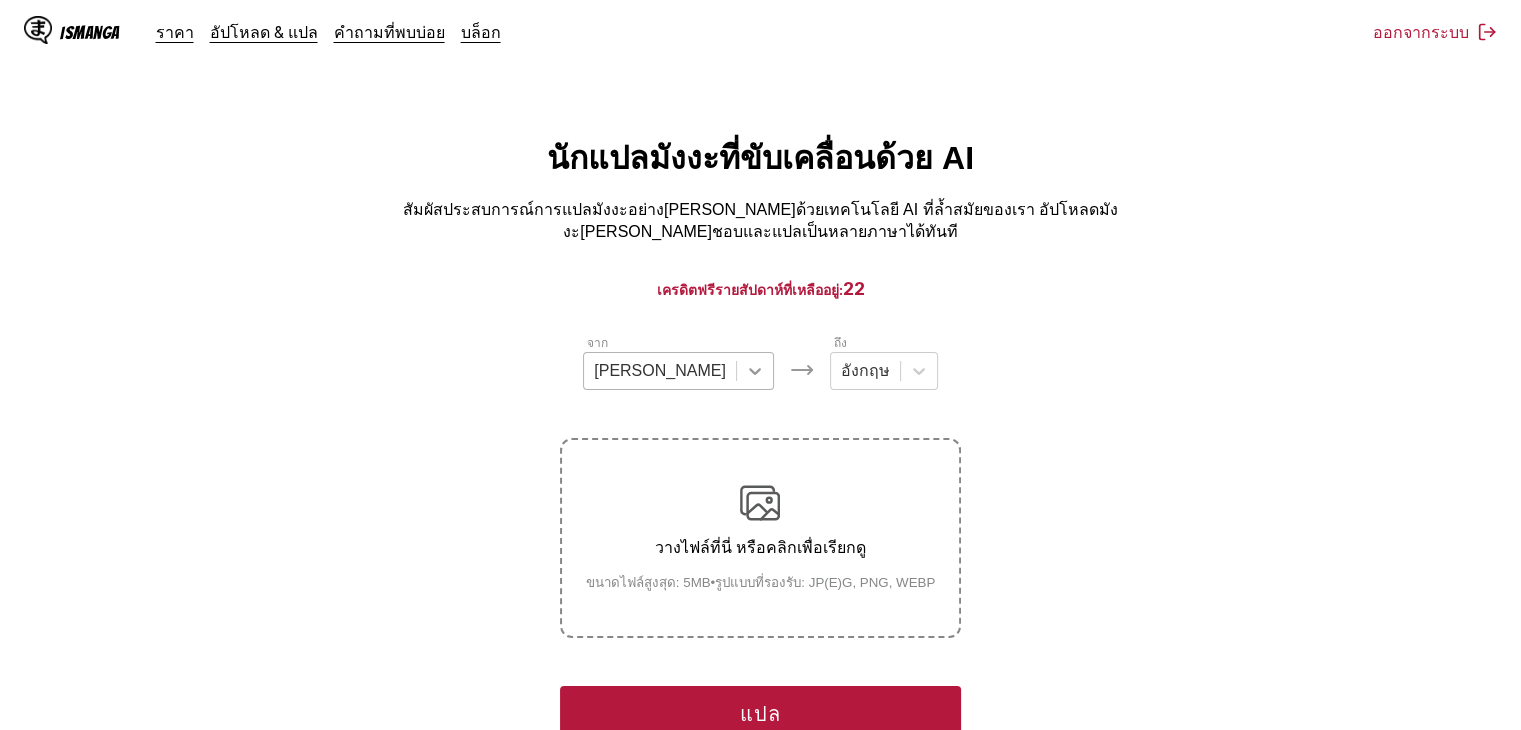 click at bounding box center (755, 371) 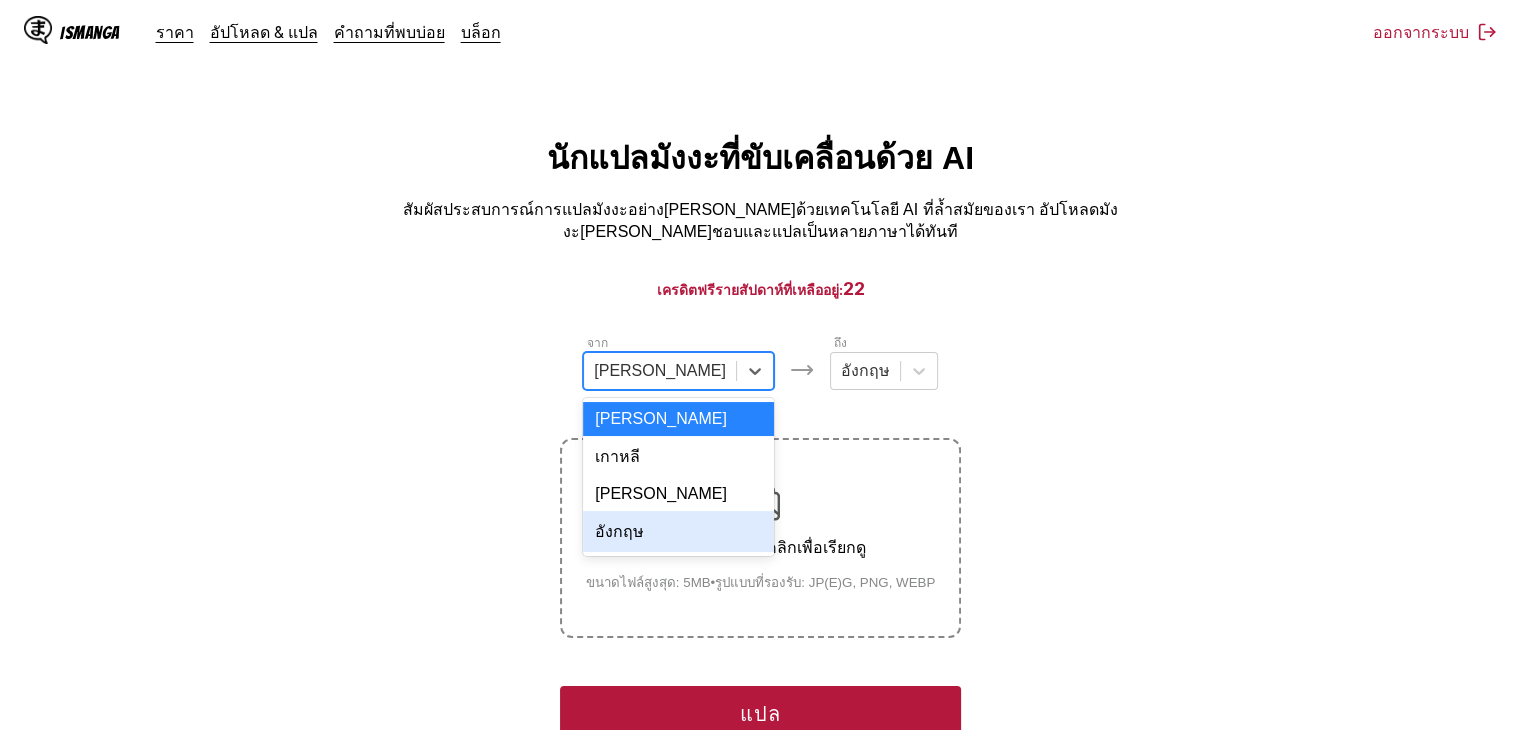 click on "อังกฤษ" at bounding box center [678, 531] 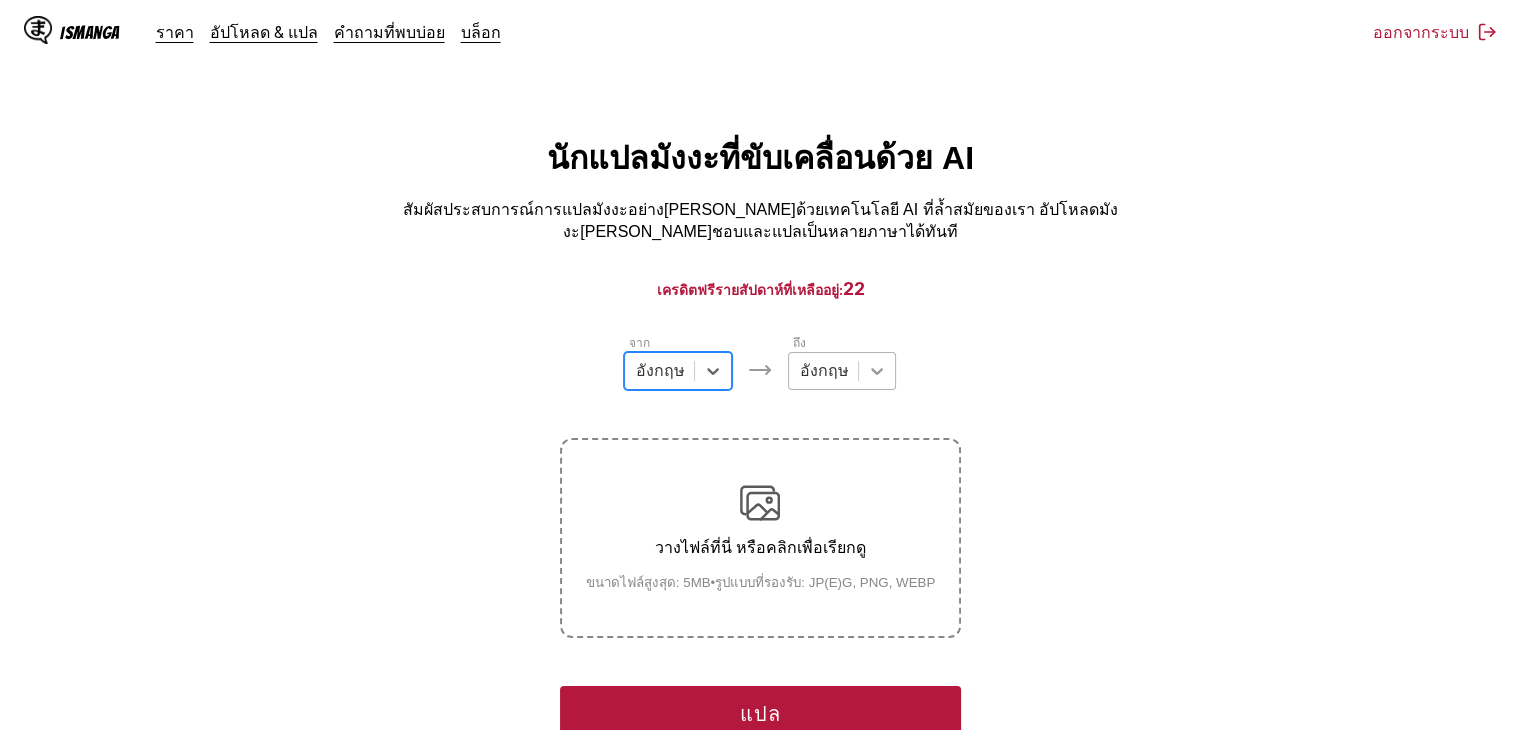 click at bounding box center (877, 371) 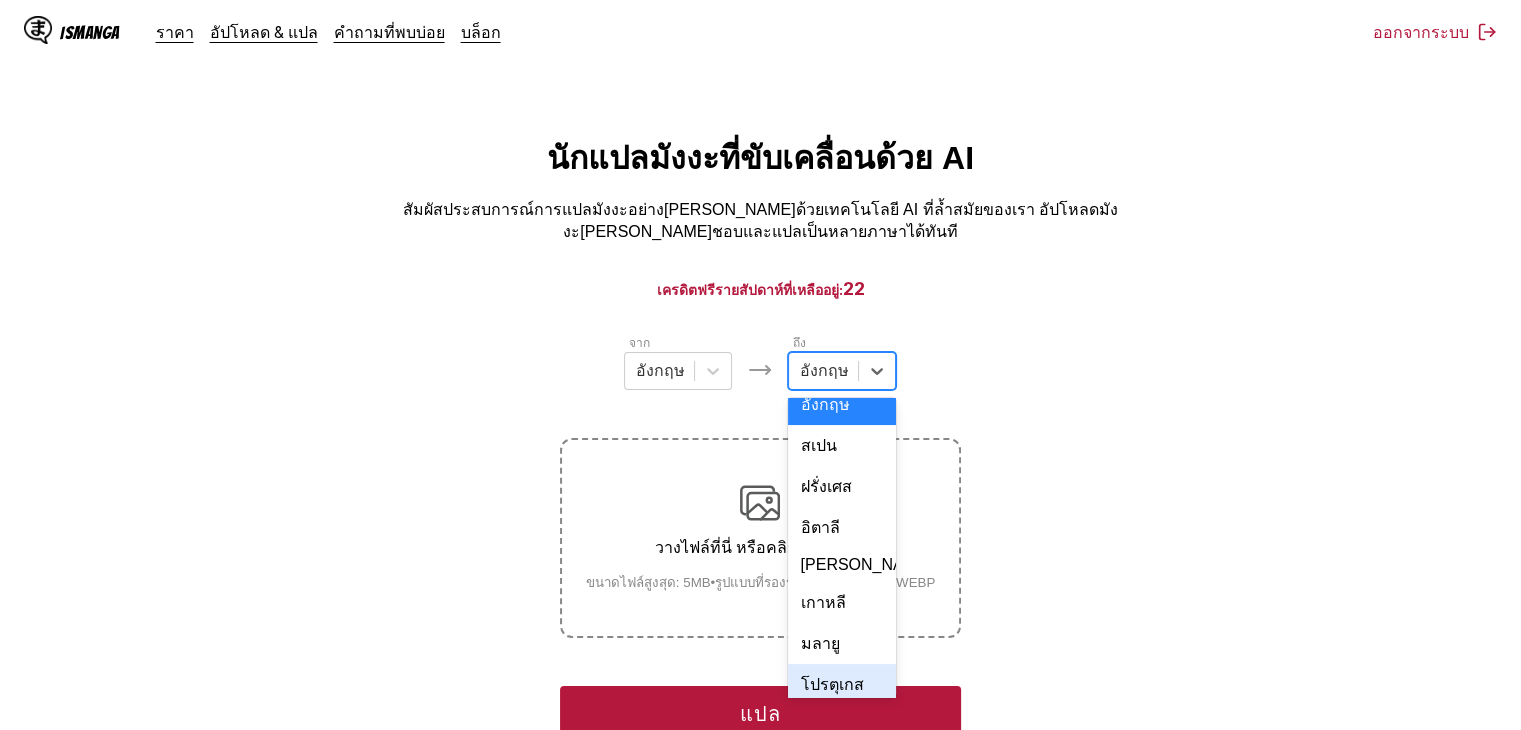 scroll, scrollTop: 200, scrollLeft: 0, axis: vertical 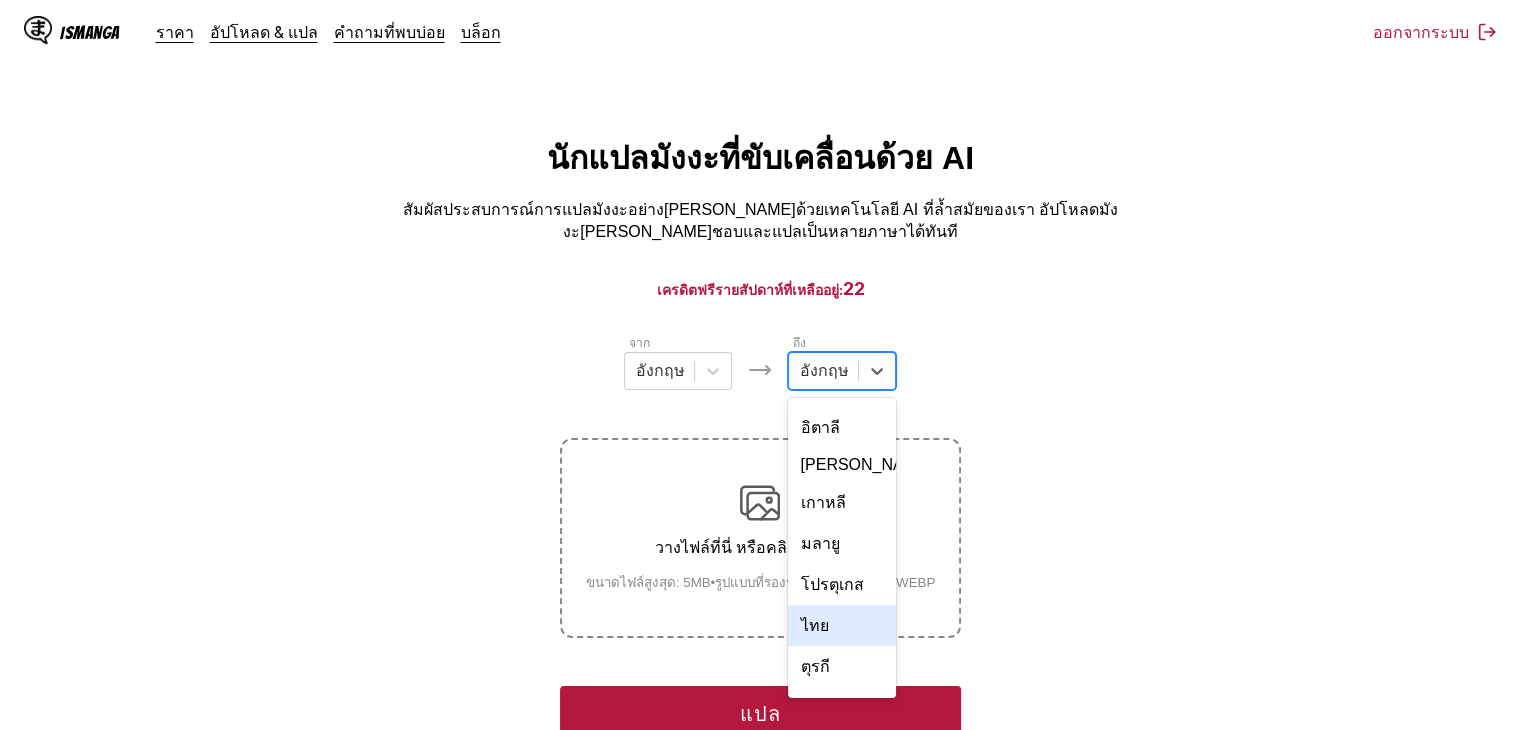 click on "ไทย" at bounding box center (842, 625) 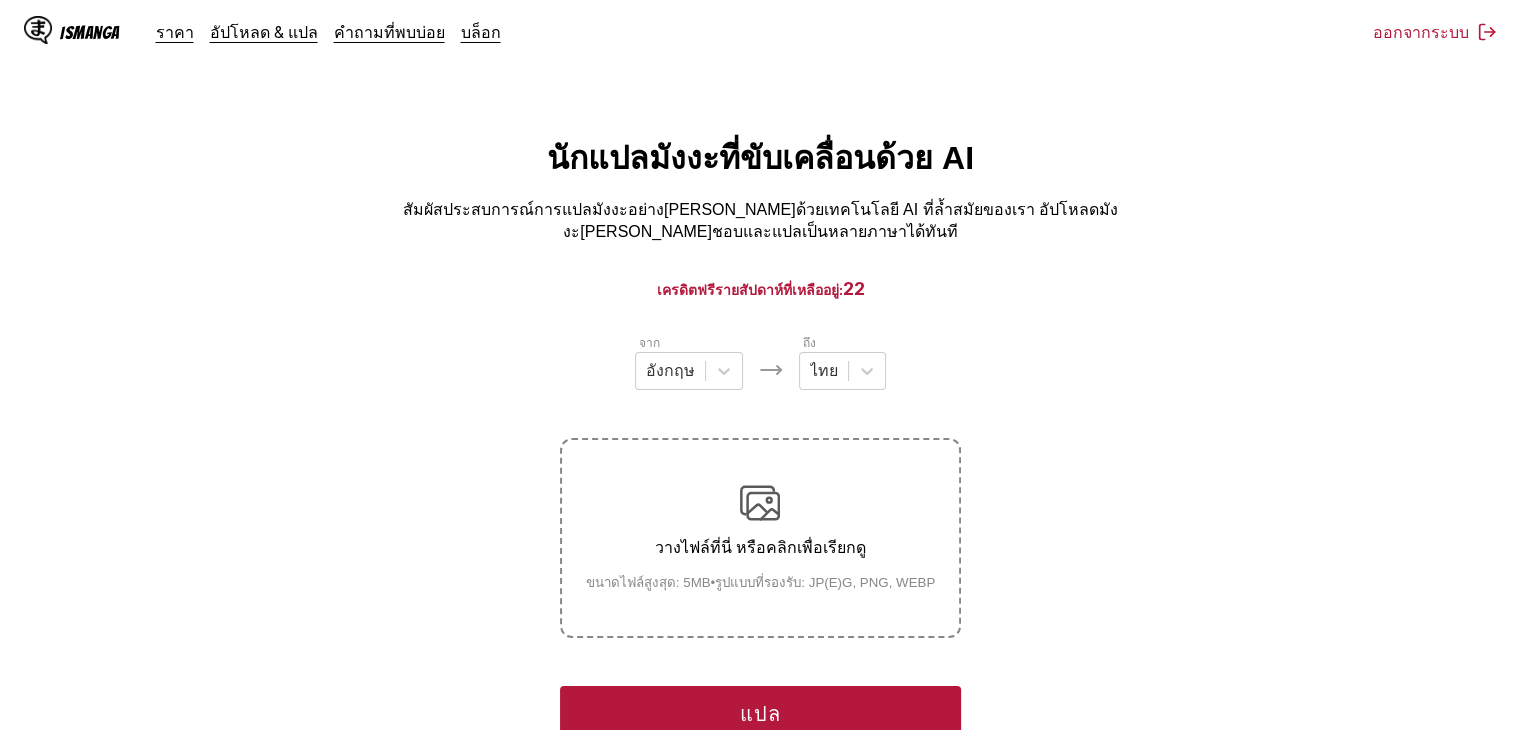 click on "แปล" at bounding box center (760, 714) 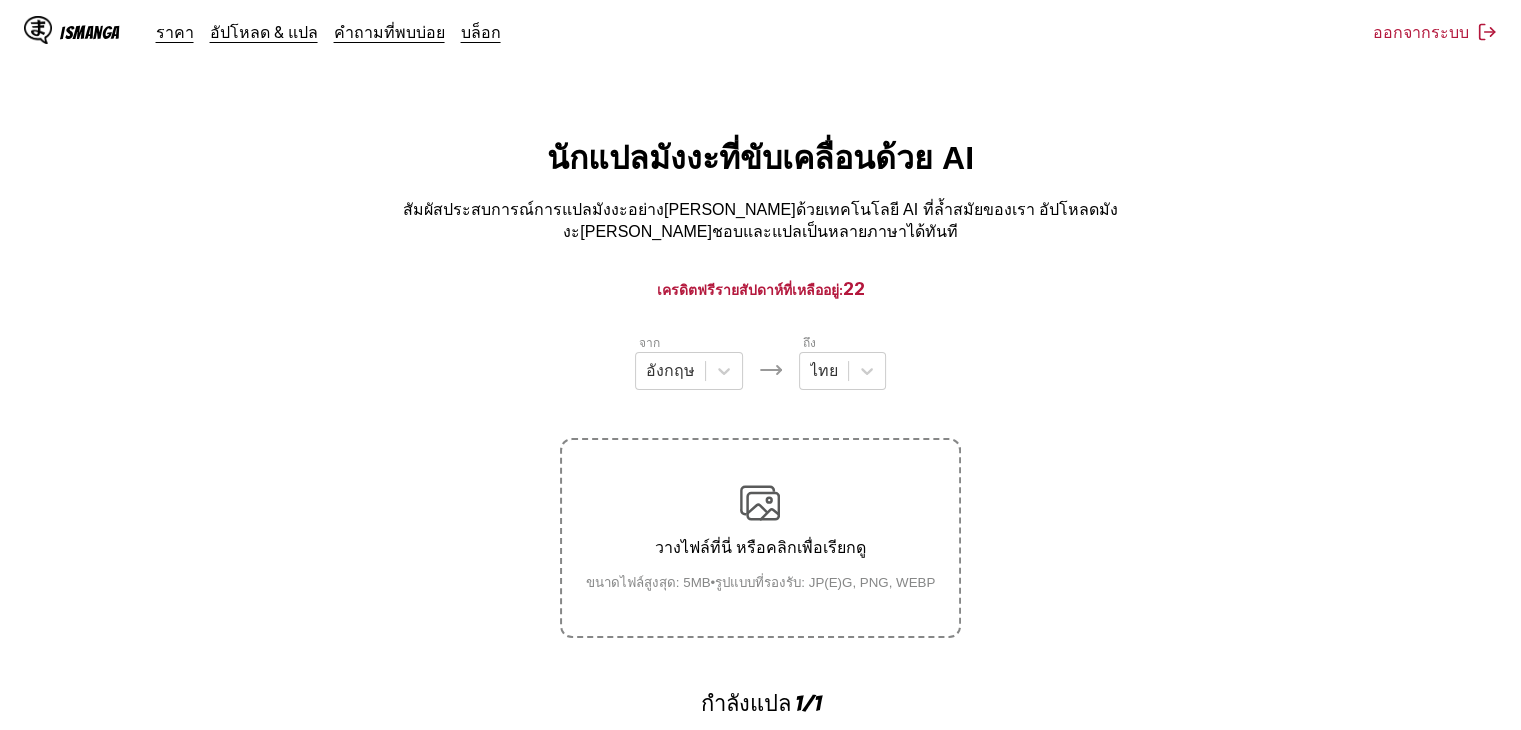 scroll, scrollTop: 601, scrollLeft: 0, axis: vertical 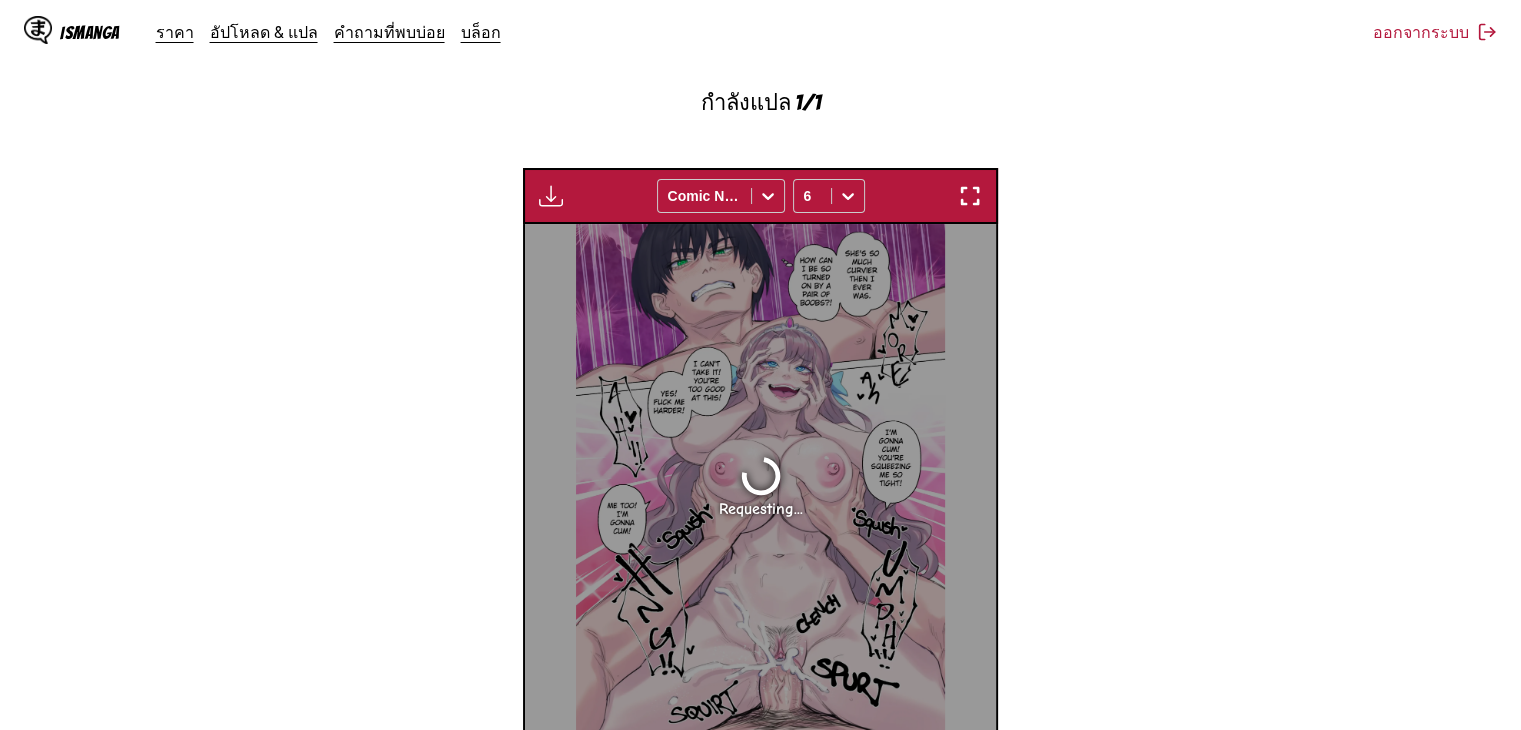 click on "จาก อังกฤษ ถึง ไทย วางไฟล์ที่นี่ หรือคลิกเพื่อเรียกดู ขนาดไฟล์สูงสุด: 5MB  •  รูปแบบที่รองรับ: JP(E)G, PNG, WEBP กำลังแปล 1/1 กำลังรอการแปลเสร็จสิ้น... Comic Neue 6 Requesting... 1  /  1 แสดงต้นฉบับ" at bounding box center (760, 267) 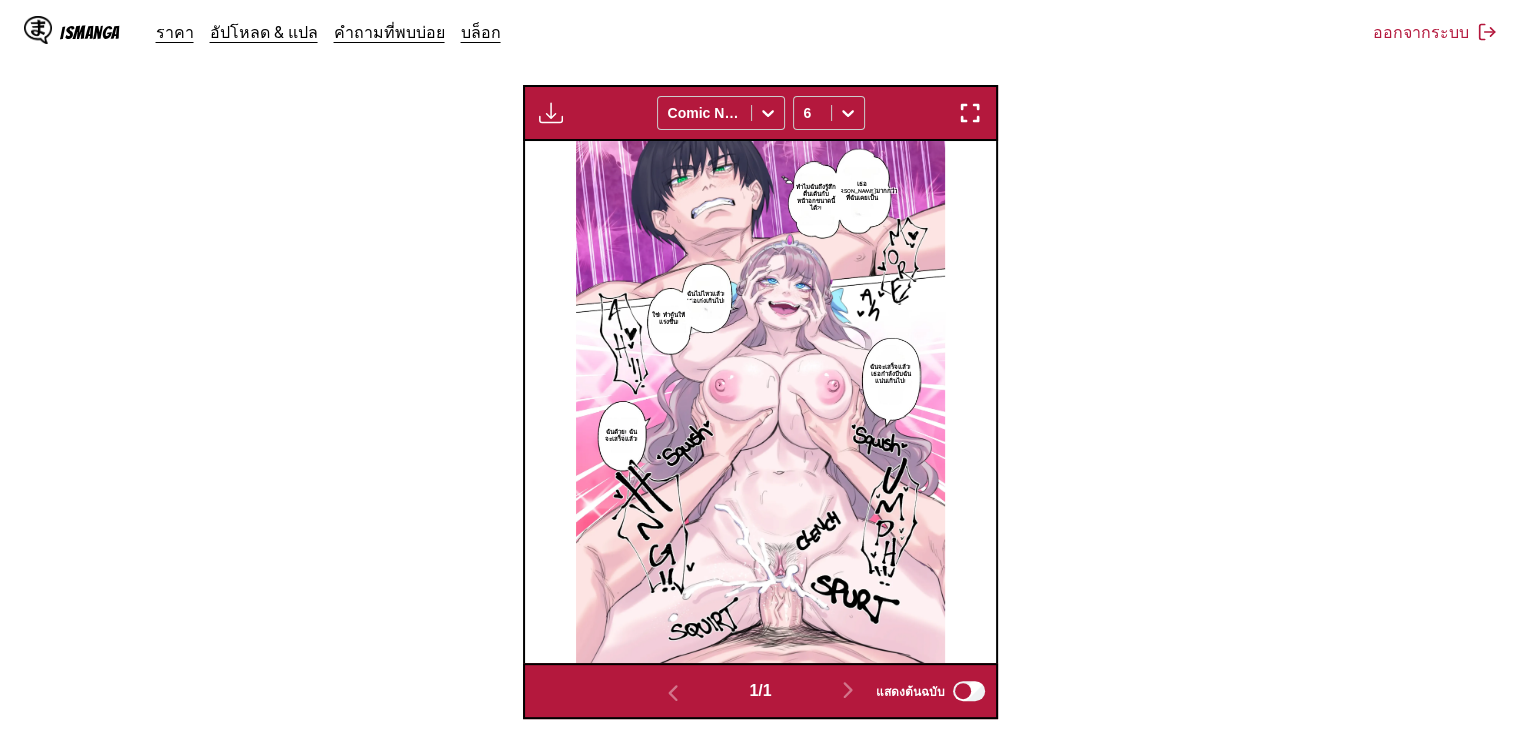 click at bounding box center (551, 113) 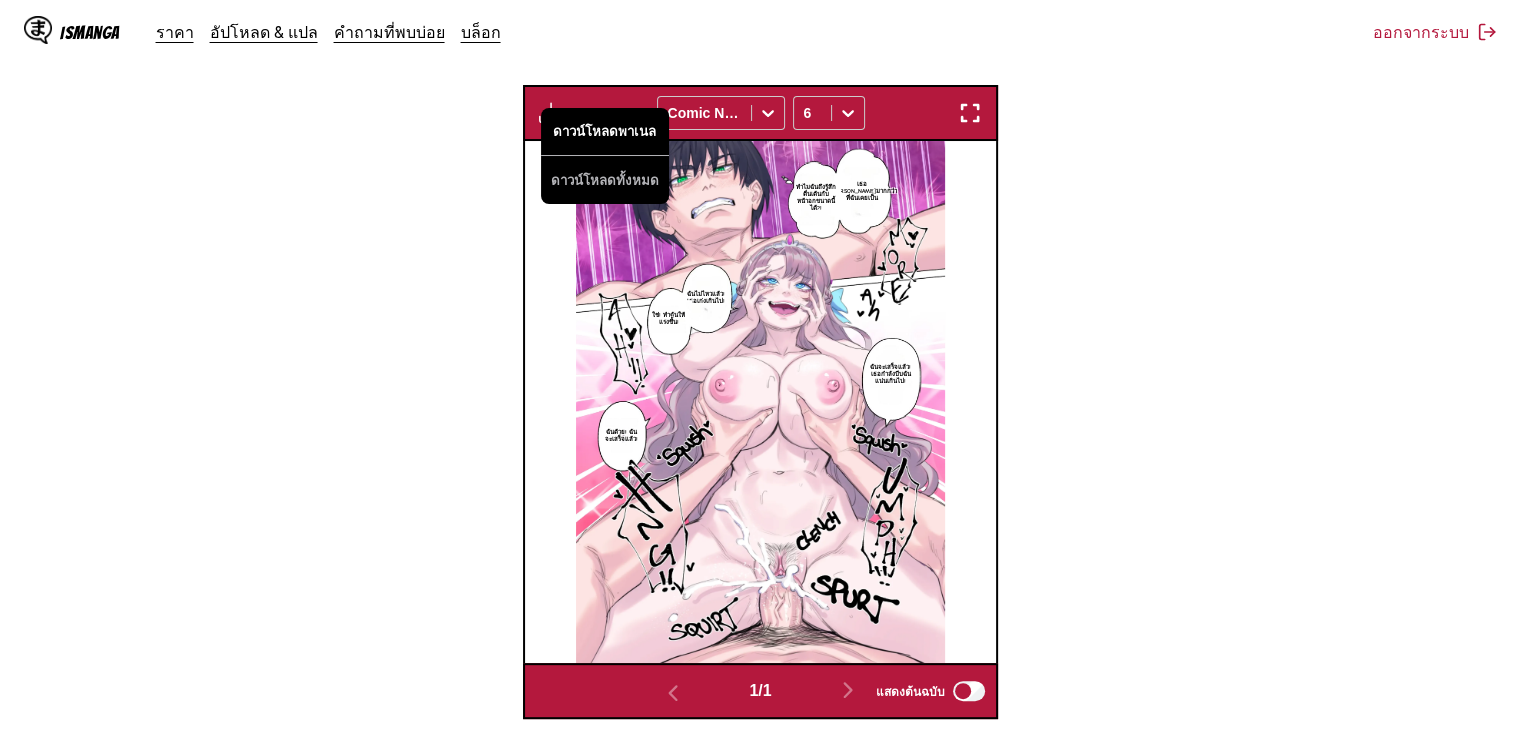 click on "ดาวน์โหลดพาเนล" at bounding box center (605, 132) 